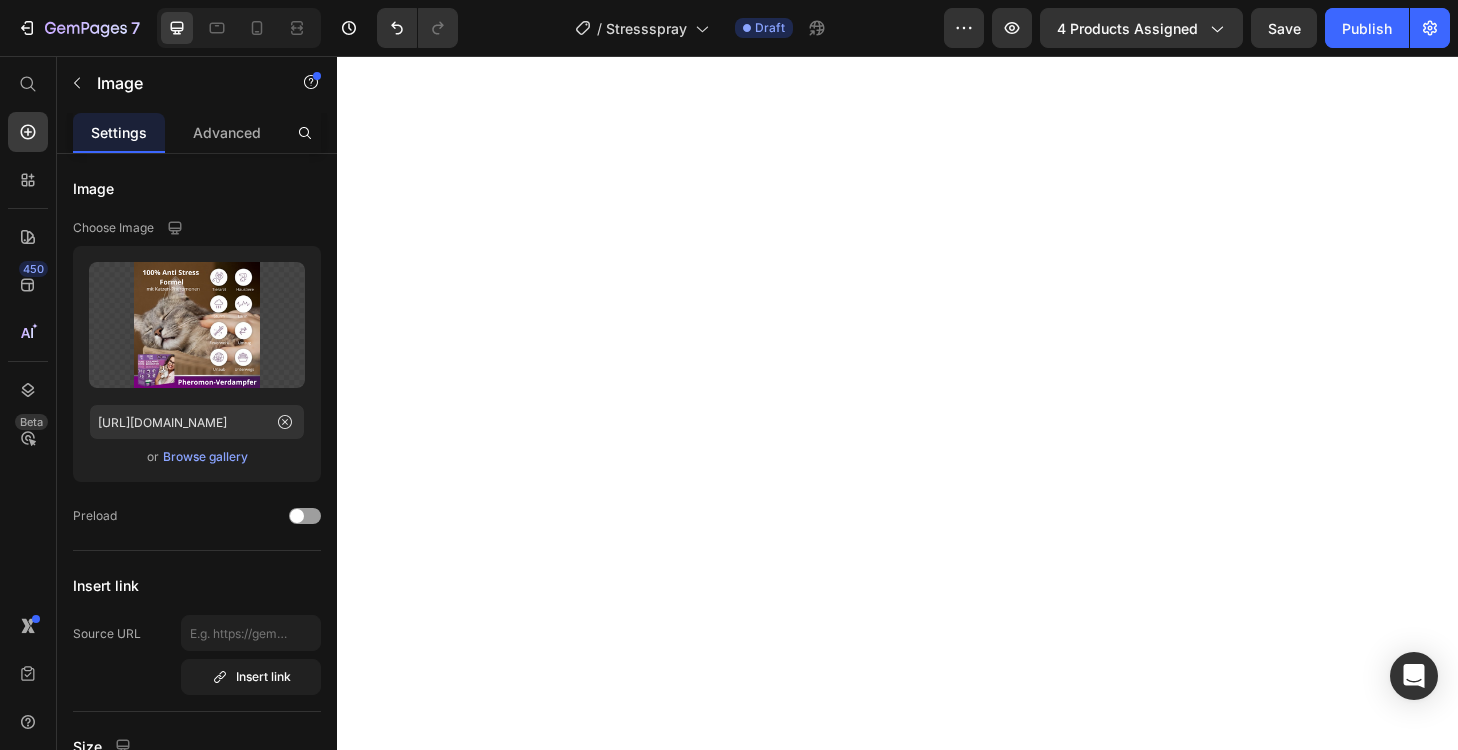 scroll, scrollTop: 0, scrollLeft: 0, axis: both 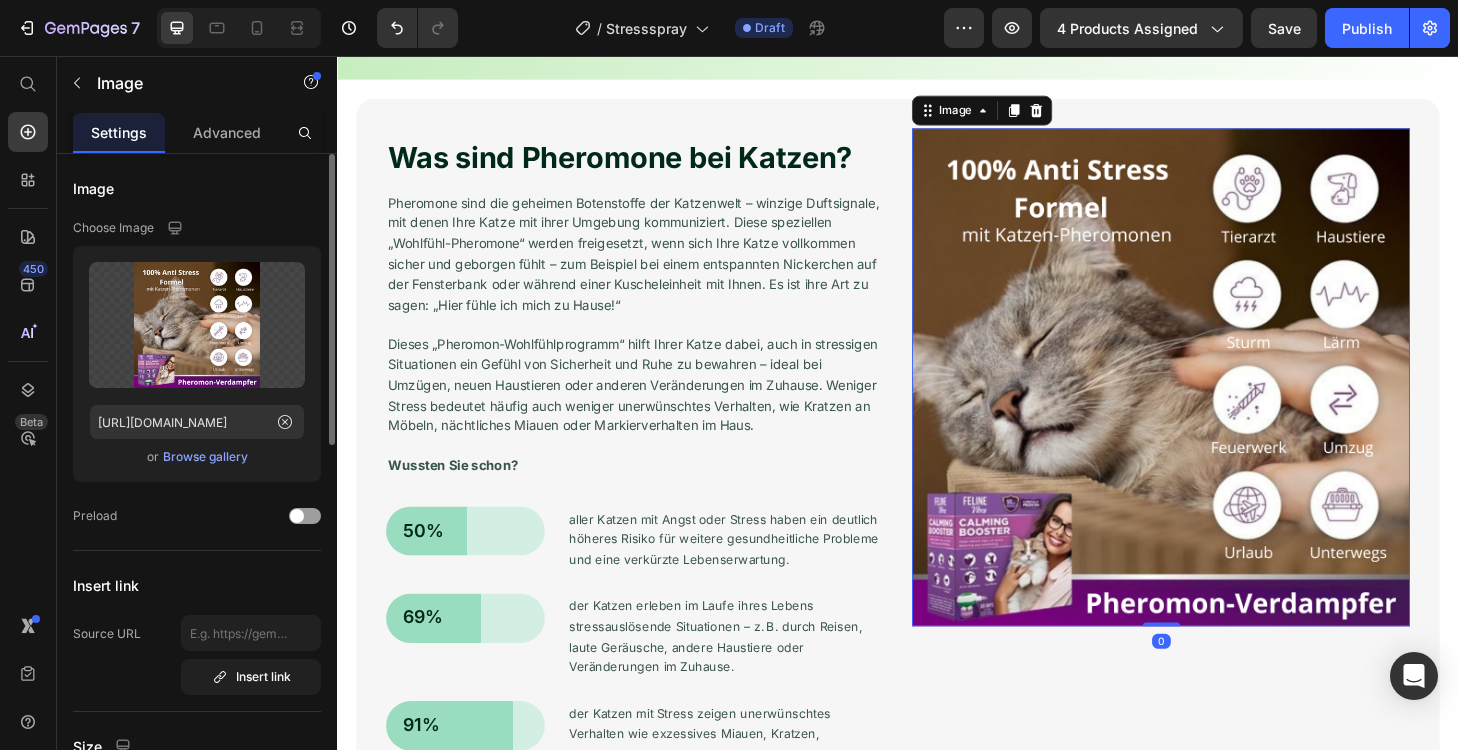 click on "Browse gallery" at bounding box center (205, 457) 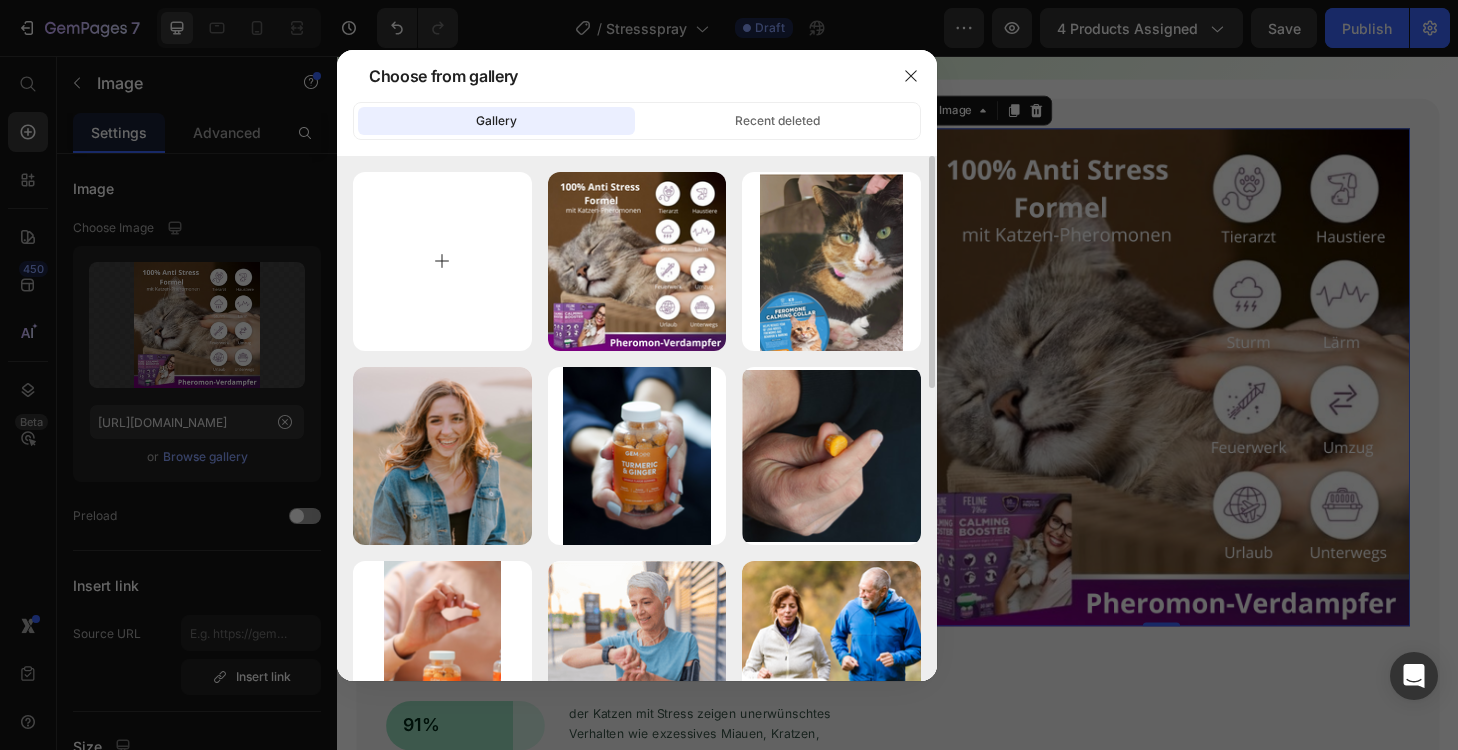 click at bounding box center (442, 261) 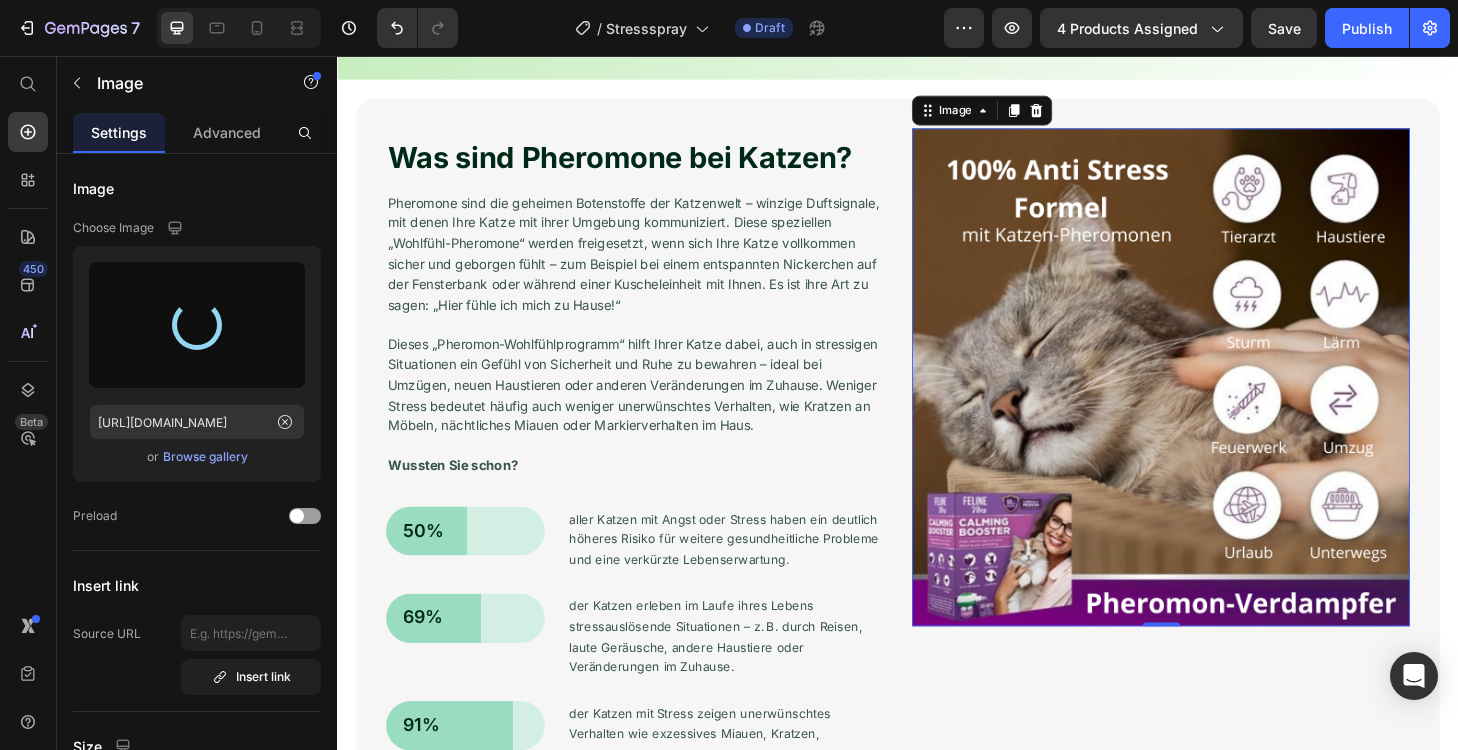 type on "https://cdn.shopify.com/s/files/1/0903/3220/1296/files/gempages_571751558027412295-27652475-e9fd-4021-bb57-681fc856023f.png" 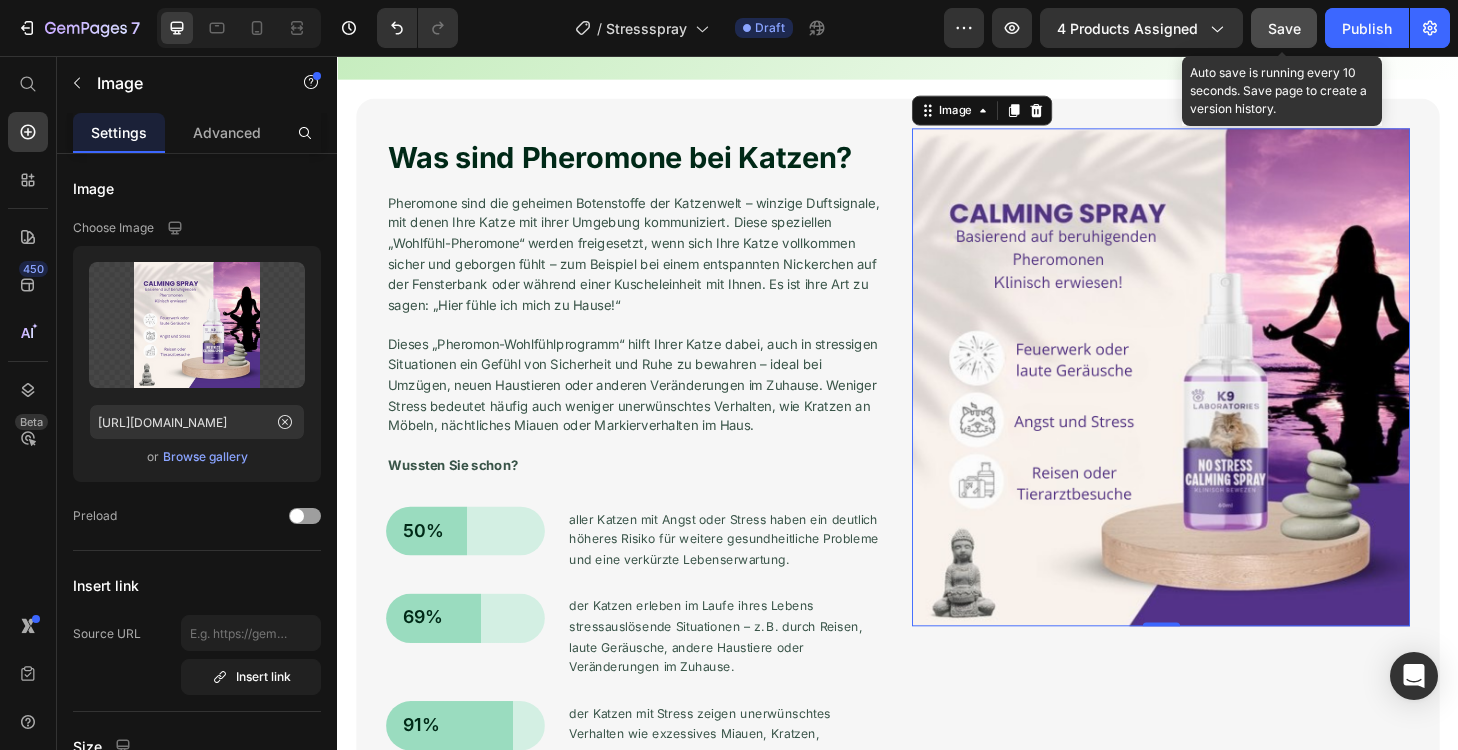 click on "Save" 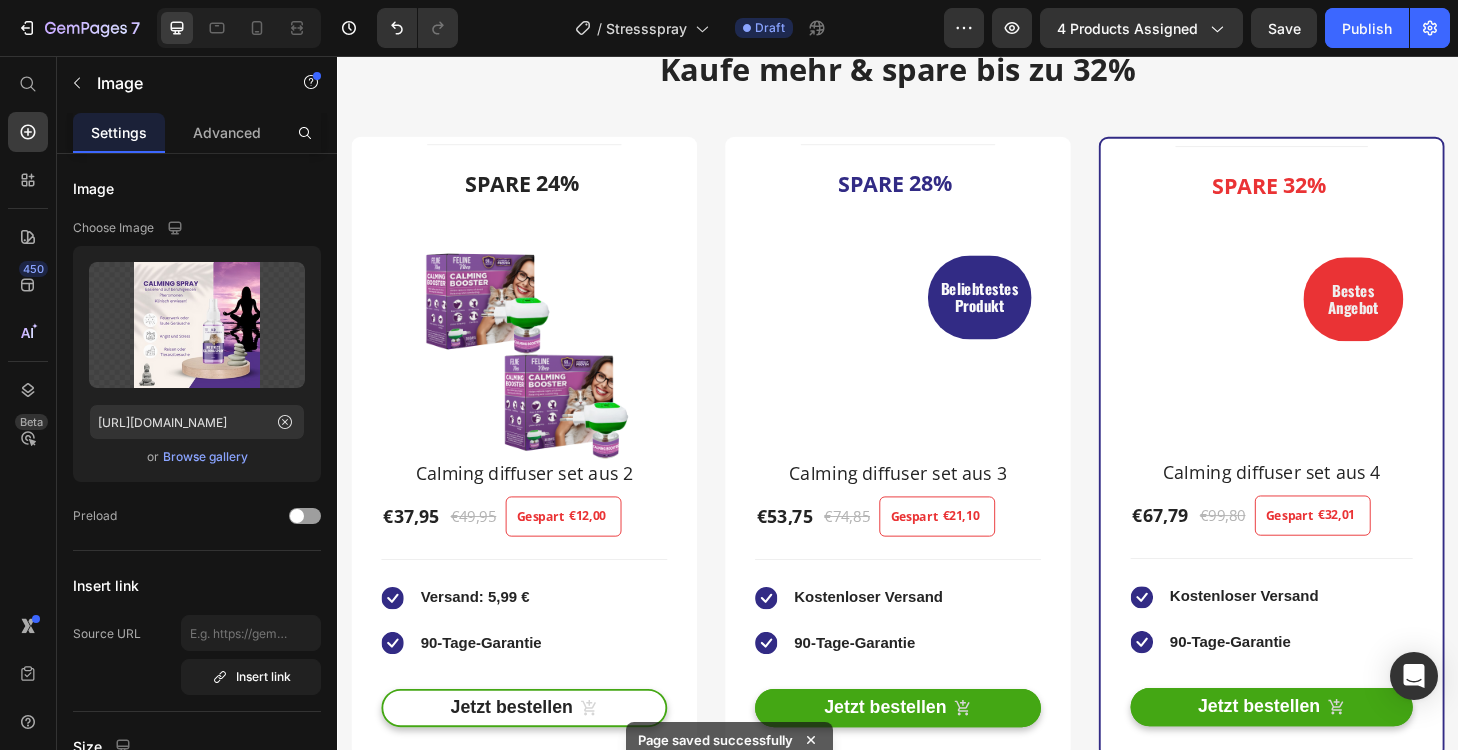 scroll, scrollTop: 2983, scrollLeft: 0, axis: vertical 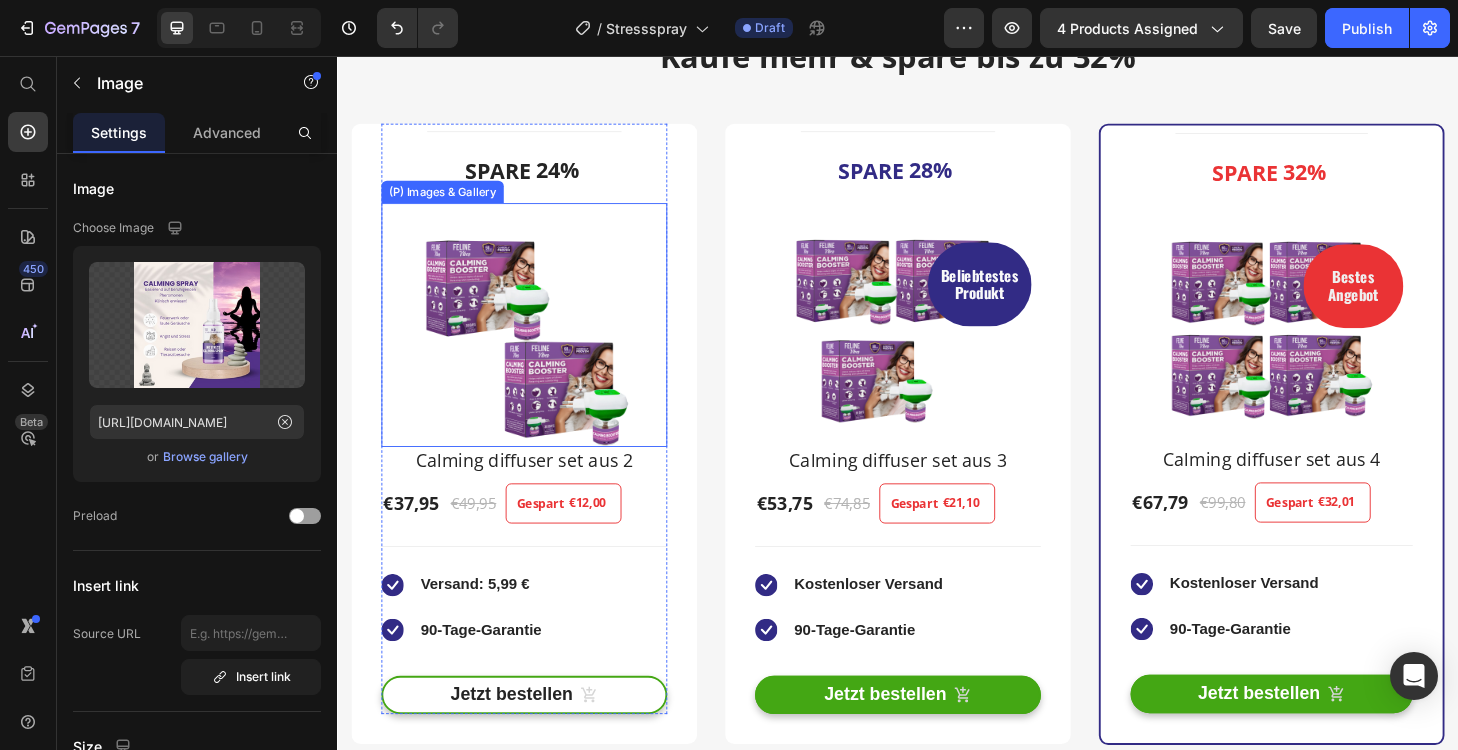 click at bounding box center [537, 360] 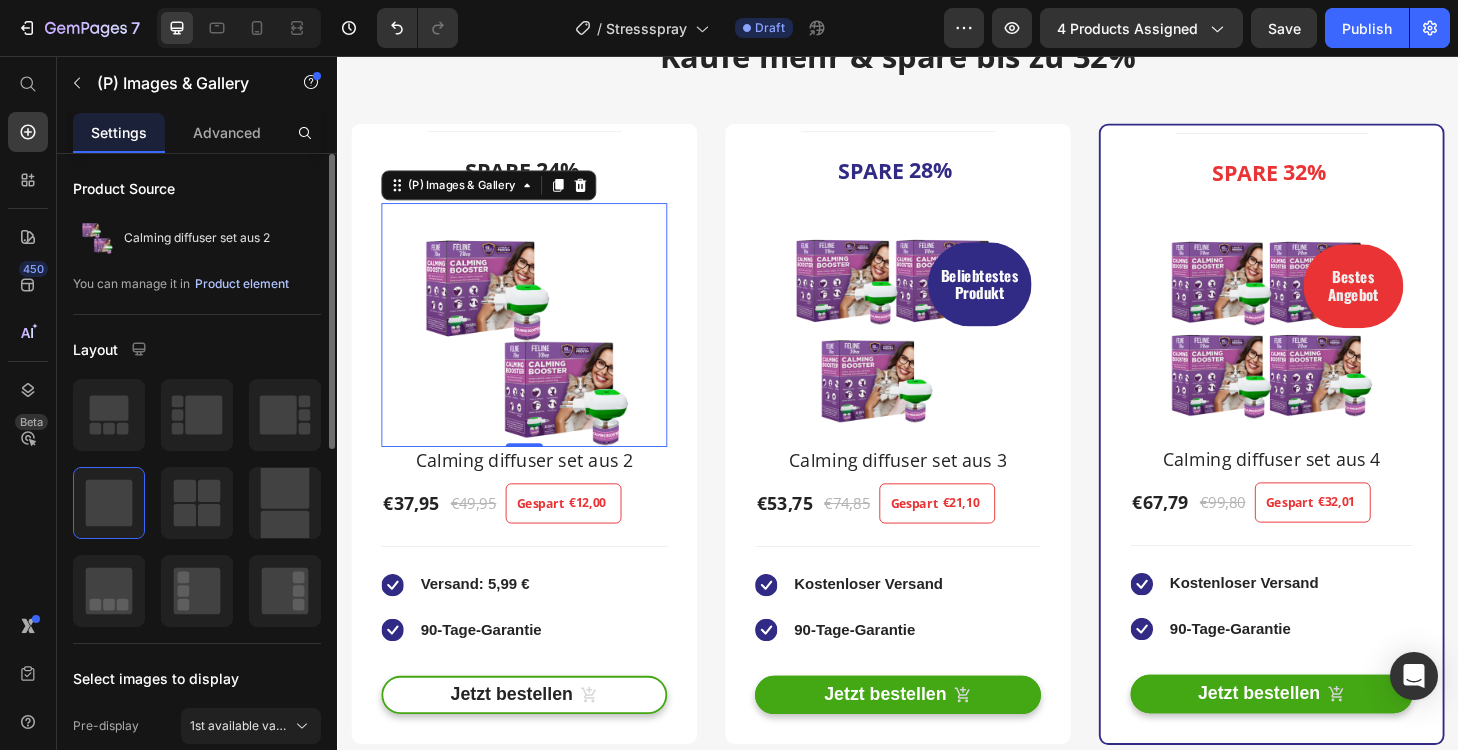 click on "Product element" at bounding box center [242, 284] 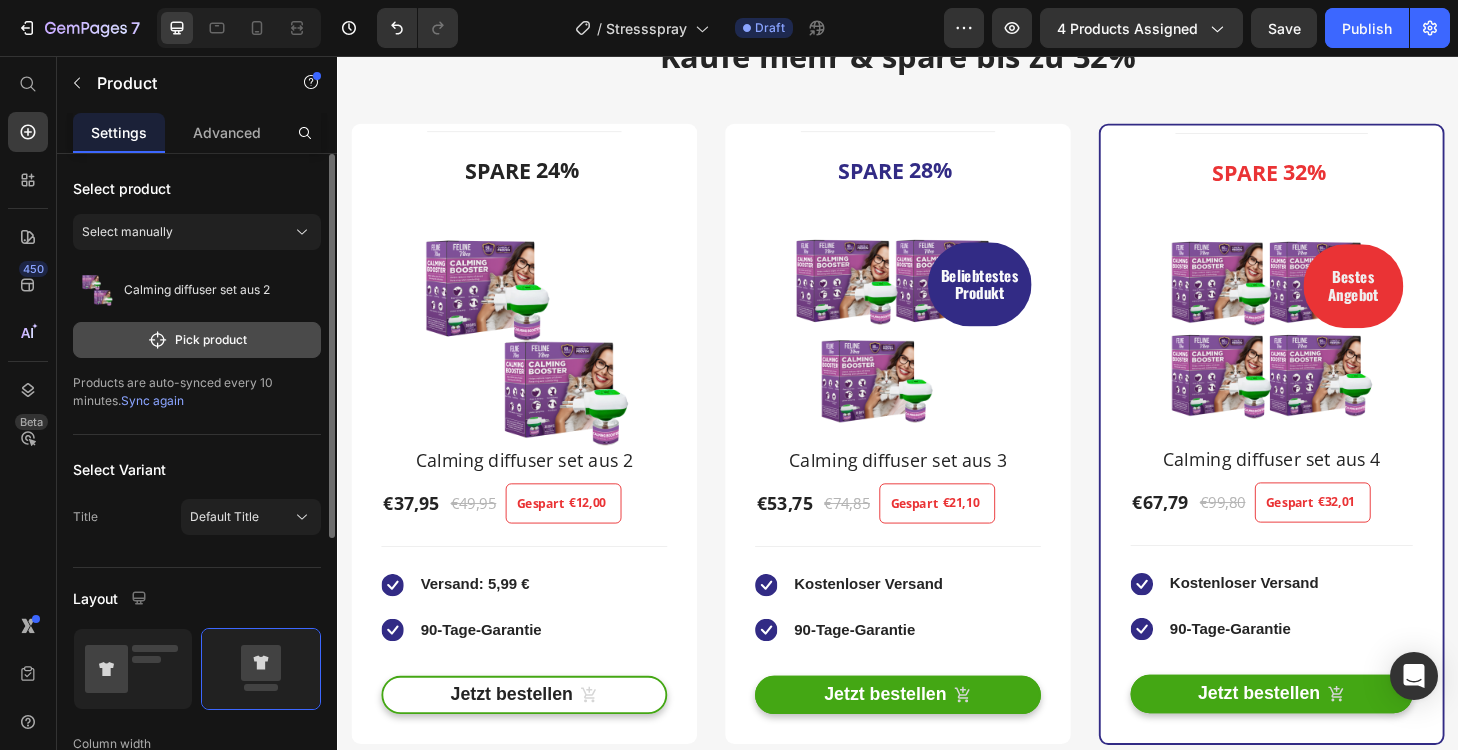 click on "Pick product" at bounding box center [197, 340] 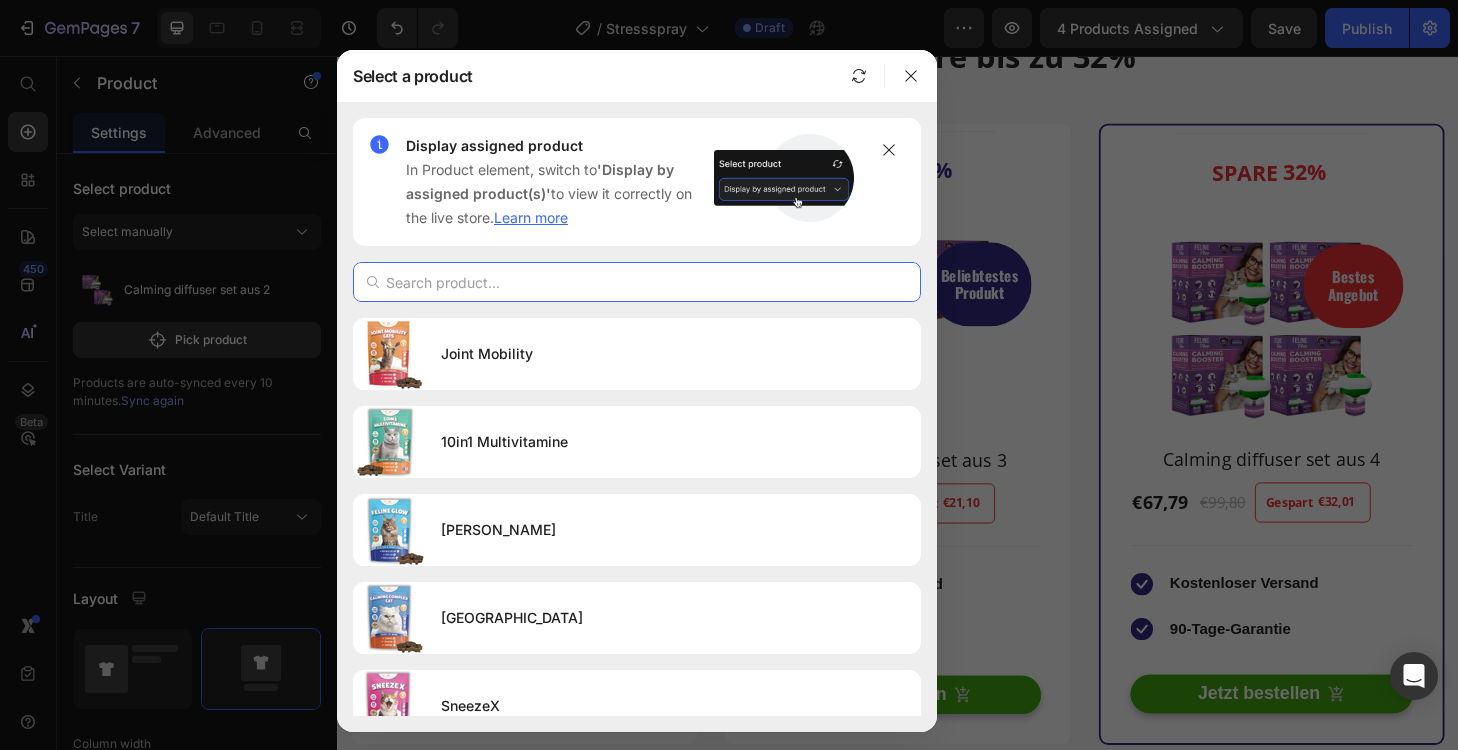 click at bounding box center [637, 282] 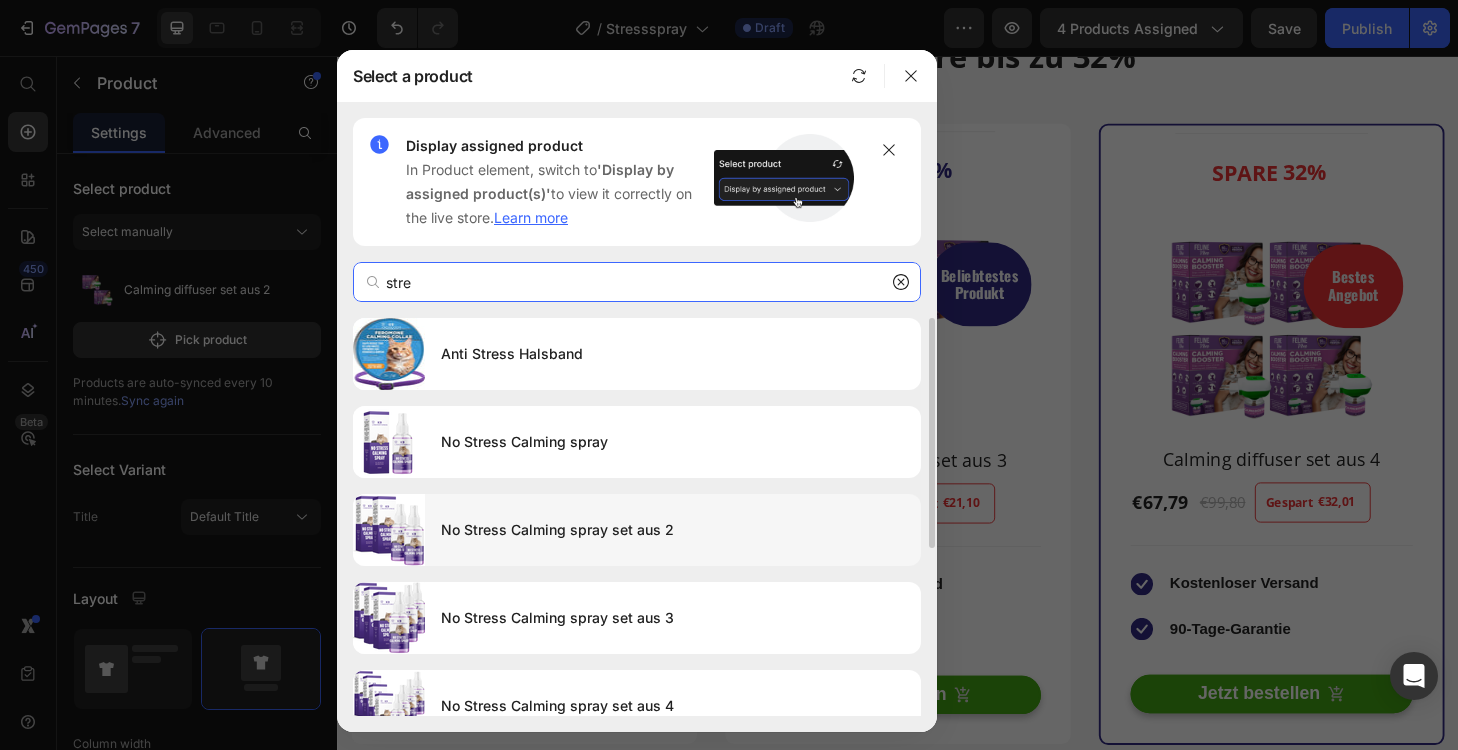 type on "stre" 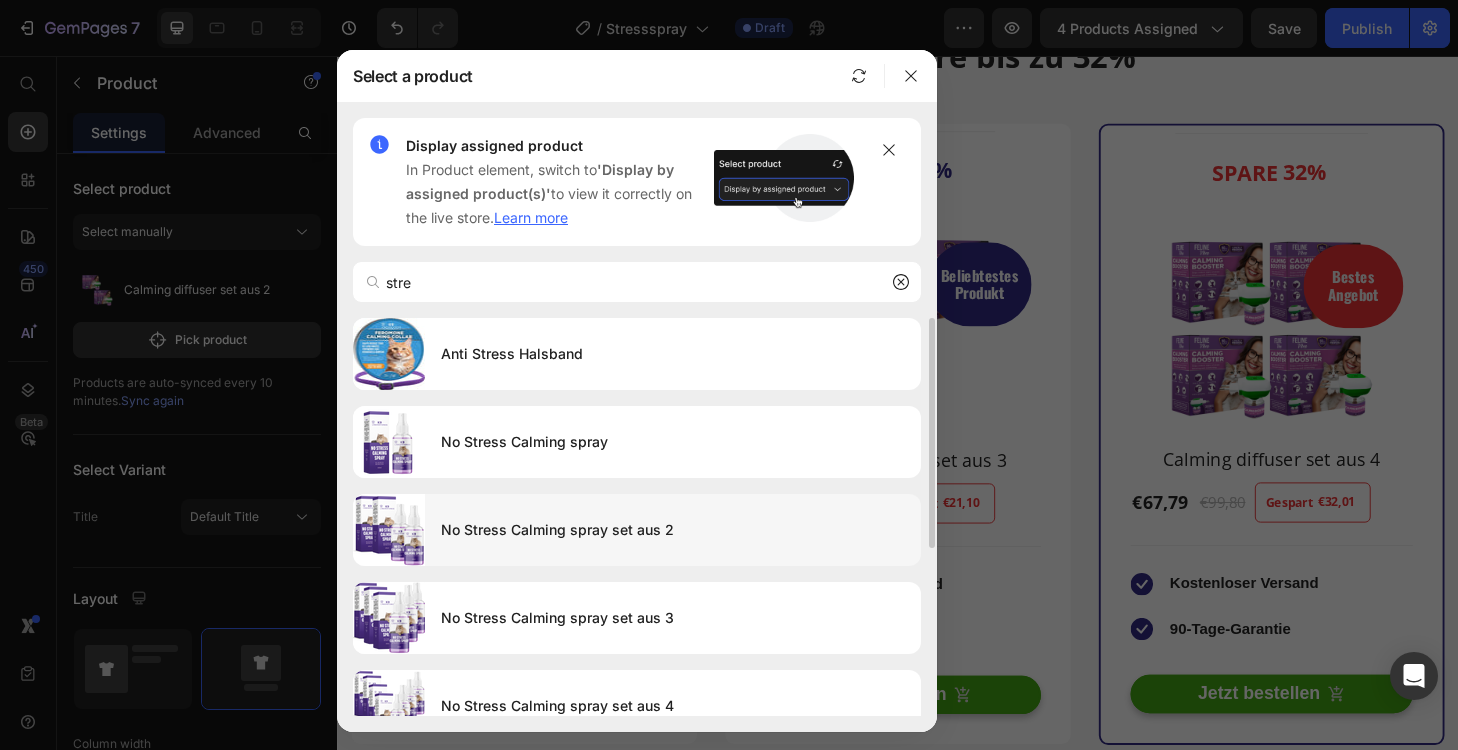 click on "No Stress Calming spray set aus 2" at bounding box center [673, 530] 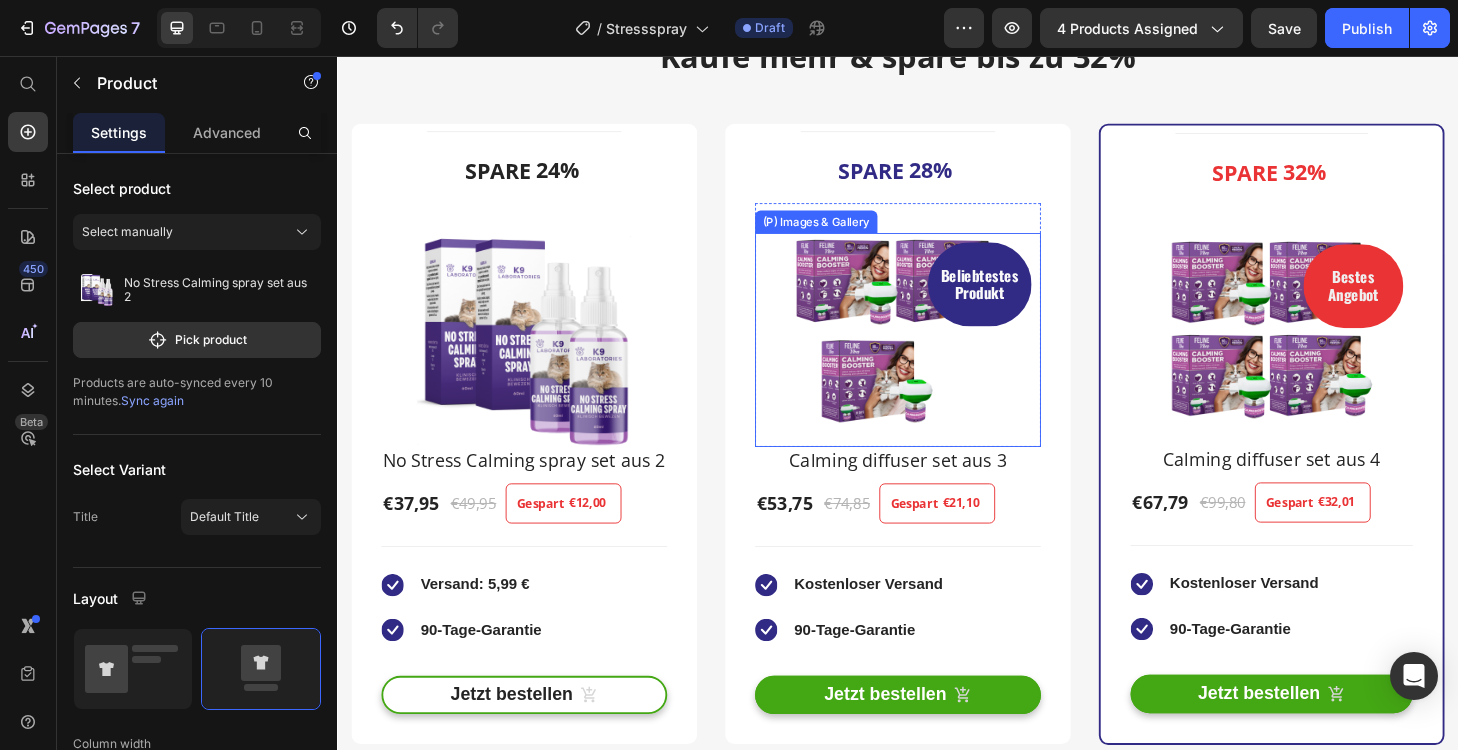 click at bounding box center (937, 360) 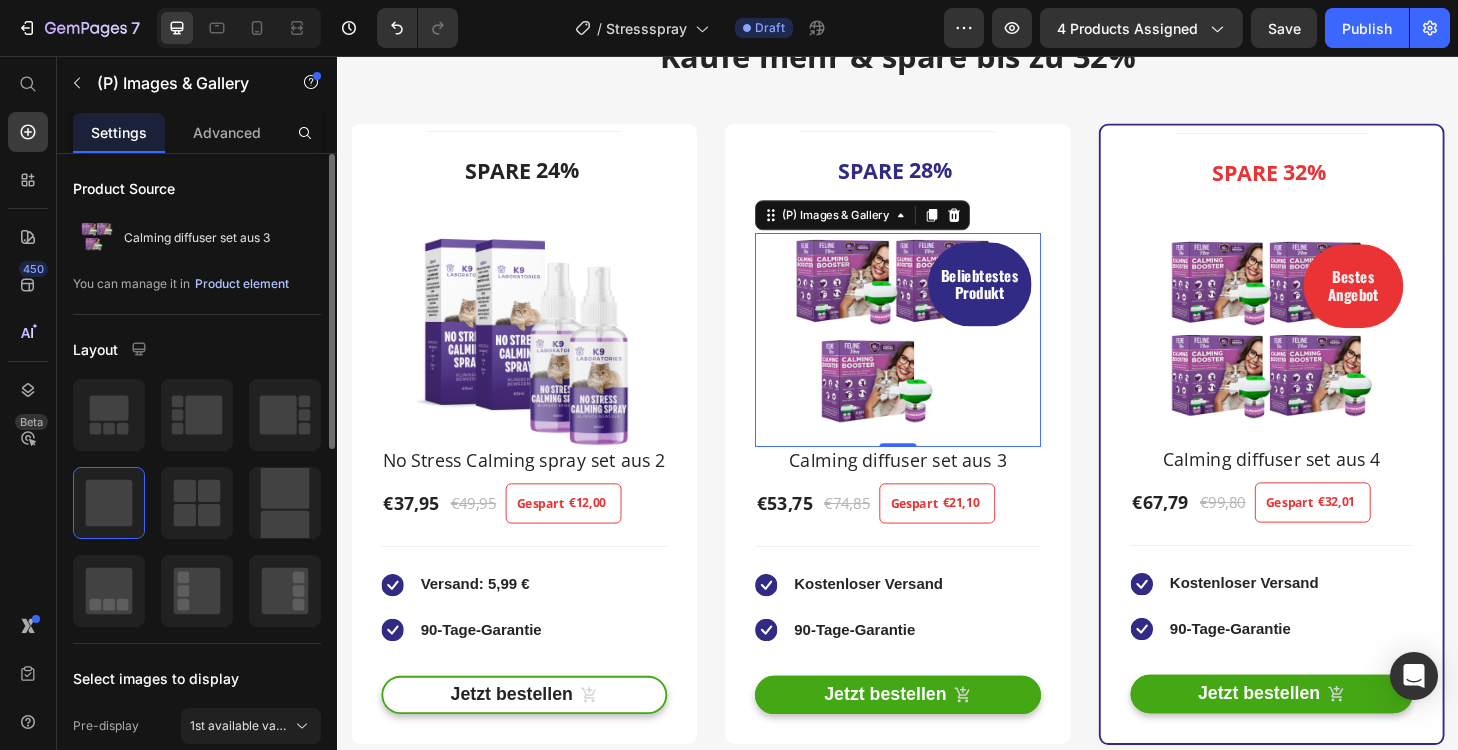 click on "Product element" at bounding box center [242, 284] 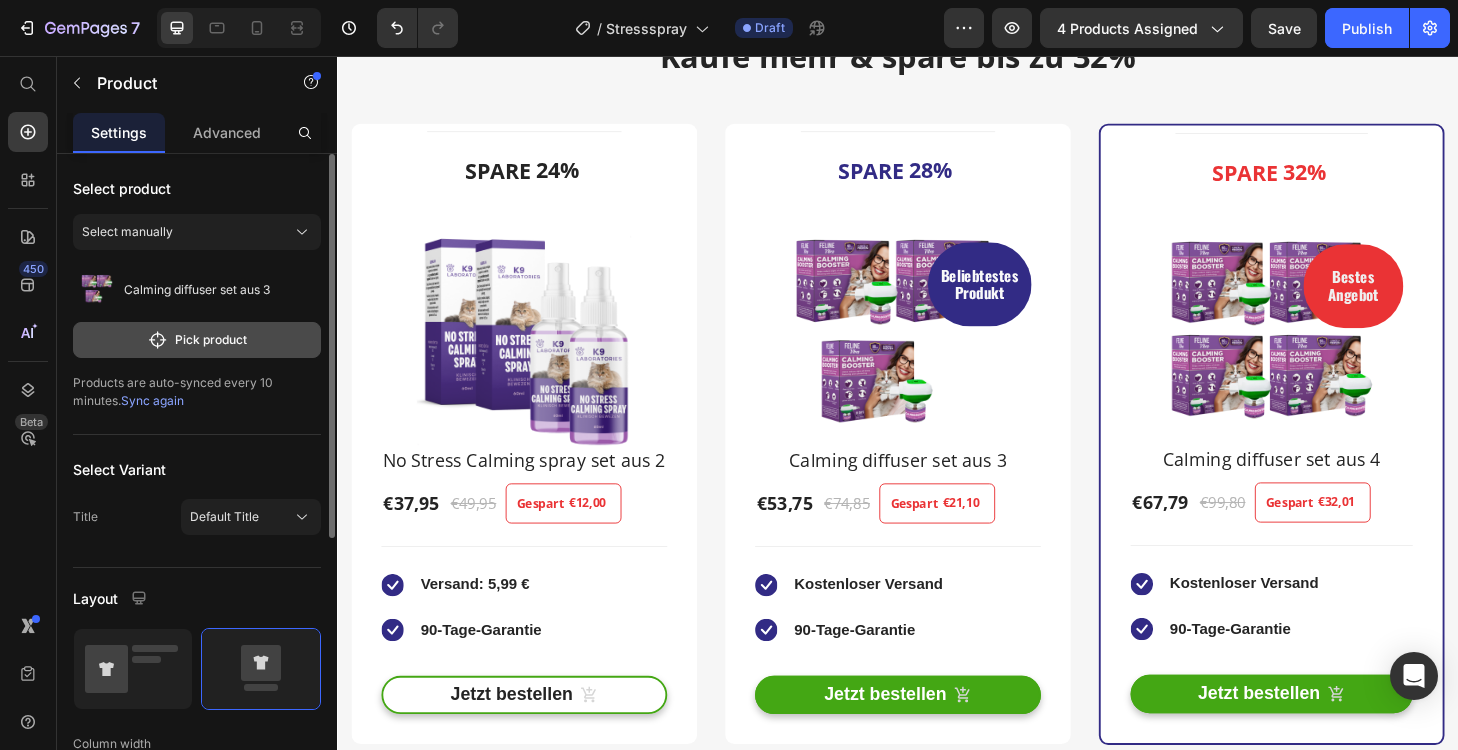 click on "Pick product" at bounding box center [197, 340] 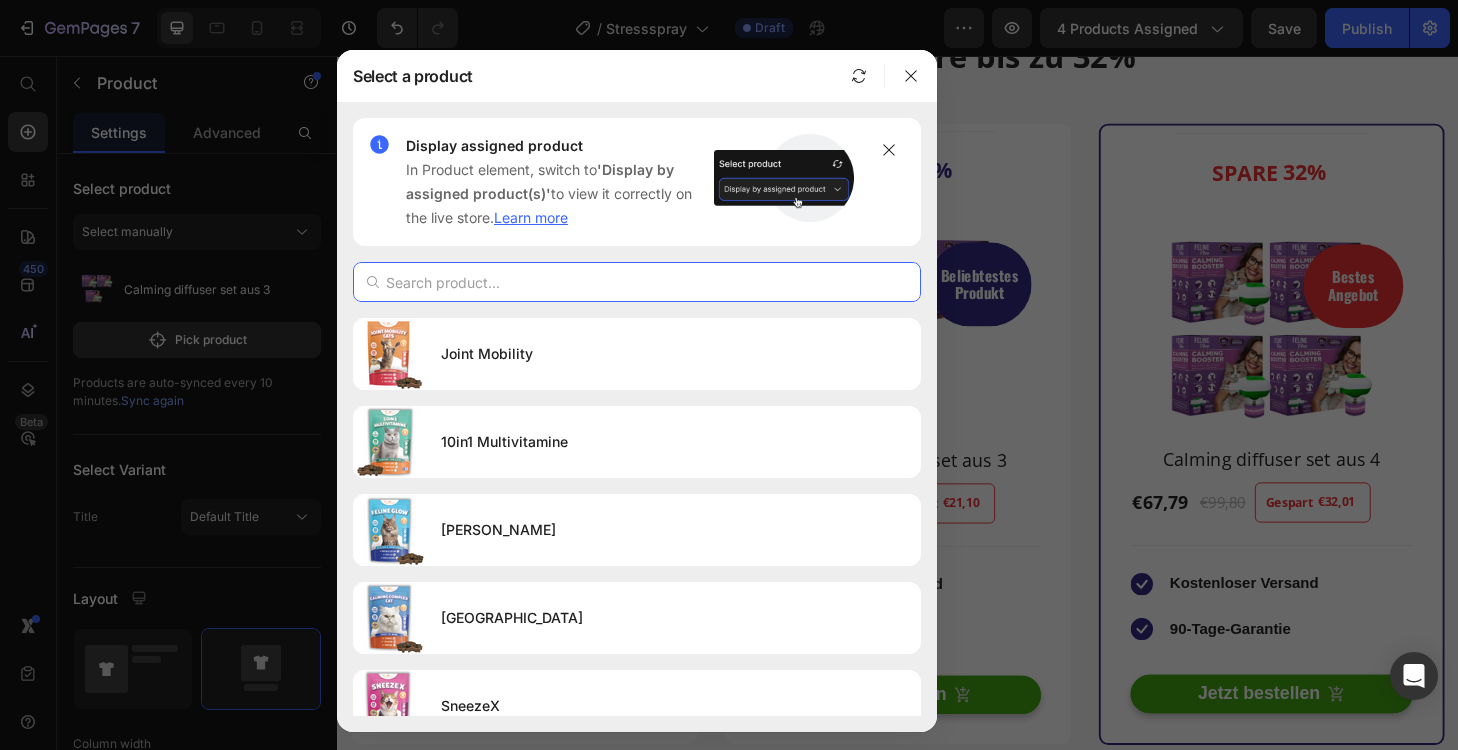 click at bounding box center (637, 282) 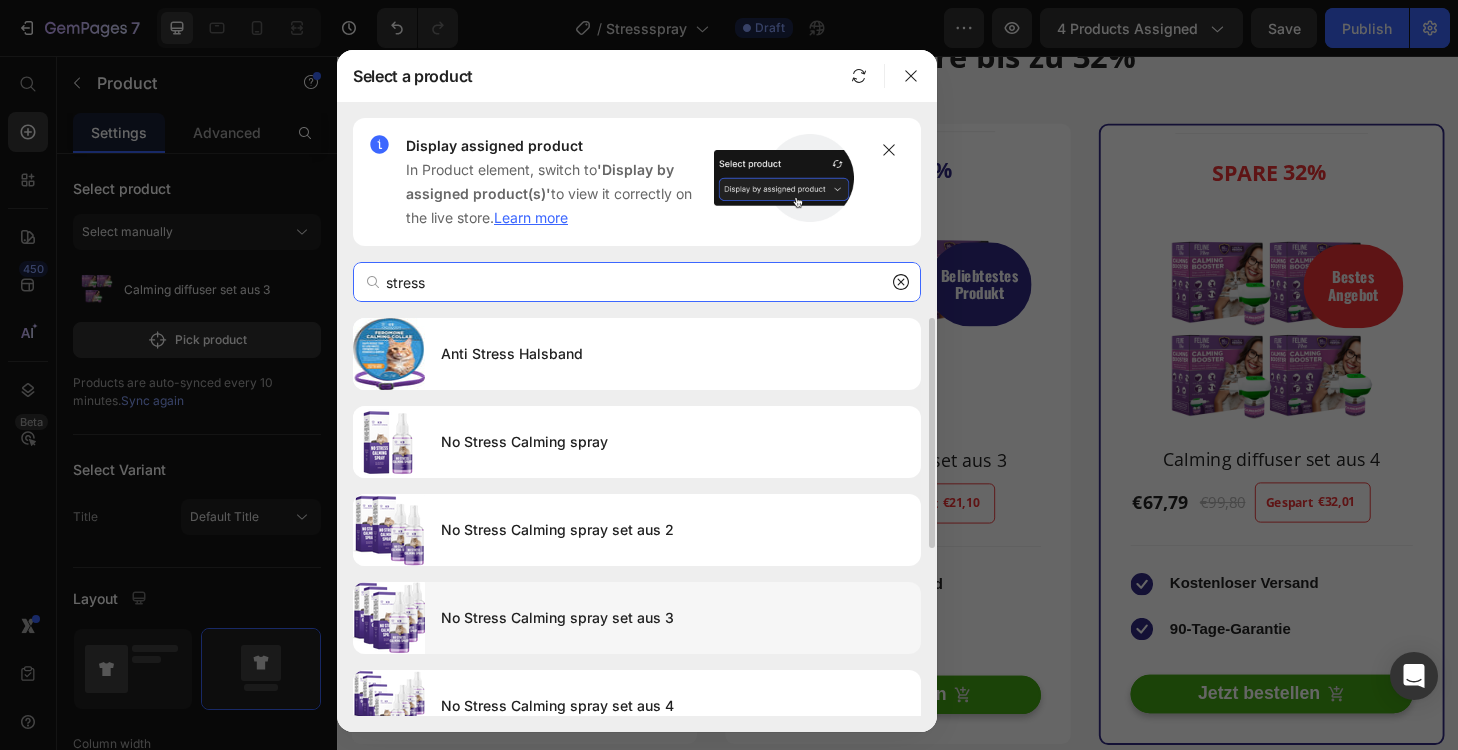 type on "stress" 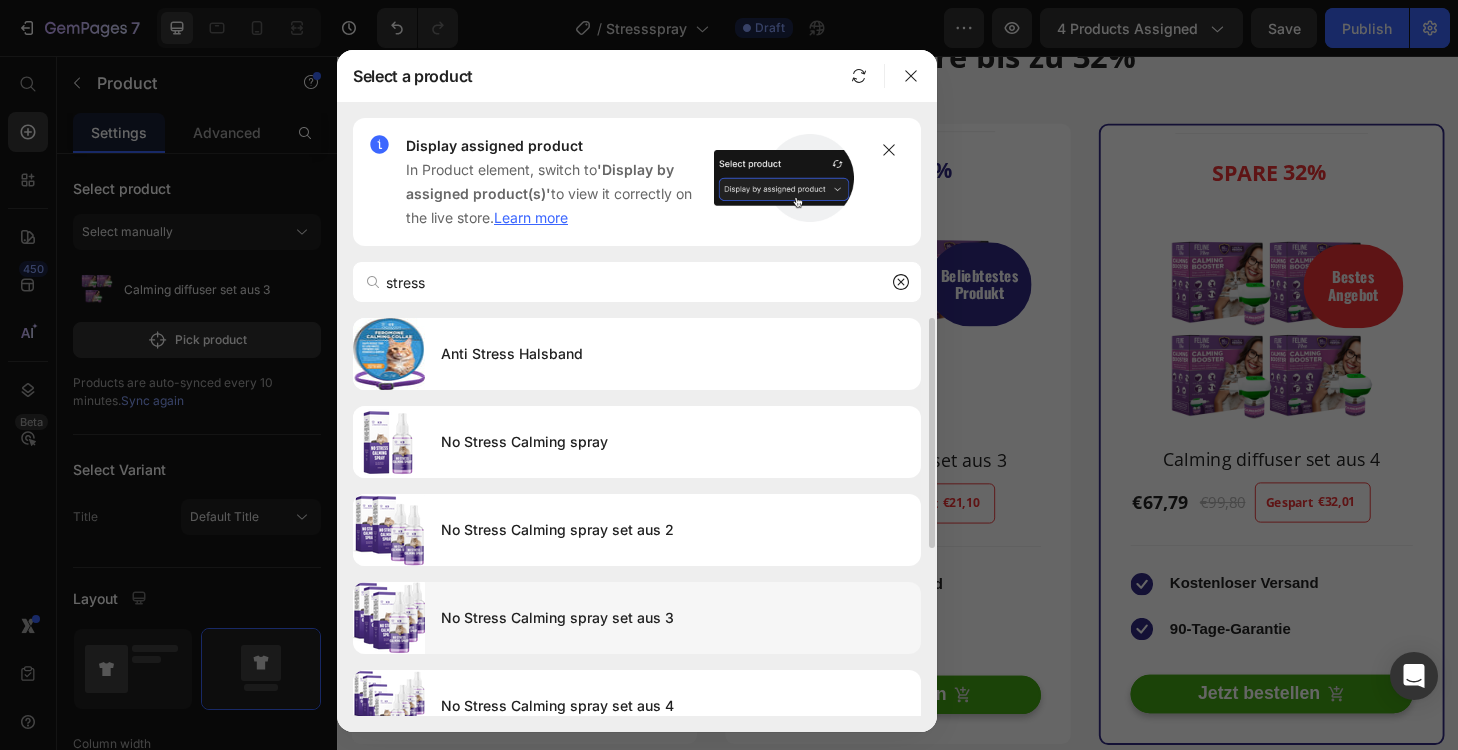 click on "No Stress Calming spray set aus 3" at bounding box center (673, 618) 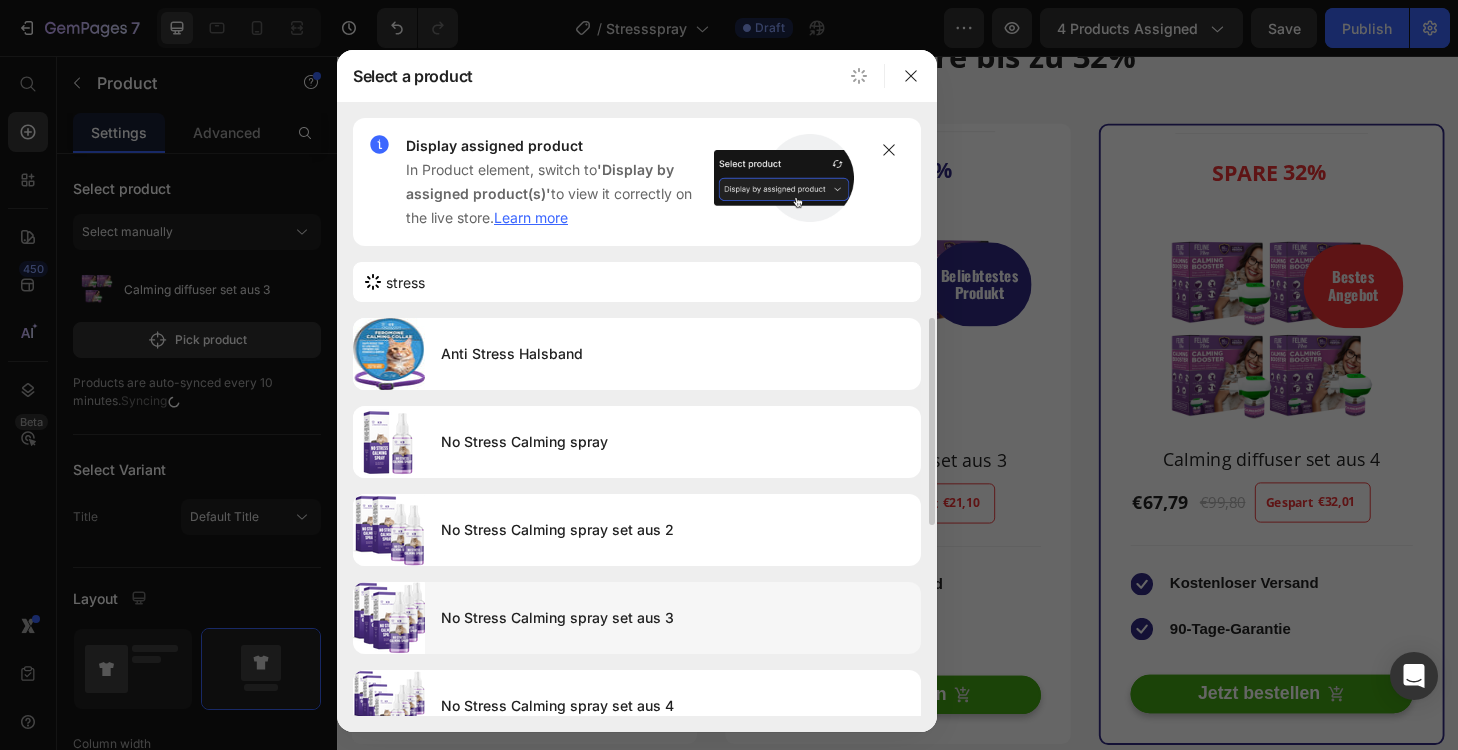 type 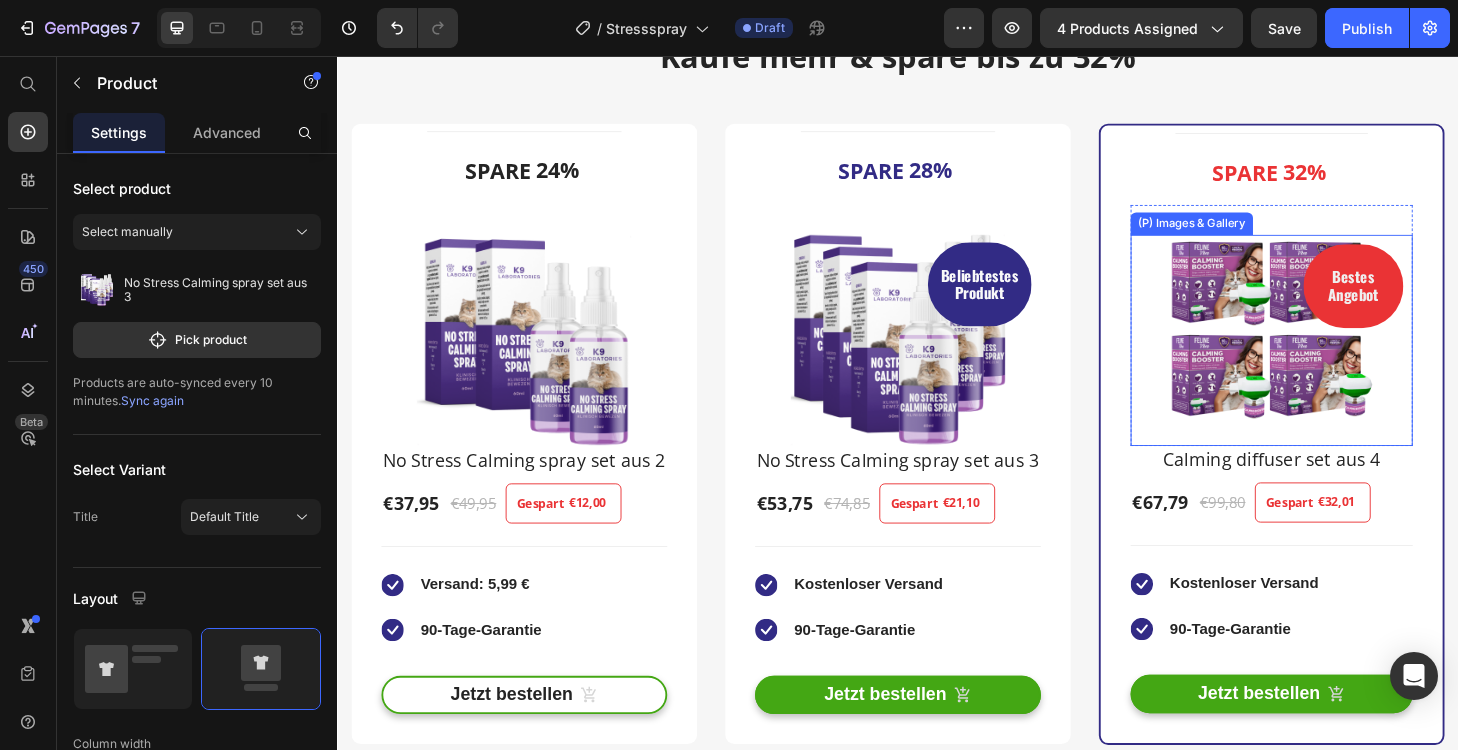 click at bounding box center [1337, 360] 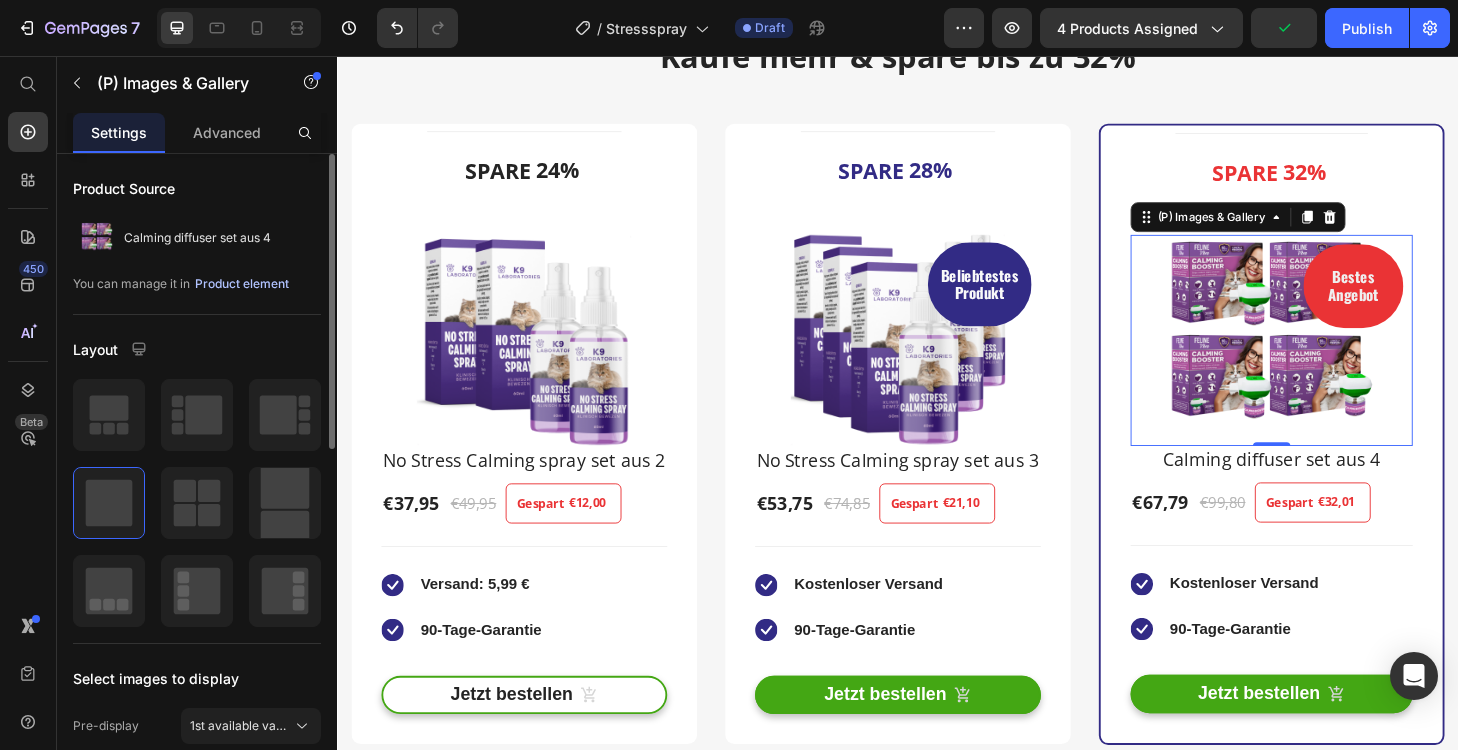 click on "Product element" at bounding box center [242, 284] 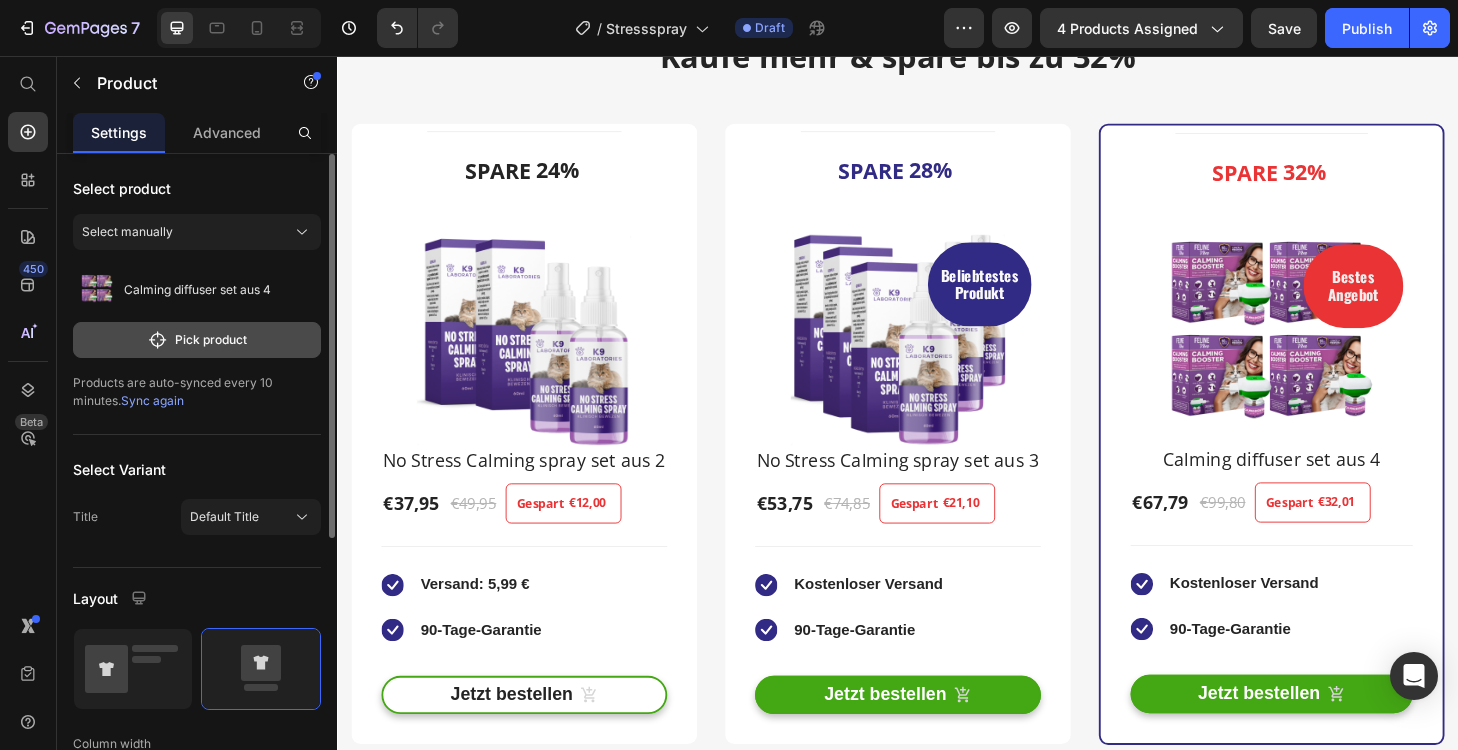 click on "Pick product" at bounding box center (197, 340) 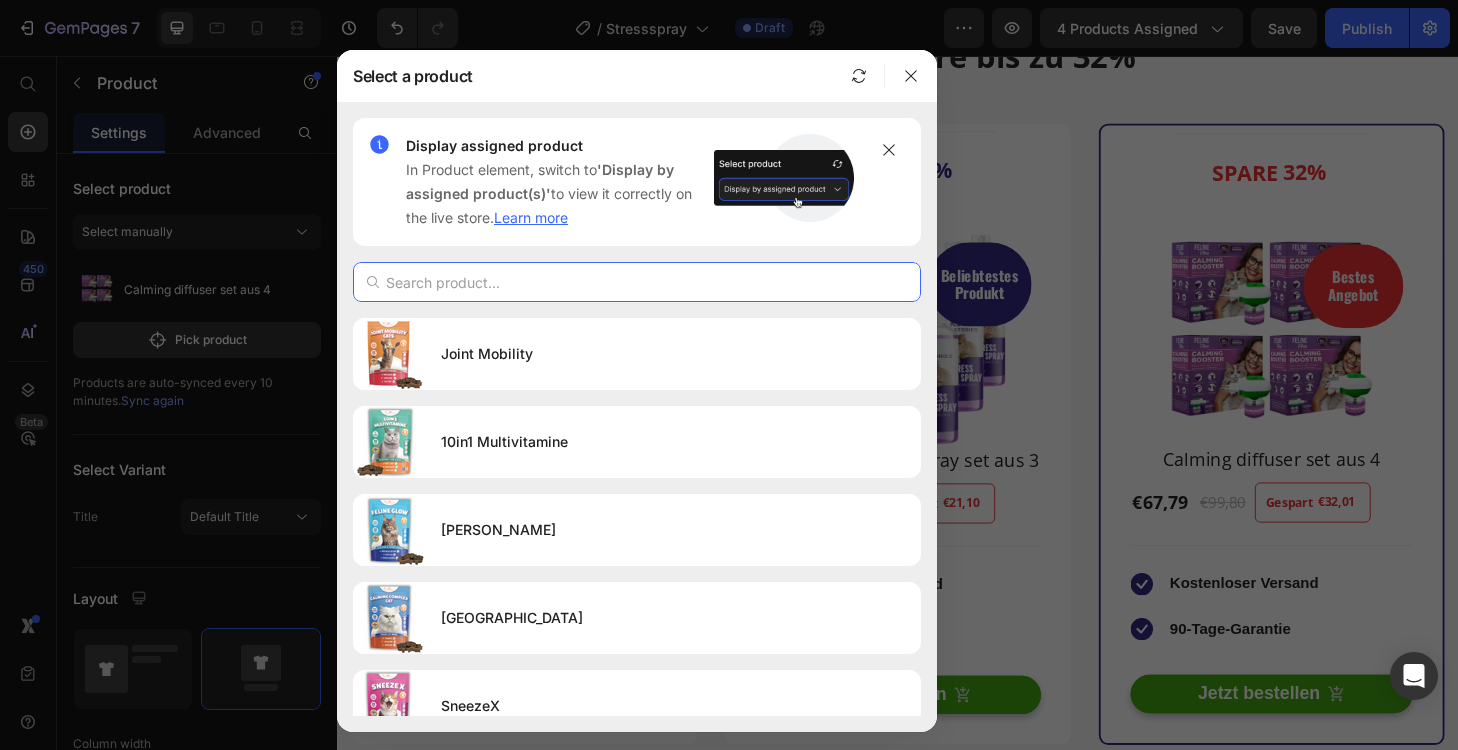 click at bounding box center [637, 282] 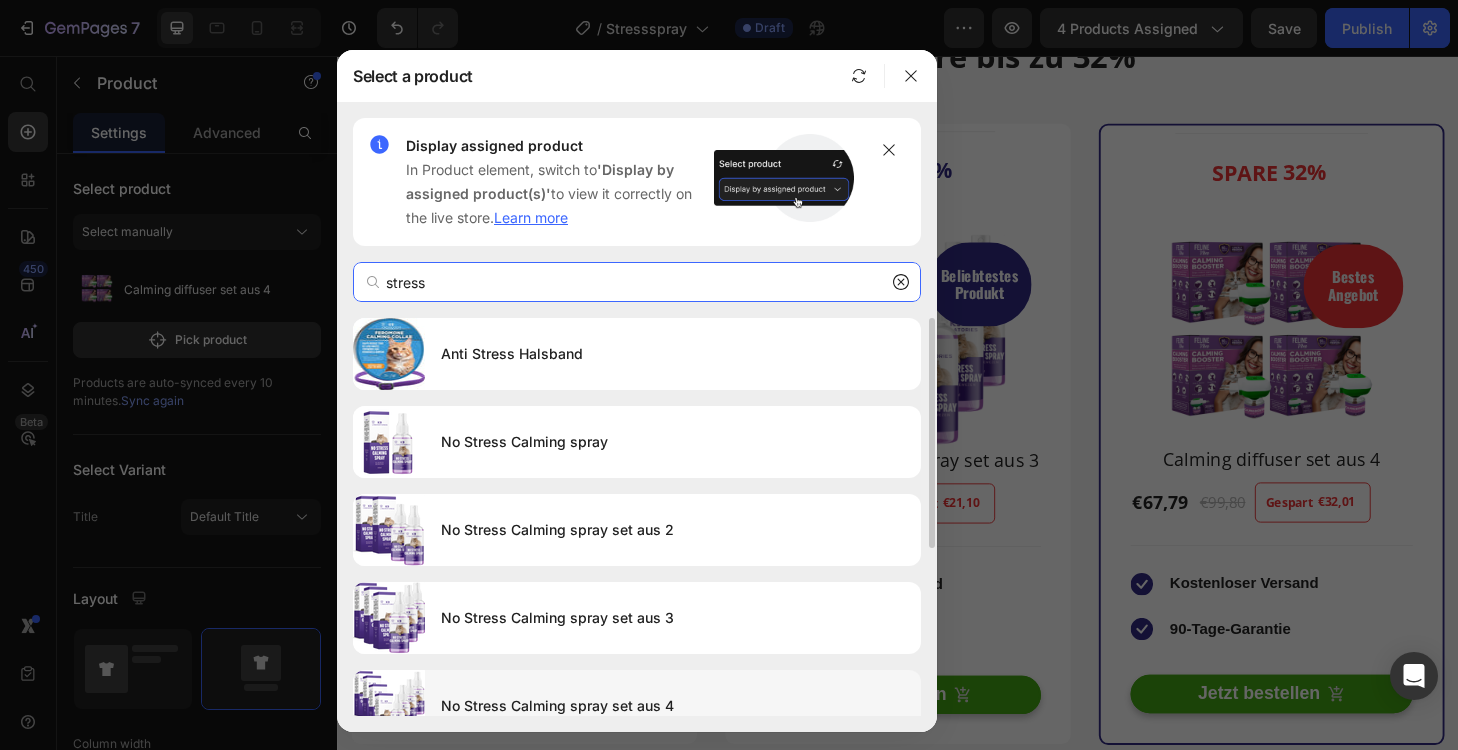 type on "stress" 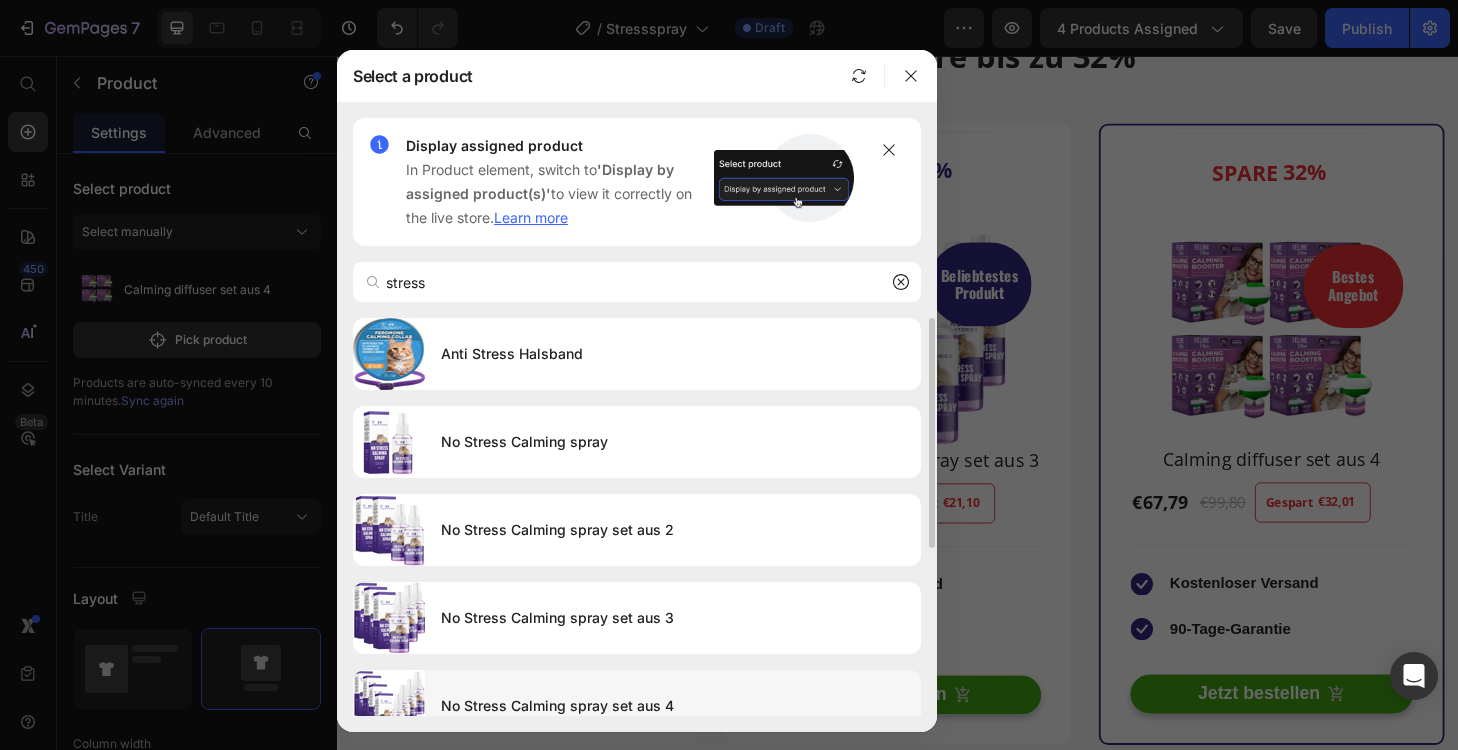 click on "No Stress Calming spray set aus 4" at bounding box center [673, 706] 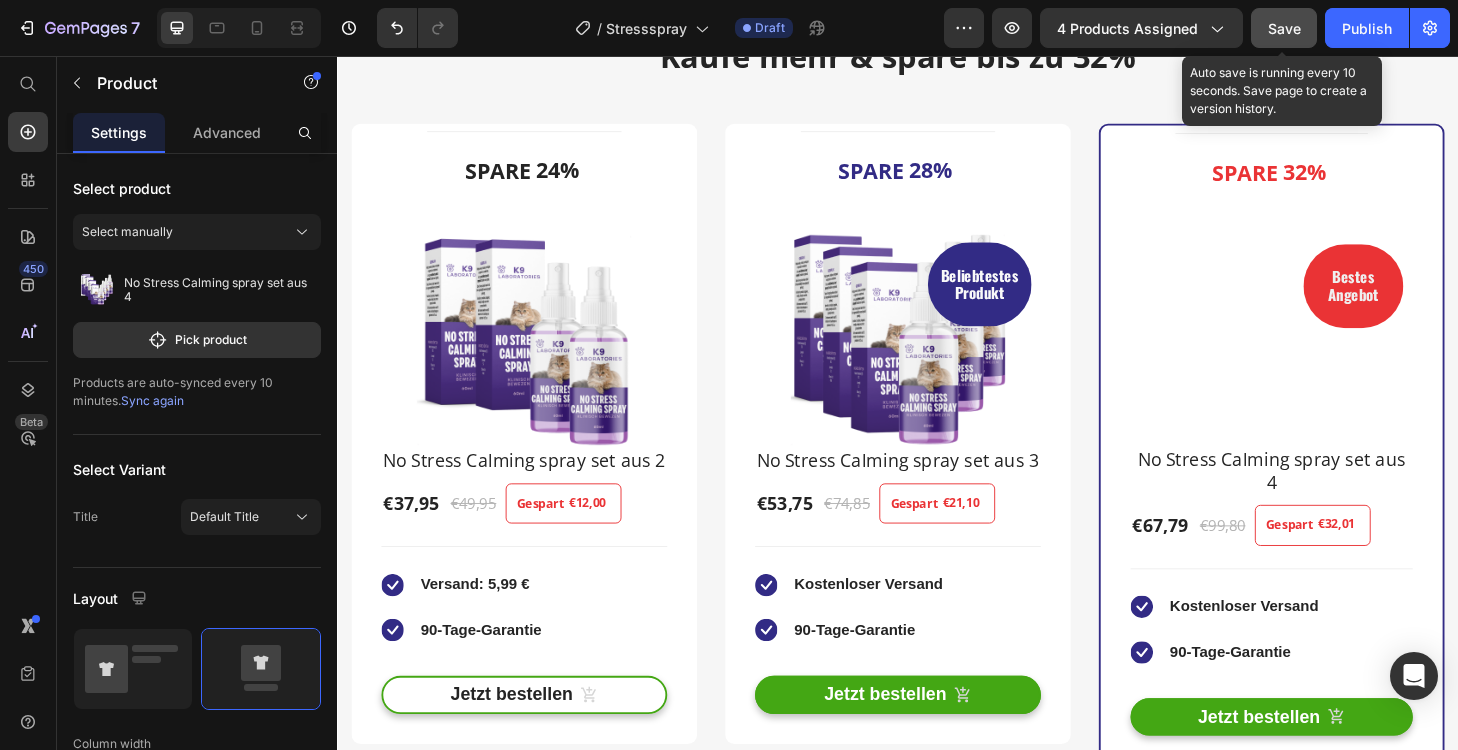 click on "Save" at bounding box center [1284, 28] 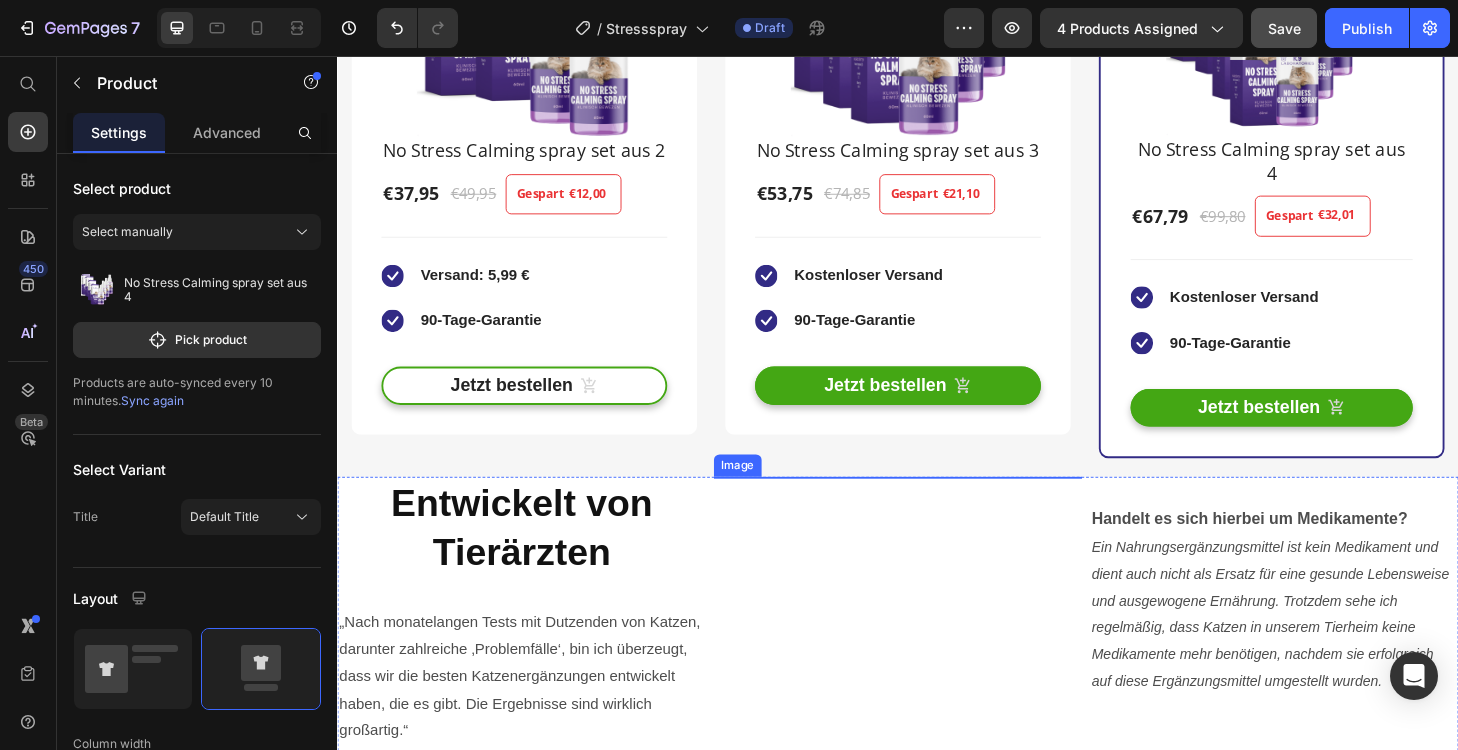 scroll, scrollTop: 3313, scrollLeft: 0, axis: vertical 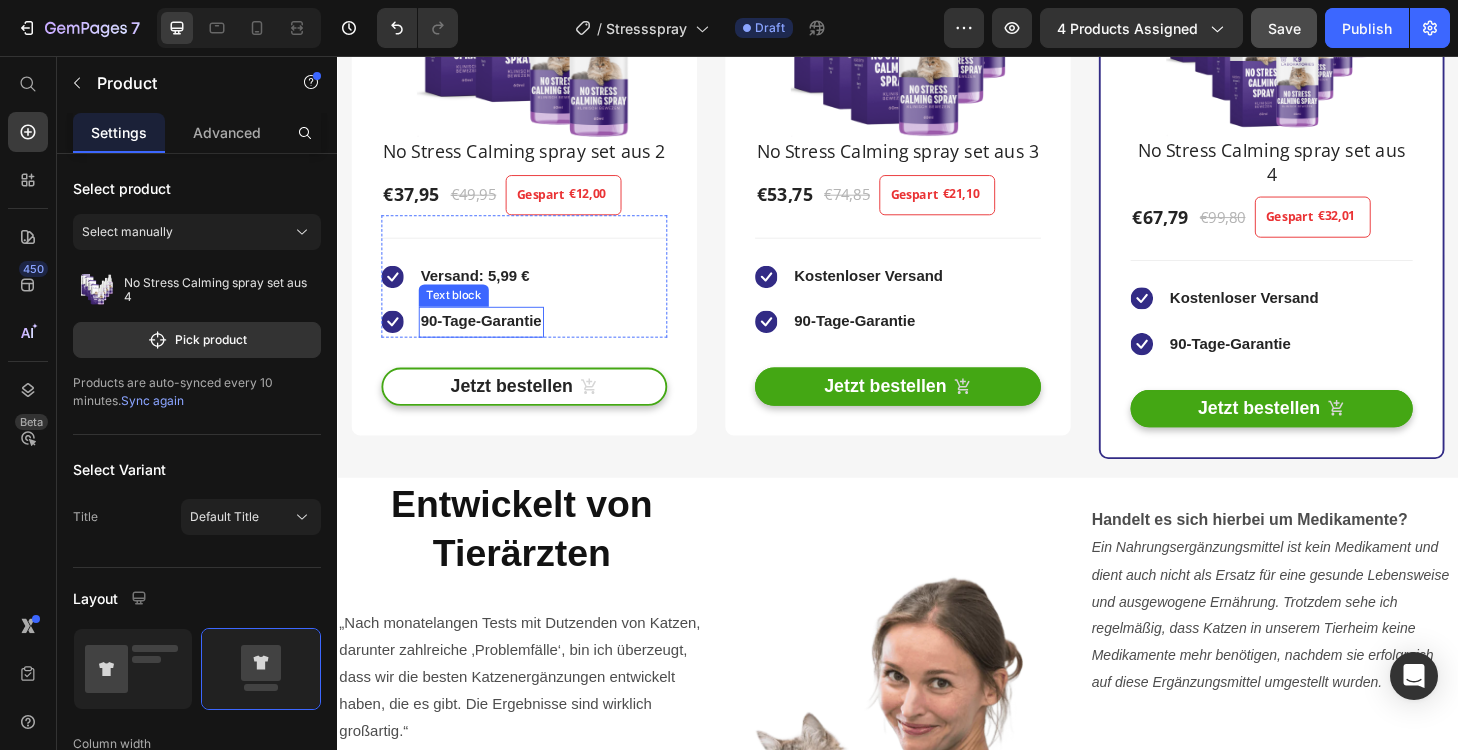 click on "90-Tage-Garantie" at bounding box center [491, 339] 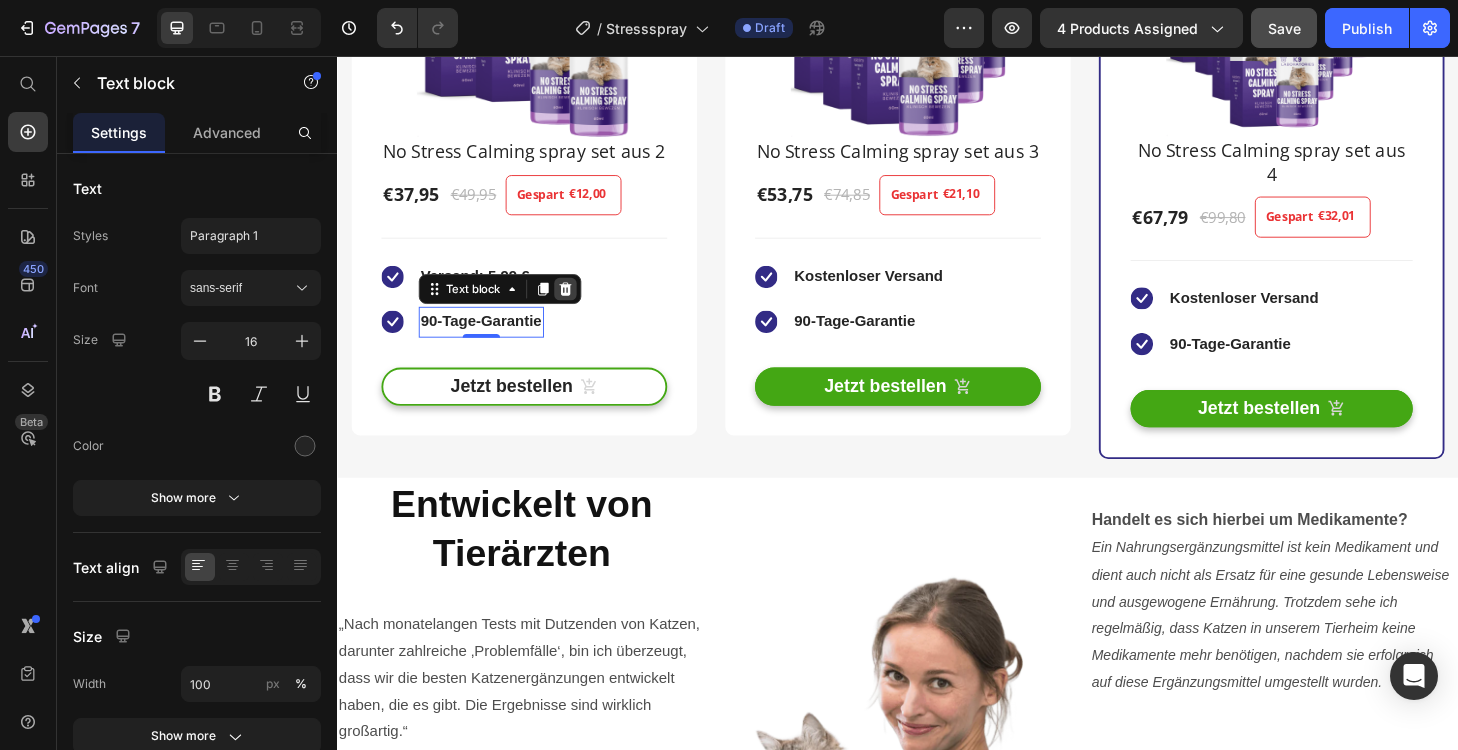 click 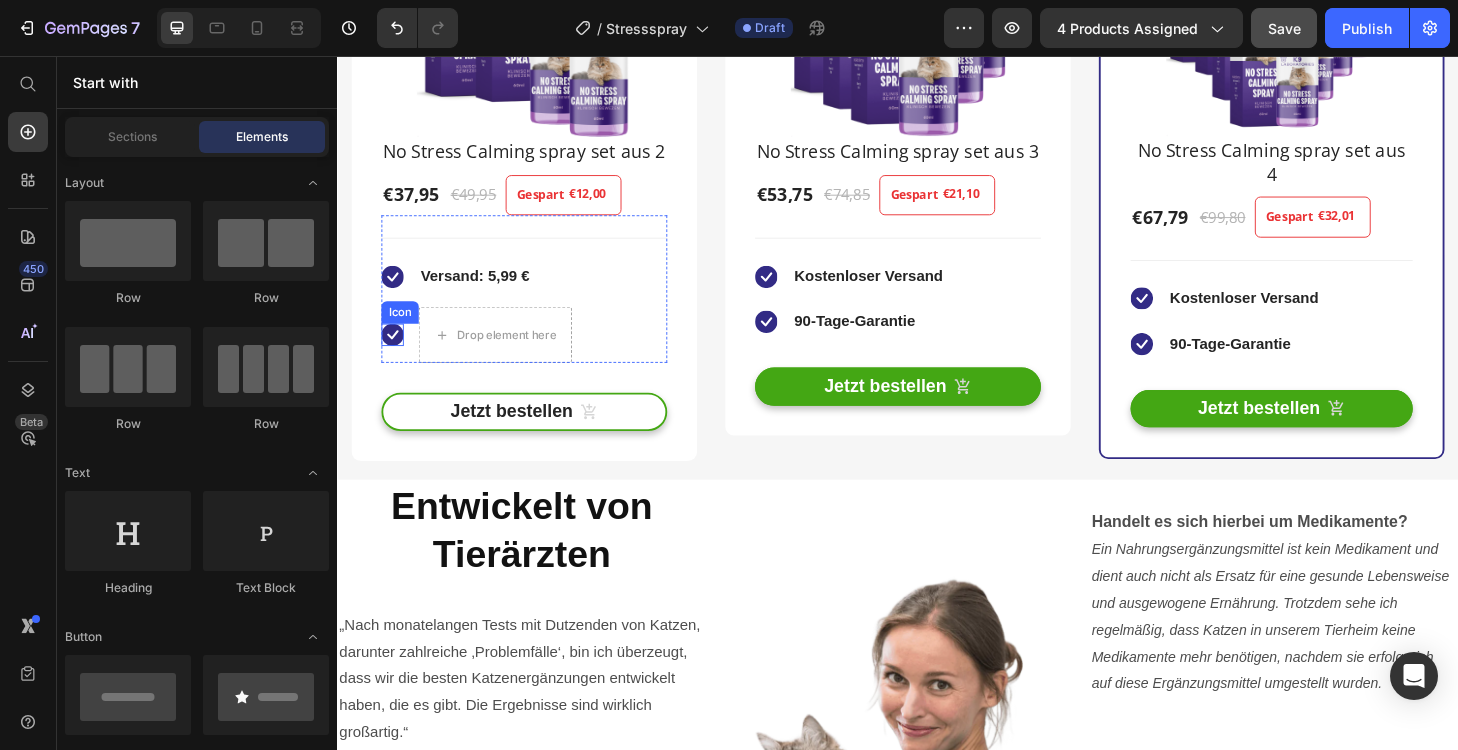click 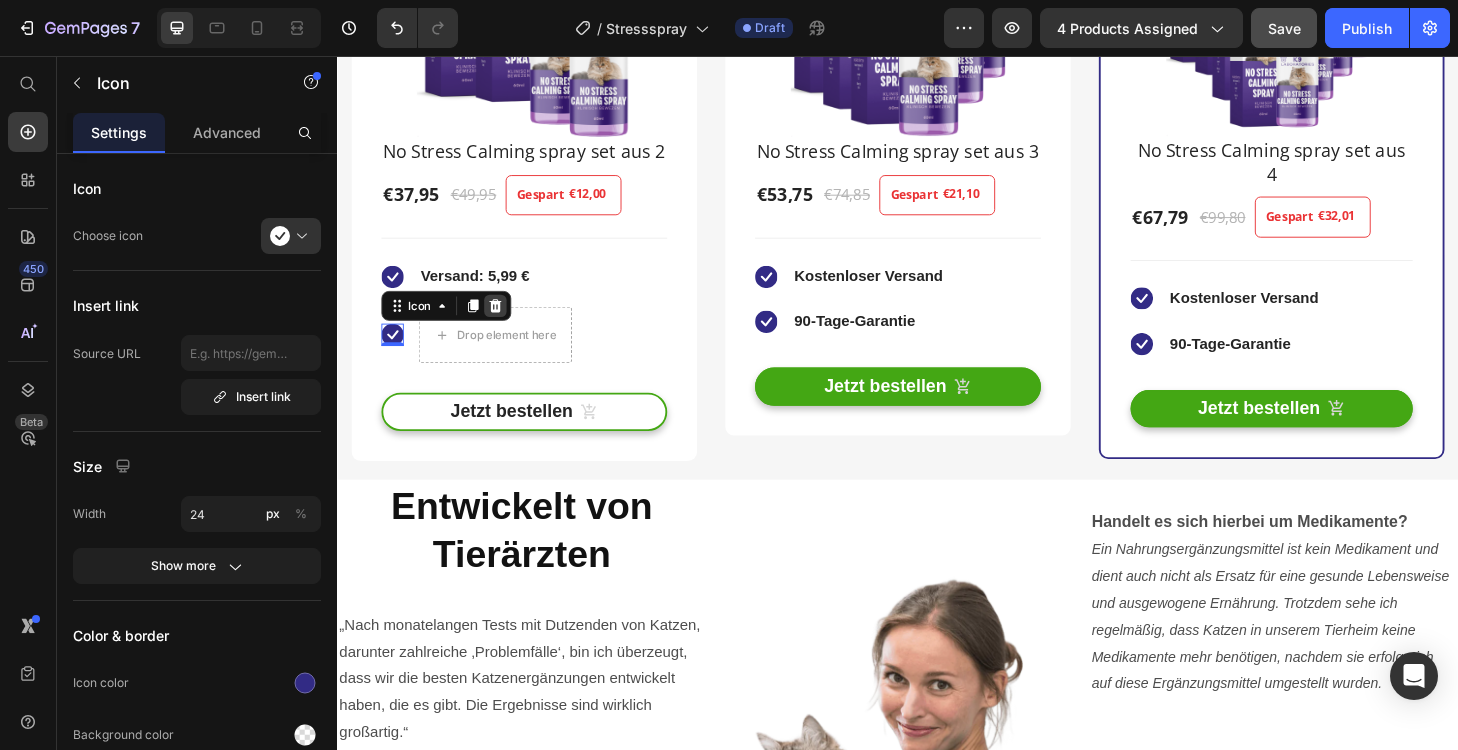 click 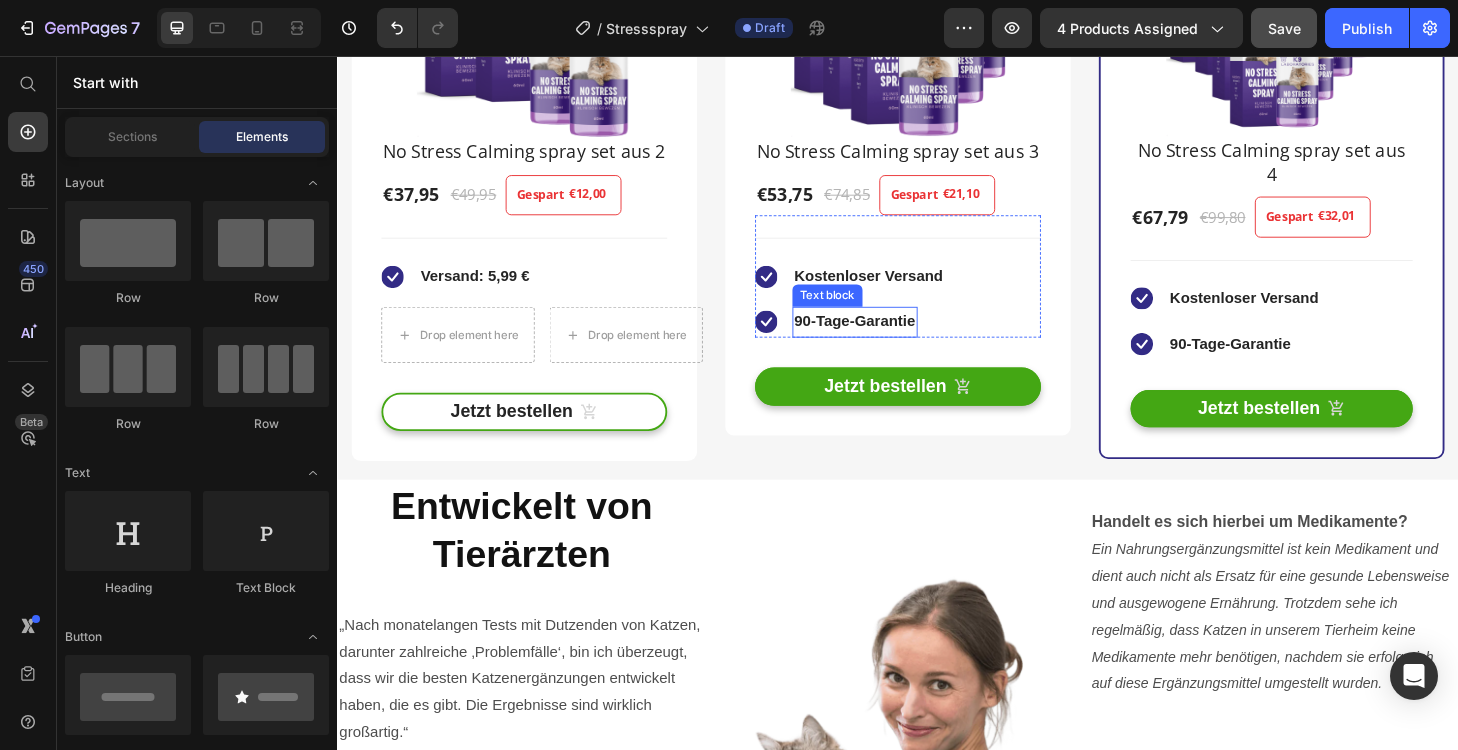 click on "90-Tage-Garantie" at bounding box center [891, 339] 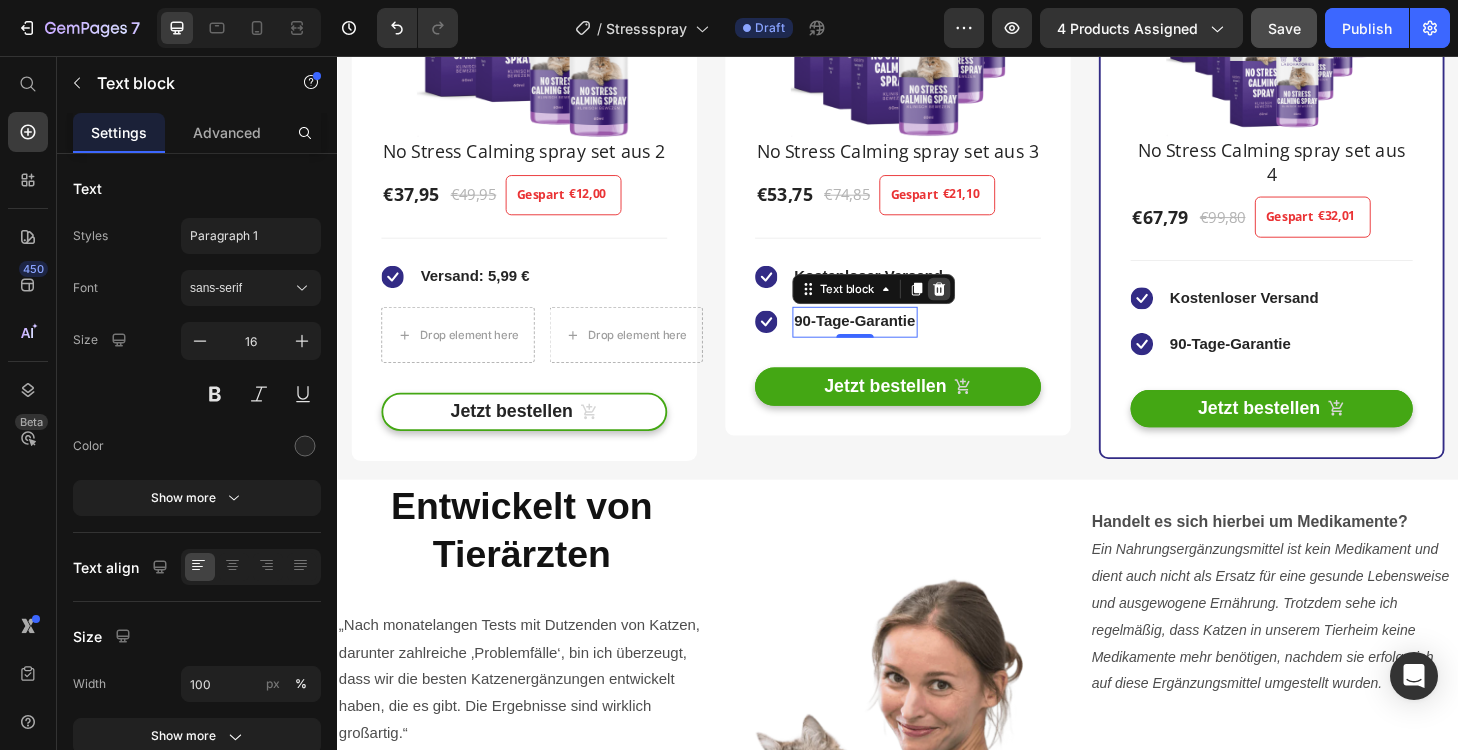 click 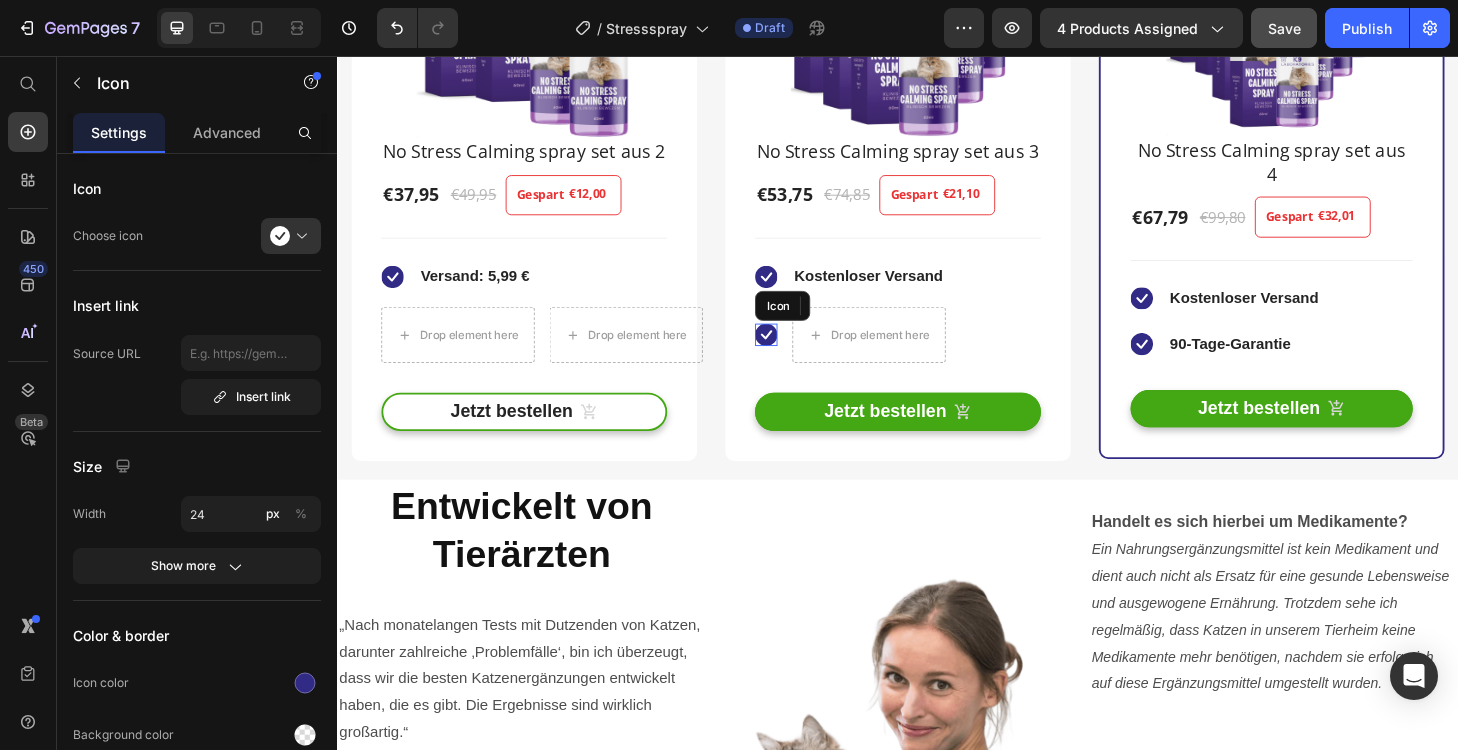 click 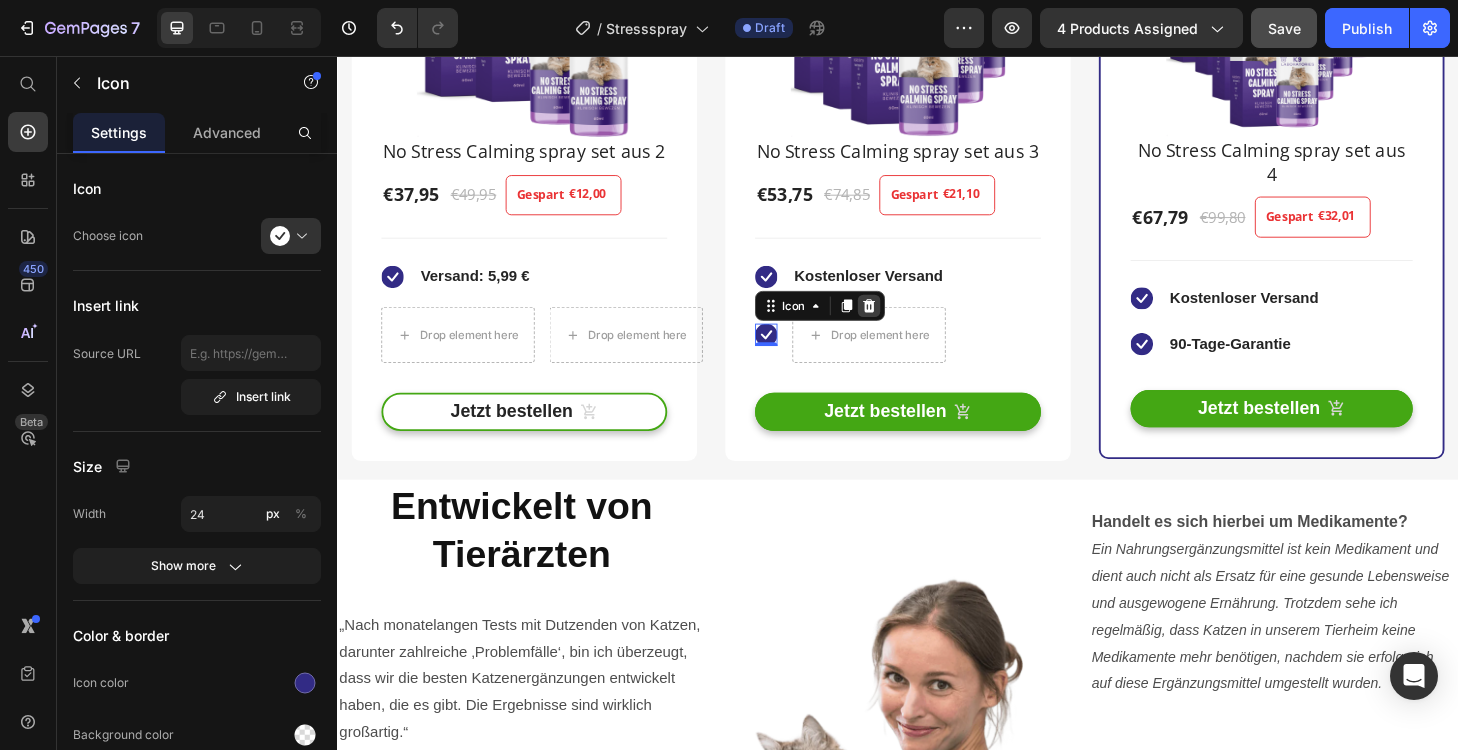 click 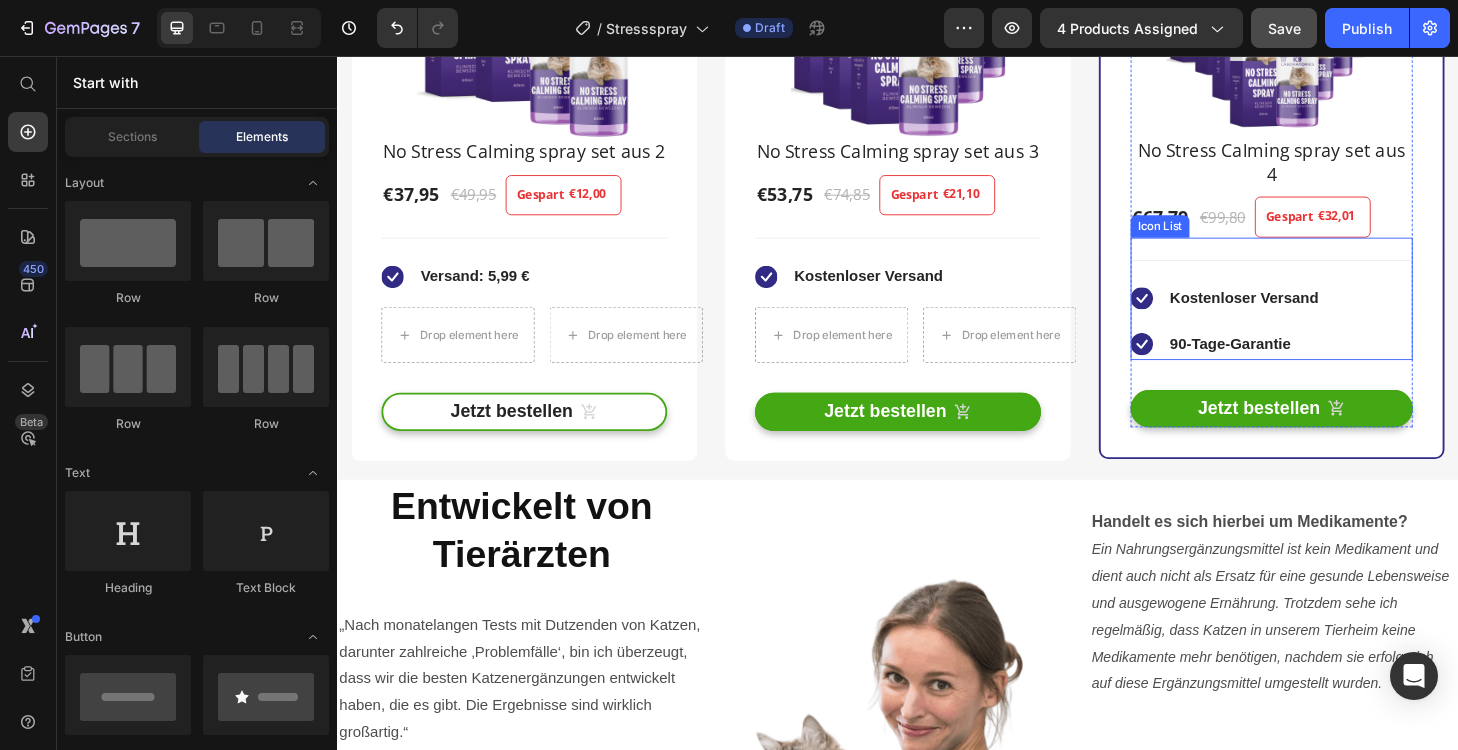 click on "Icon 90-Tage-Garantie Text block" at bounding box center [1287, 364] 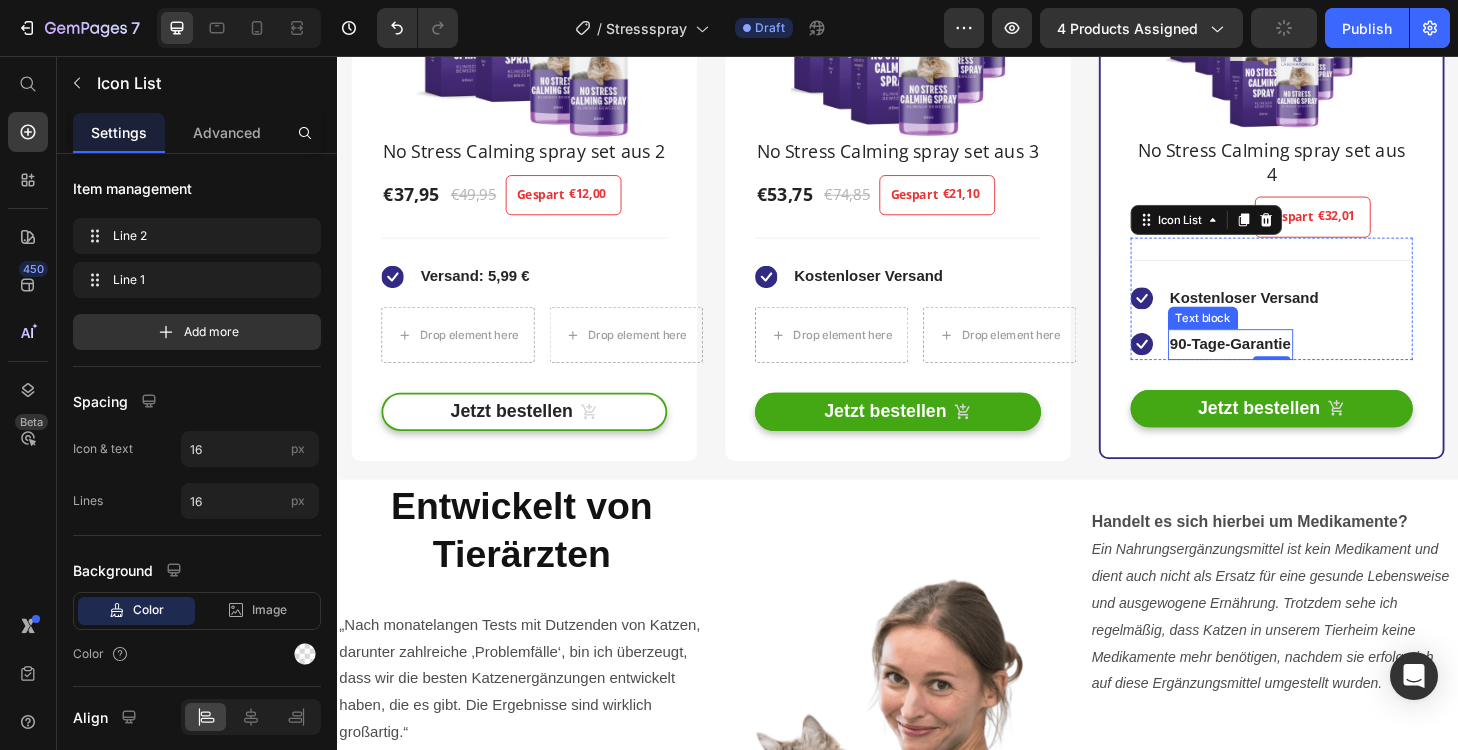 click on "90-Tage-Garantie" at bounding box center (1293, 363) 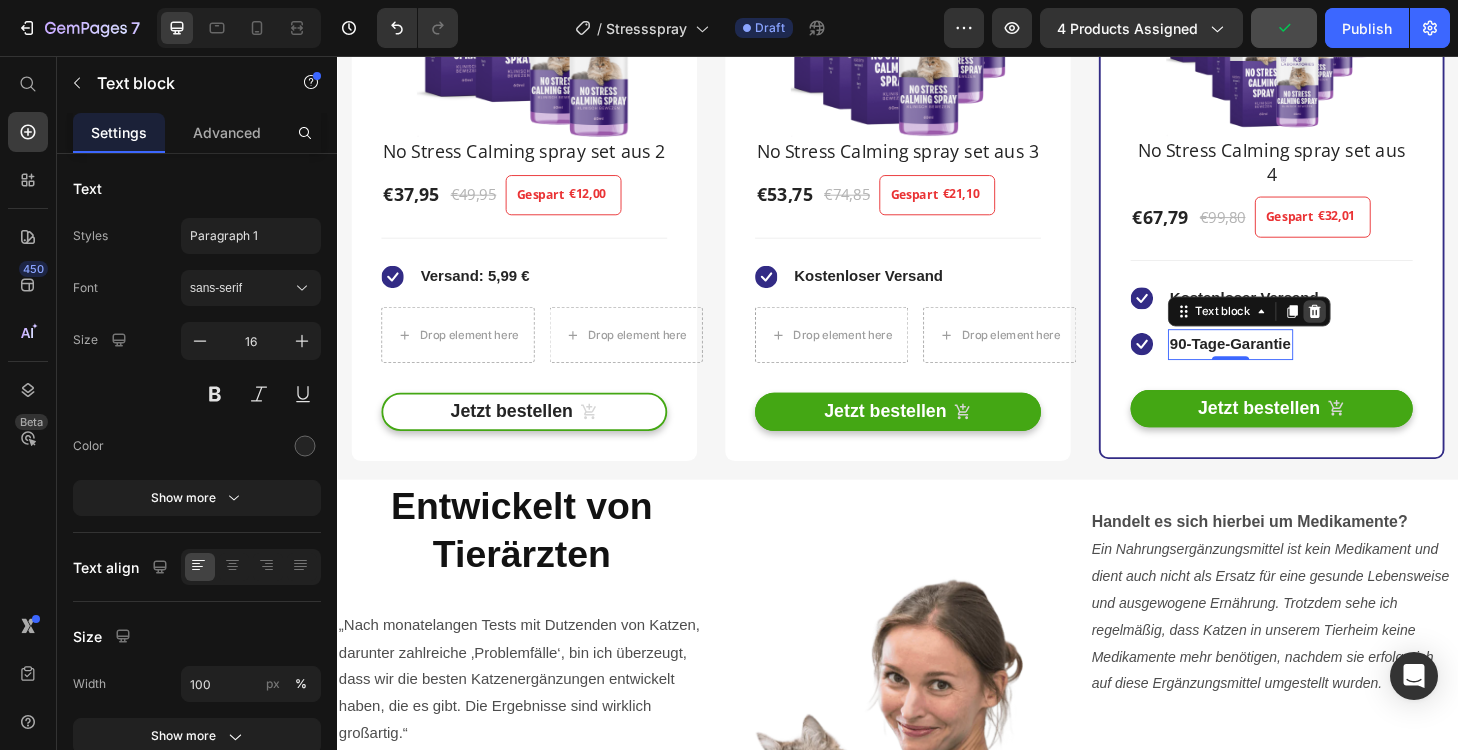 click 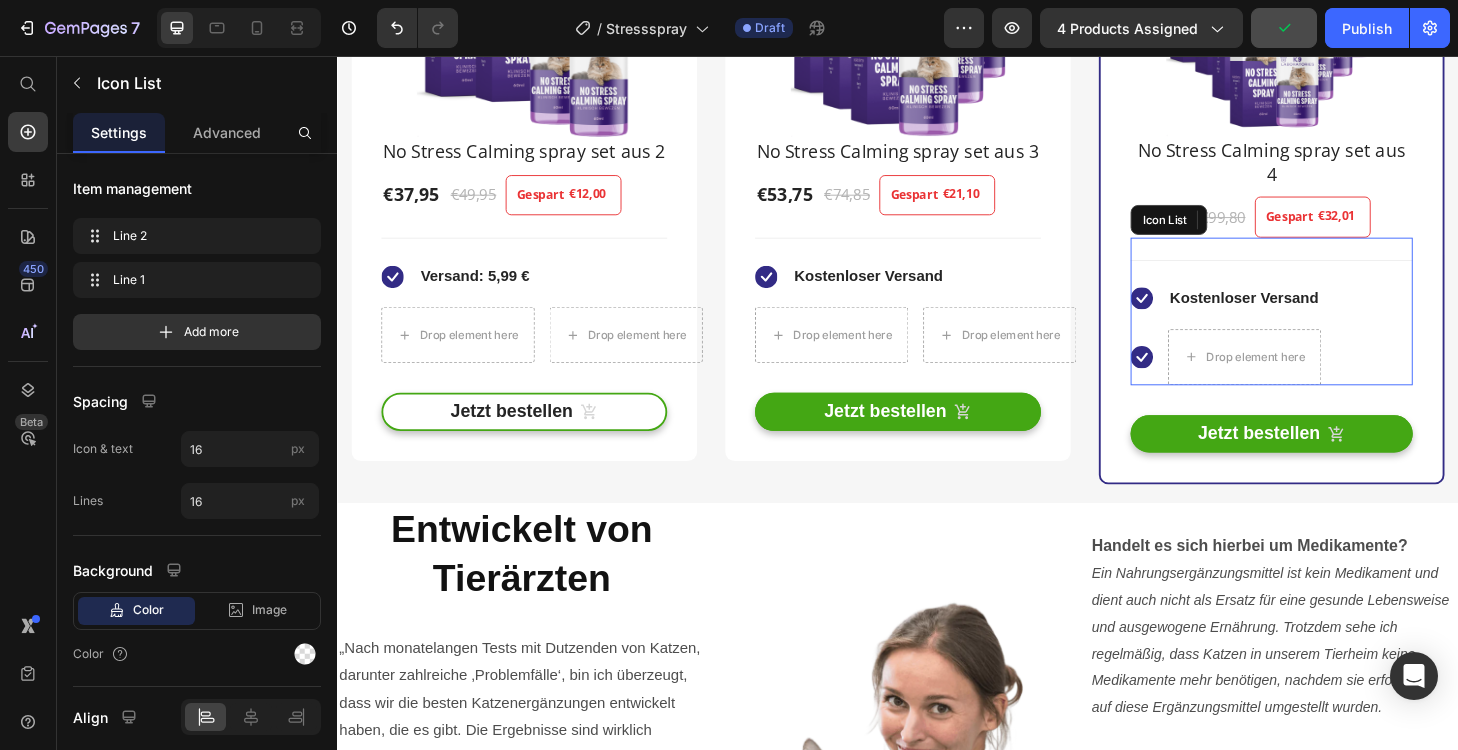 click on "Icon
Drop element here" at bounding box center [1288, 378] 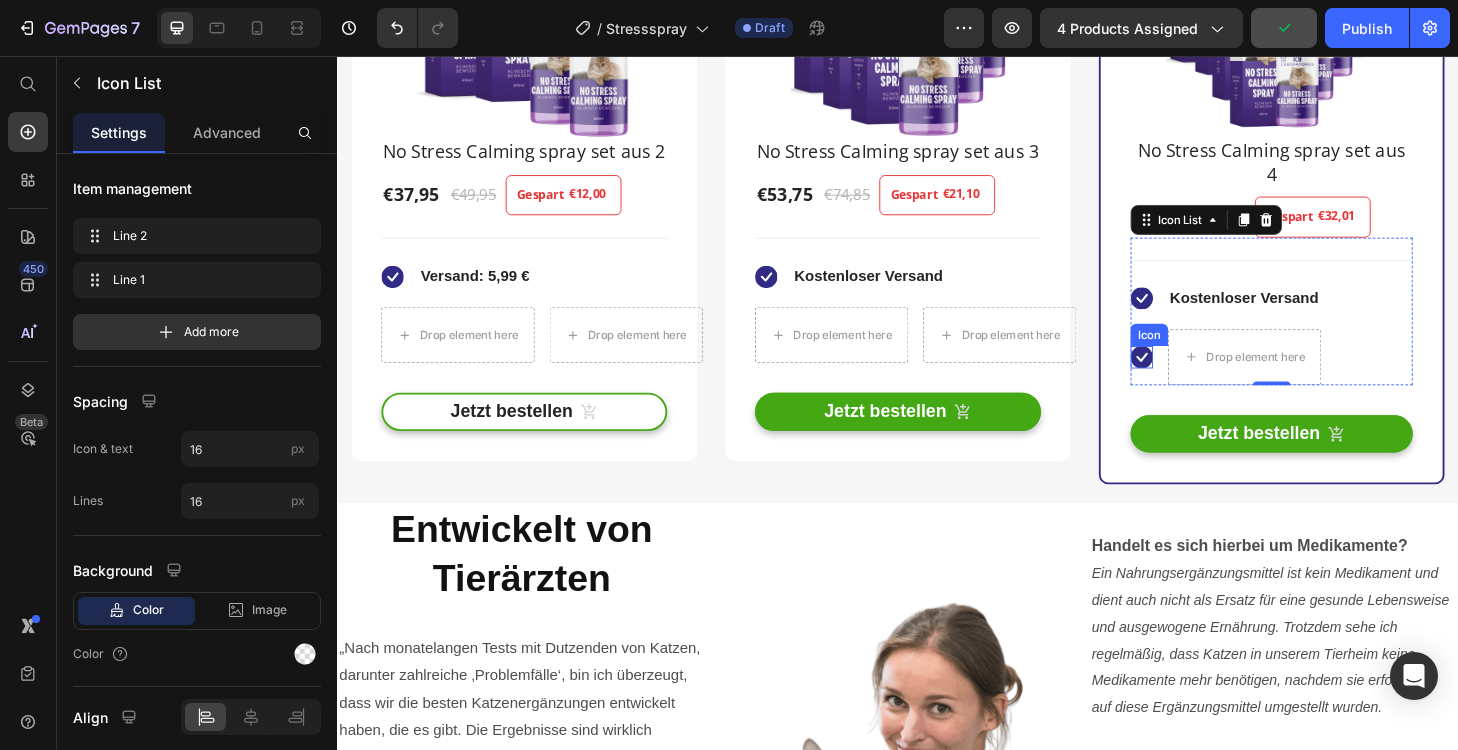 click 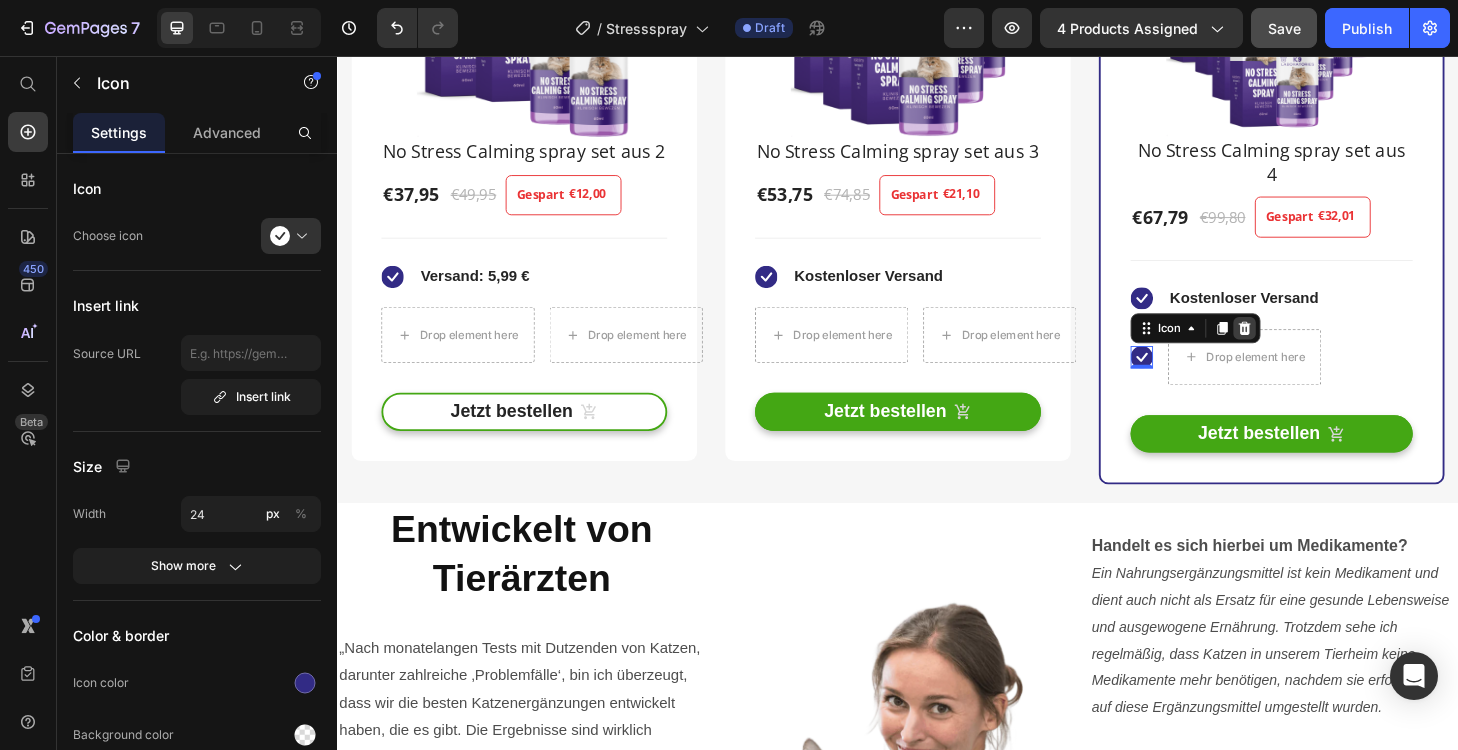 click 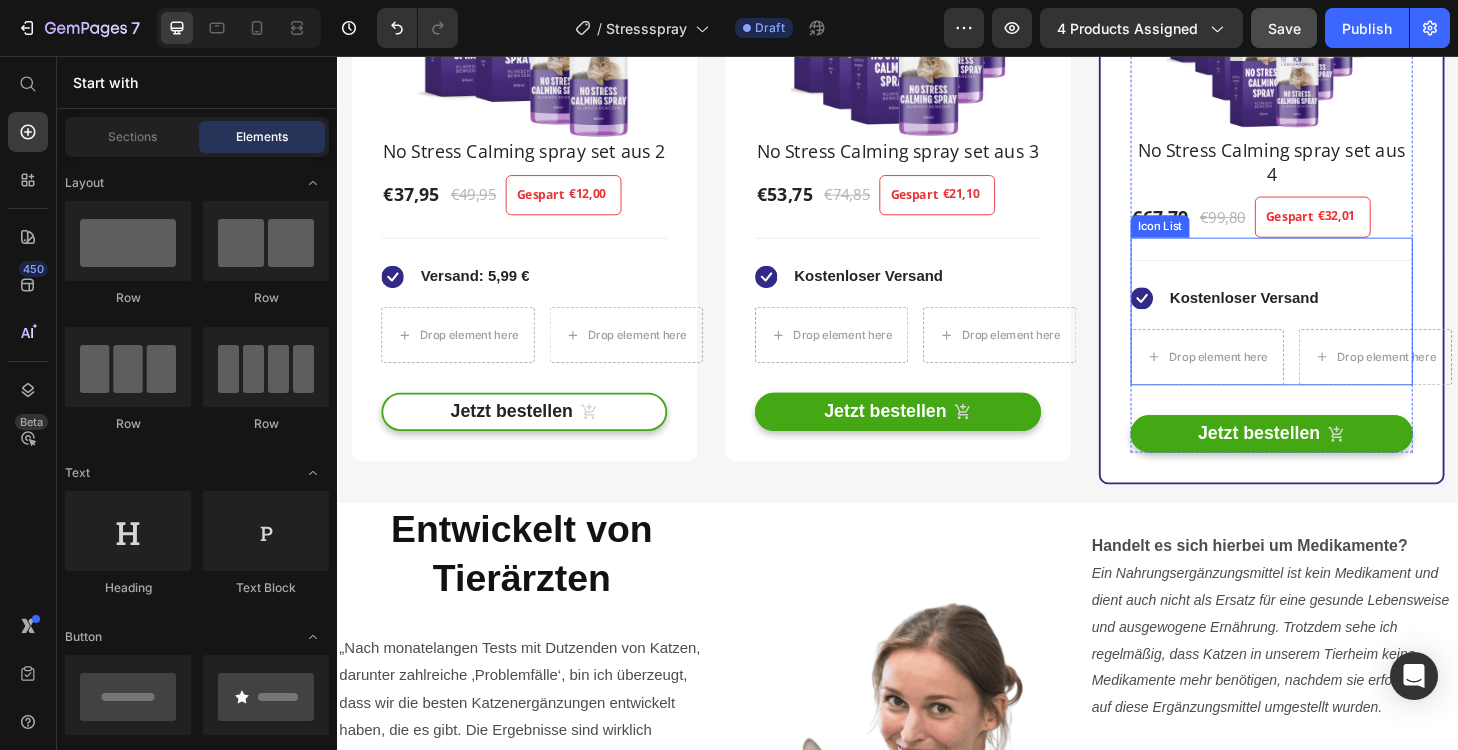 click on "Icon Kostenloser Versand Text block
Drop element here
Drop element here" at bounding box center [1337, 353] 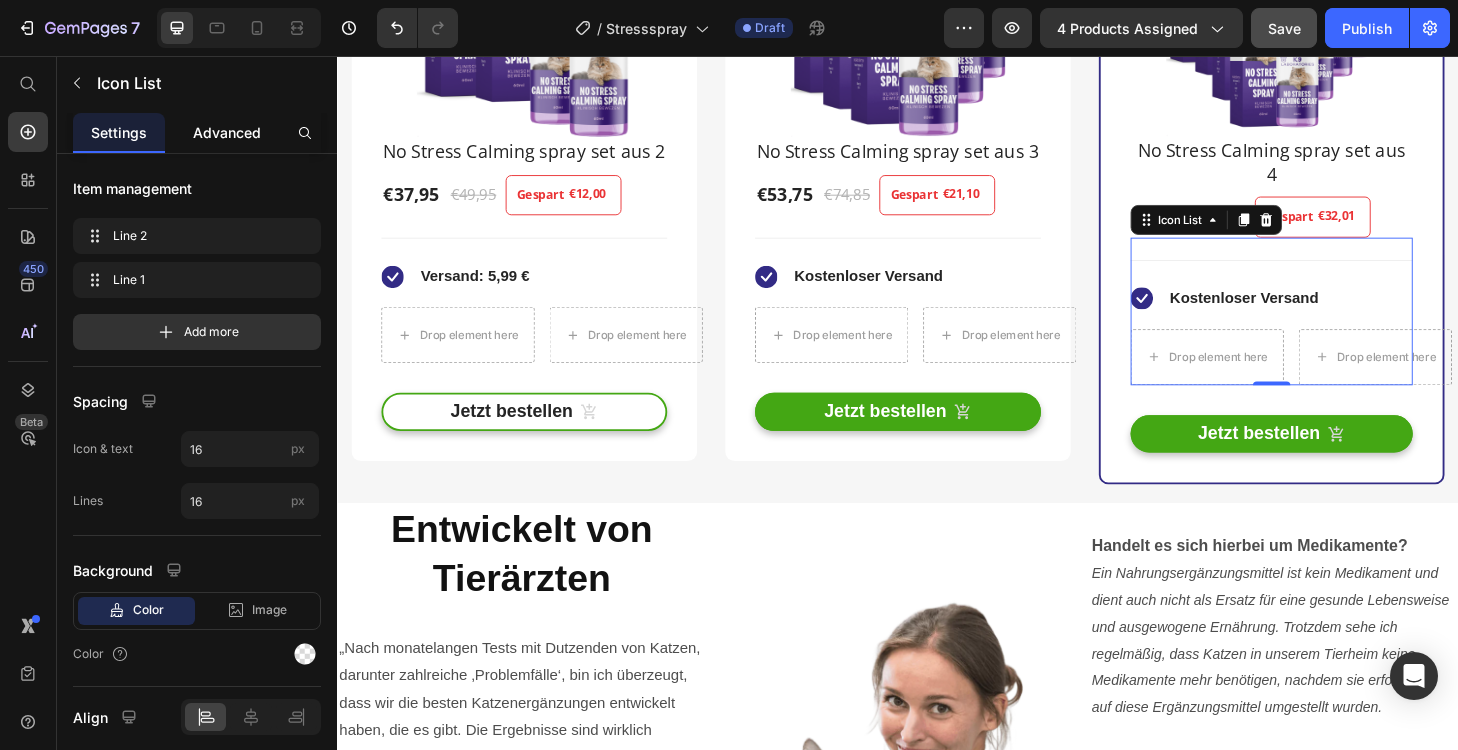 click on "Advanced" at bounding box center (227, 132) 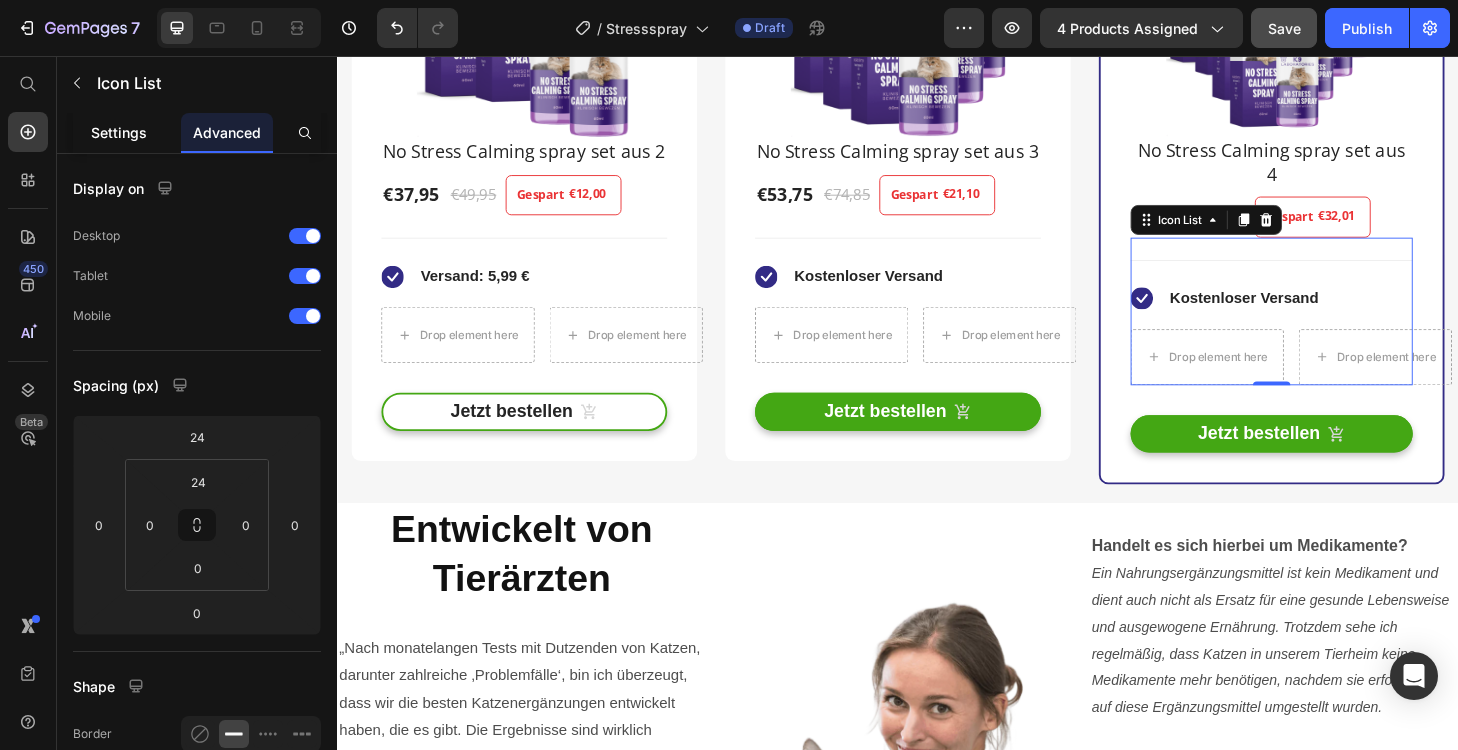 click on "Settings" at bounding box center (119, 132) 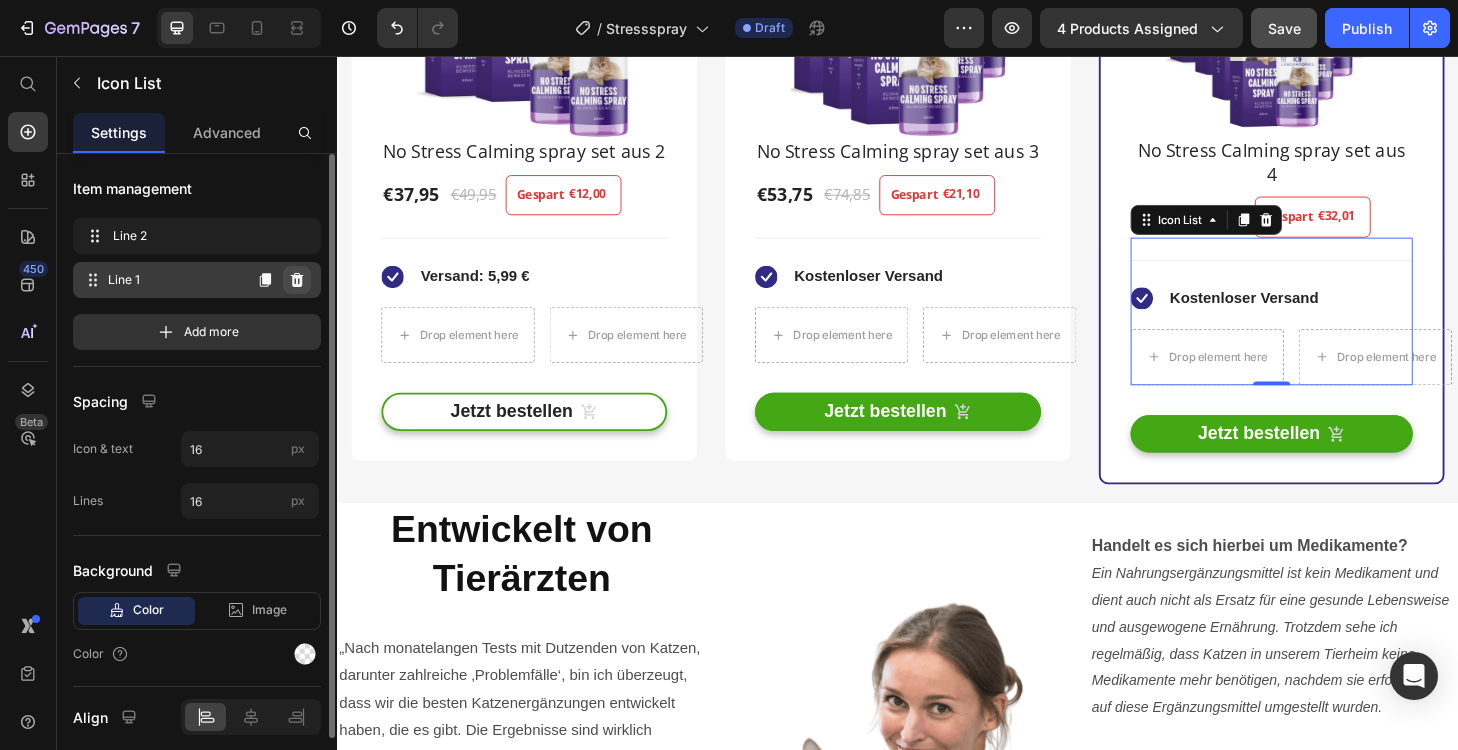 click 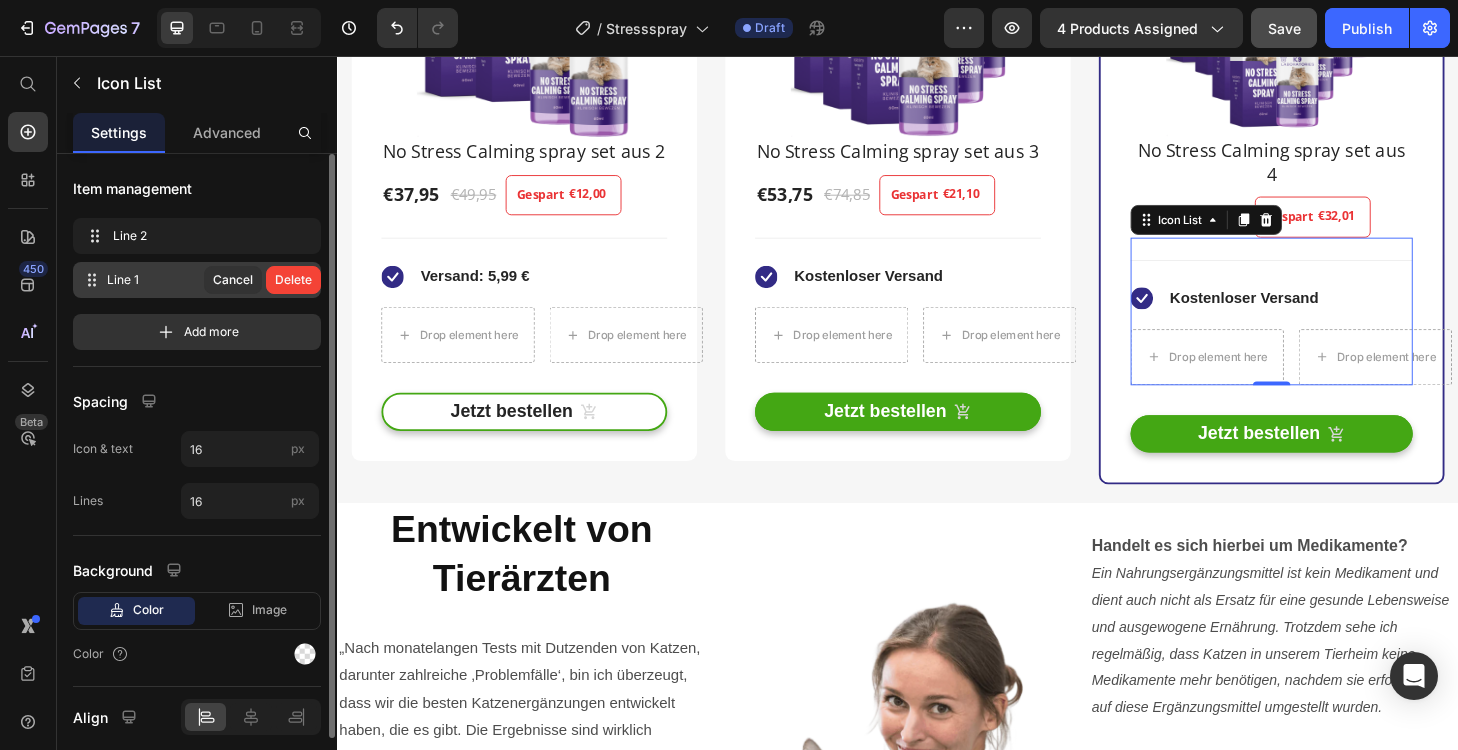 click on "Delete" at bounding box center (293, 280) 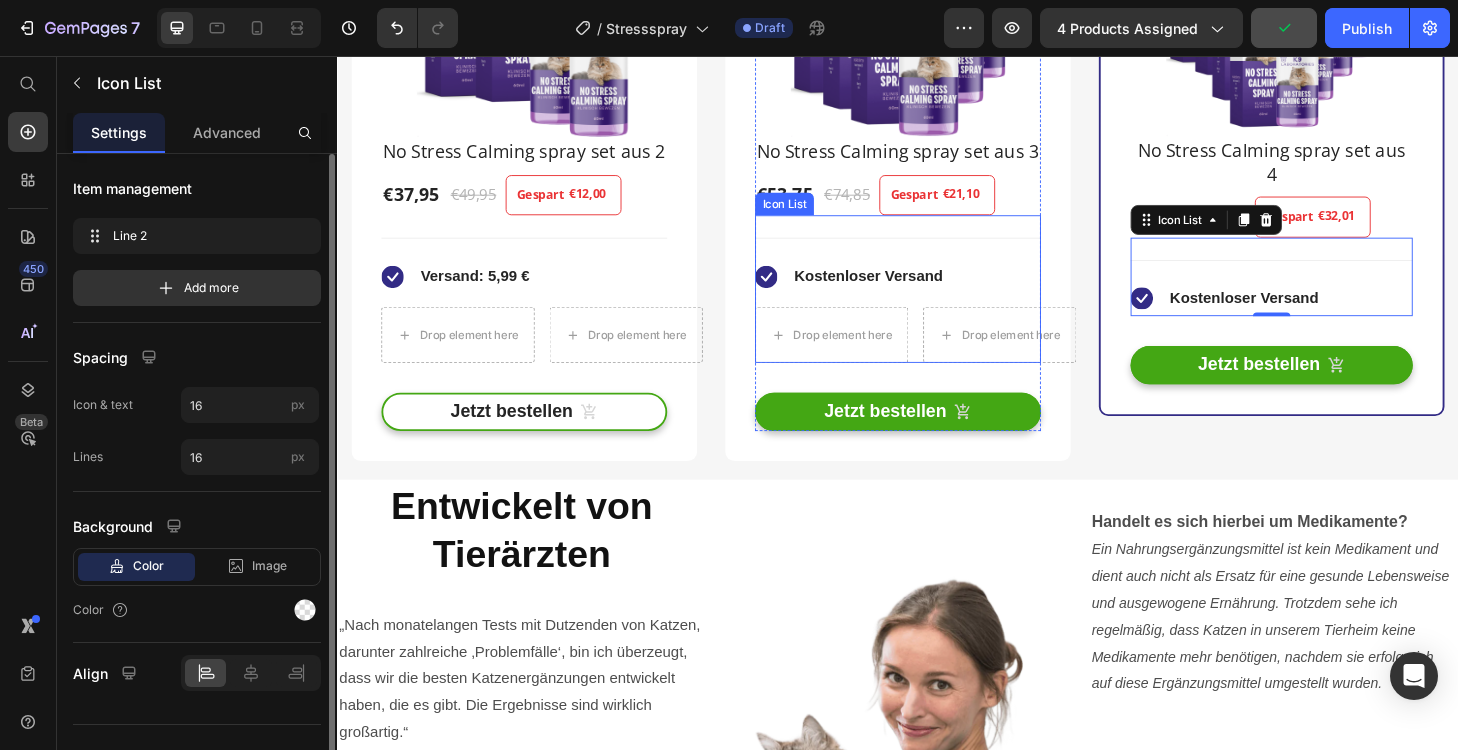 click on "Icon Kostenloser Versand Text block
Drop element here
Drop element here" at bounding box center (937, 329) 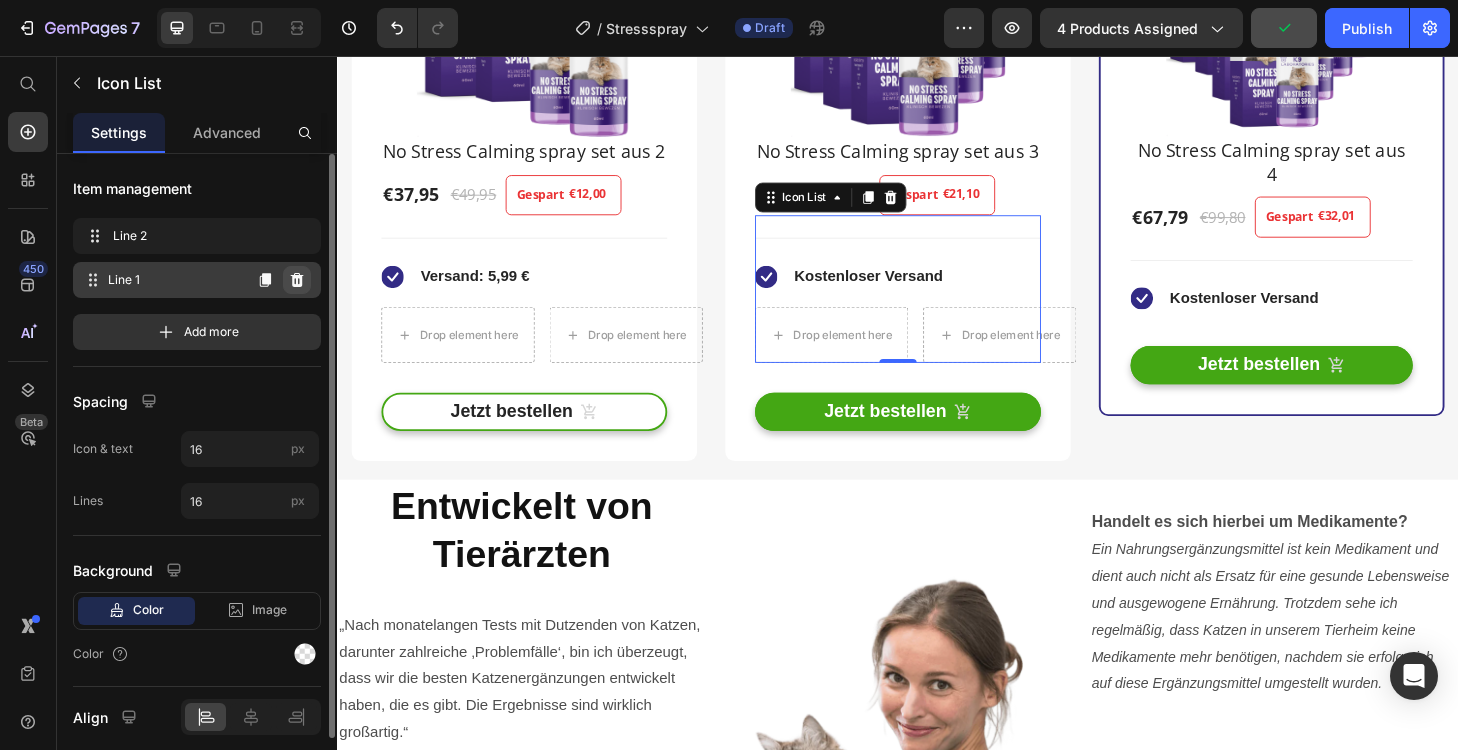 click 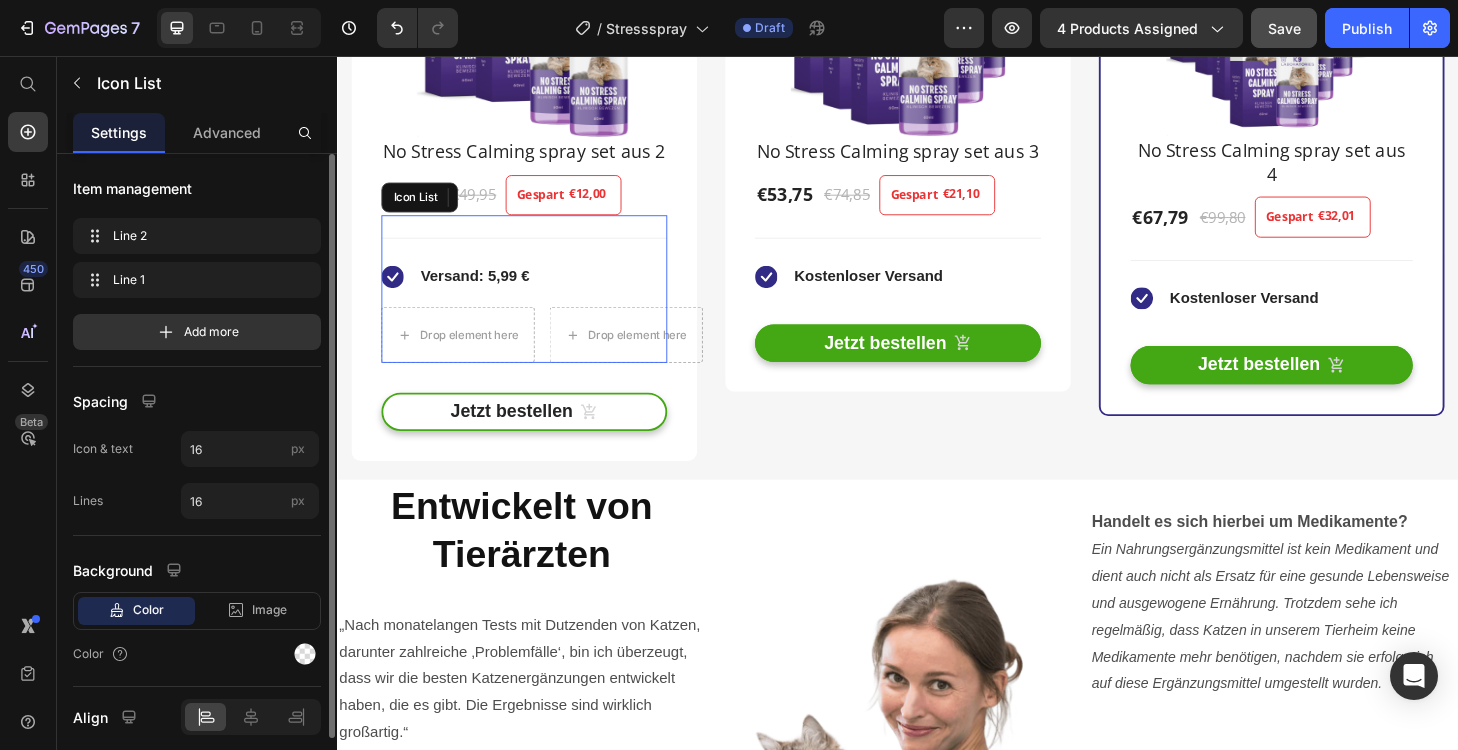 click on "Icon Versand: 5,99 € Text block
Drop element here
Drop element here" at bounding box center [537, 329] 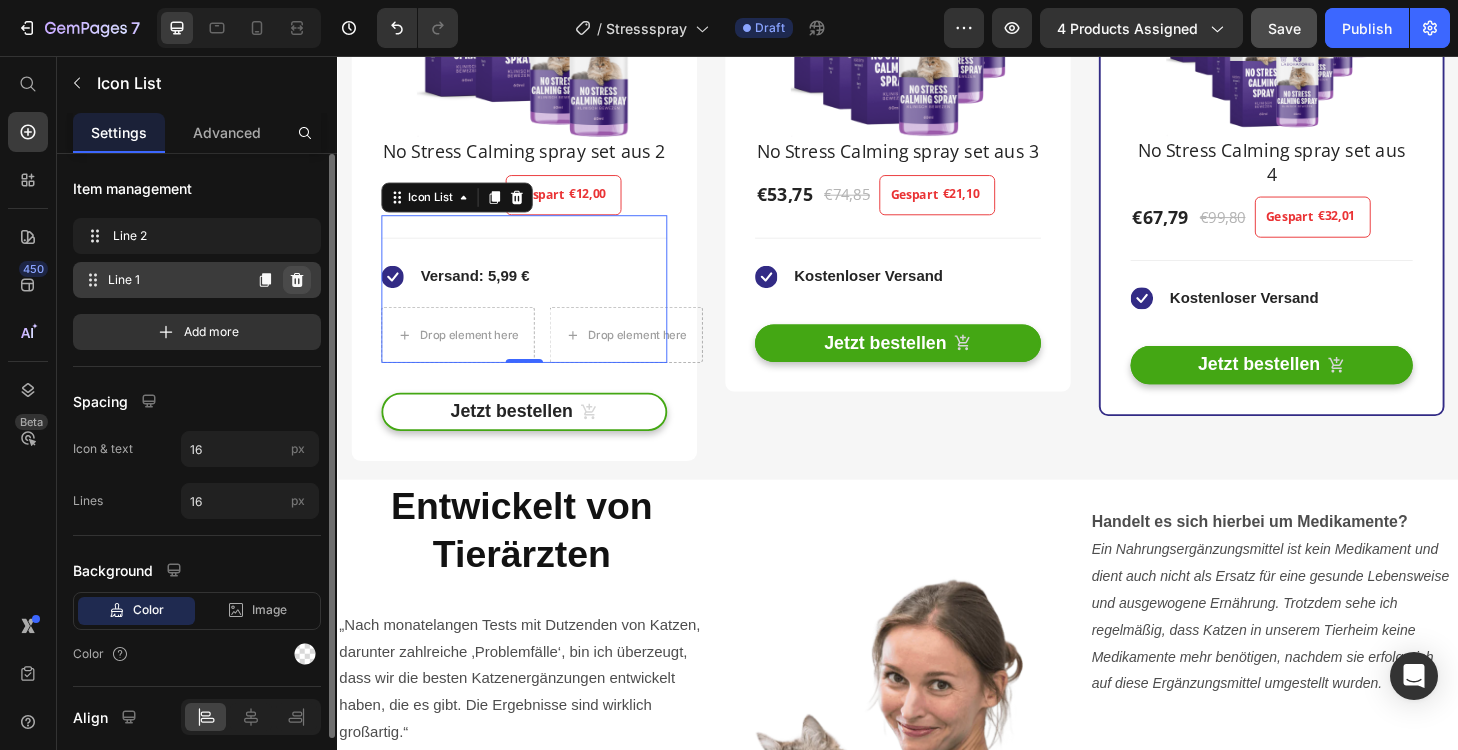 click 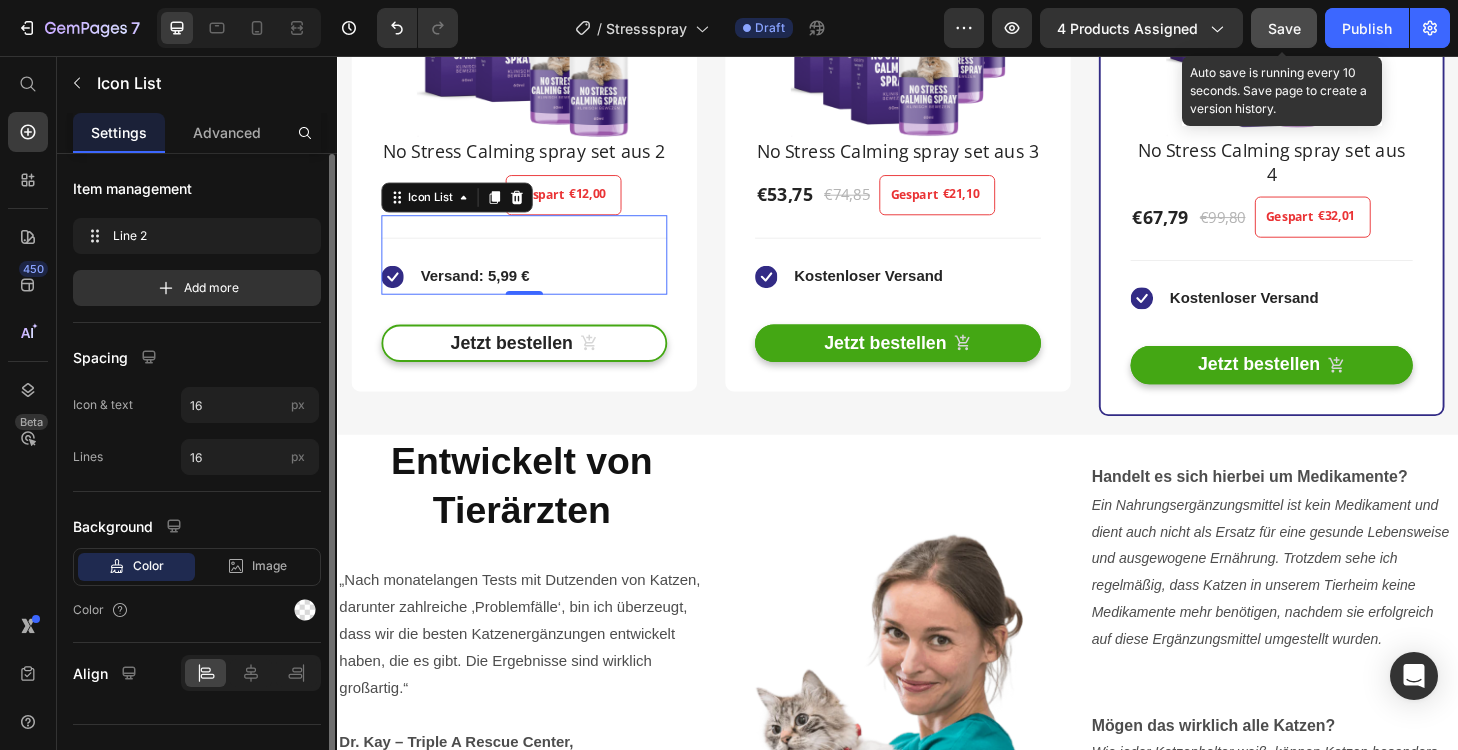 click on "Save" at bounding box center (1284, 28) 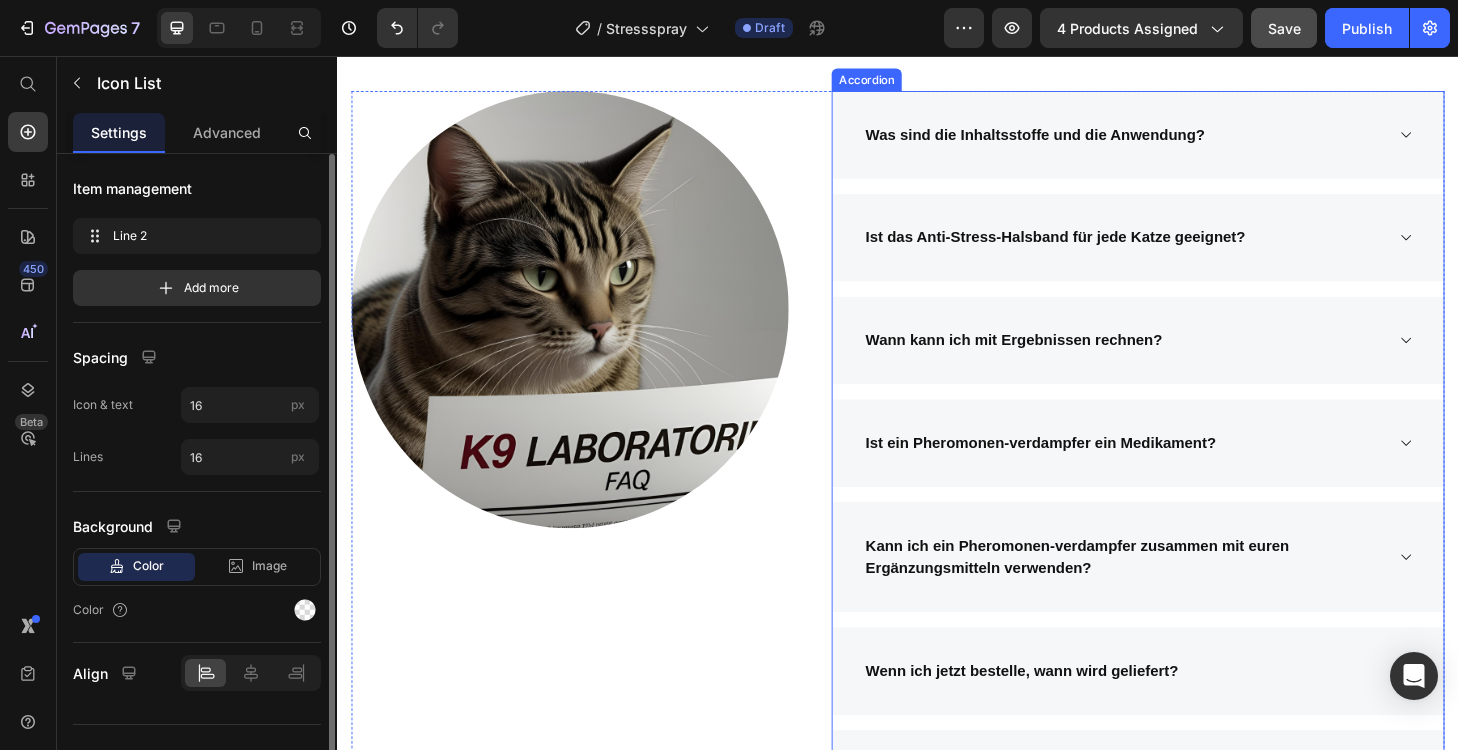 scroll, scrollTop: 5203, scrollLeft: 0, axis: vertical 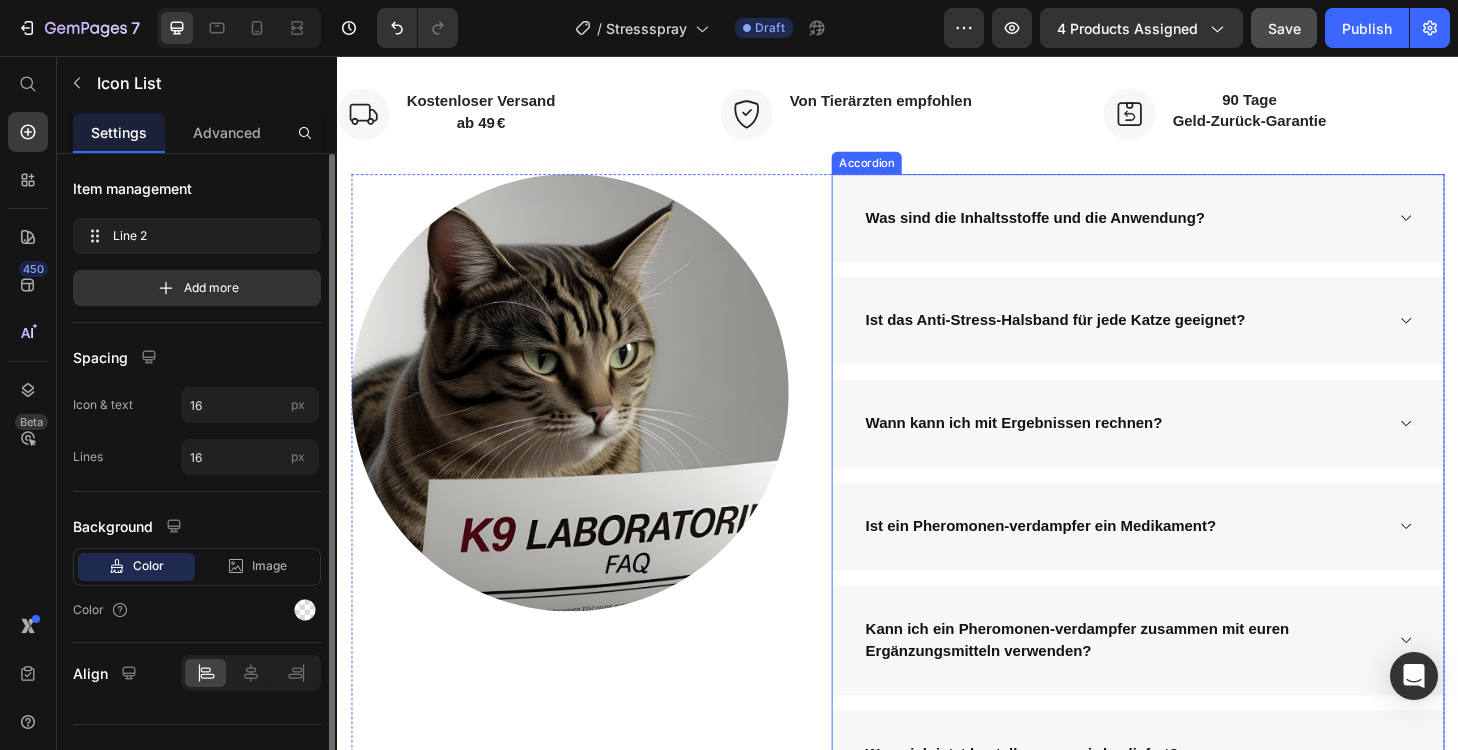 click on "Was sind die Inhaltsstoffe und die Anwendung?" at bounding box center [1194, 229] 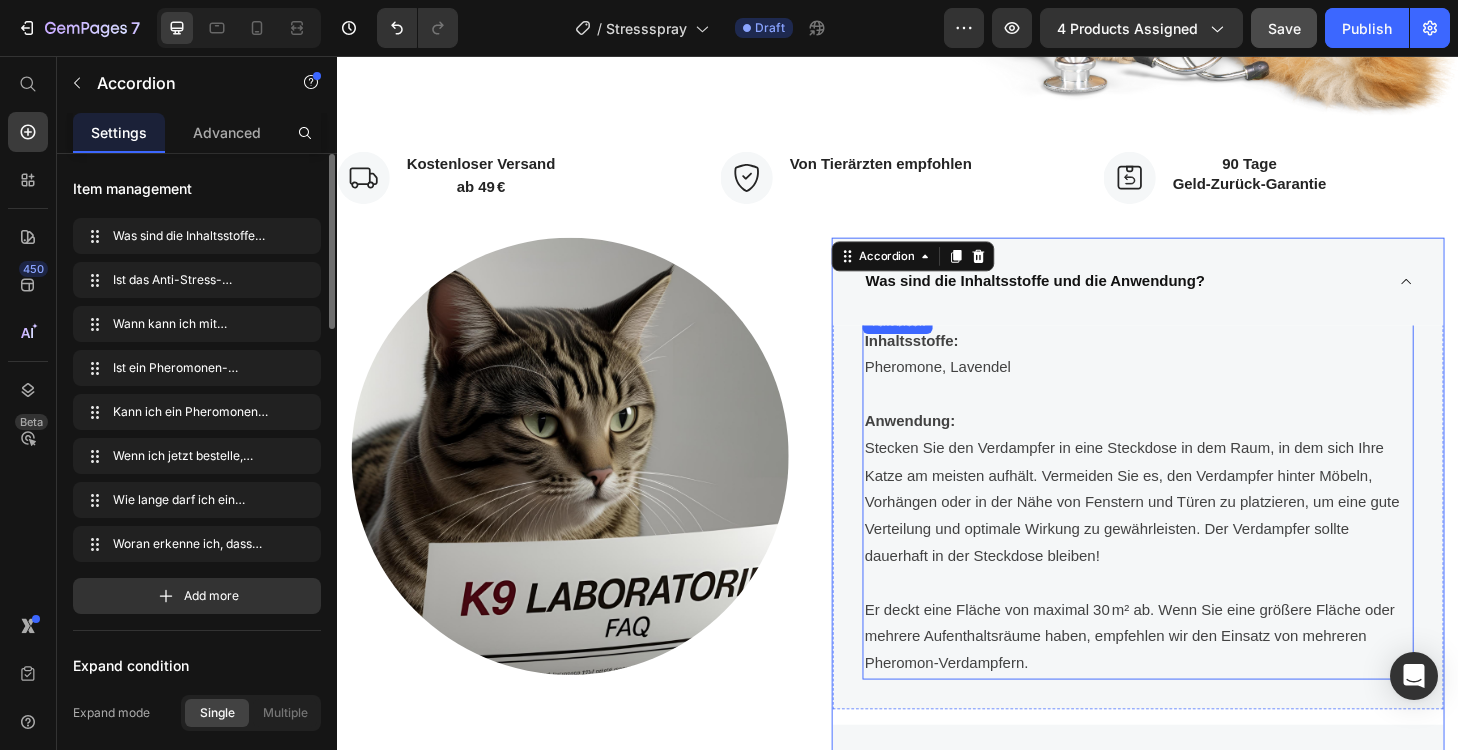 scroll, scrollTop: 5082, scrollLeft: 0, axis: vertical 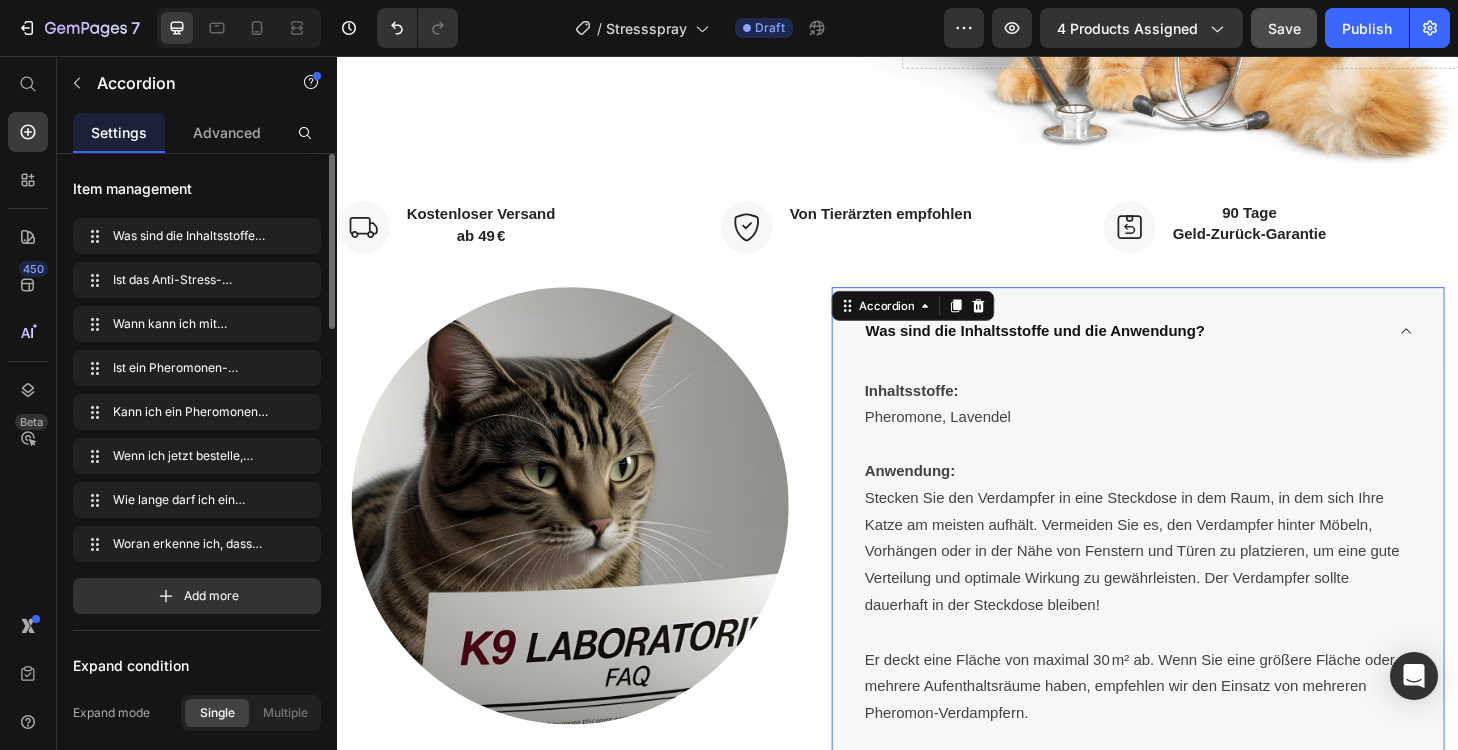 click on "Was sind die Inhaltsstoffe und die Anwendung?" at bounding box center (1083, 349) 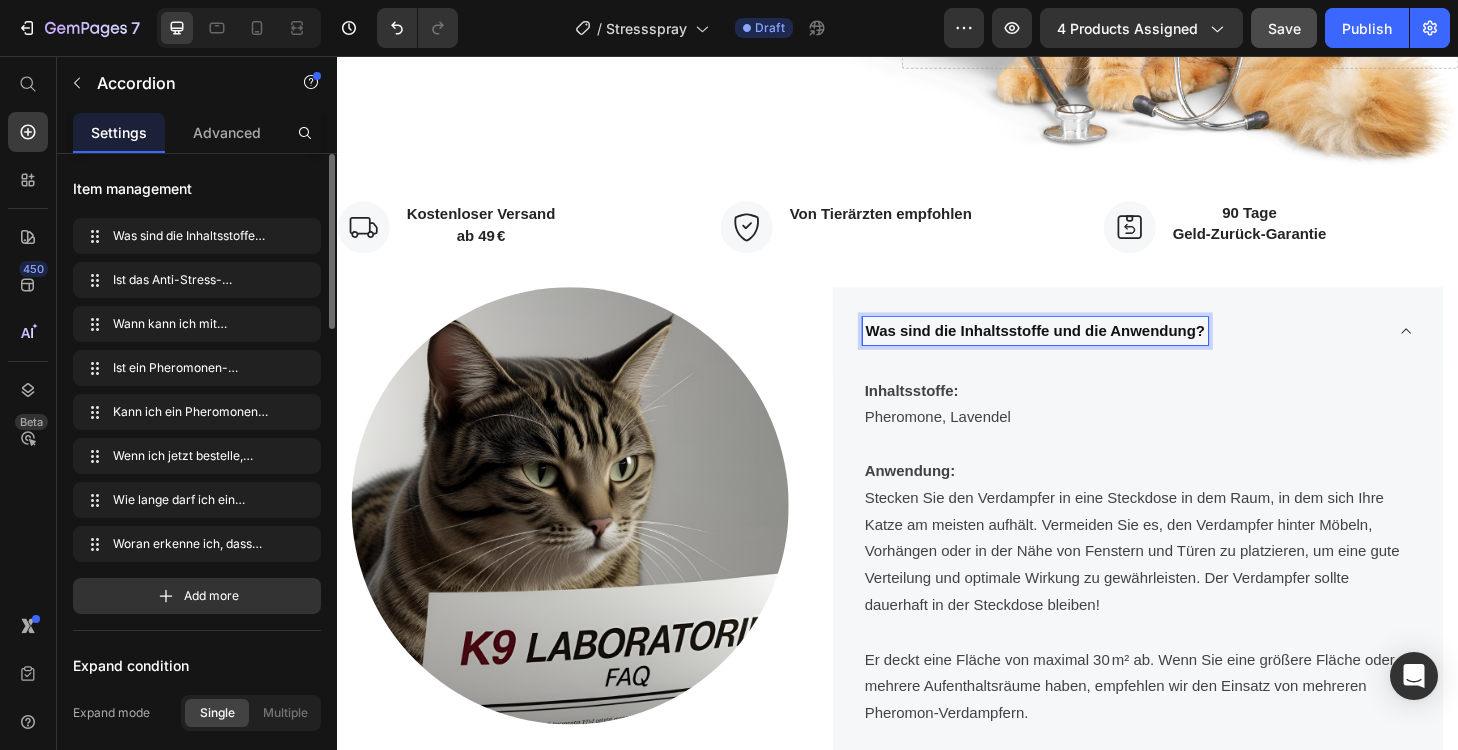click on "Was sind die Inhaltsstoffe und die Anwendung?" at bounding box center [1083, 349] 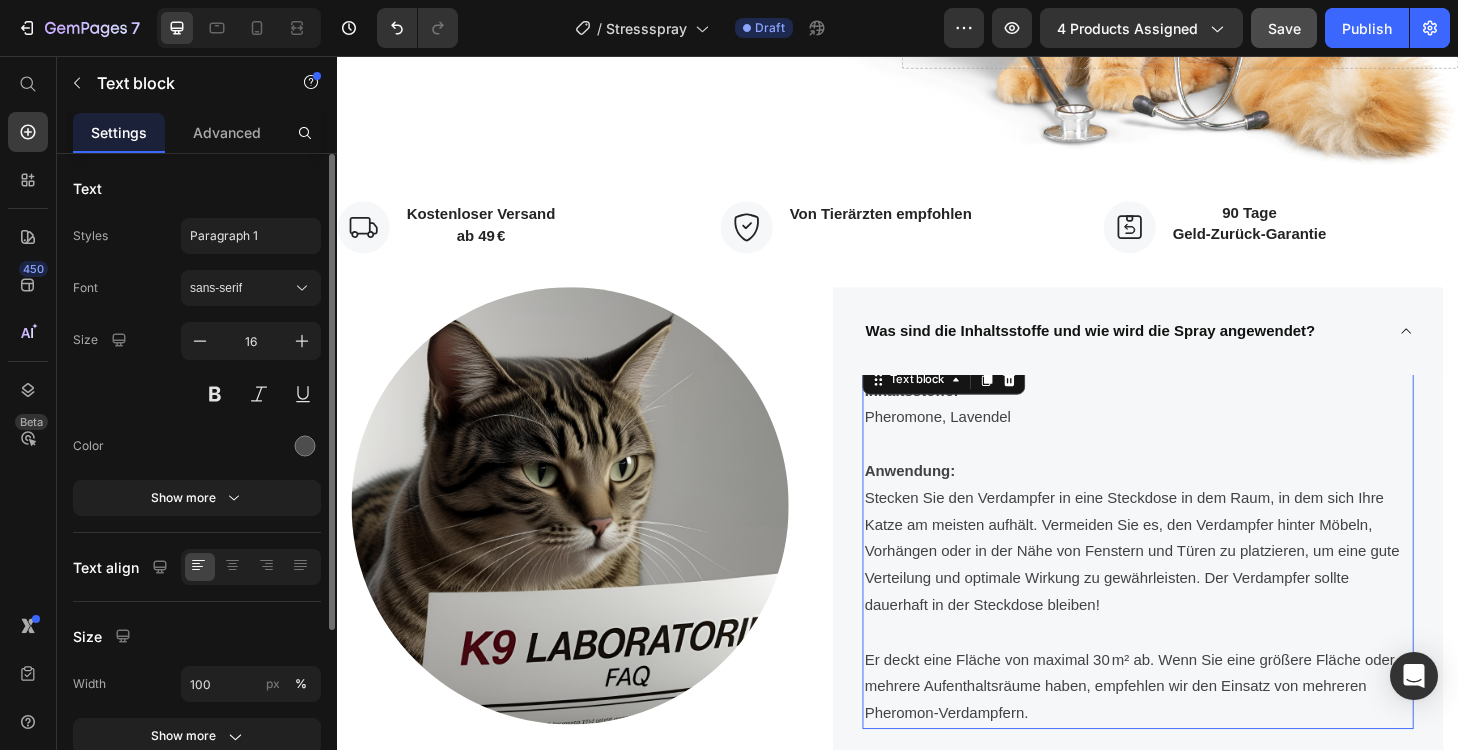 click on "Anwendung:" at bounding box center [1194, 500] 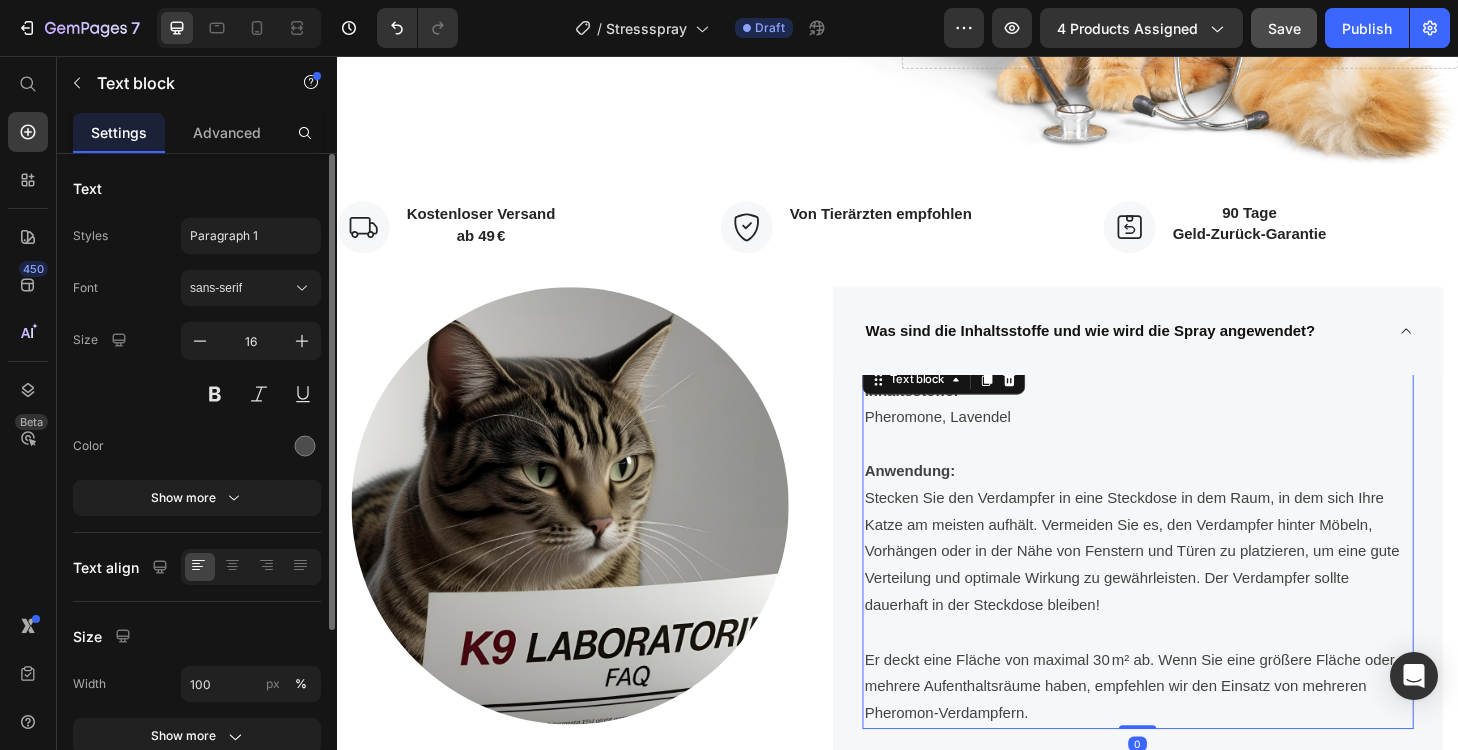 click on "Stecken Sie den Verdampfer in eine Steckdose in dem Raum, in dem sich Ihre Katze am meisten aufhält. Vermeiden Sie es, den Verdampfer hinter Möbeln, Vorhängen oder in der Nähe von Fenstern und Türen zu platzieren, um eine gute Verteilung und optimale Wirkung zu gewährleisten. Der Verdampfer sollte dauerhaft in der Steckdose bleiben!" at bounding box center [1194, 587] 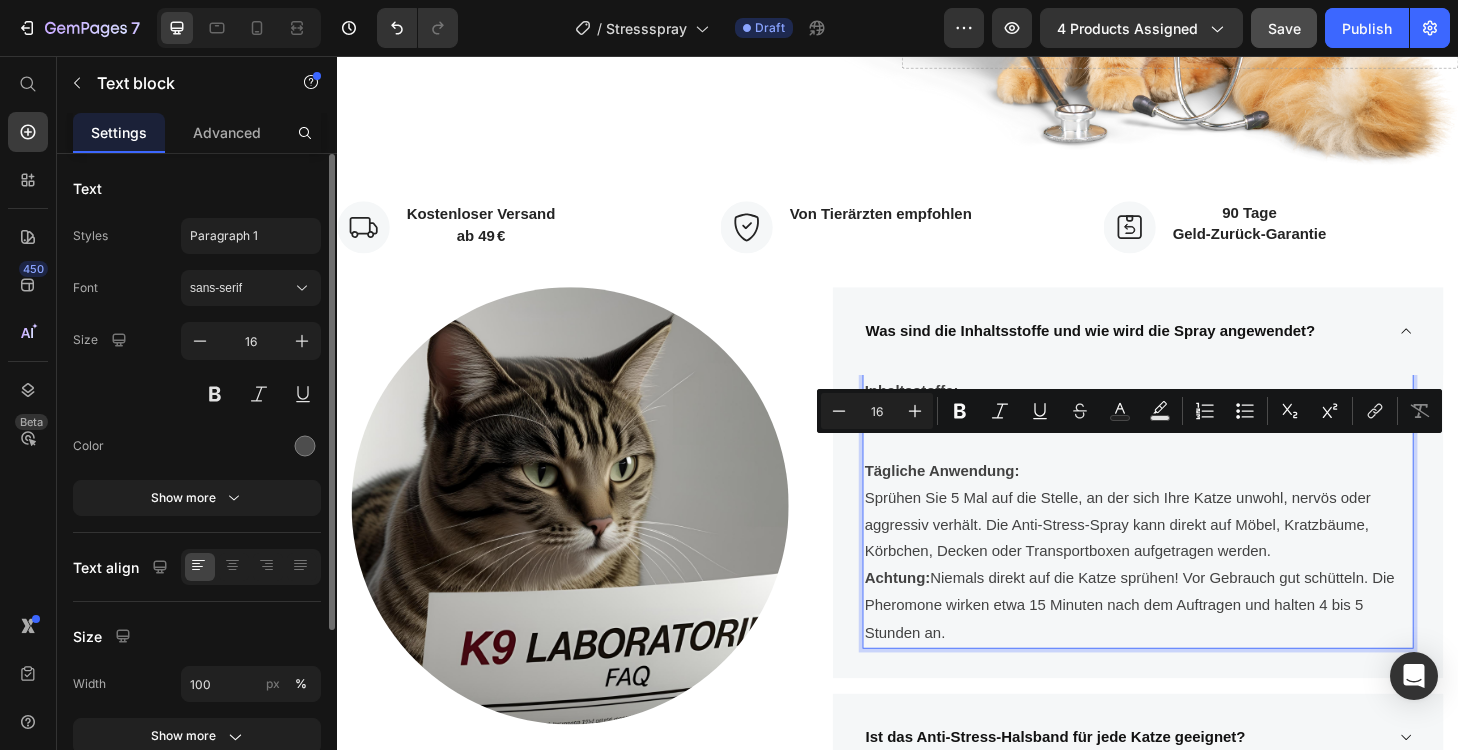 drag, startPoint x: 1006, startPoint y: 527, endPoint x: 973, endPoint y: 476, distance: 60.74537 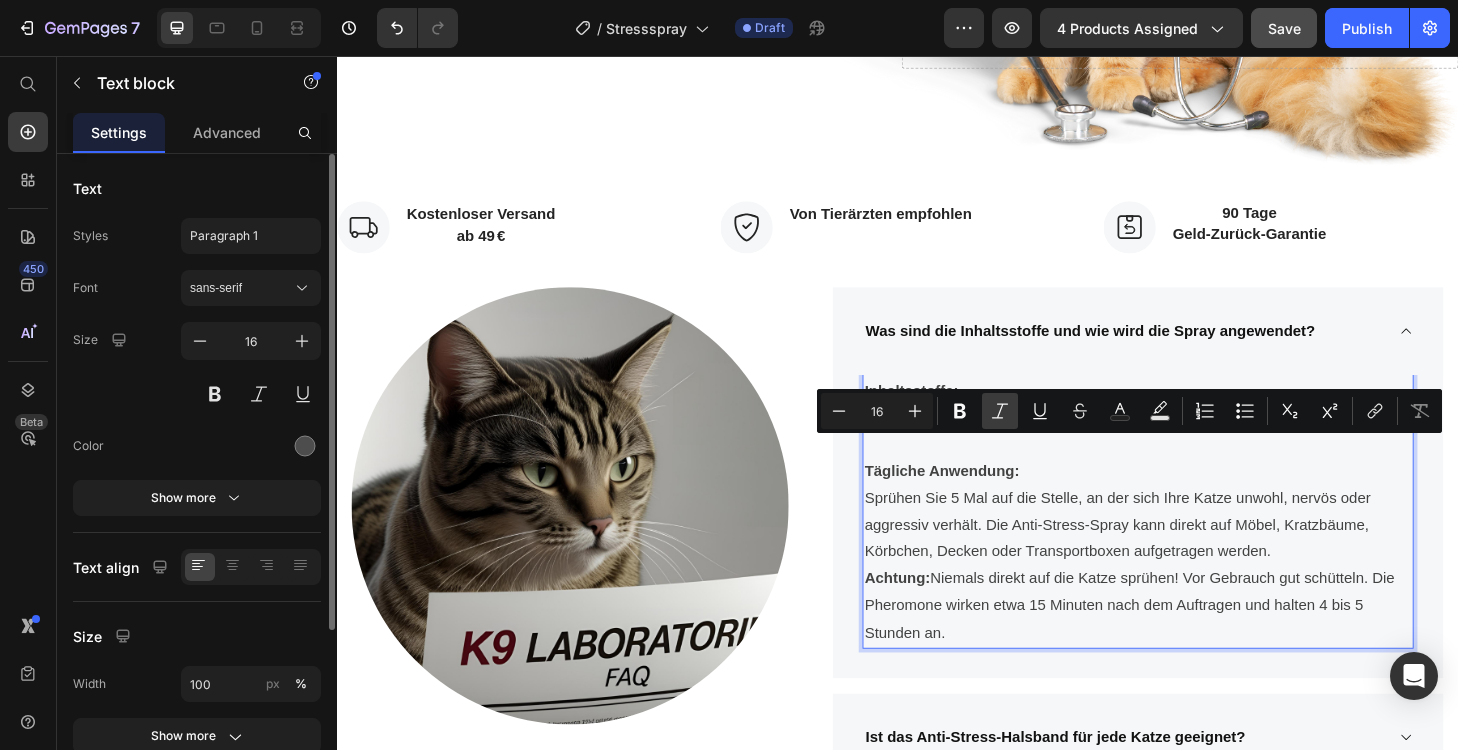 click 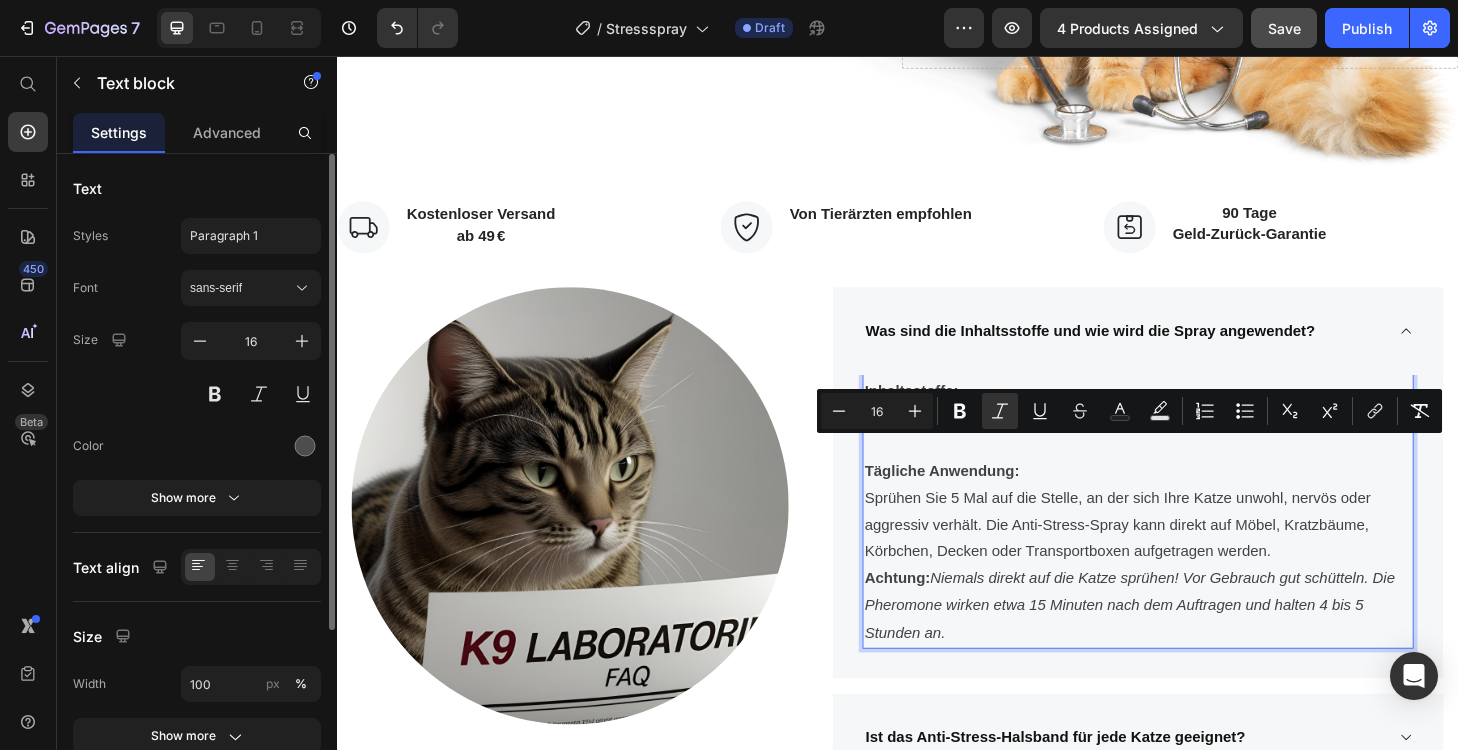 click on "Achtung:  Niemals direkt auf die Katze sprühen! Vor Gebrauch gut schütteln. Die Pheromone wirken etwa 15 Minuten nach dem Auftragen und halten 4 bis 5 Stunden an." at bounding box center [1194, 644] 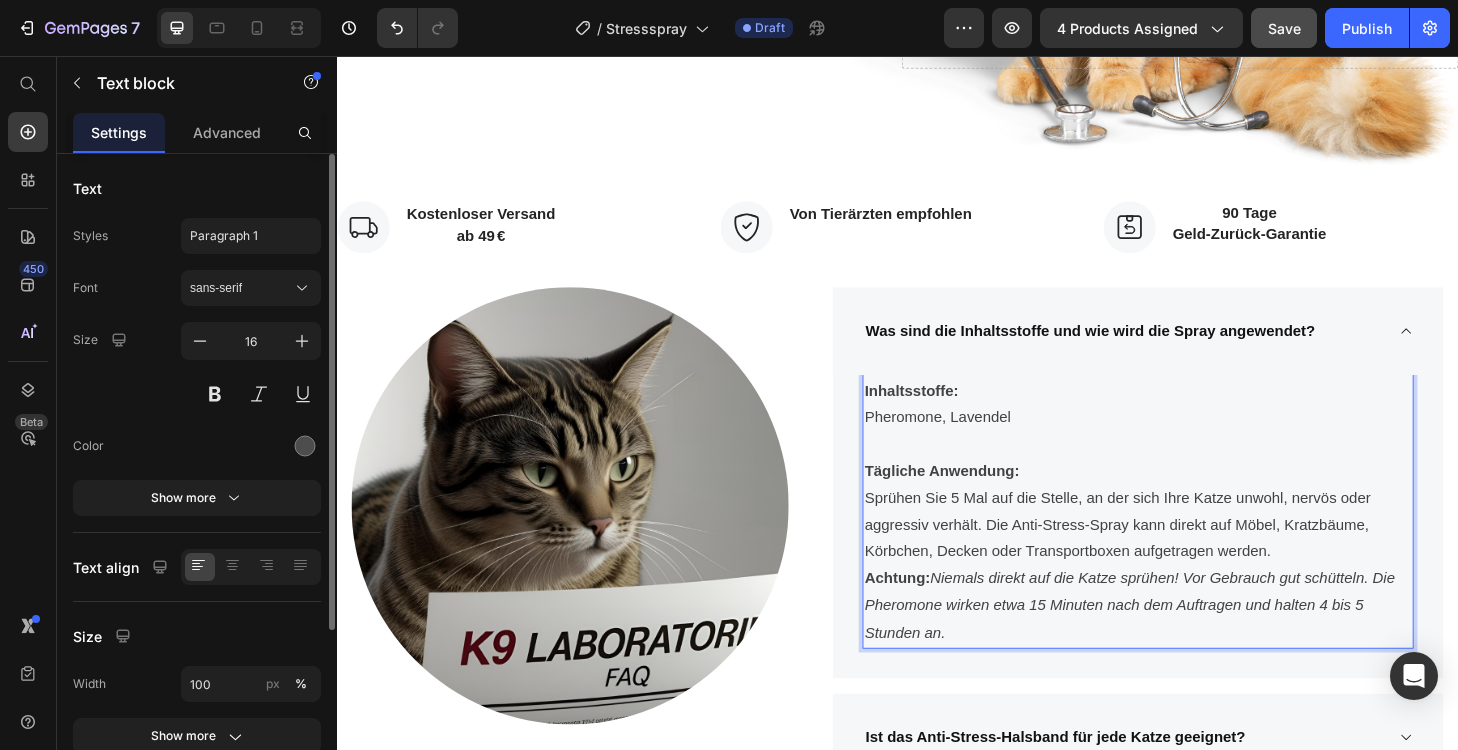 click on "Sprühen Sie 5 Mal auf die Stelle, an der sich Ihre Katze unwohl, nervös oder aggressiv verhält. Die Anti-Stress-Spray kann direkt auf Möbel, Kratzbäume, Körbchen, Decken oder Transportboxen aufgetragen werden." at bounding box center (1194, 558) 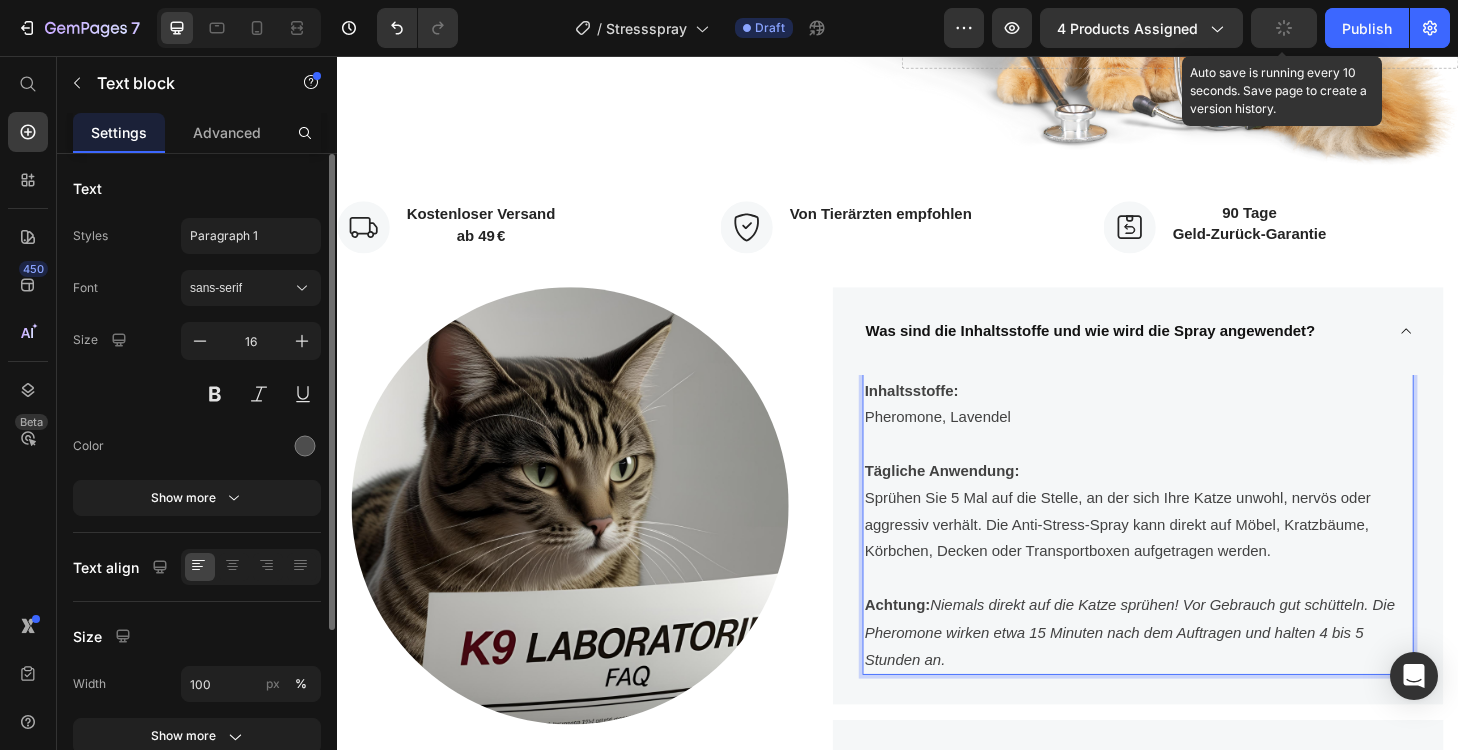 click 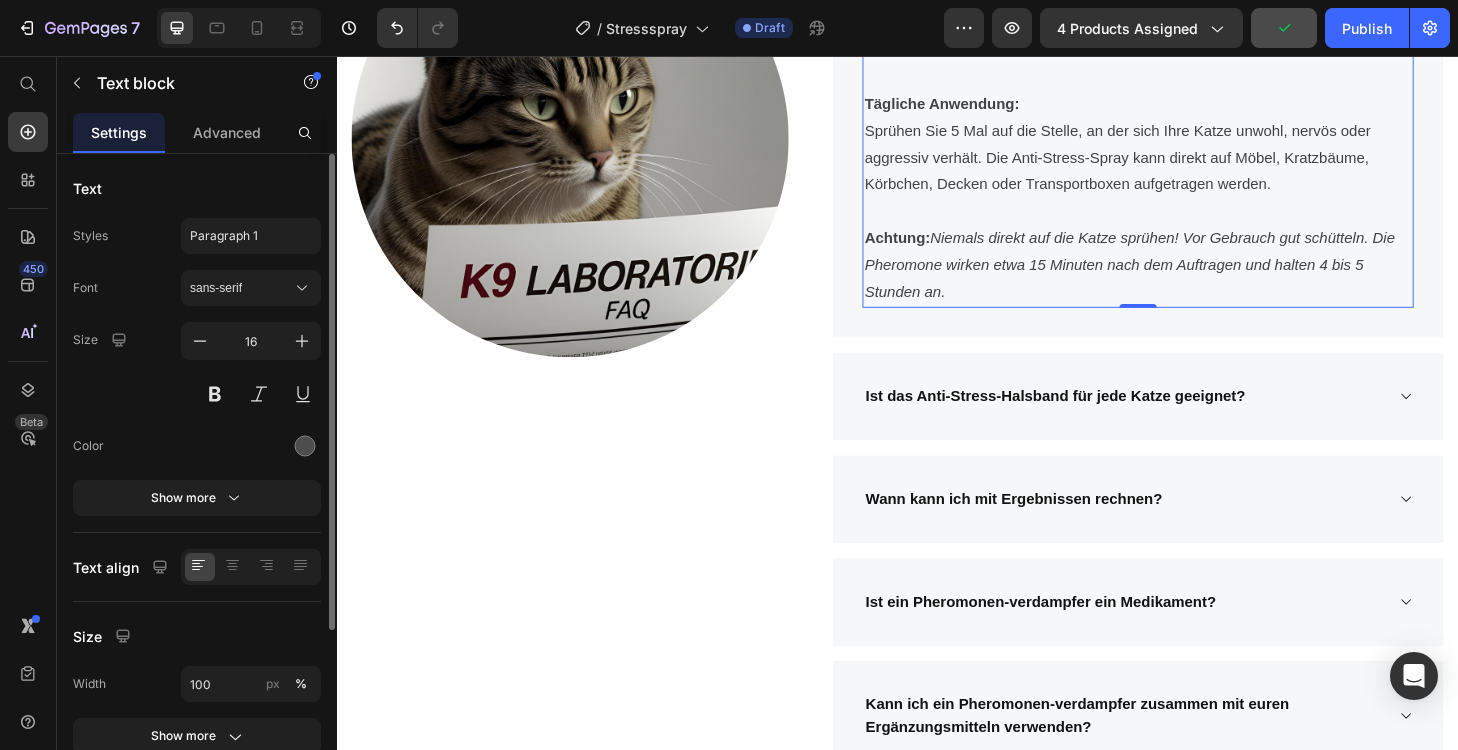 scroll, scrollTop: 5497, scrollLeft: 0, axis: vertical 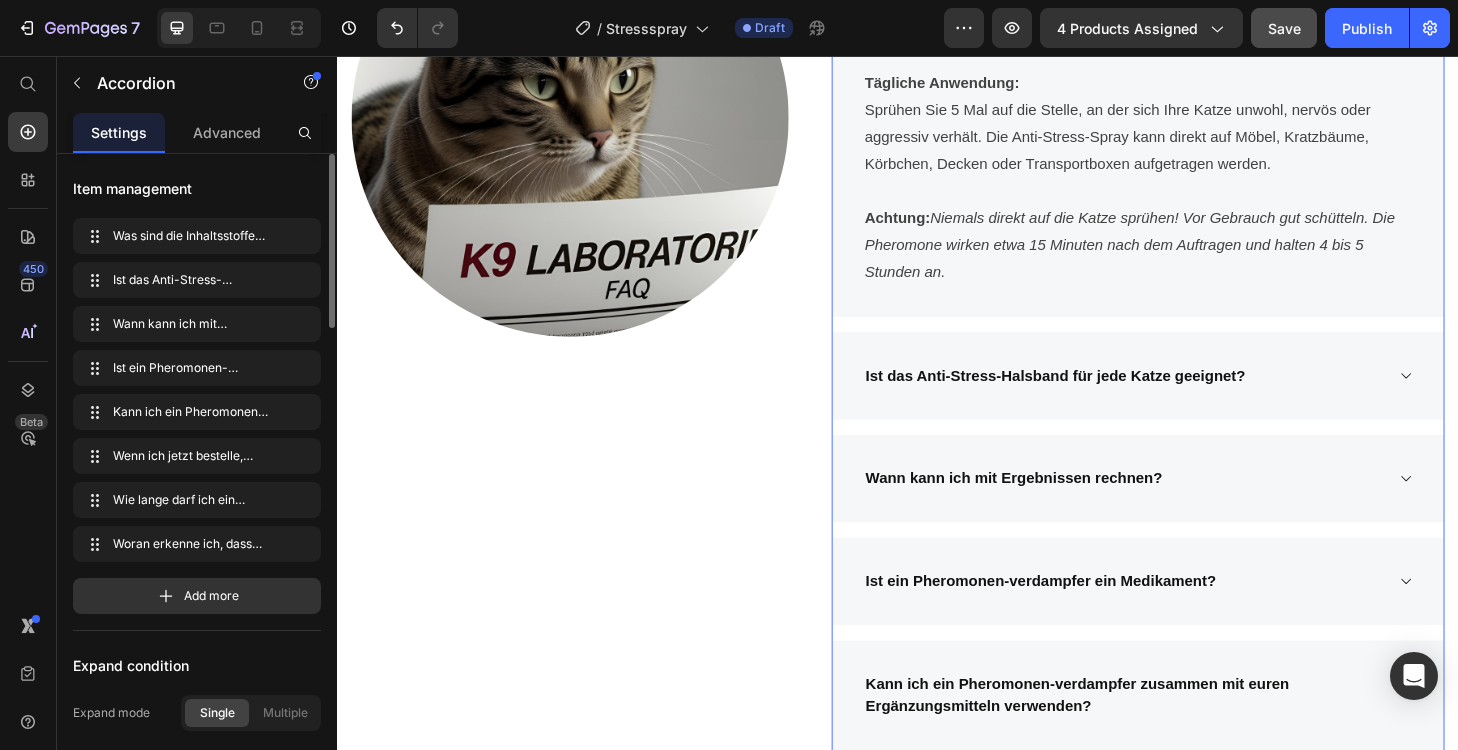 click on "Ist das Anti-Stress-Halsband für jede Katze geeignet?" at bounding box center (1178, 398) 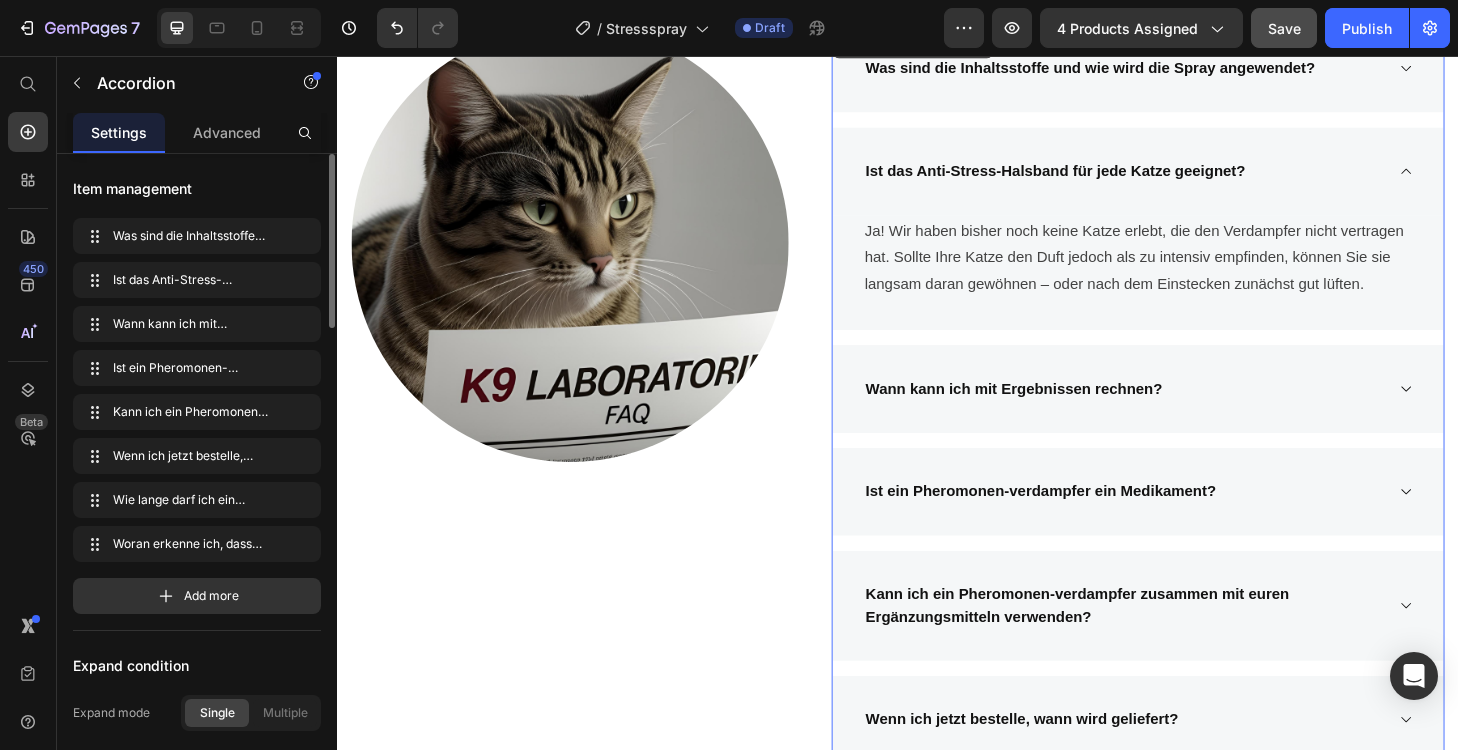 scroll, scrollTop: 5293, scrollLeft: 0, axis: vertical 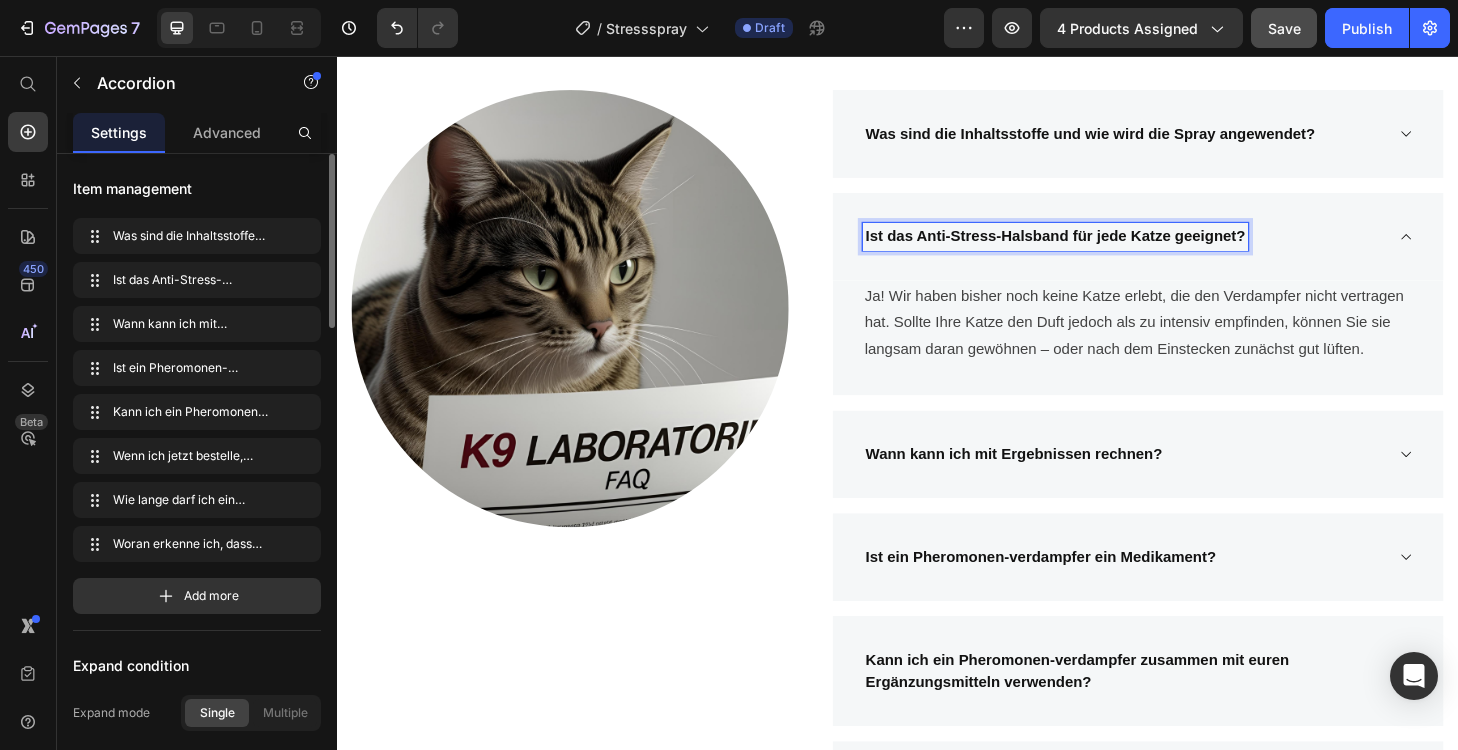 click on "Ist das Anti-Stress-Halsband für jede Katze geeignet?" at bounding box center (1105, 249) 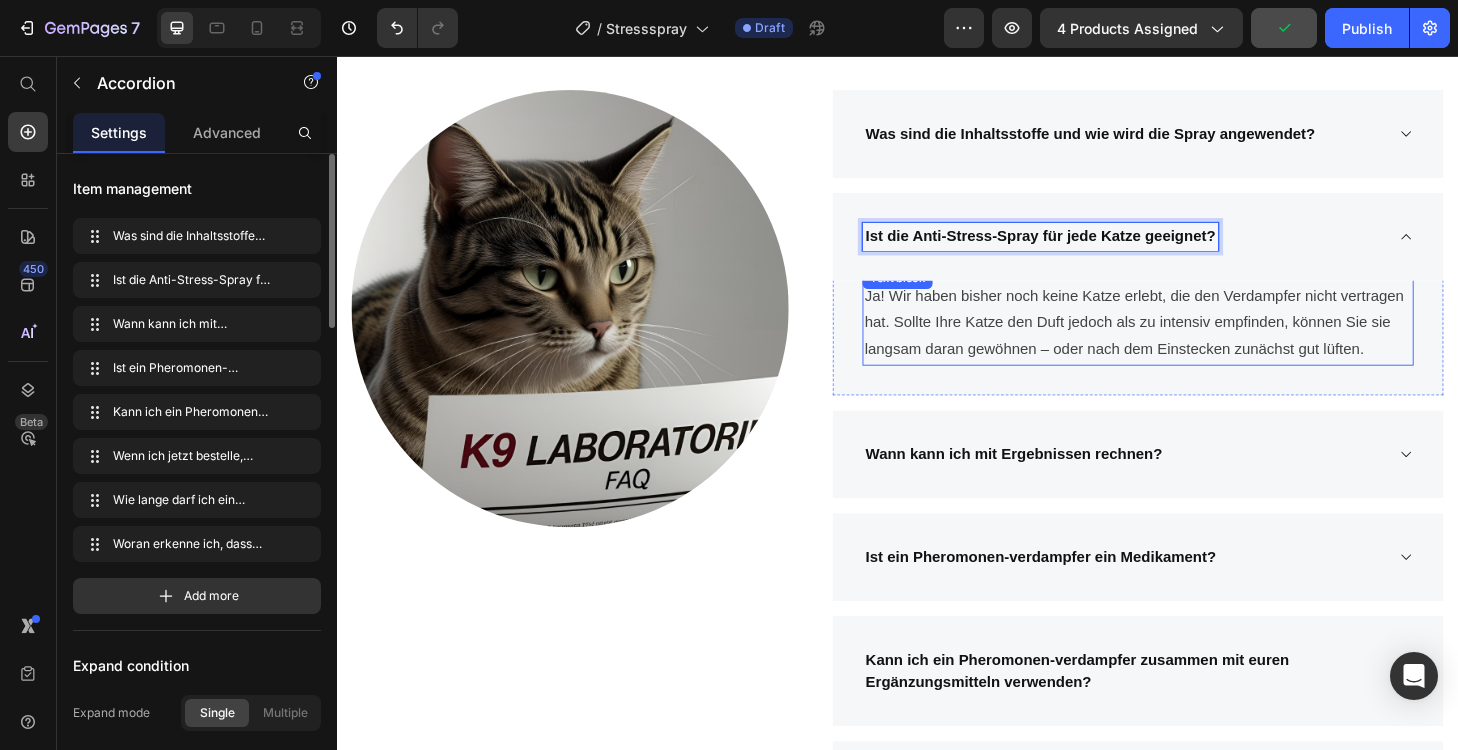 click on "Ja! Wir haben bisher noch keine Katze erlebt, die den Verdampfer nicht vertragen hat. Sollte Ihre Katze den Duft jedoch als zu intensiv empfinden, können Sie sie langsam daran gewöhnen – oder nach dem Einstecken zunächst gut lüften." at bounding box center [1194, 342] 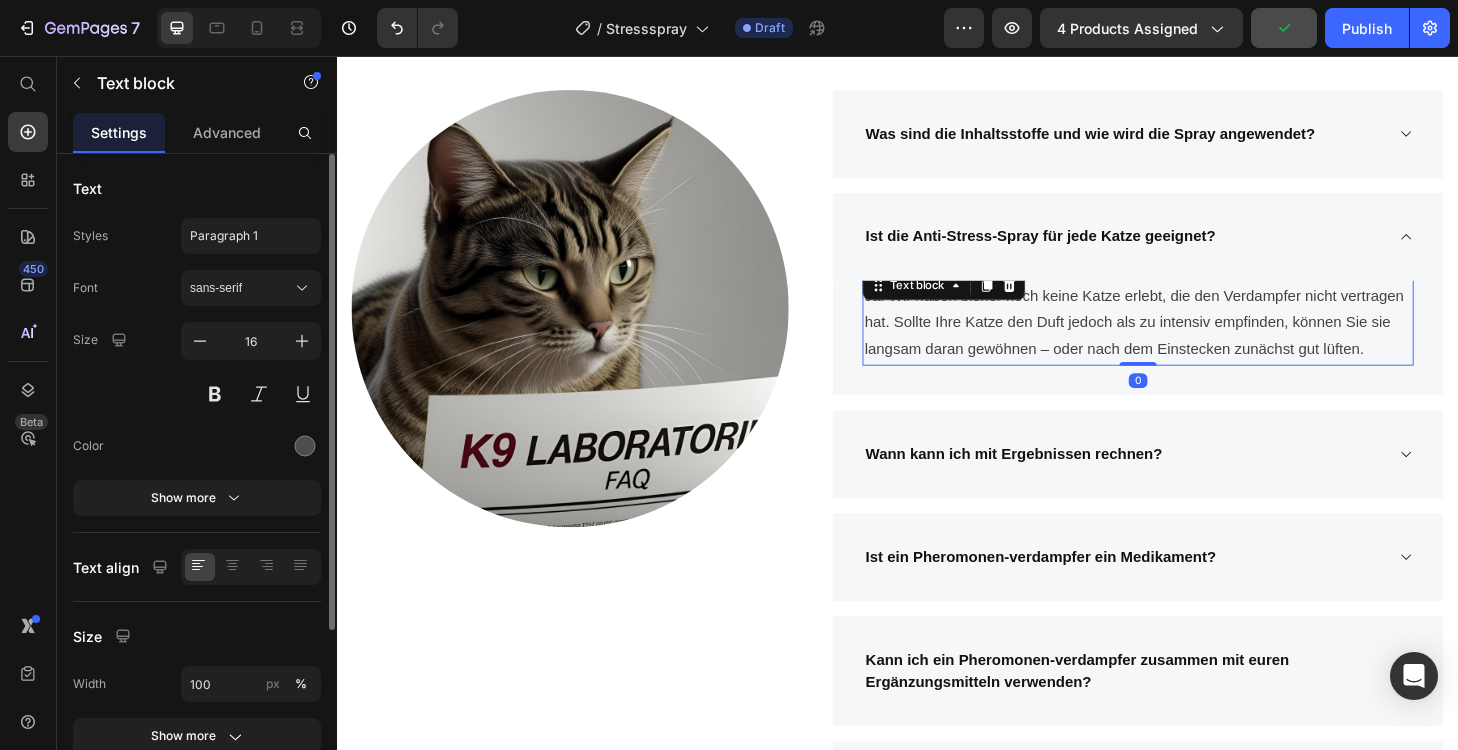 click on "Ja! Wir haben bisher noch keine Katze erlebt, die den Verdampfer nicht vertragen hat. Sollte Ihre Katze den Duft jedoch als zu intensiv empfinden, können Sie sie langsam daran gewöhnen – oder nach dem Einstecken zunächst gut lüften." at bounding box center (1194, 342) 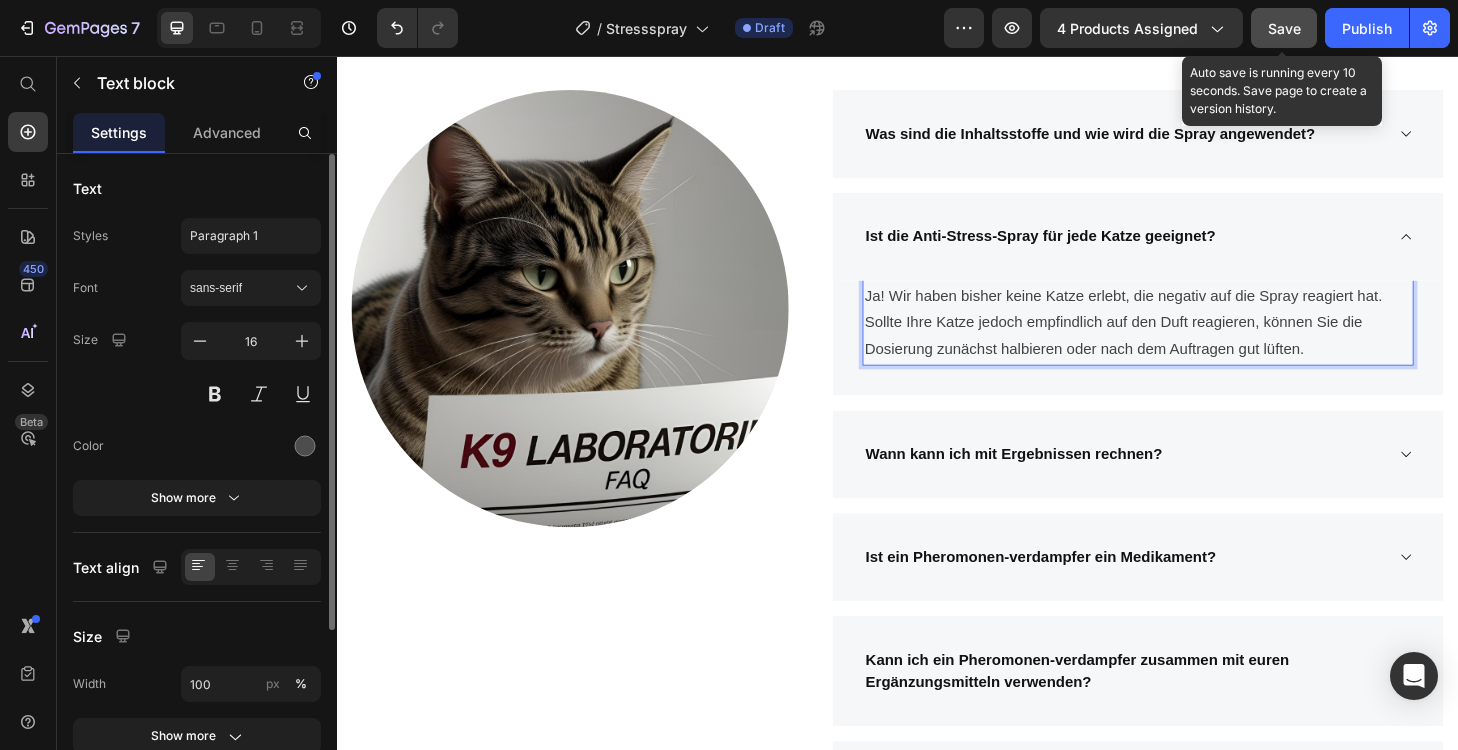 click on "Save" 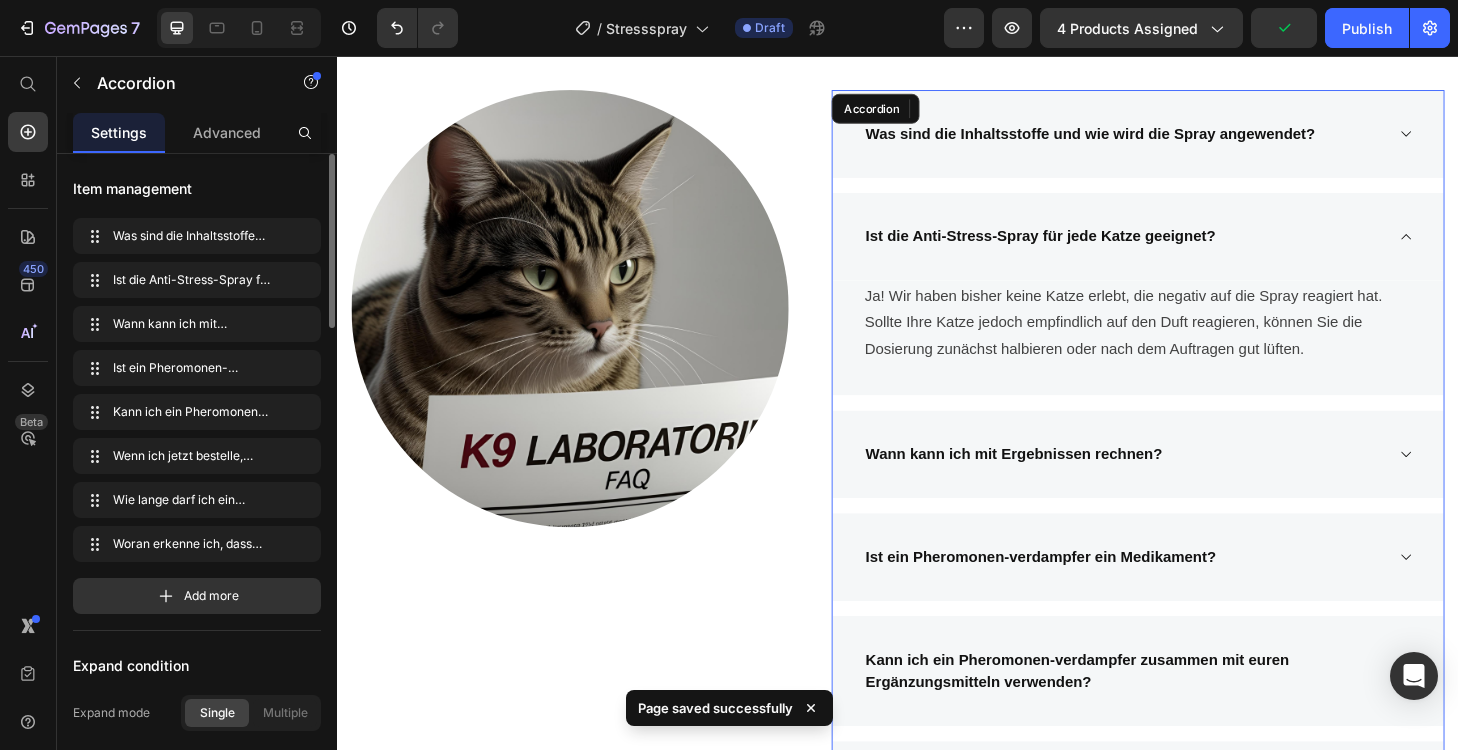 click on "Wann kann ich mit Ergebnissen rechnen?" at bounding box center (1194, 482) 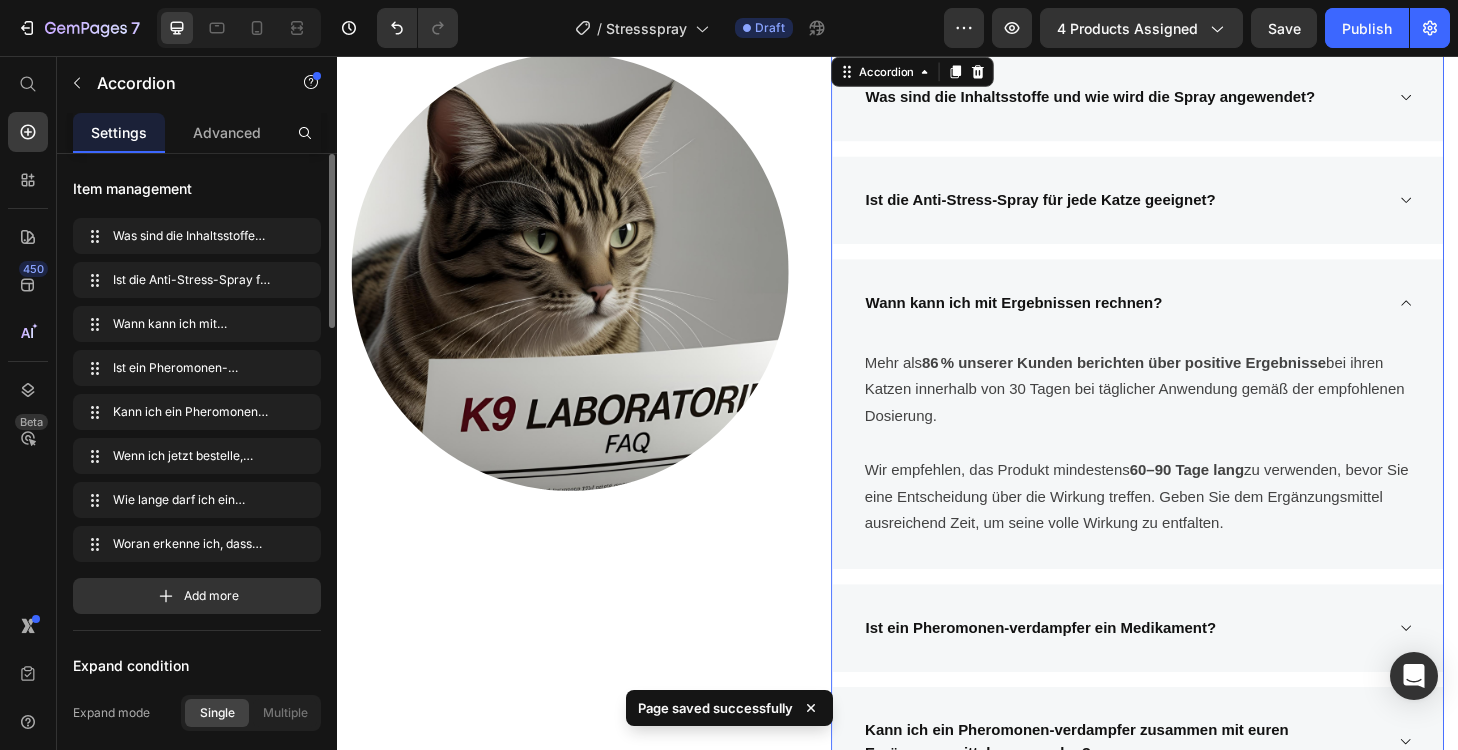 scroll, scrollTop: 5333, scrollLeft: 0, axis: vertical 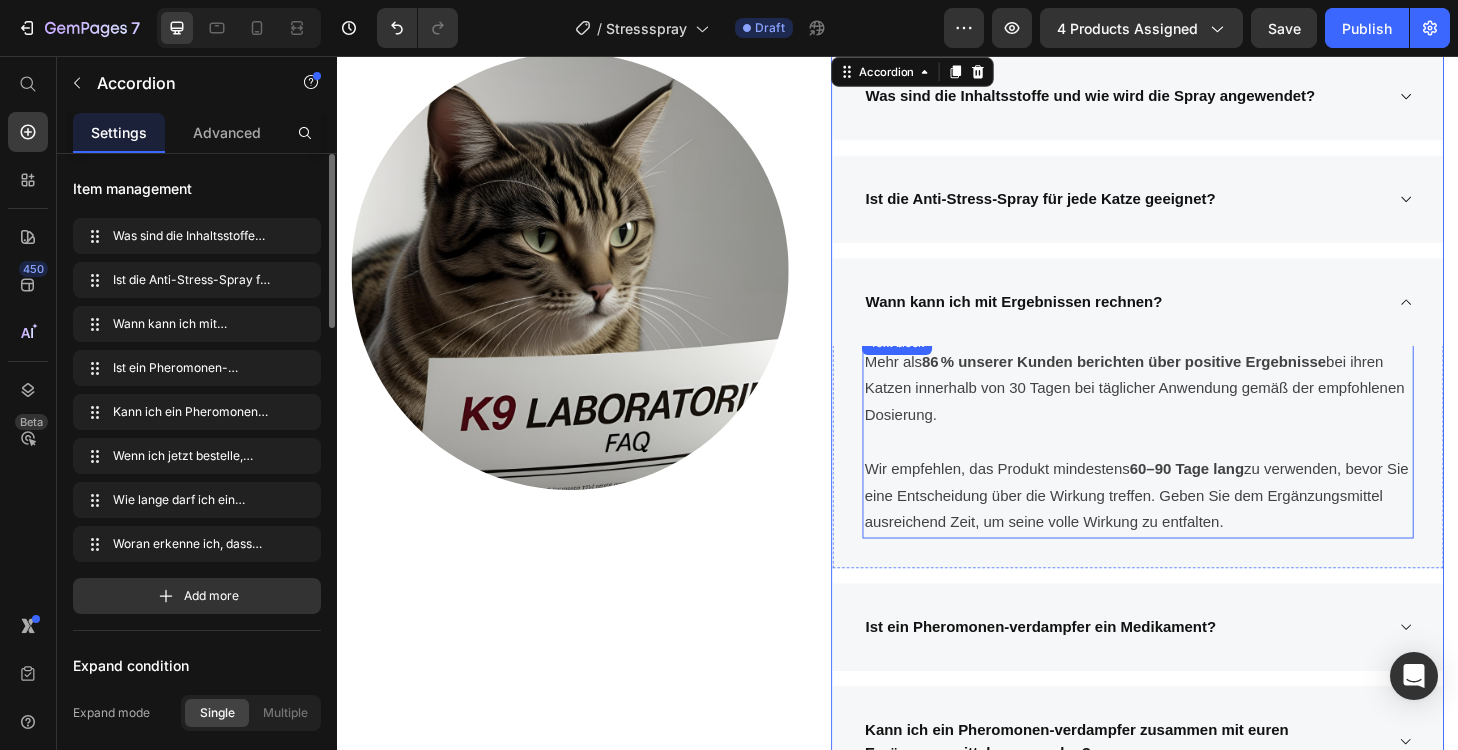 click at bounding box center [1194, 469] 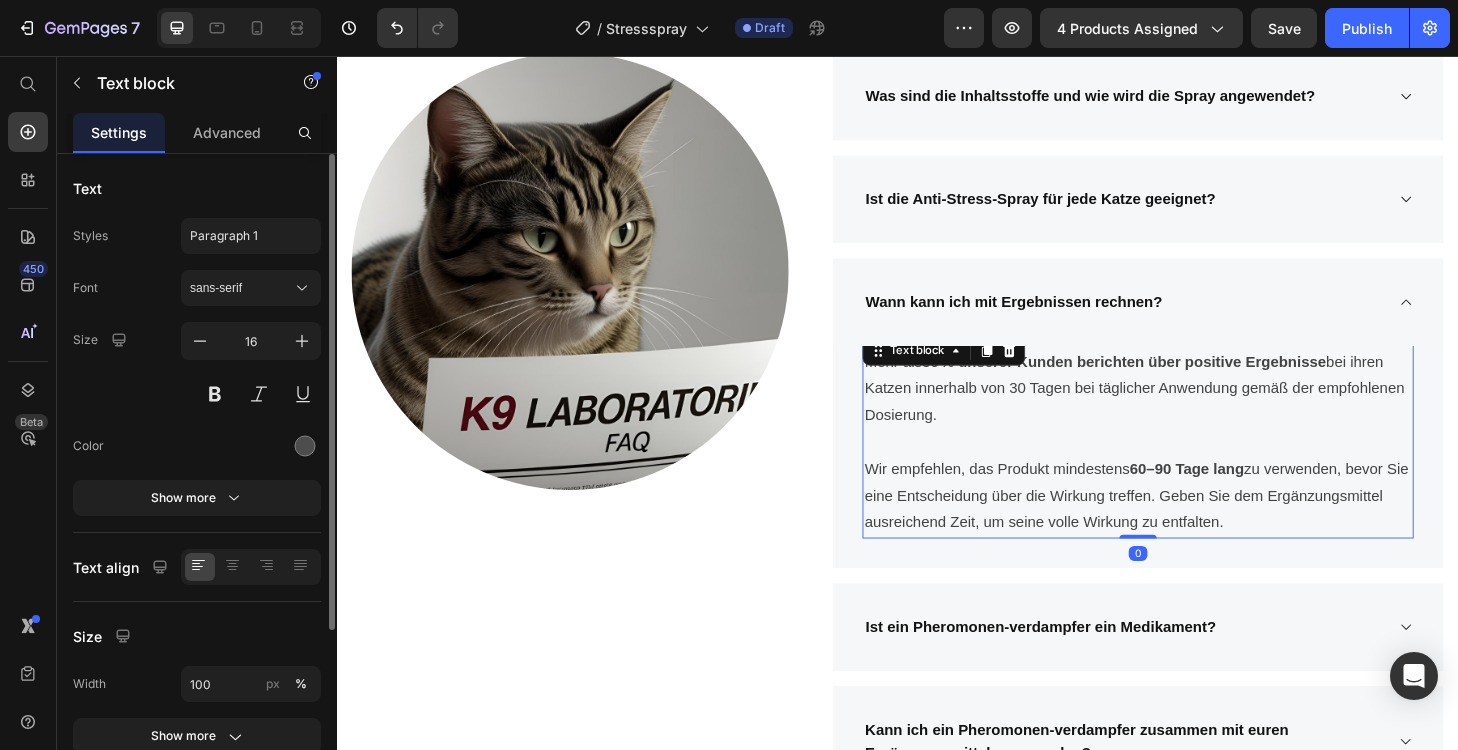 click on "Wir empfehlen, das Produkt mindestens  60–90 Tage lang  zu verwenden, bevor Sie eine Entscheidung über die Wirkung treffen. Geben Sie dem Ergänzungsmittel ausreichend Zeit, um seine volle Wirkung zu entfalten." at bounding box center [1194, 527] 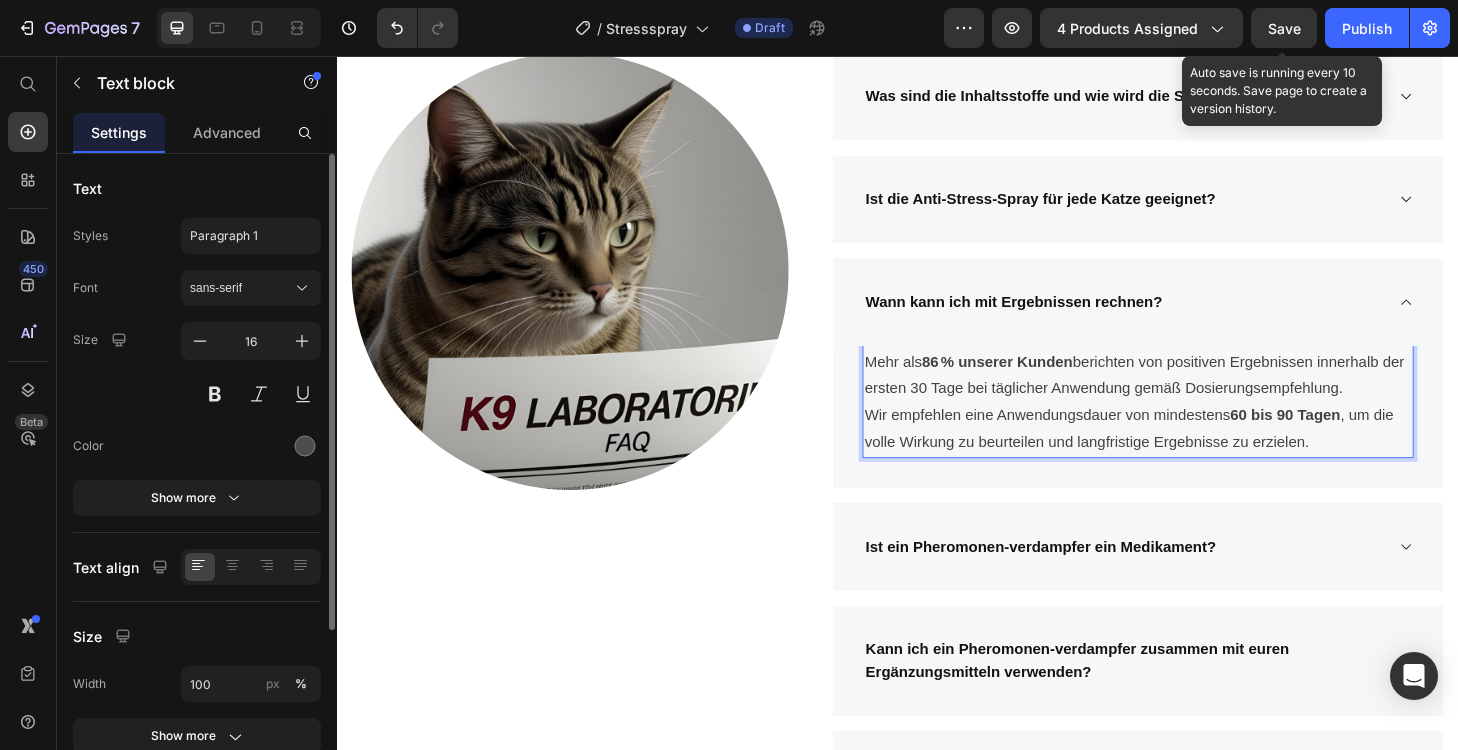 click on "Save" at bounding box center (1284, 28) 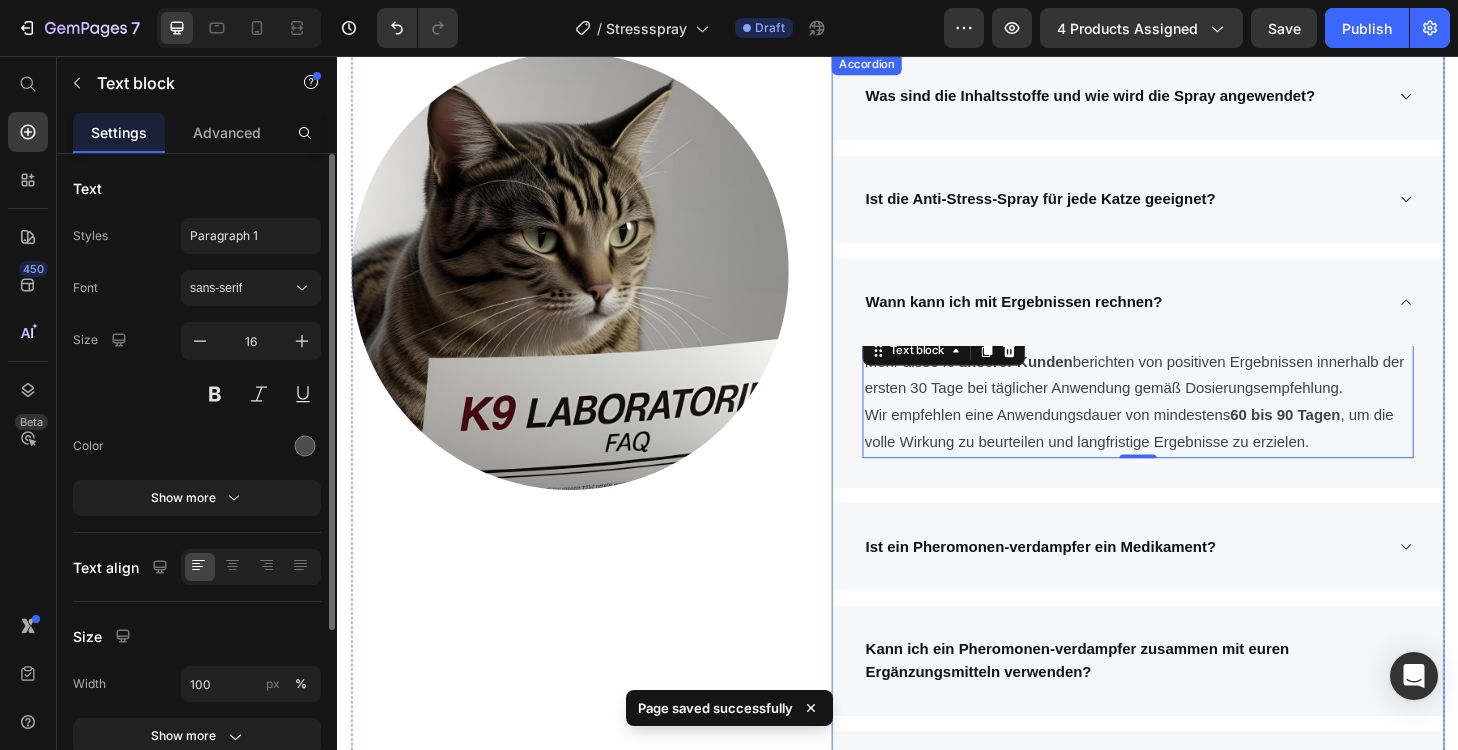 click on "Ist ein Pheromonen-verdampfer ein Medikament?" at bounding box center (1194, 581) 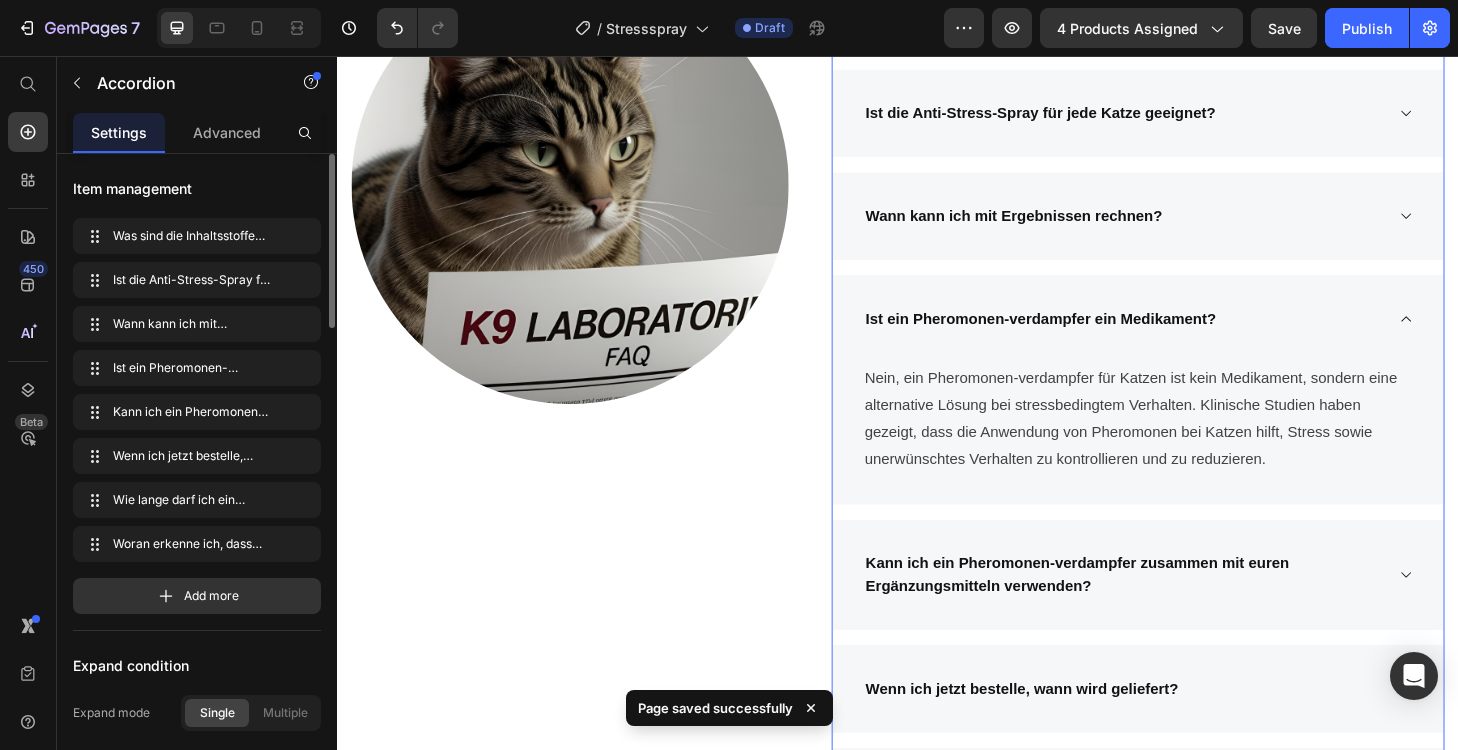 scroll, scrollTop: 5424, scrollLeft: 0, axis: vertical 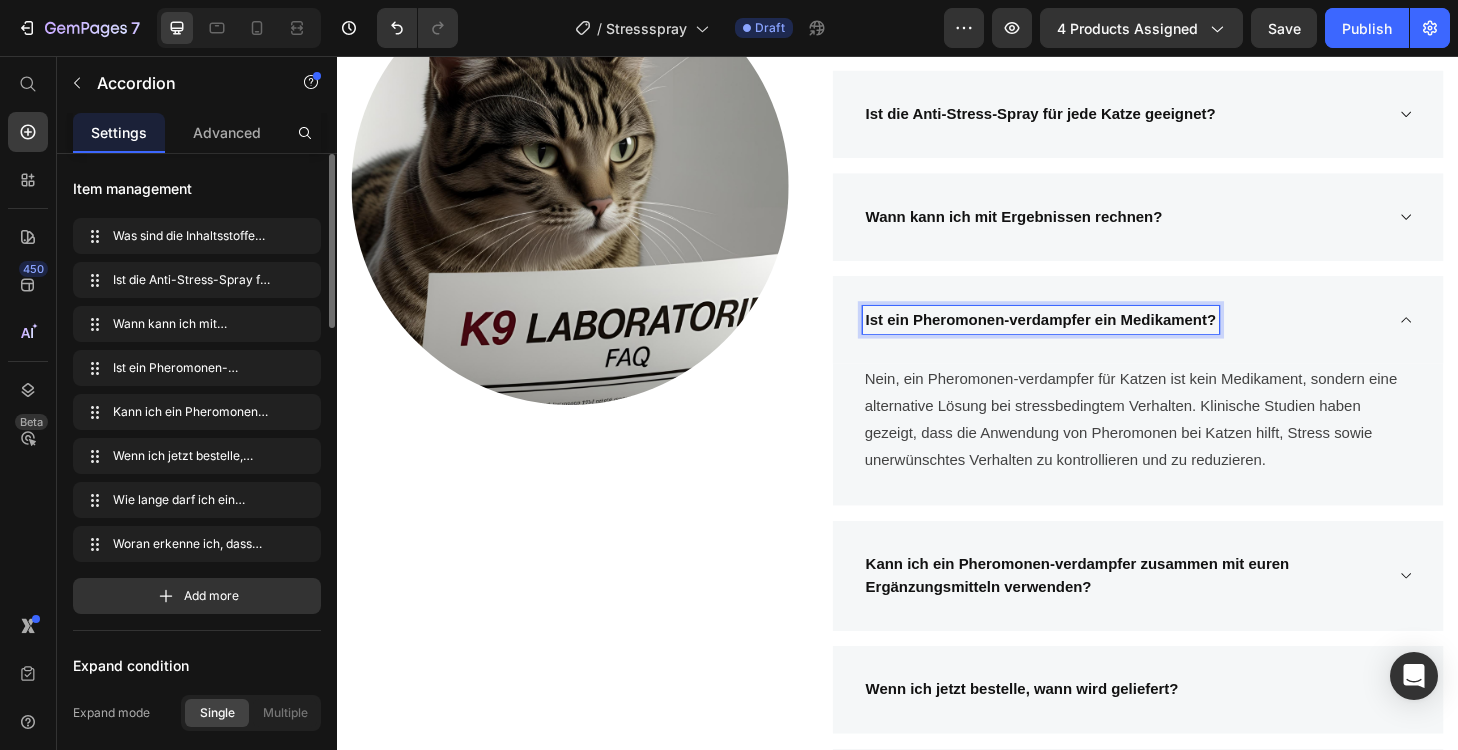 click on "Ist ein Pheromonen-verdampfer ein Medikament?" at bounding box center [1089, 337] 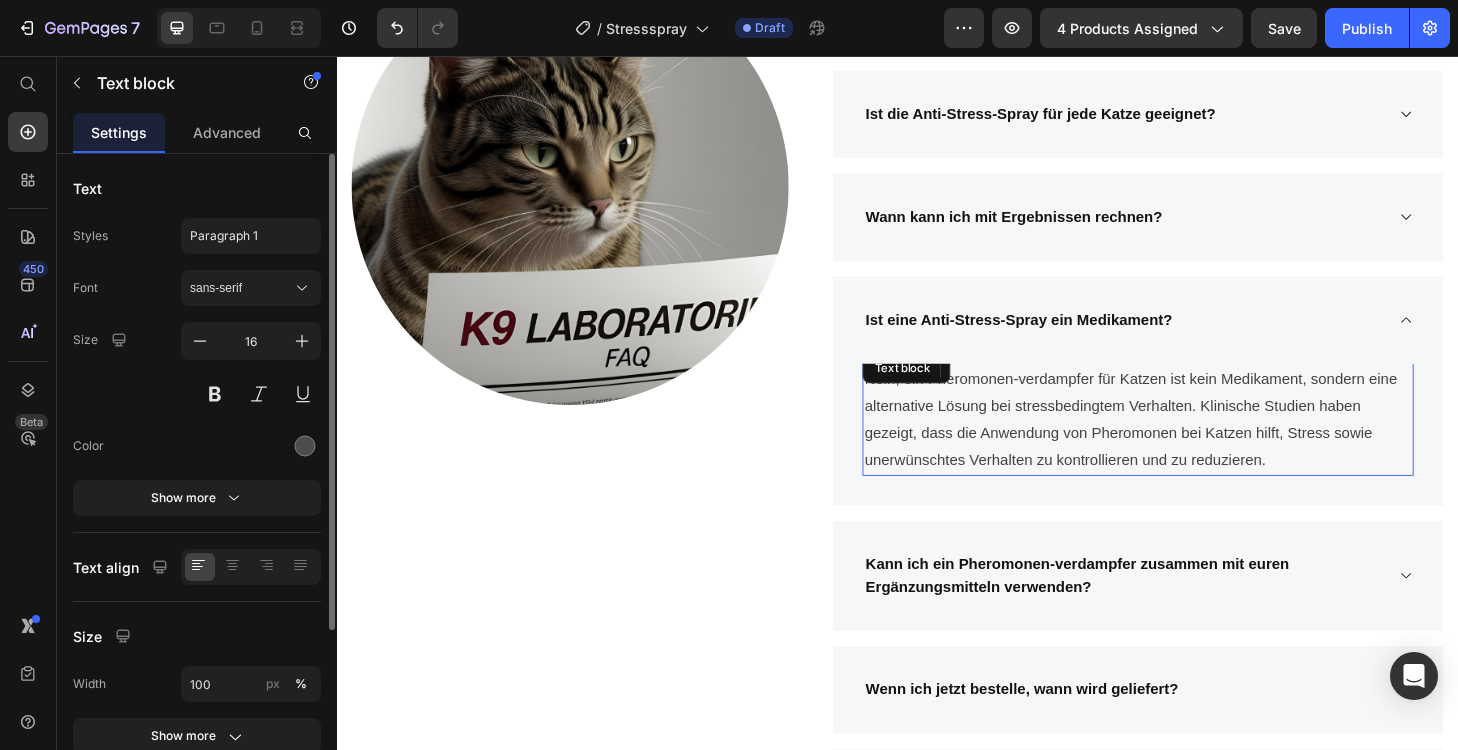 click on "Nein, ein Pheromonen-verdampfer für Katzen ist kein Medikament, sondern eine alternative Lösung bei stressbedingtem Verhalten. Klinische Studien haben gezeigt, dass die Anwendung von Pheromonen bei Katzen hilft, Stress sowie unerwünschtes Verhalten zu kontrollieren und zu reduzieren." at bounding box center [1194, 445] 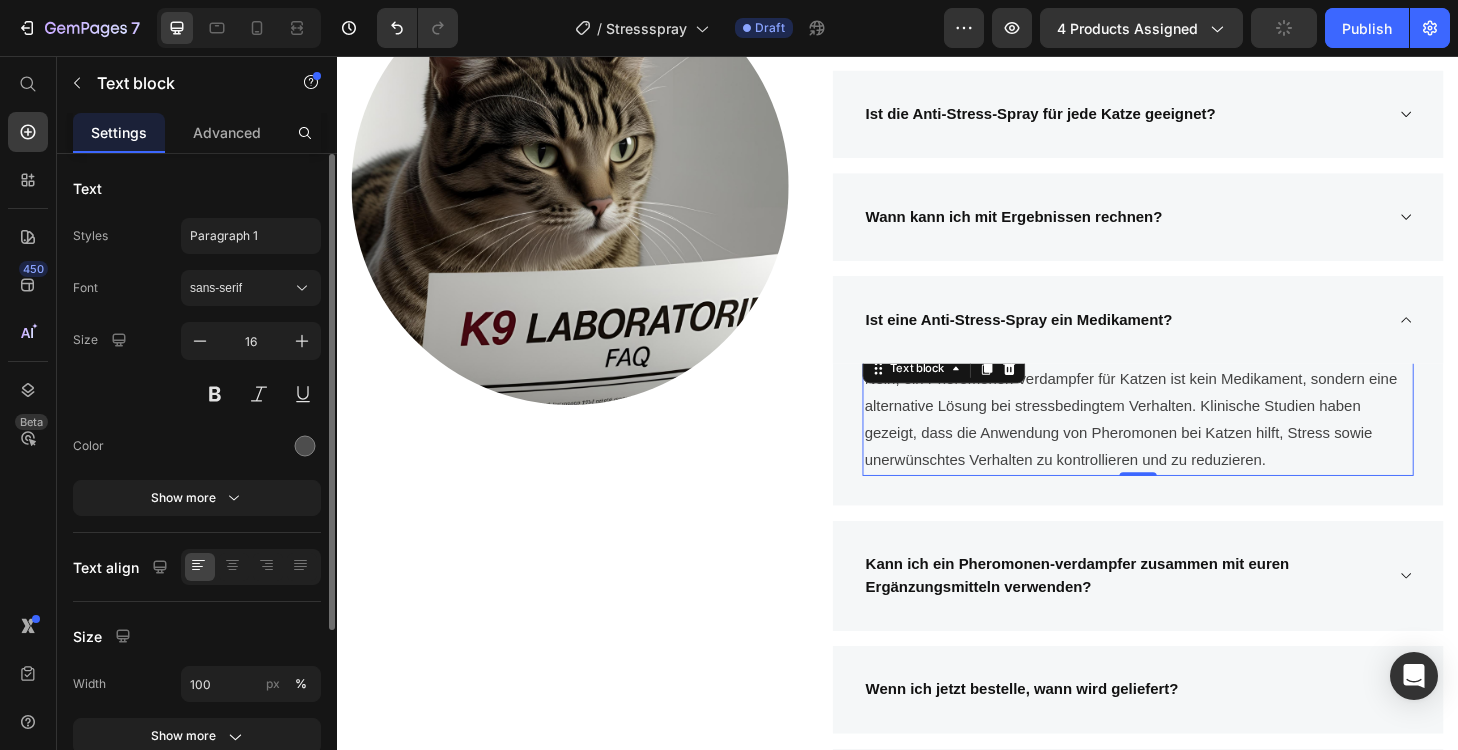 click on "Nein, ein Pheromonen-verdampfer für Katzen ist kein Medikament, sondern eine alternative Lösung bei stressbedingtem Verhalten. Klinische Studien haben gezeigt, dass die Anwendung von Pheromonen bei Katzen hilft, Stress sowie unerwünschtes Verhalten zu kontrollieren und zu reduzieren." at bounding box center (1194, 445) 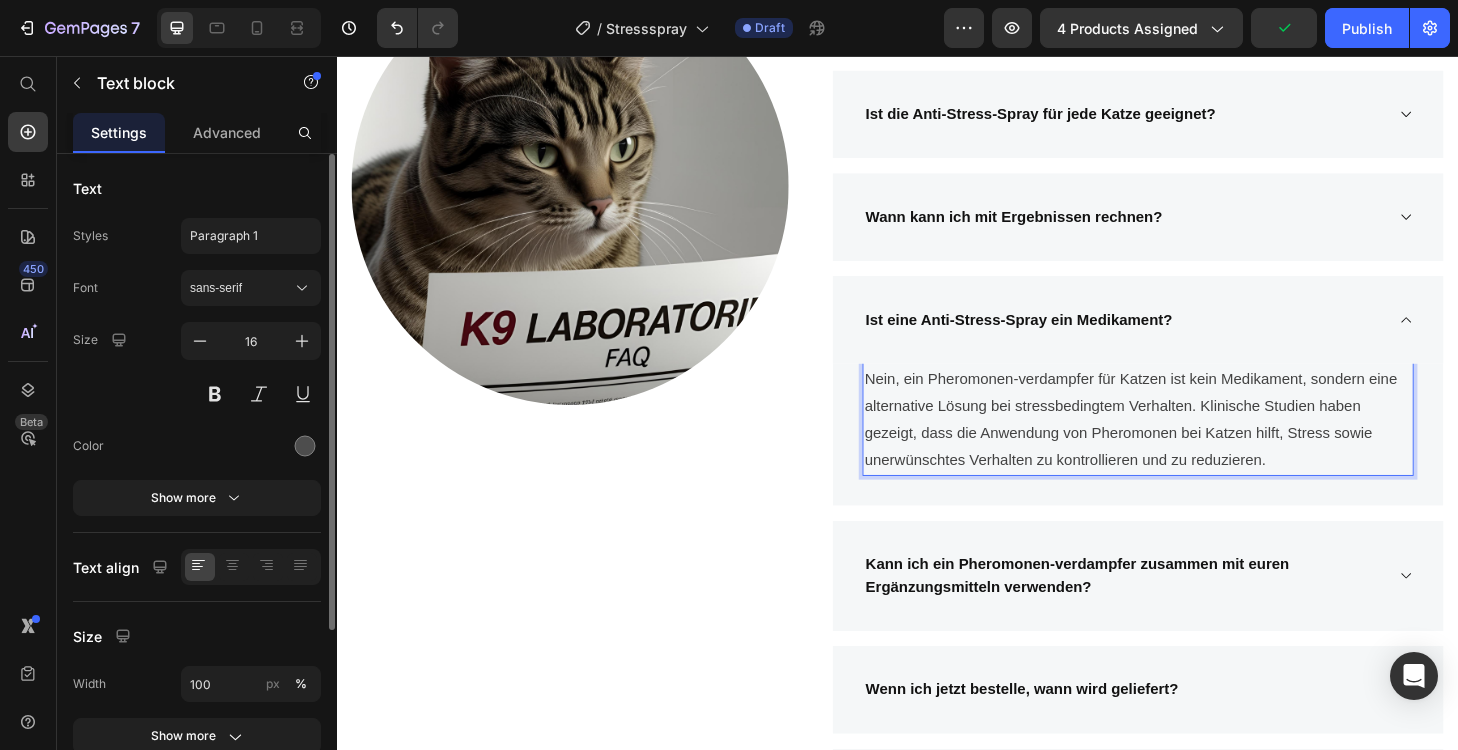 click on "Nein, ein Pheromonen-verdampfer für Katzen ist kein Medikament, sondern eine alternative Lösung bei stressbedingtem Verhalten. Klinische Studien haben gezeigt, dass die Anwendung von Pheromonen bei Katzen hilft, Stress sowie unerwünschtes Verhalten zu kontrollieren und zu reduzieren." at bounding box center [1194, 445] 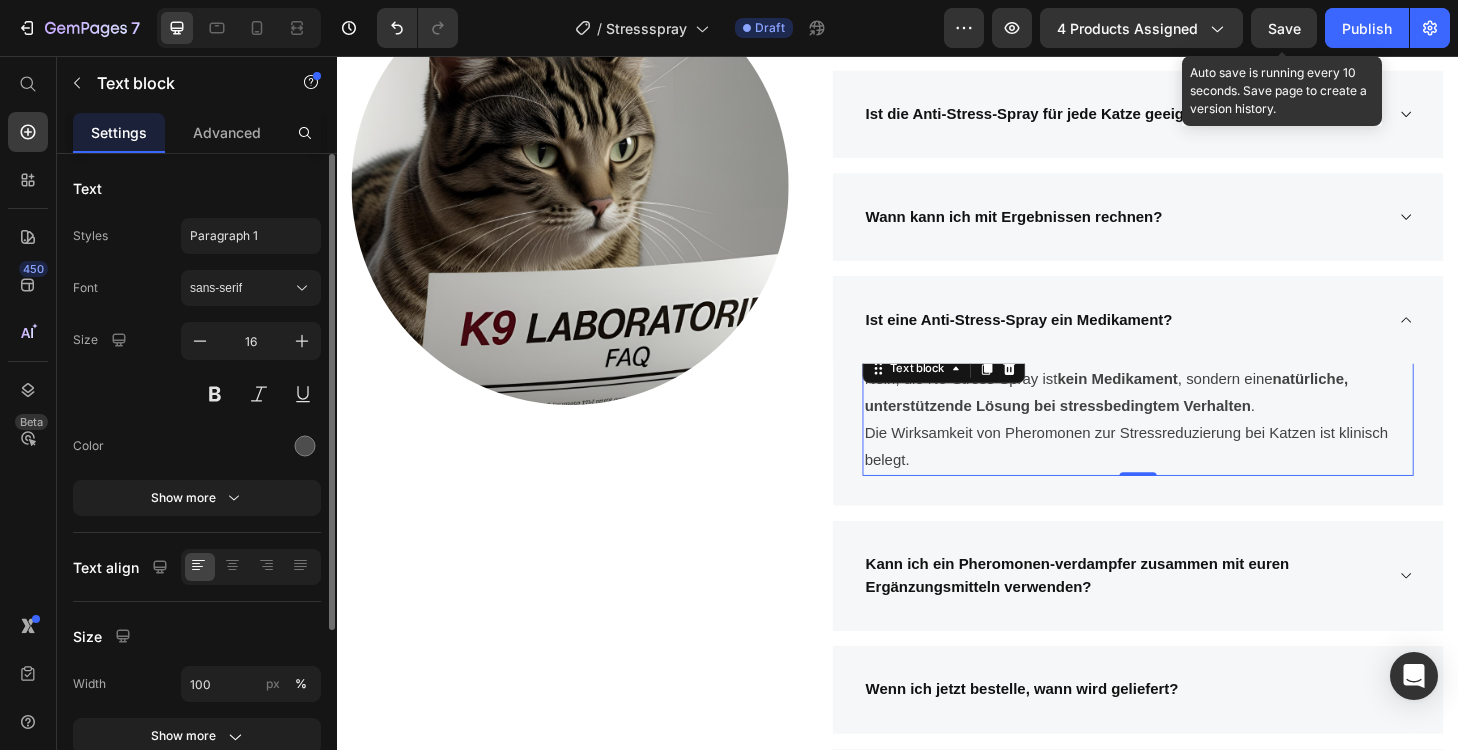 click on "Save" at bounding box center [1284, 28] 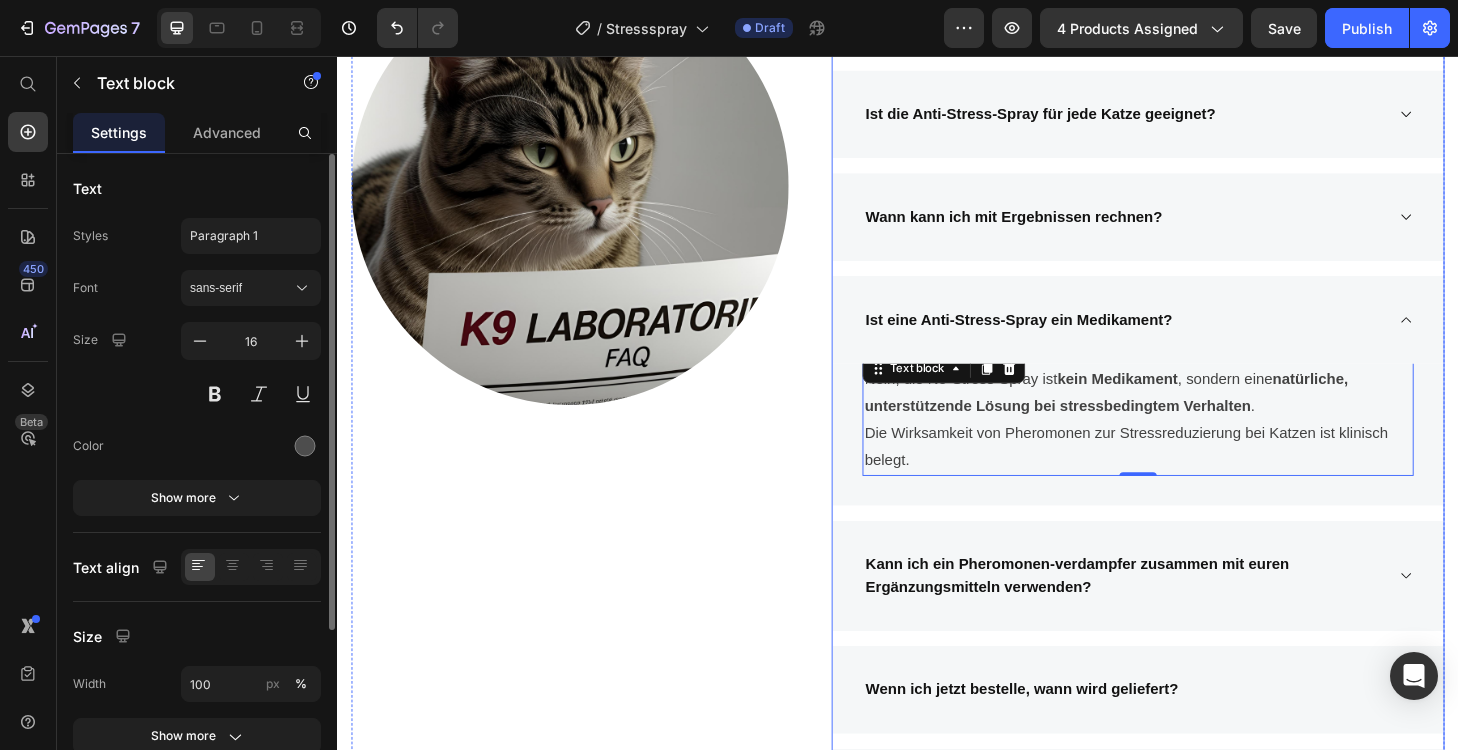 click on "Kann ich ein Pheromonen-verdampfer zusammen mit euren Ergänzungsmitteln verwenden?" at bounding box center [1128, 611] 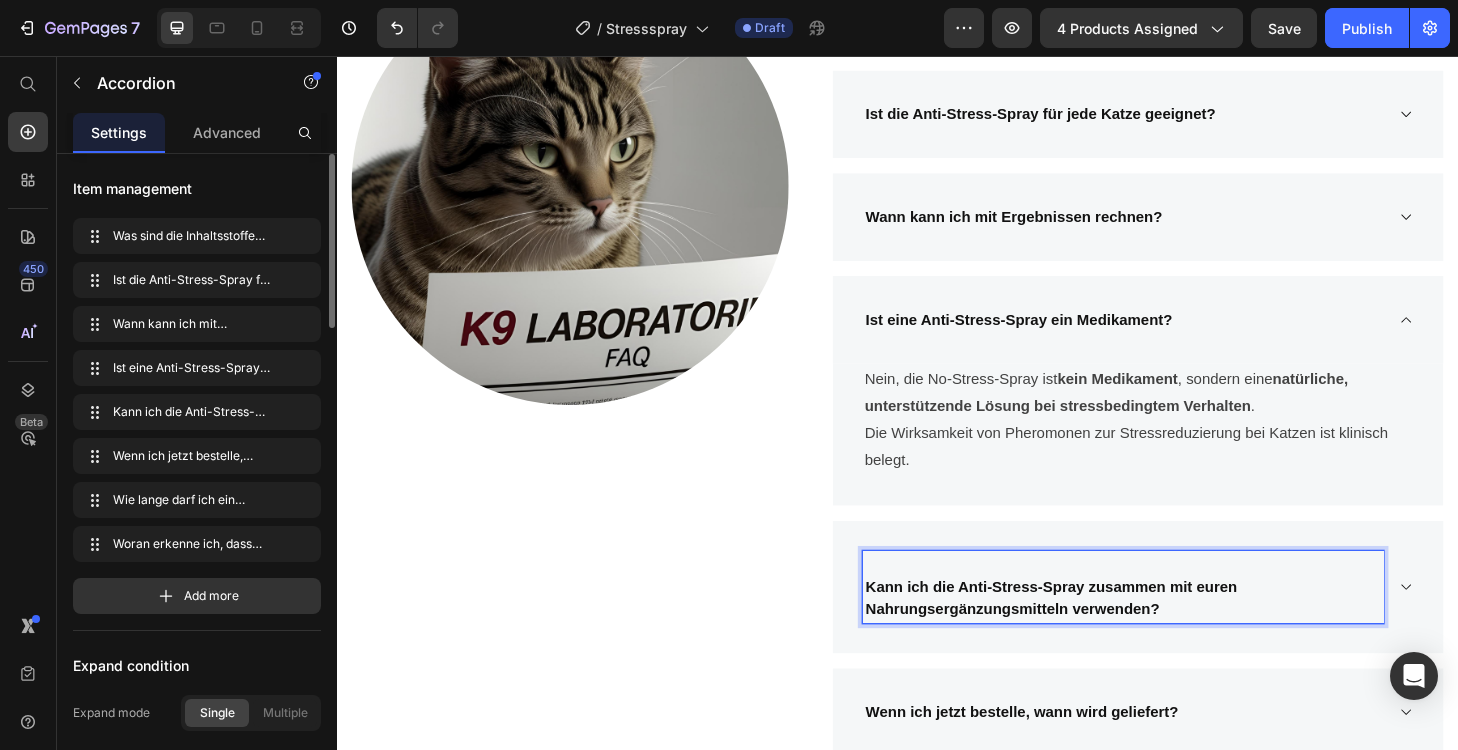 click on "Kann ich die Anti-Stress-Spray zusammen mit euren Nahrungsergänzungsmitteln verwenden?" at bounding box center [1178, 624] 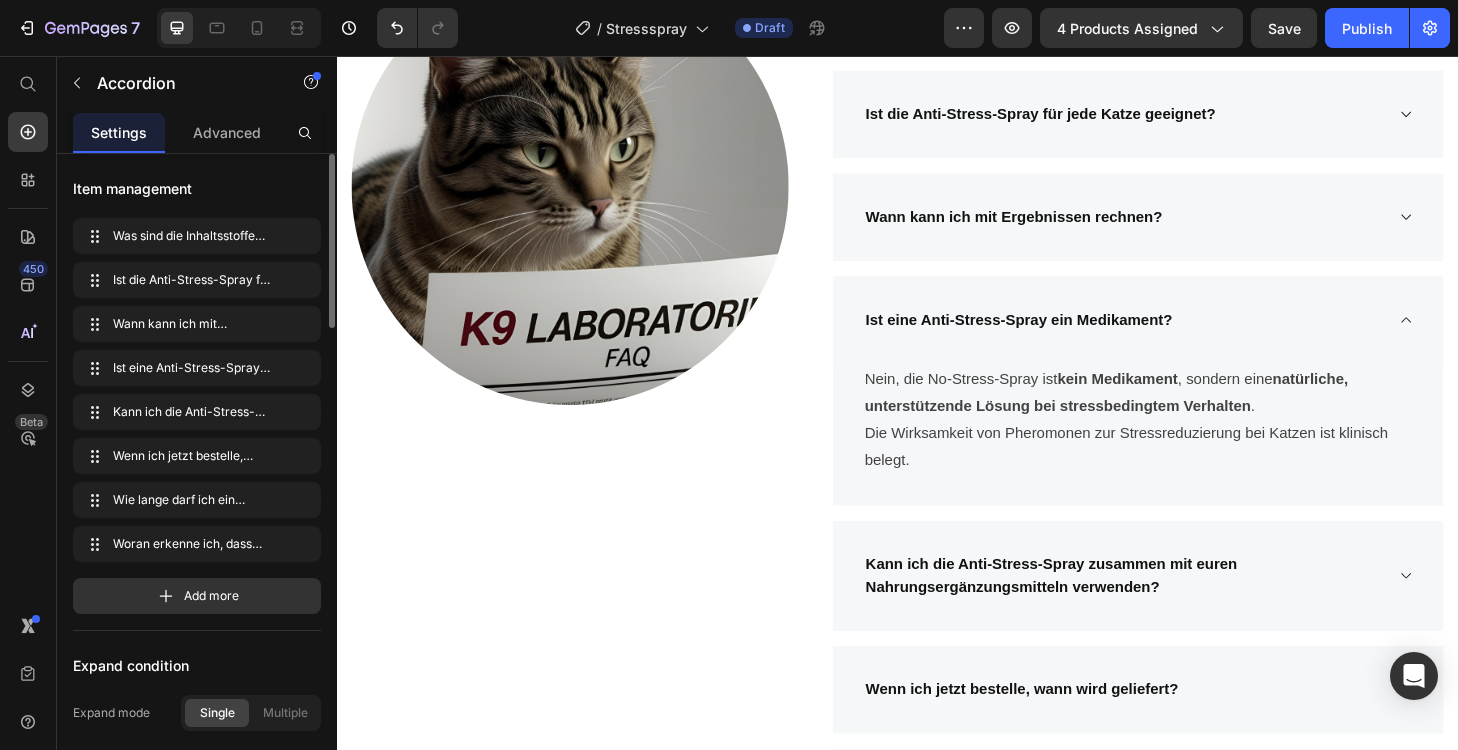 click 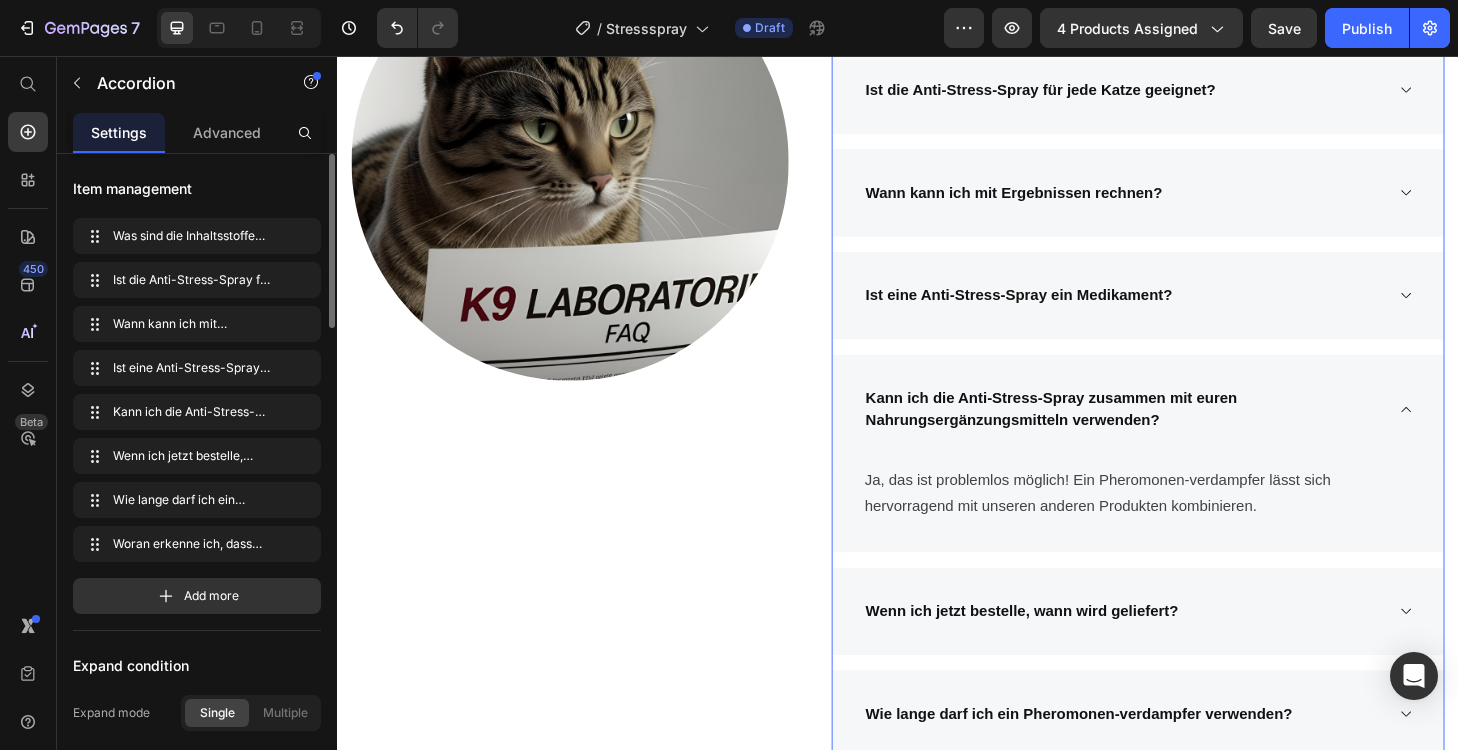 scroll, scrollTop: 5460, scrollLeft: 0, axis: vertical 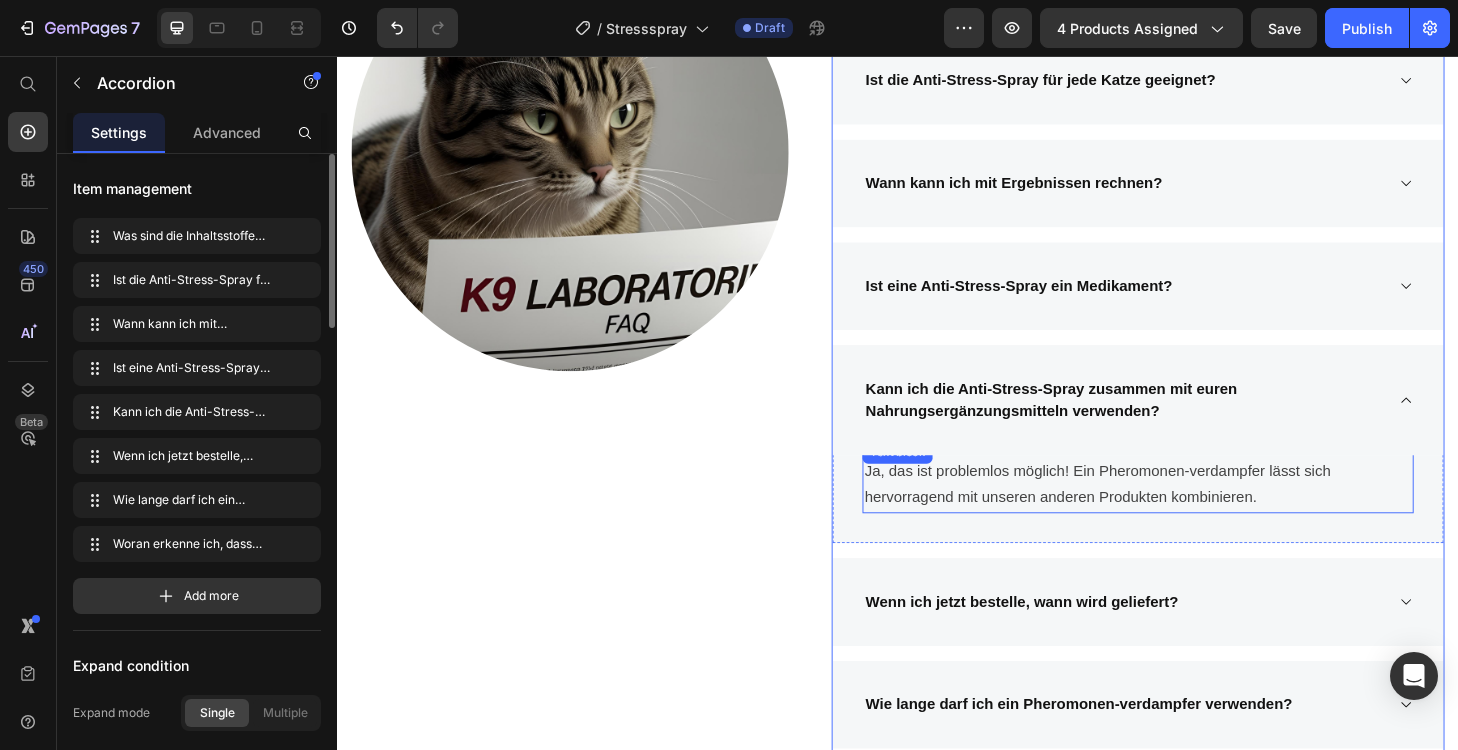 click on "Ja, das ist problemlos möglich! Ein Pheromonen-verdampfer lässt sich hervorragend mit unseren anderen Produkten kombinieren." at bounding box center [1194, 515] 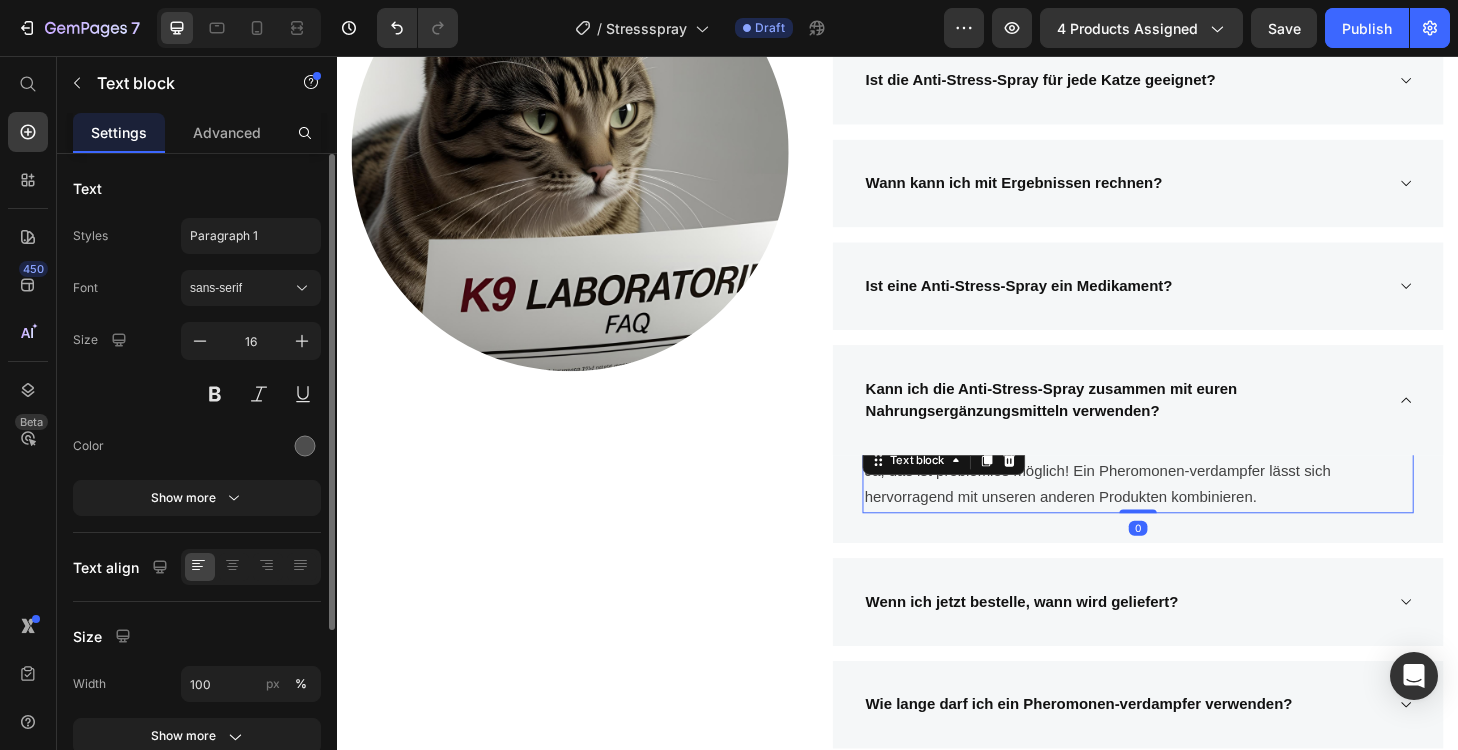 click on "Ja, das ist problemlos möglich! Ein Pheromonen-verdampfer lässt sich hervorragend mit unseren anderen Produkten kombinieren." at bounding box center [1194, 515] 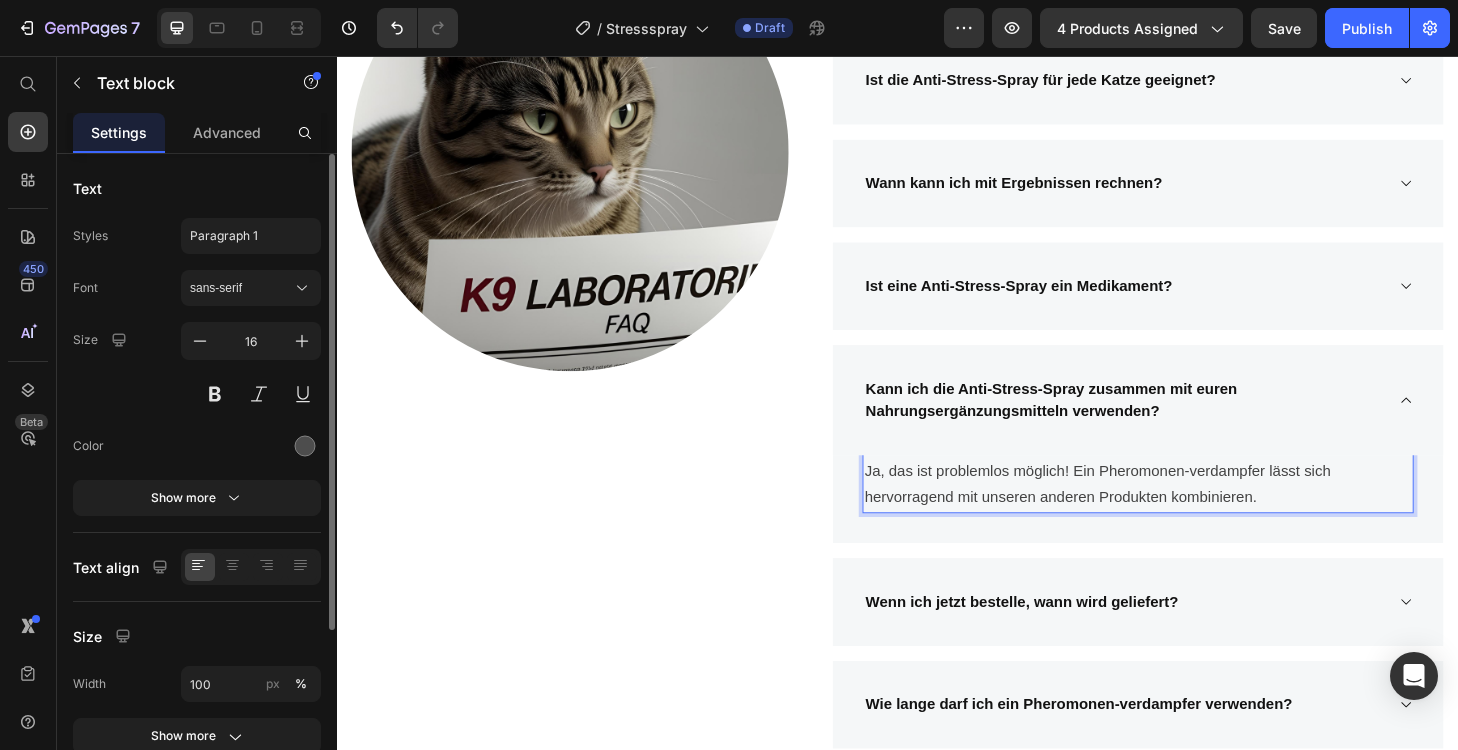 click on "Ja, das ist problemlos möglich! Ein Pheromonen-verdampfer lässt sich hervorragend mit unseren anderen Produkten kombinieren." at bounding box center (1194, 515) 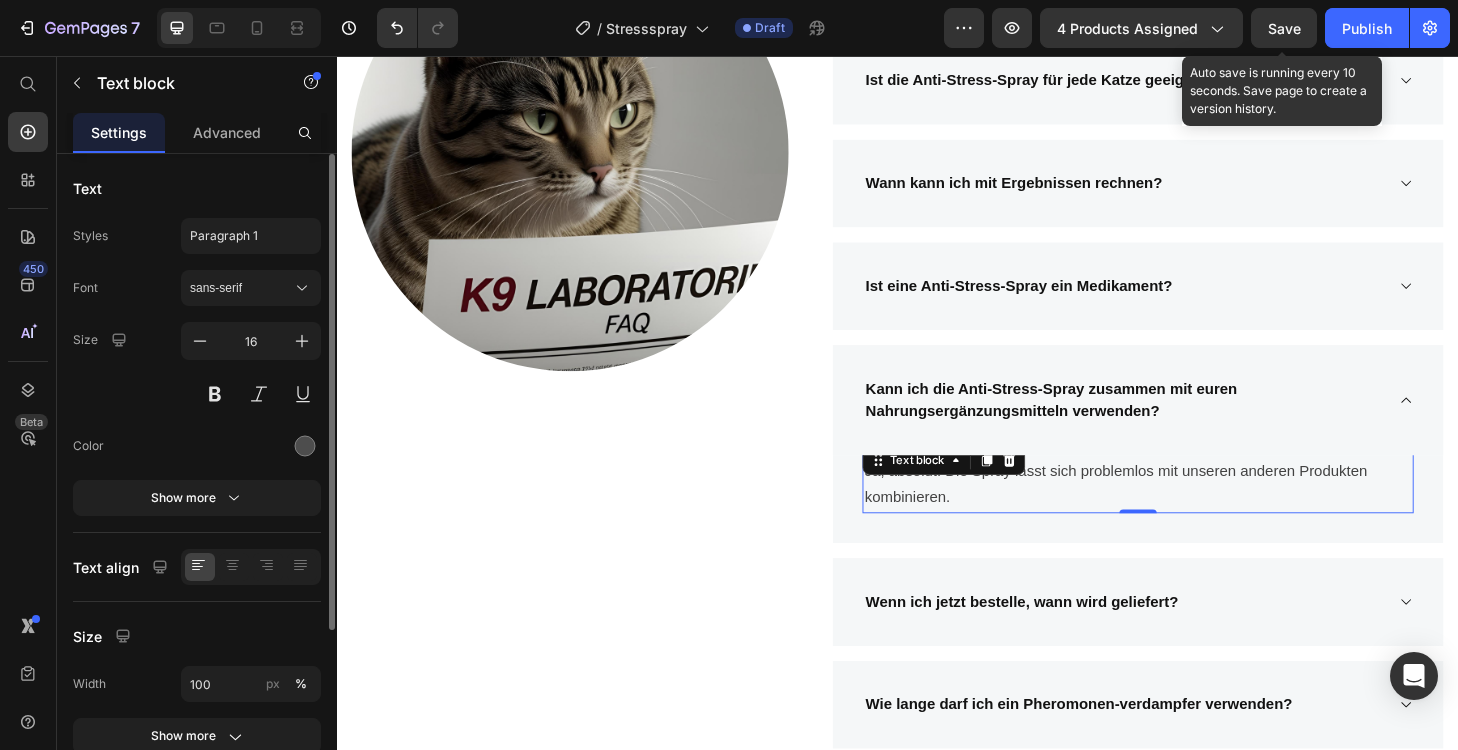 click on "Save" at bounding box center (1284, 28) 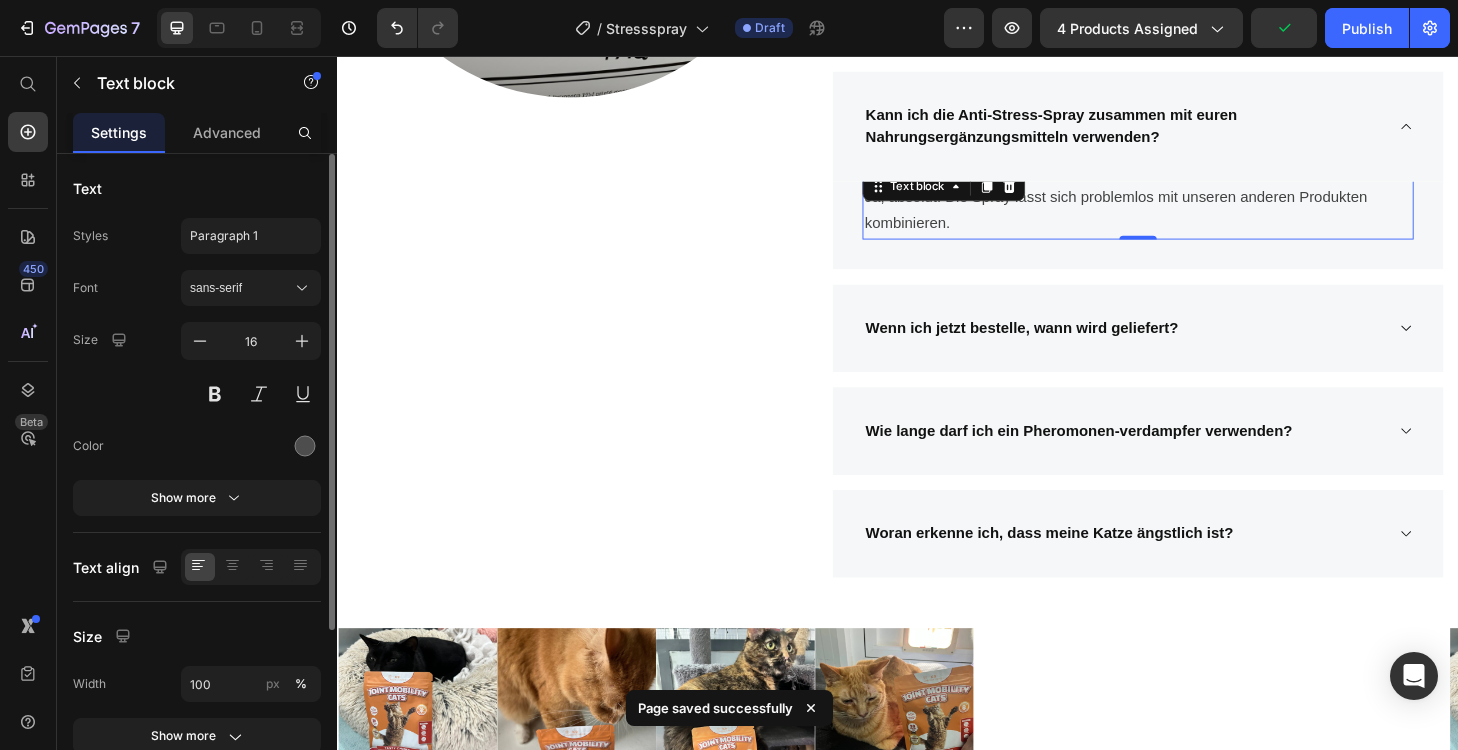 scroll, scrollTop: 5626, scrollLeft: 0, axis: vertical 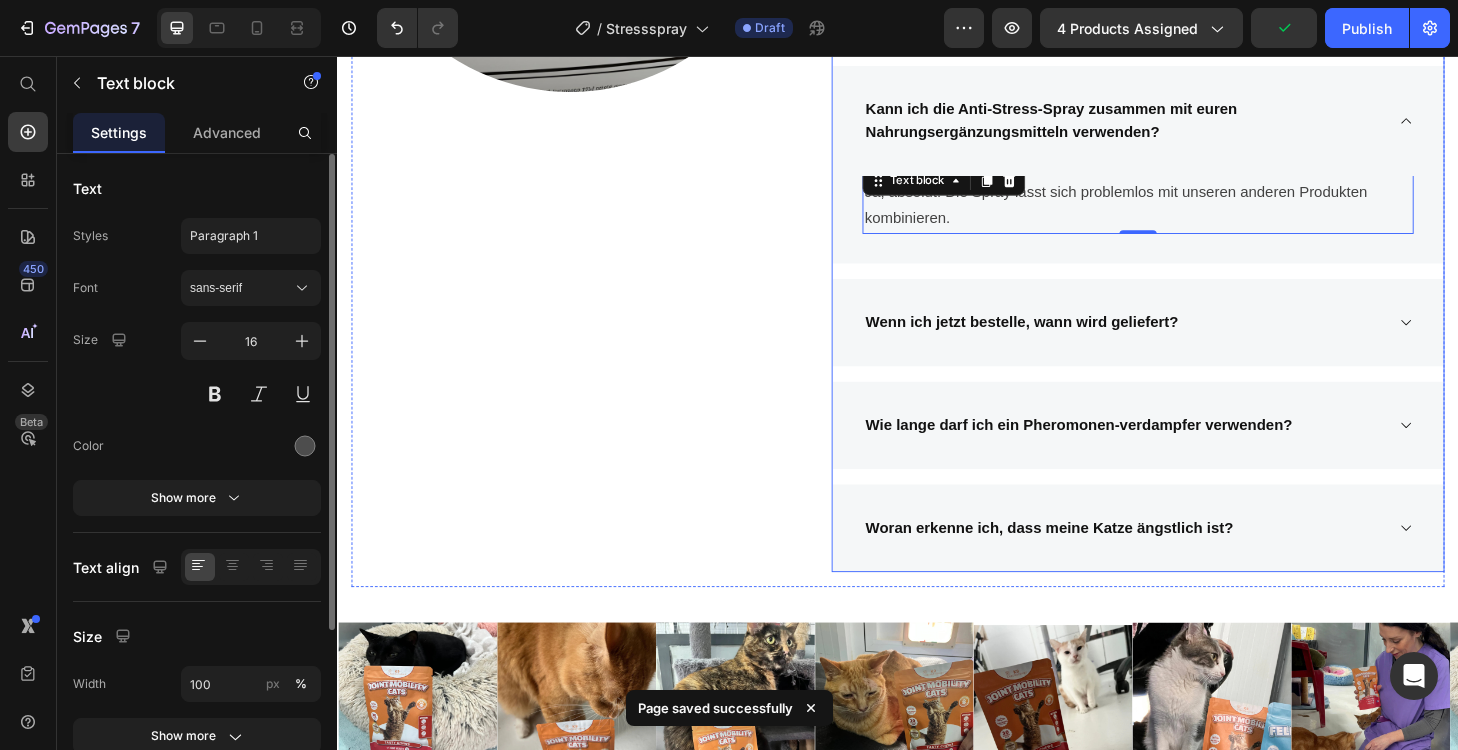click on "Wenn ich jetzt bestelle, wann wird geliefert?" at bounding box center [1178, 341] 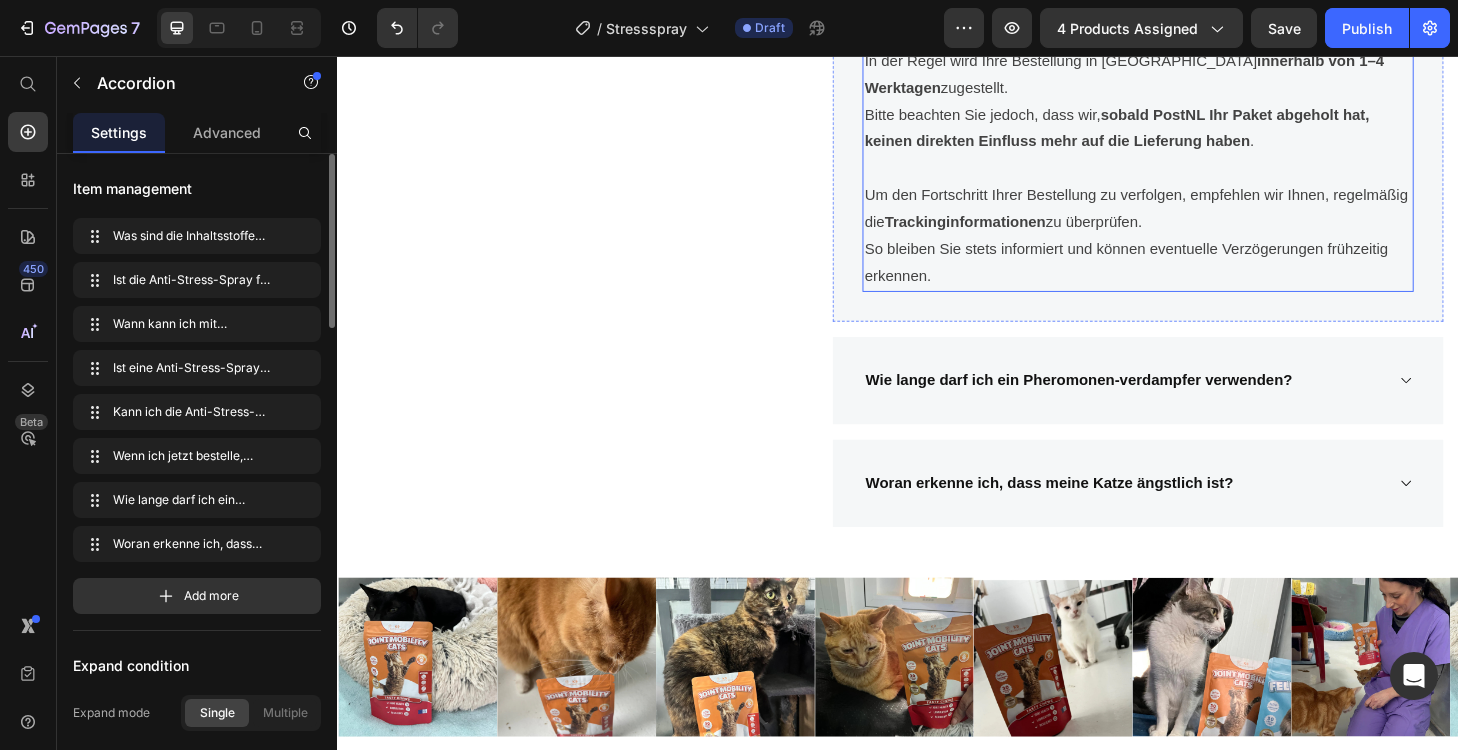 scroll, scrollTop: 5948, scrollLeft: 0, axis: vertical 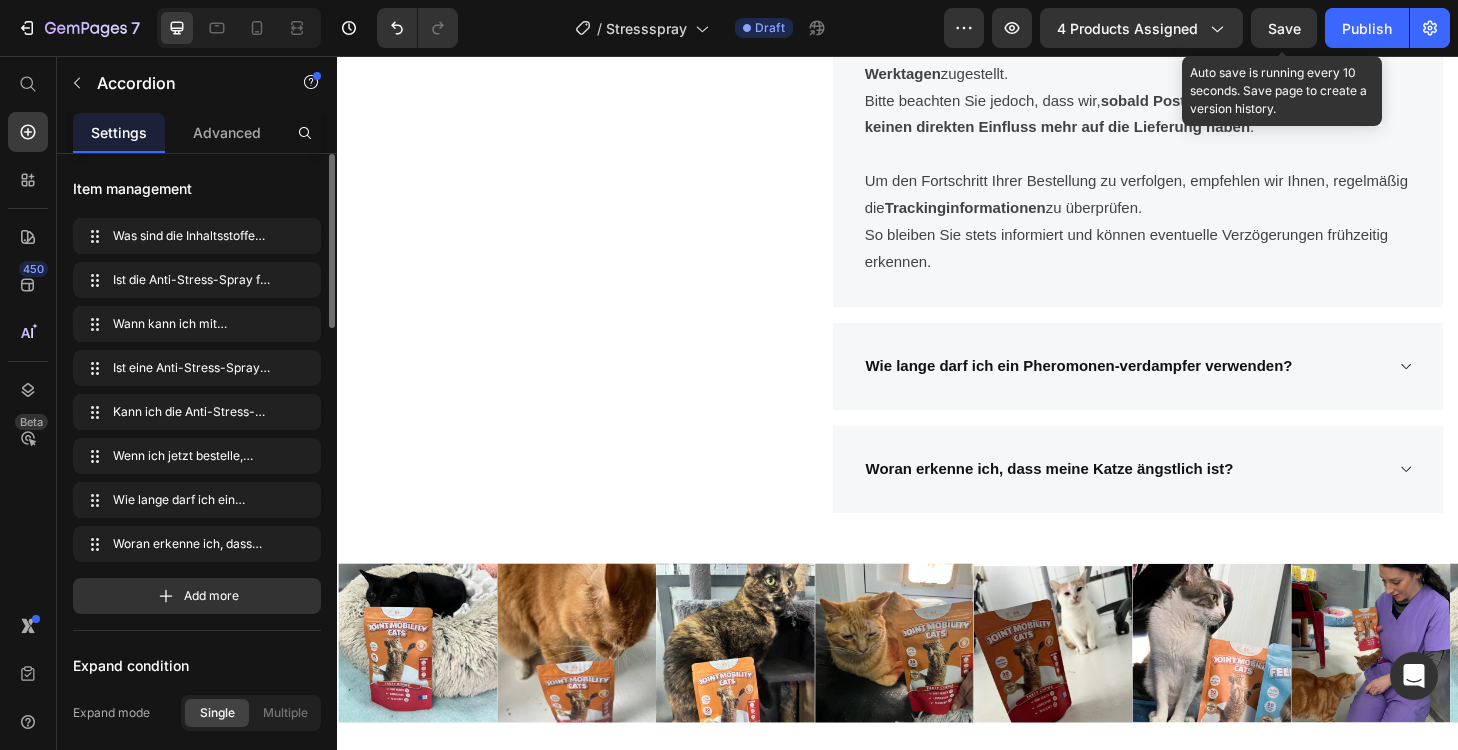 click on "Save" at bounding box center [1284, 28] 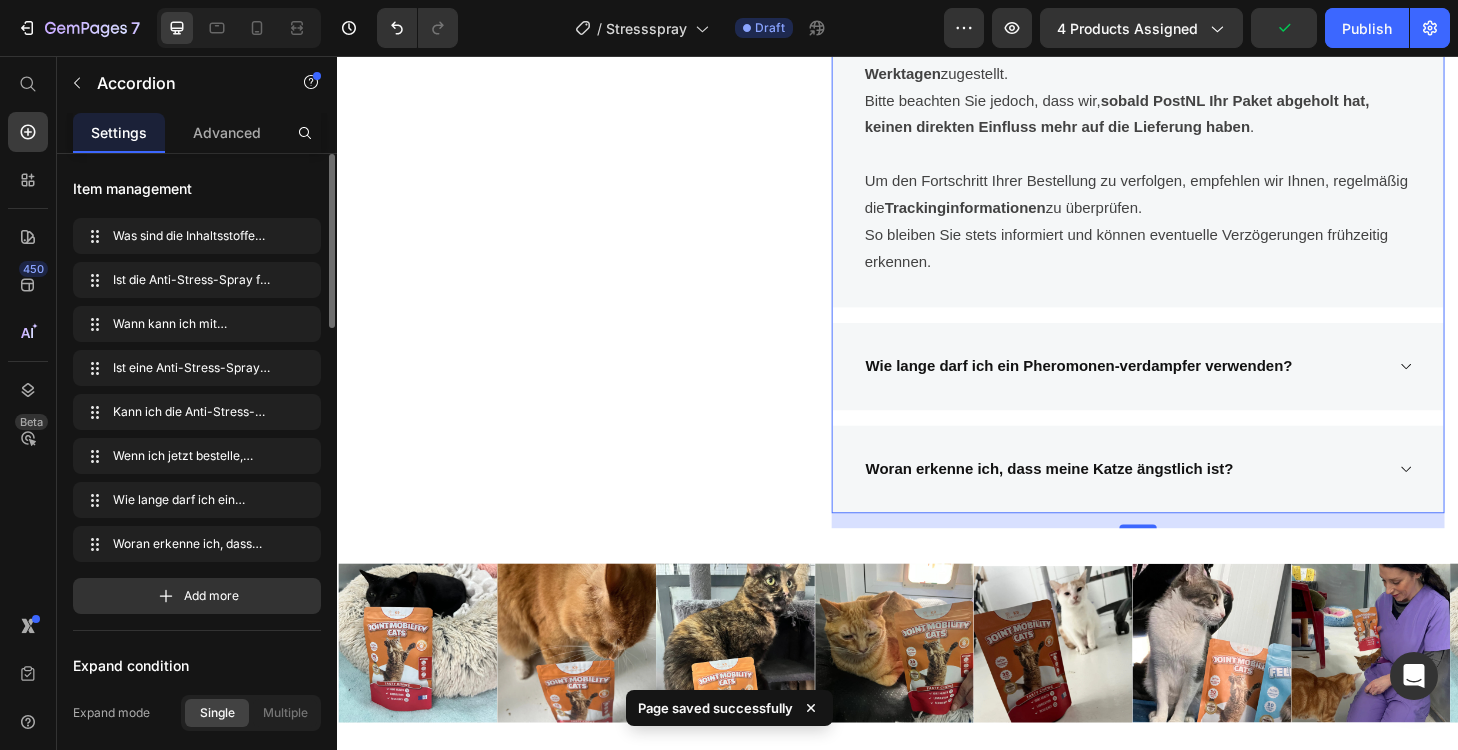 click on "Wie lange darf ich ein Pheromonen-verdampfer verwenden?" at bounding box center [1194, 388] 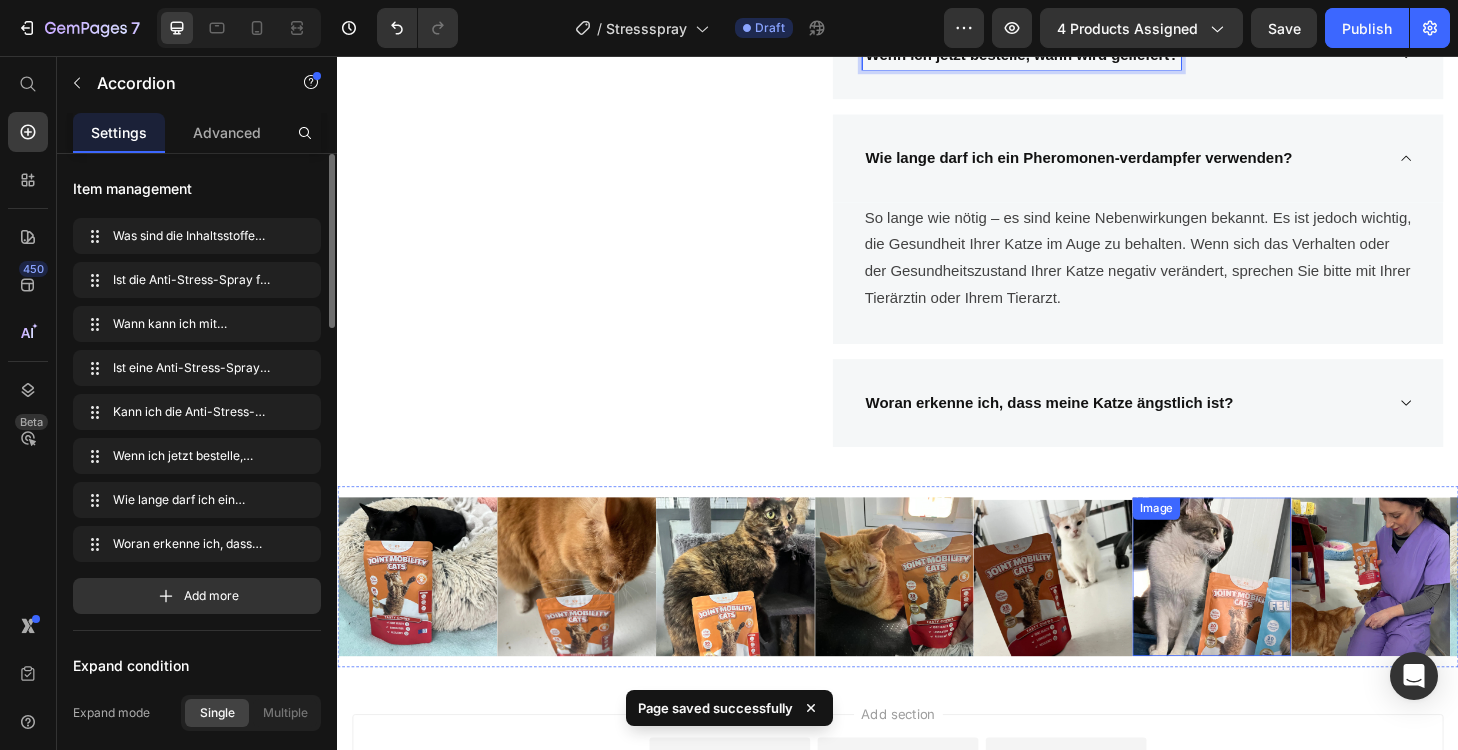 scroll, scrollTop: 5742, scrollLeft: 0, axis: vertical 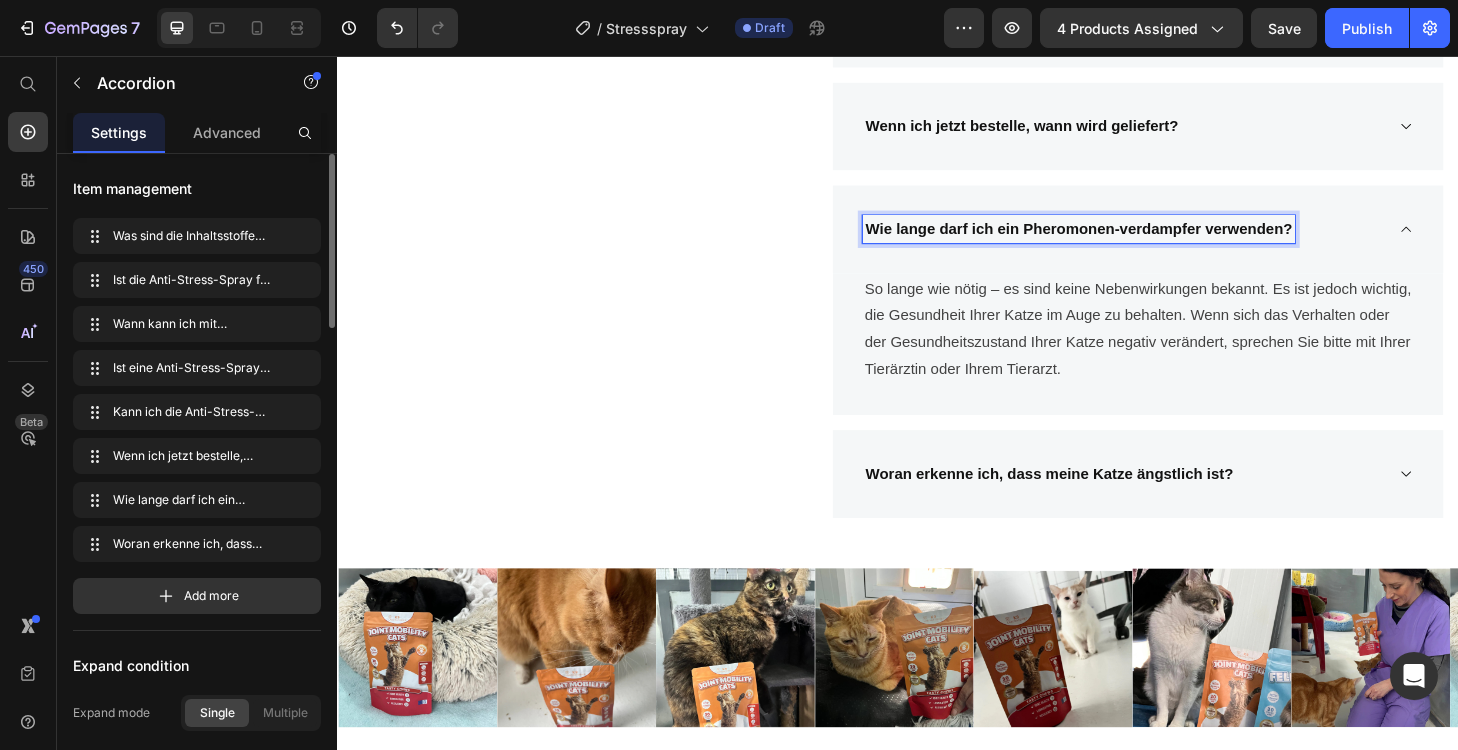 click on "Wie lange darf ich ein Pheromonen-verdampfer verwenden?" at bounding box center [1130, 240] 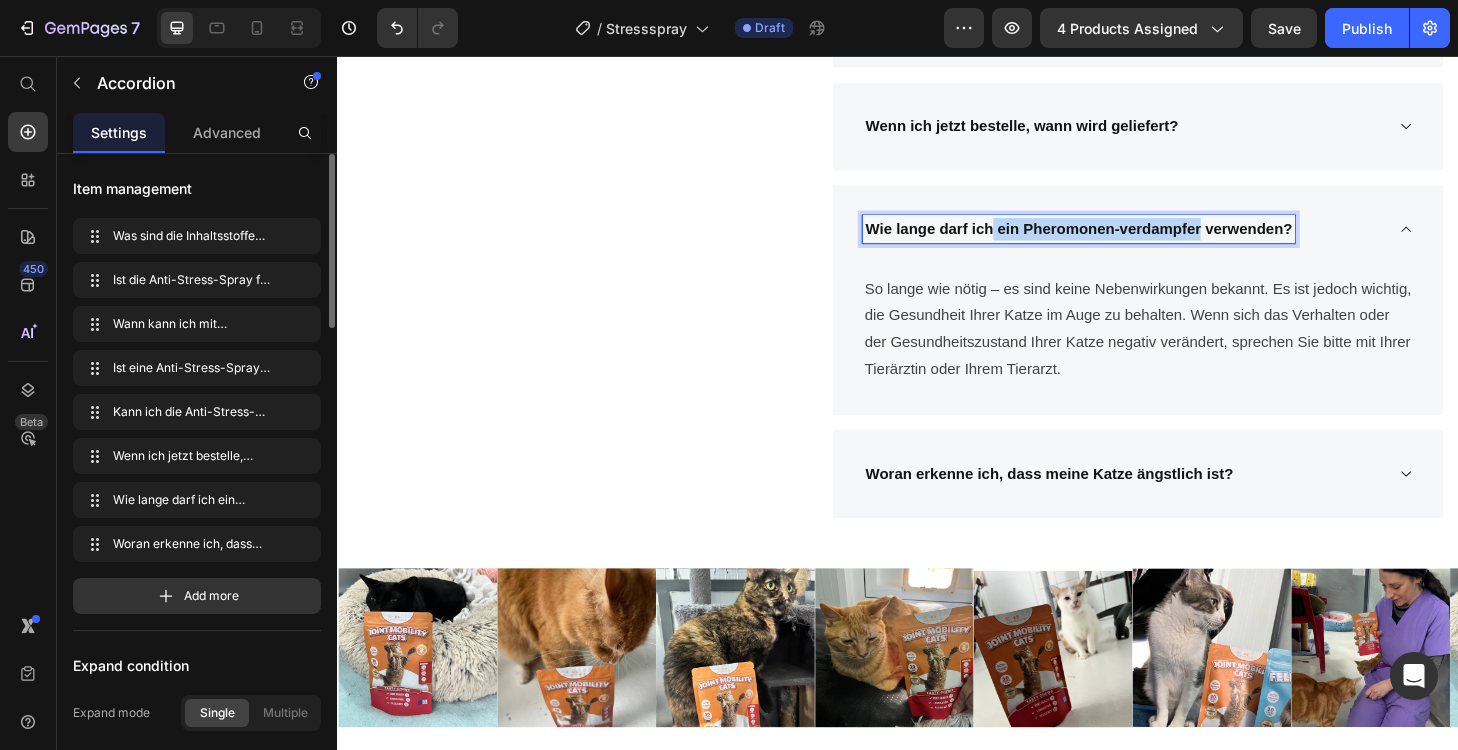 drag, startPoint x: 1262, startPoint y: 243, endPoint x: 1042, endPoint y: 242, distance: 220.00227 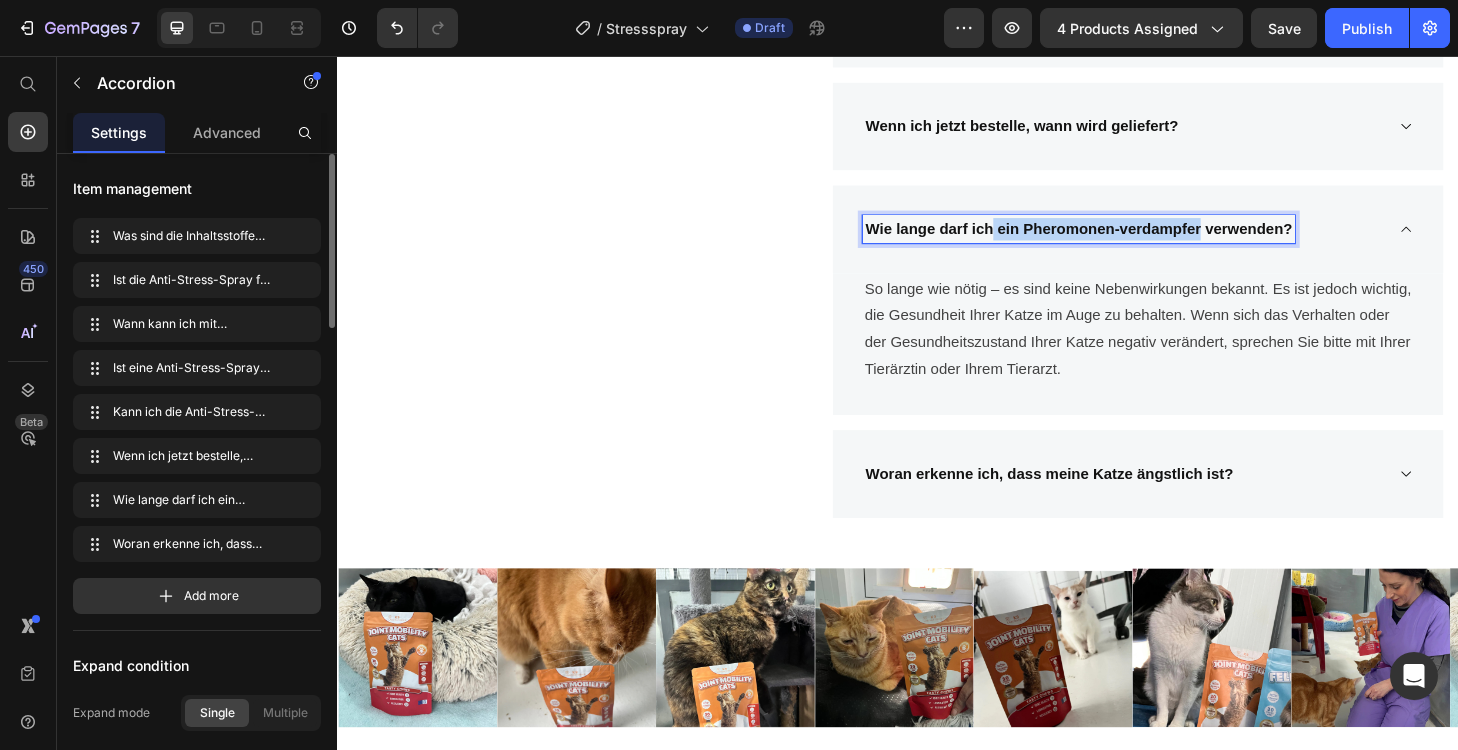 click on "Wie lange darf ich ein Pheromonen-verdampfer verwenden?" at bounding box center (1130, 240) 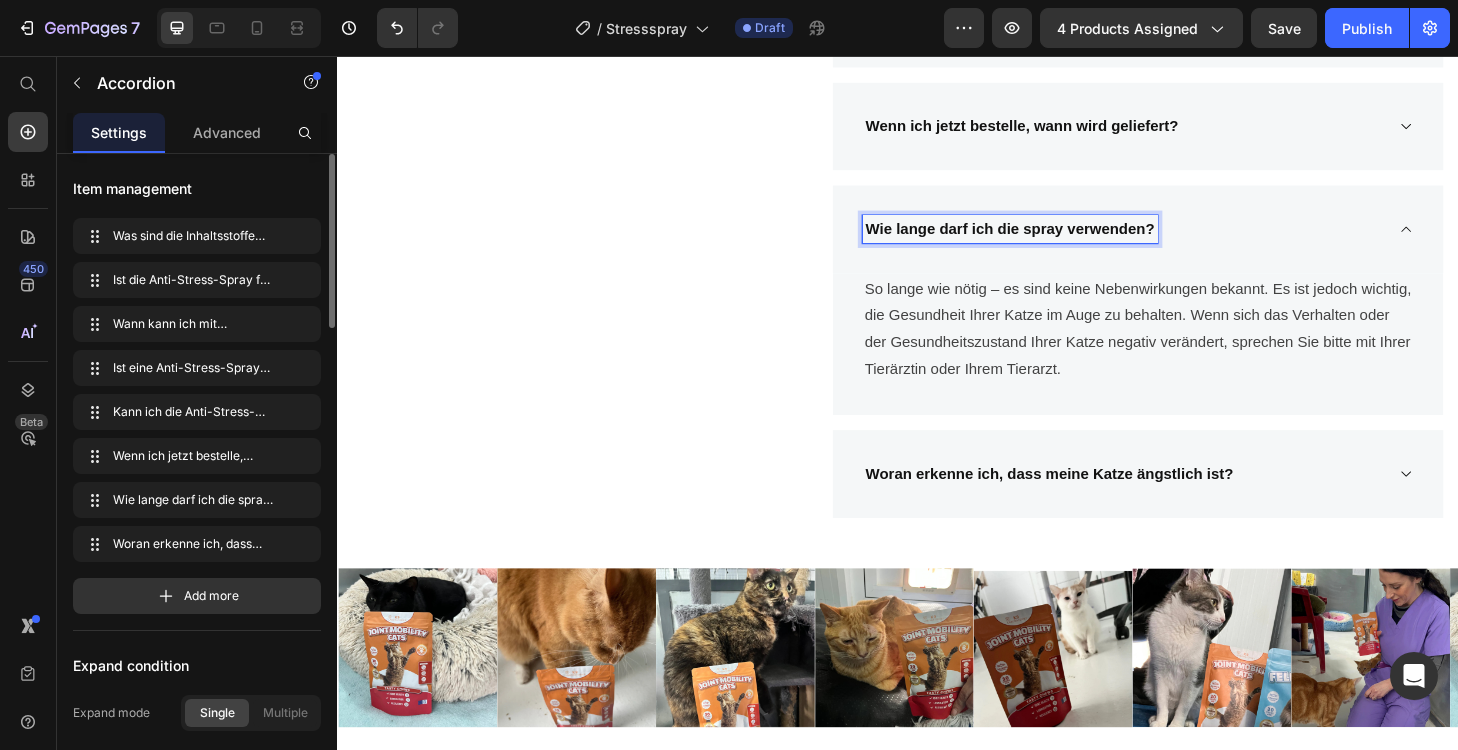 click on "Woran erkenne ich, dass meine Katze ängstlich ist?" at bounding box center (1194, 503) 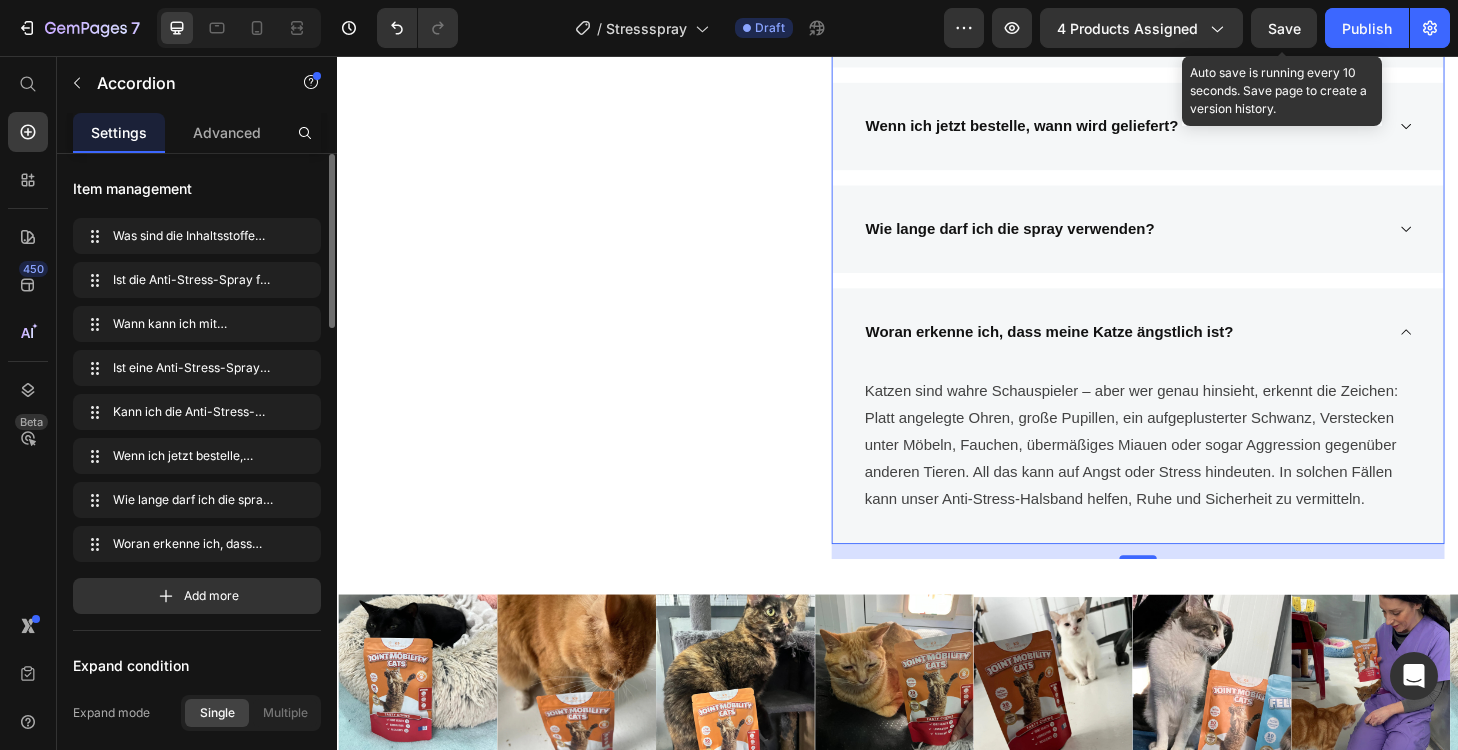 click on "Save" at bounding box center (1284, 28) 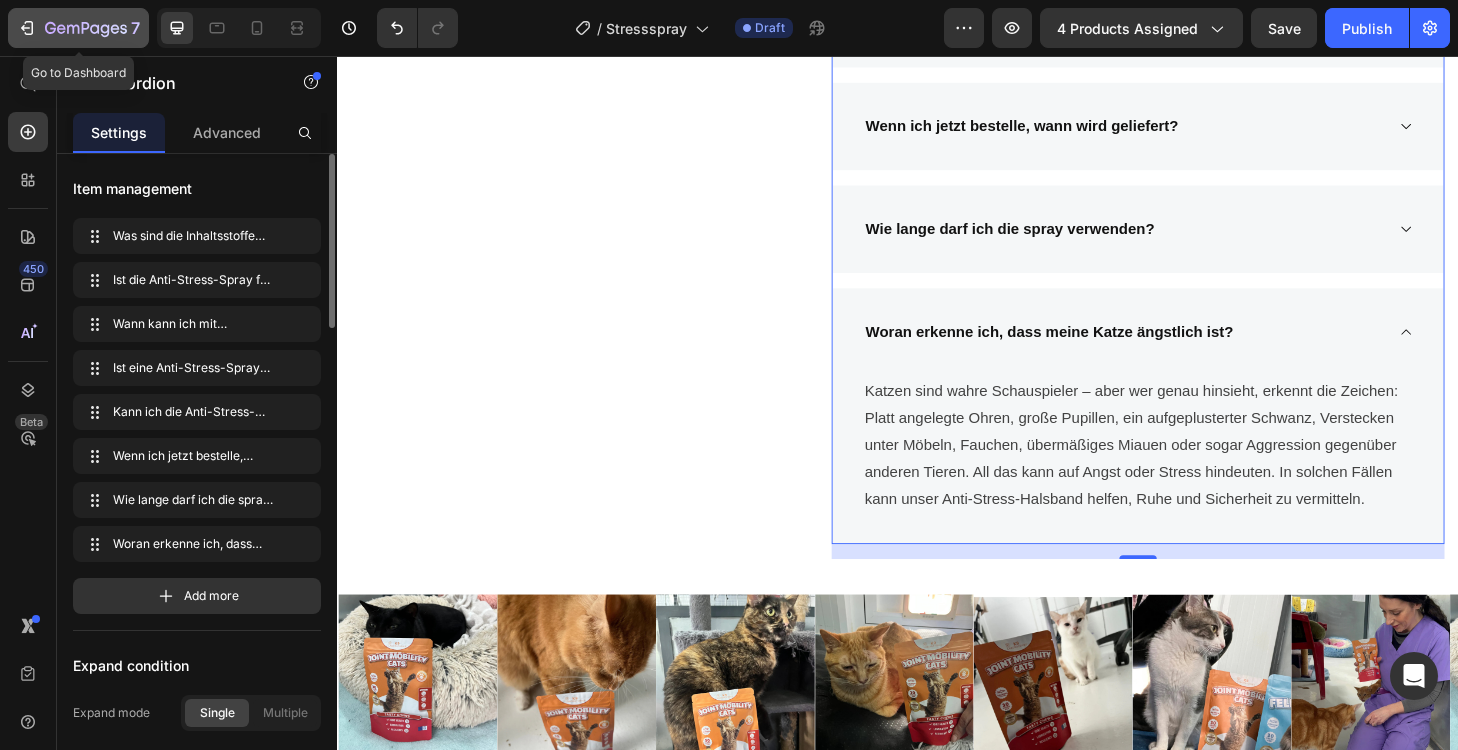 click 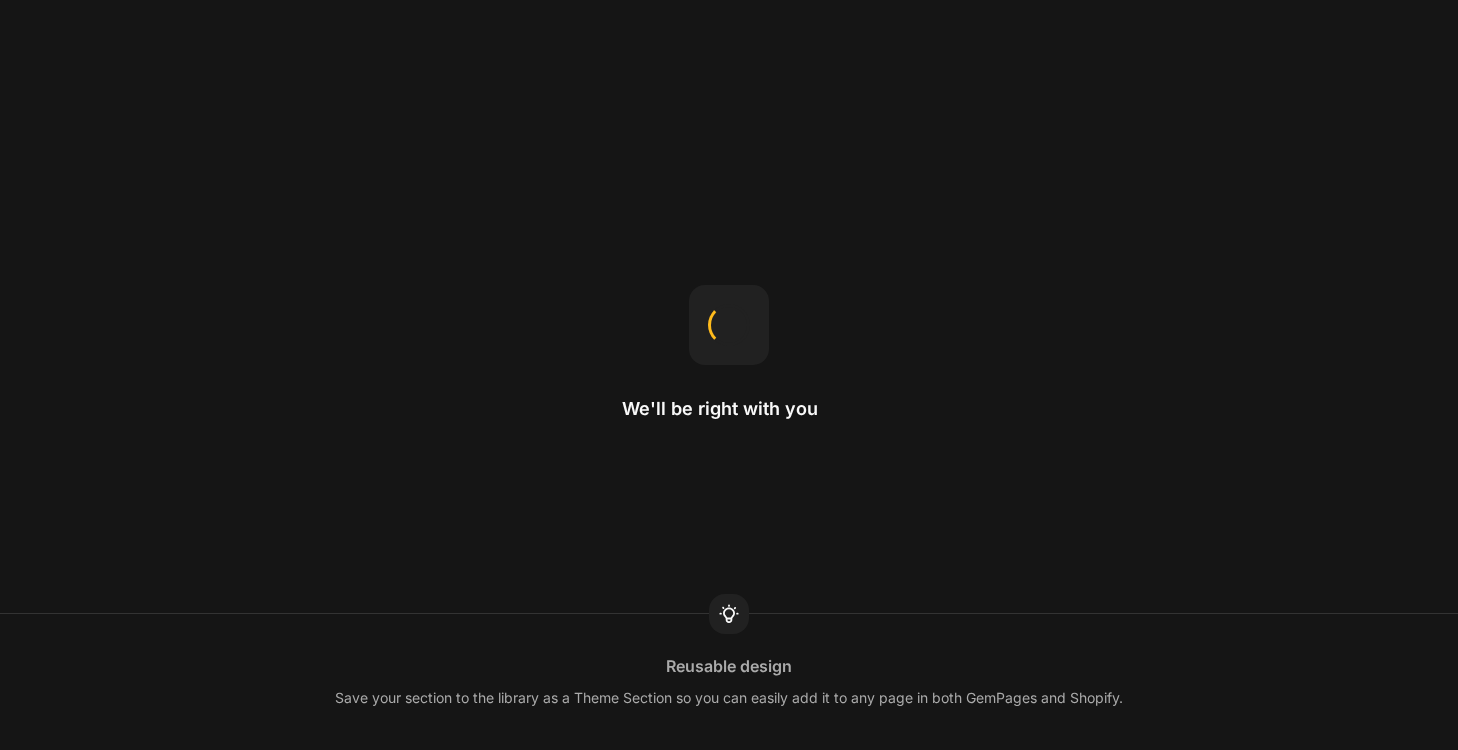 scroll, scrollTop: 0, scrollLeft: 0, axis: both 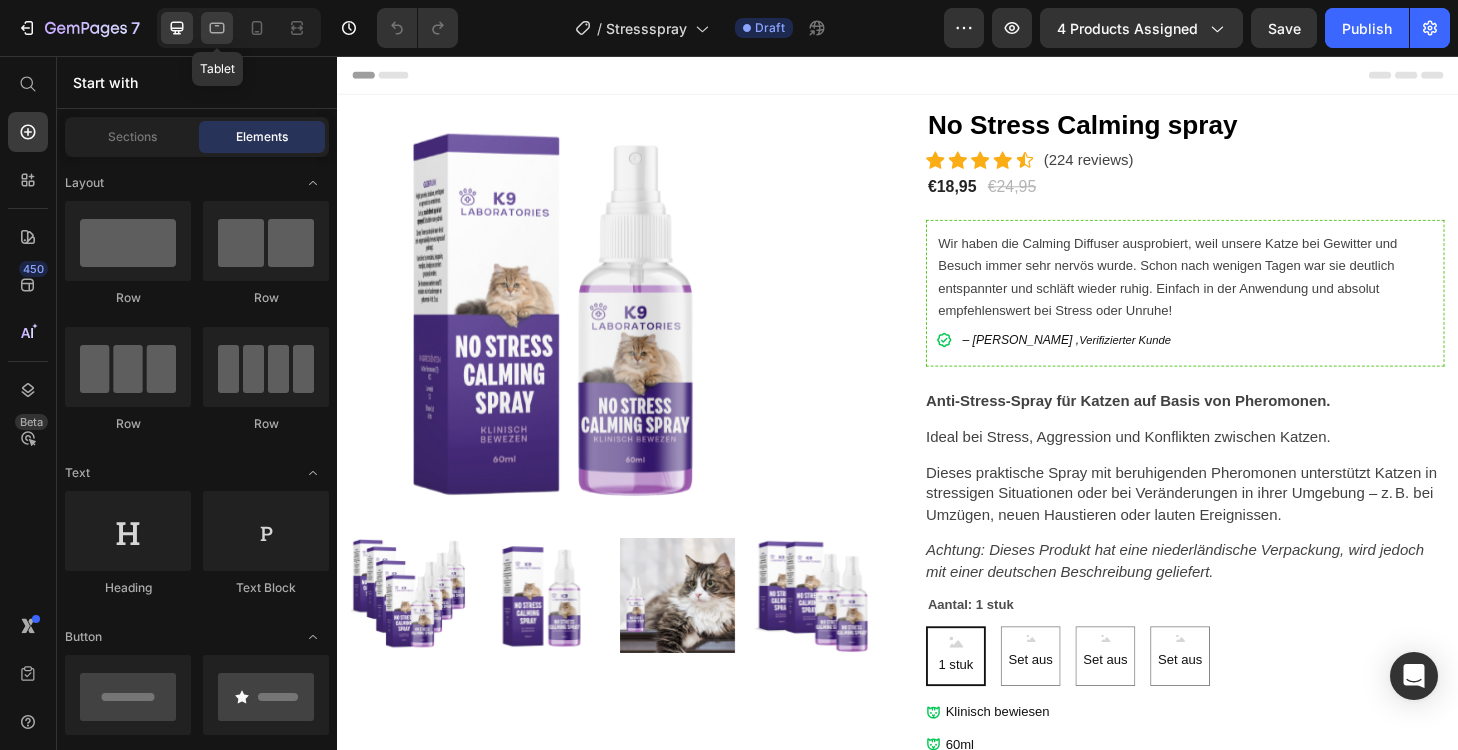 click 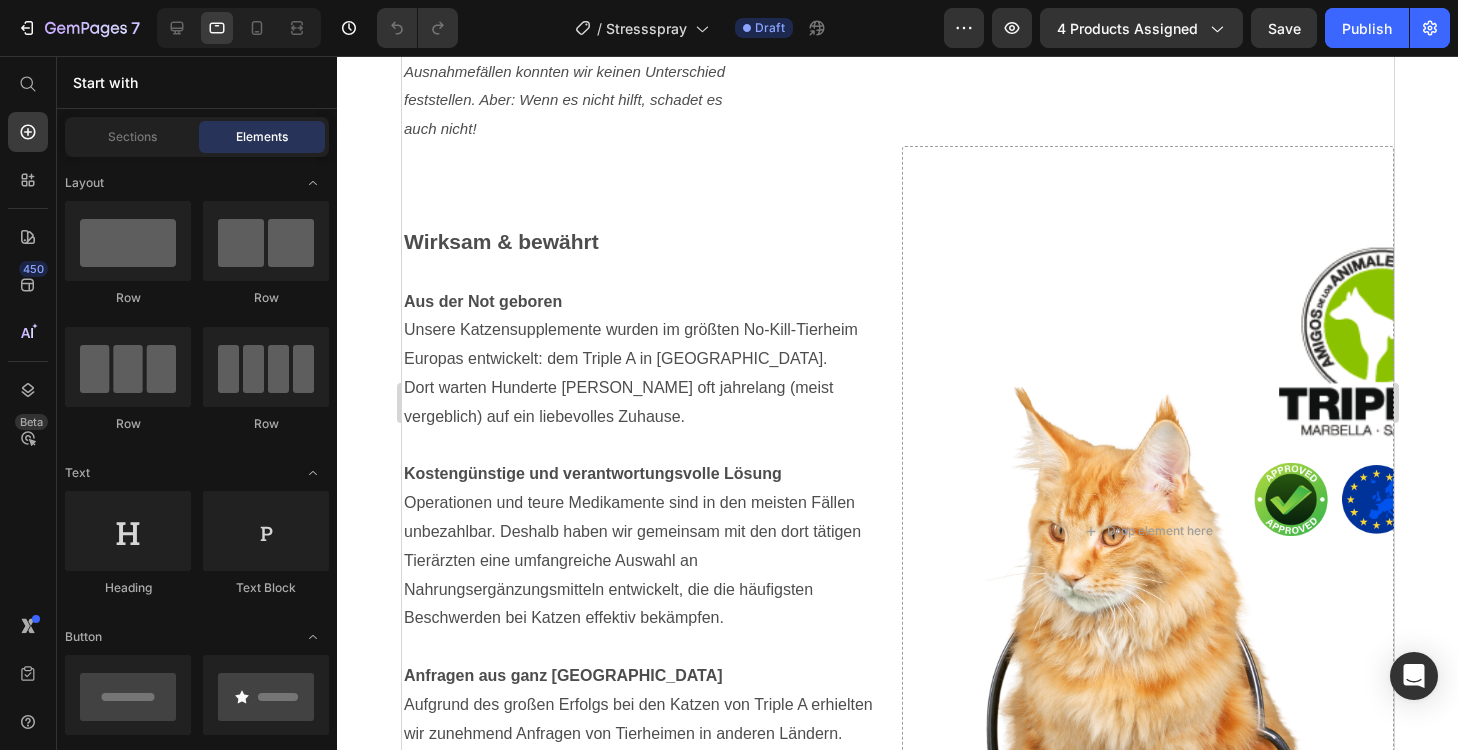 scroll, scrollTop: 4114, scrollLeft: 0, axis: vertical 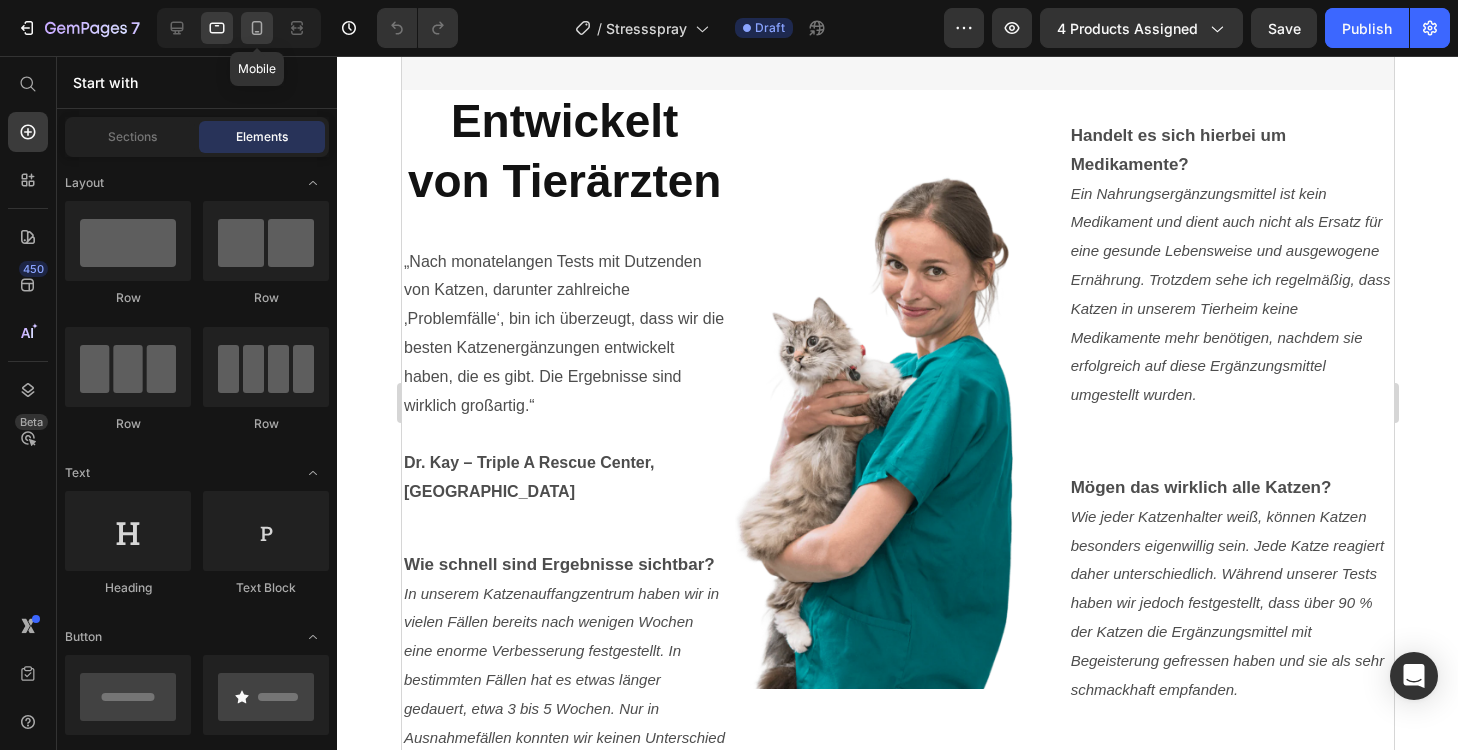 click 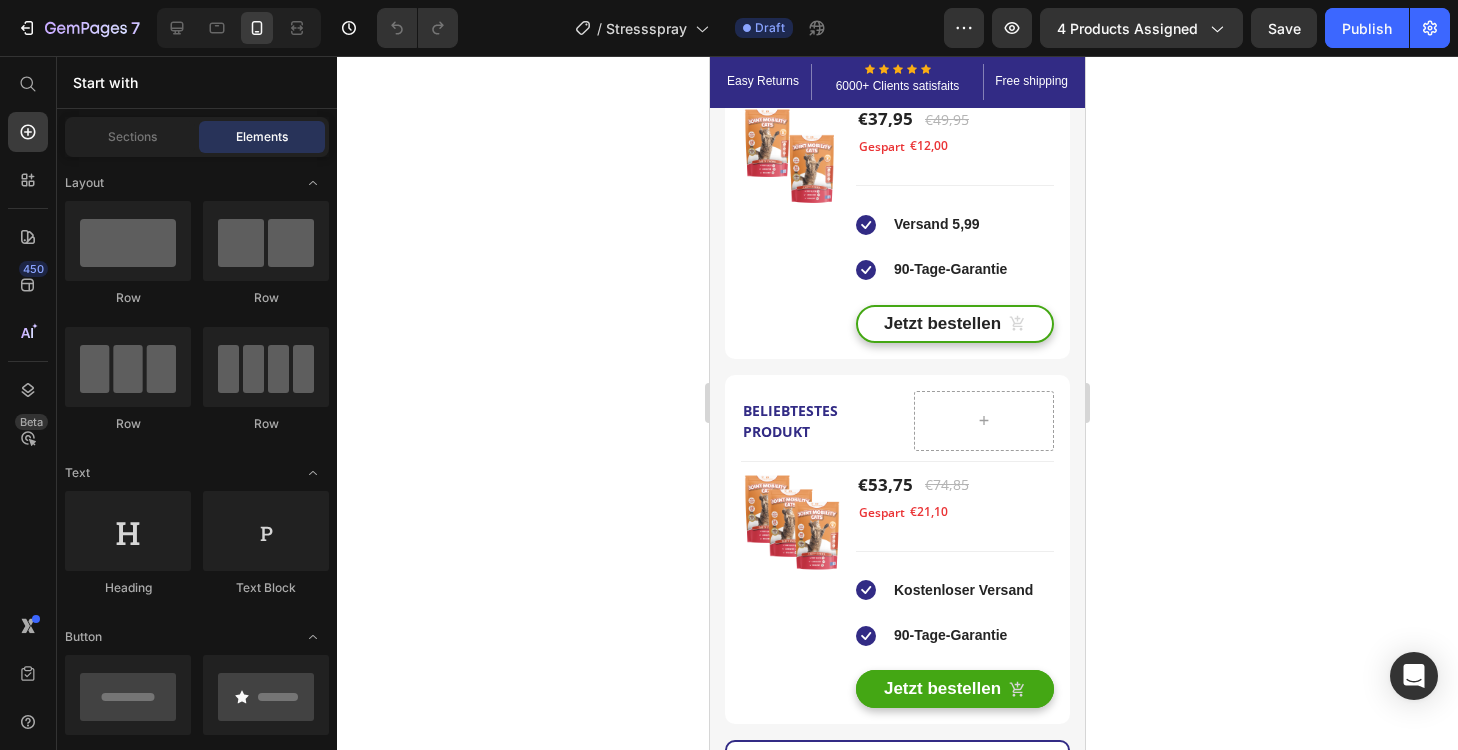 scroll, scrollTop: 4641, scrollLeft: 0, axis: vertical 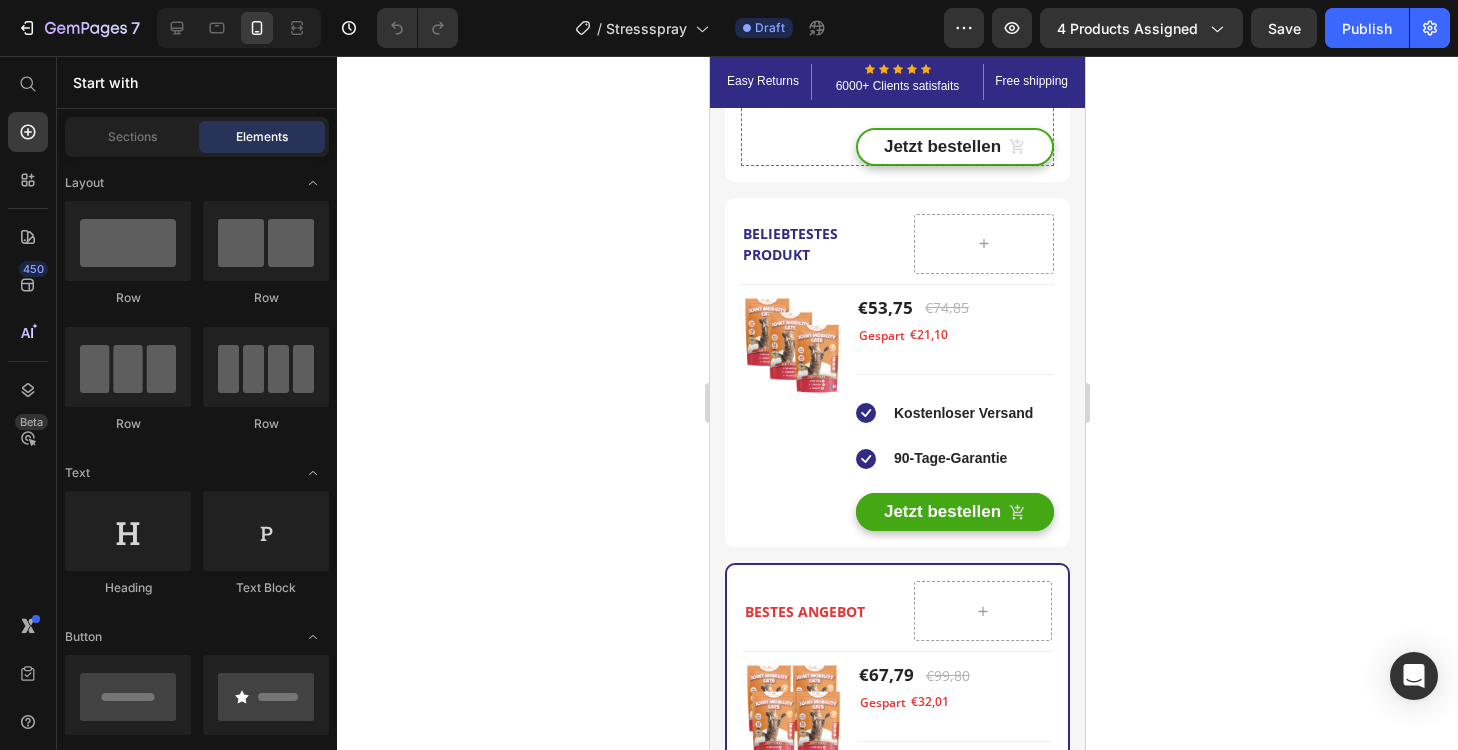 click at bounding box center [790, -22] 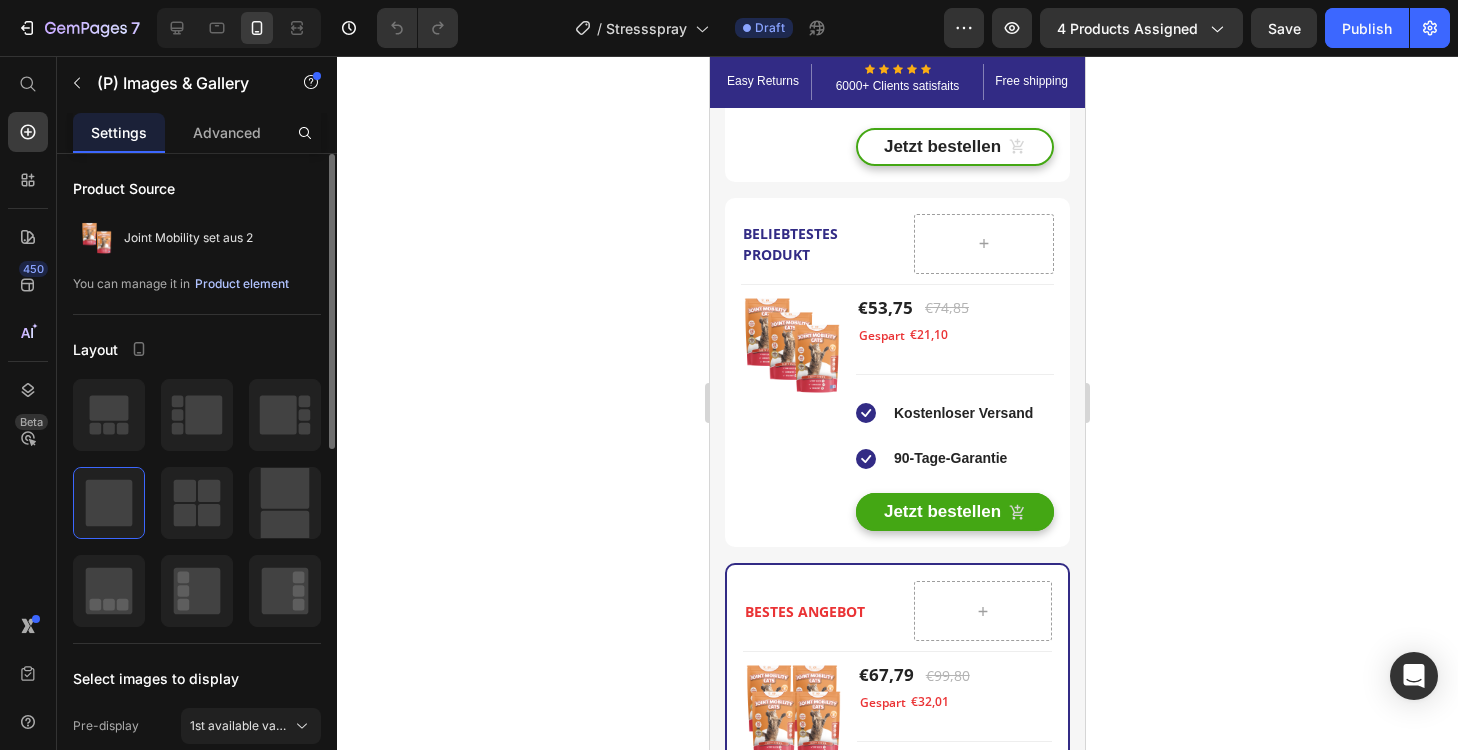 click on "Product element" at bounding box center [242, 284] 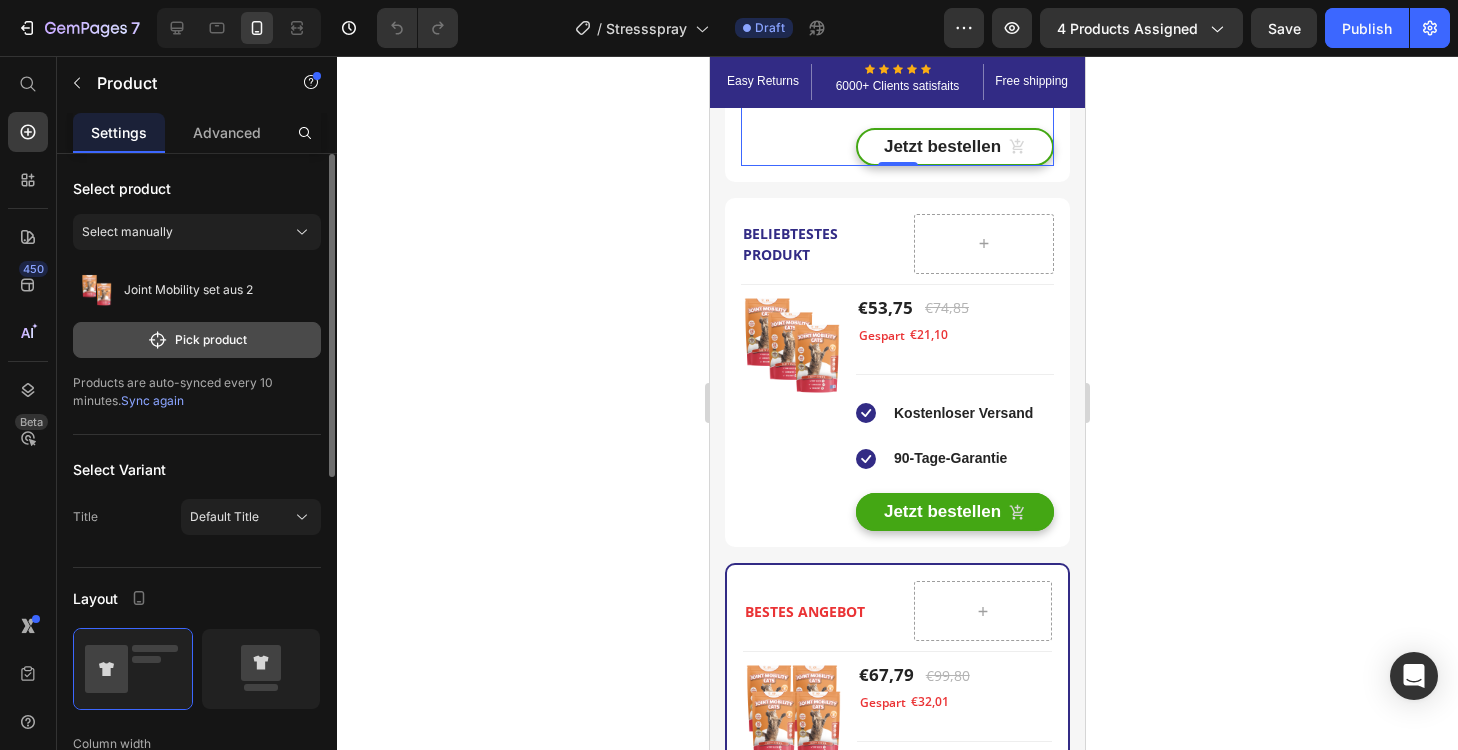 click on "Pick product" at bounding box center (197, 340) 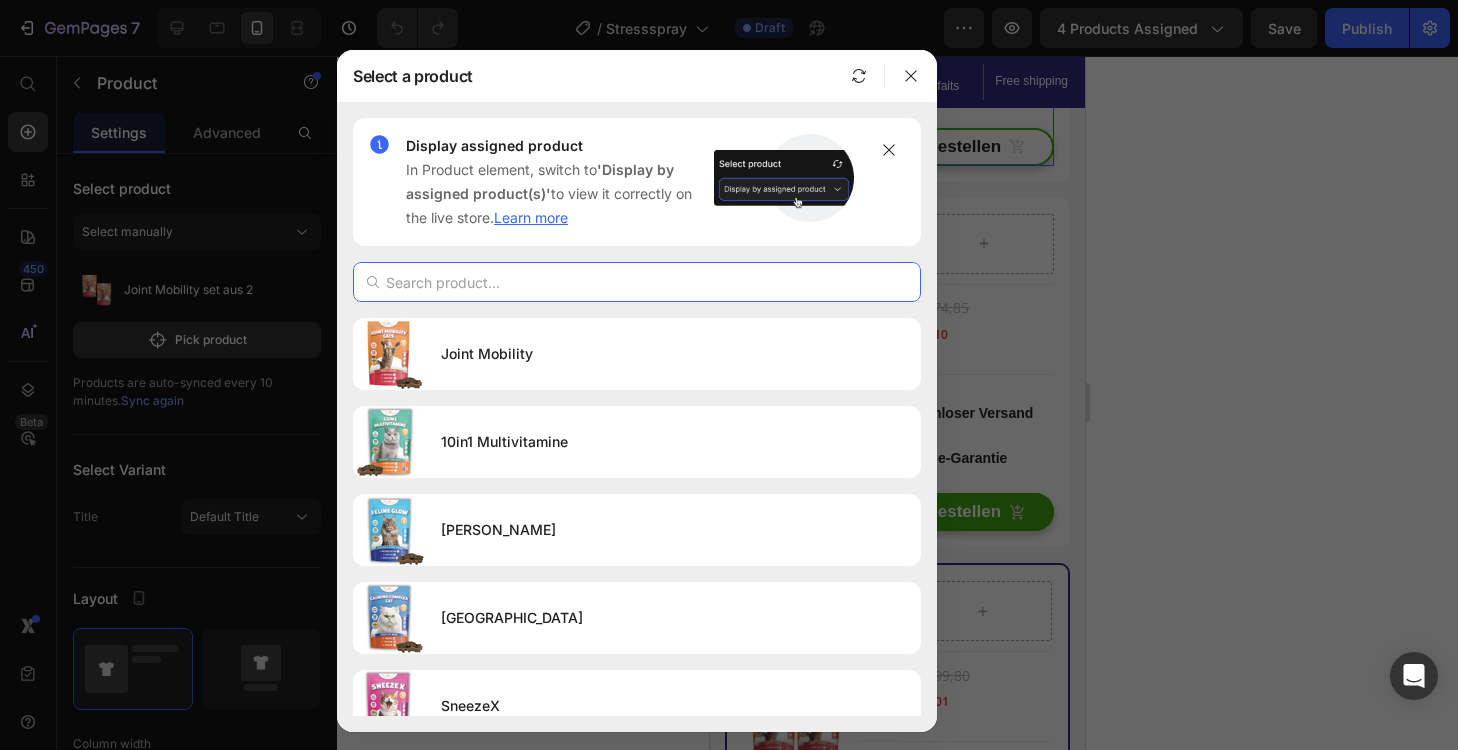 click at bounding box center (637, 282) 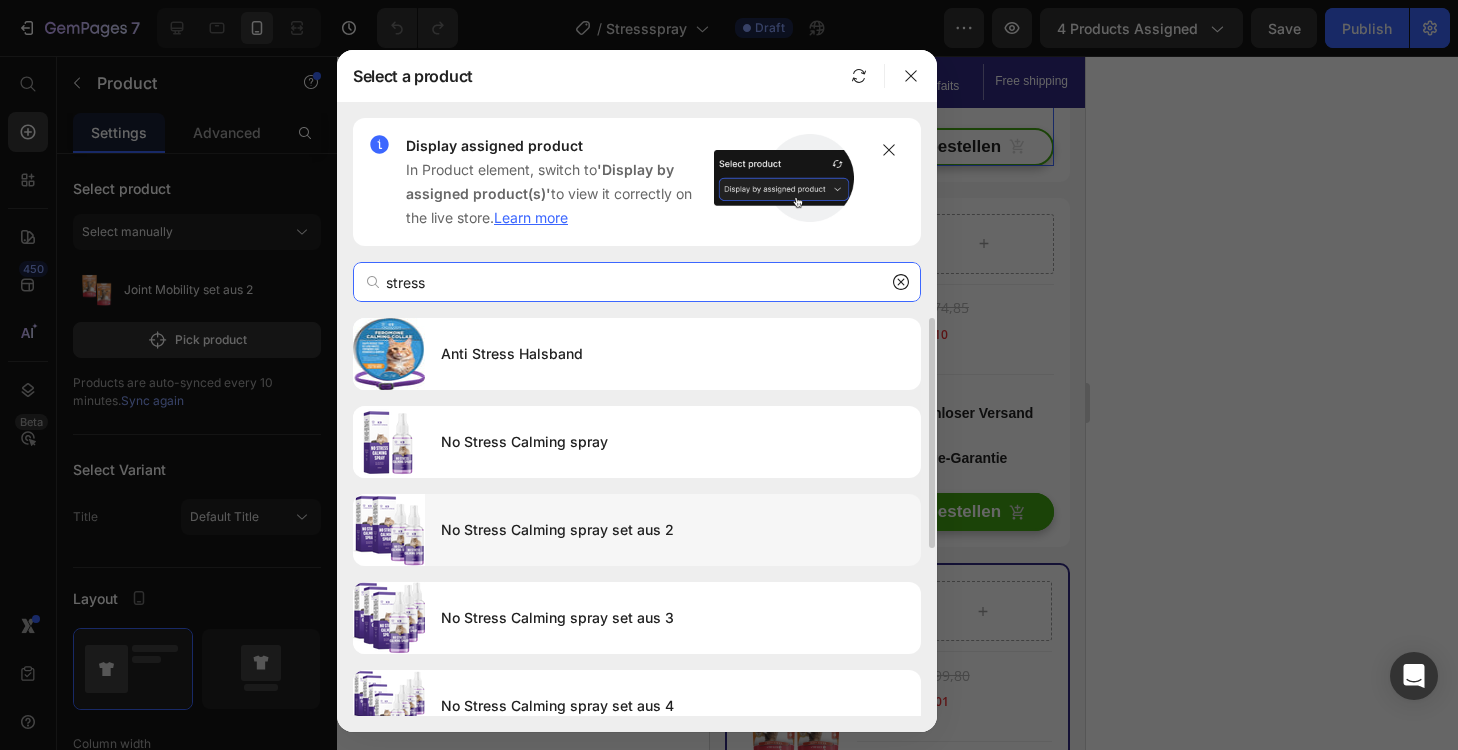 type on "stress" 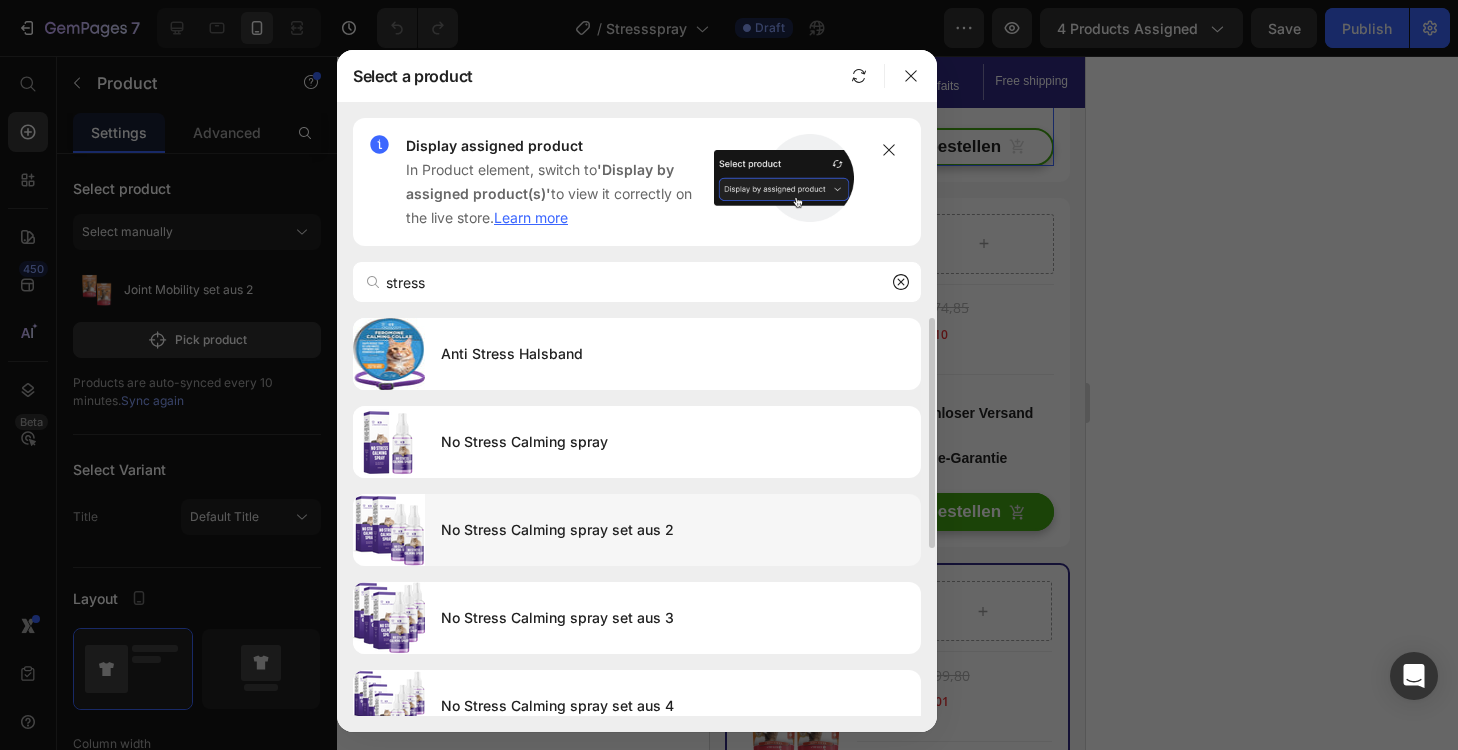 click on "No Stress Calming spray set aus 2" at bounding box center (673, 530) 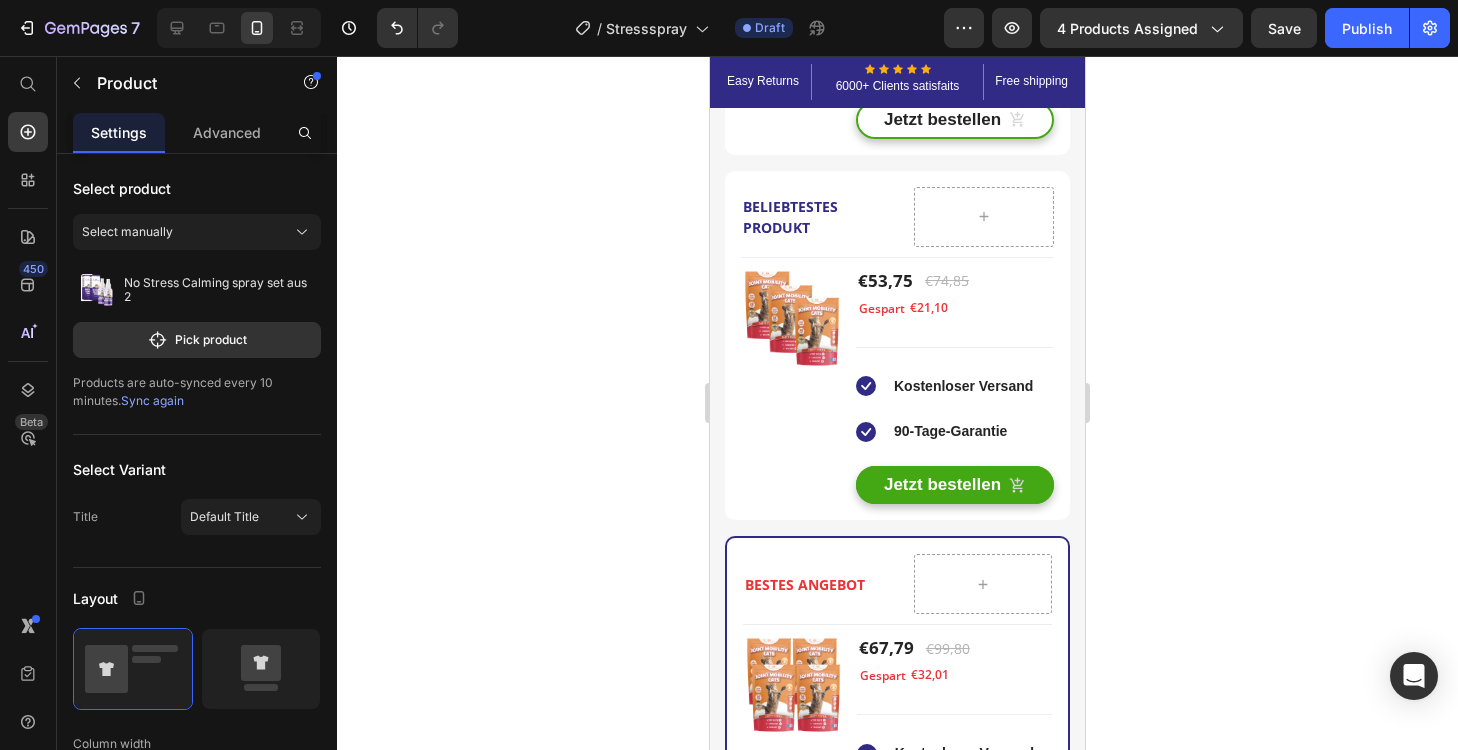 scroll, scrollTop: 4706, scrollLeft: 0, axis: vertical 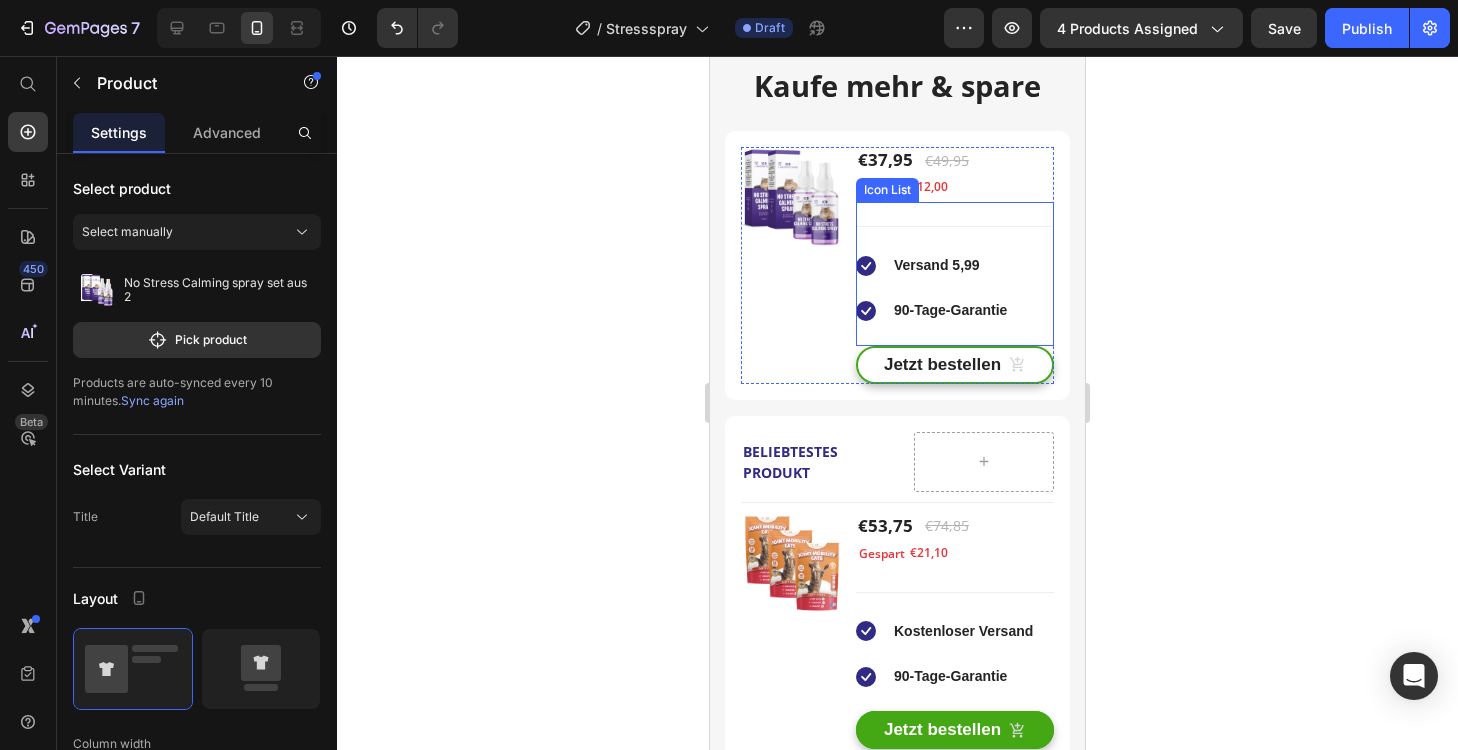 click on "Icon Versand 5,99 Text block
Icon 90-Tage-Garantie Text block" at bounding box center (955, 285) 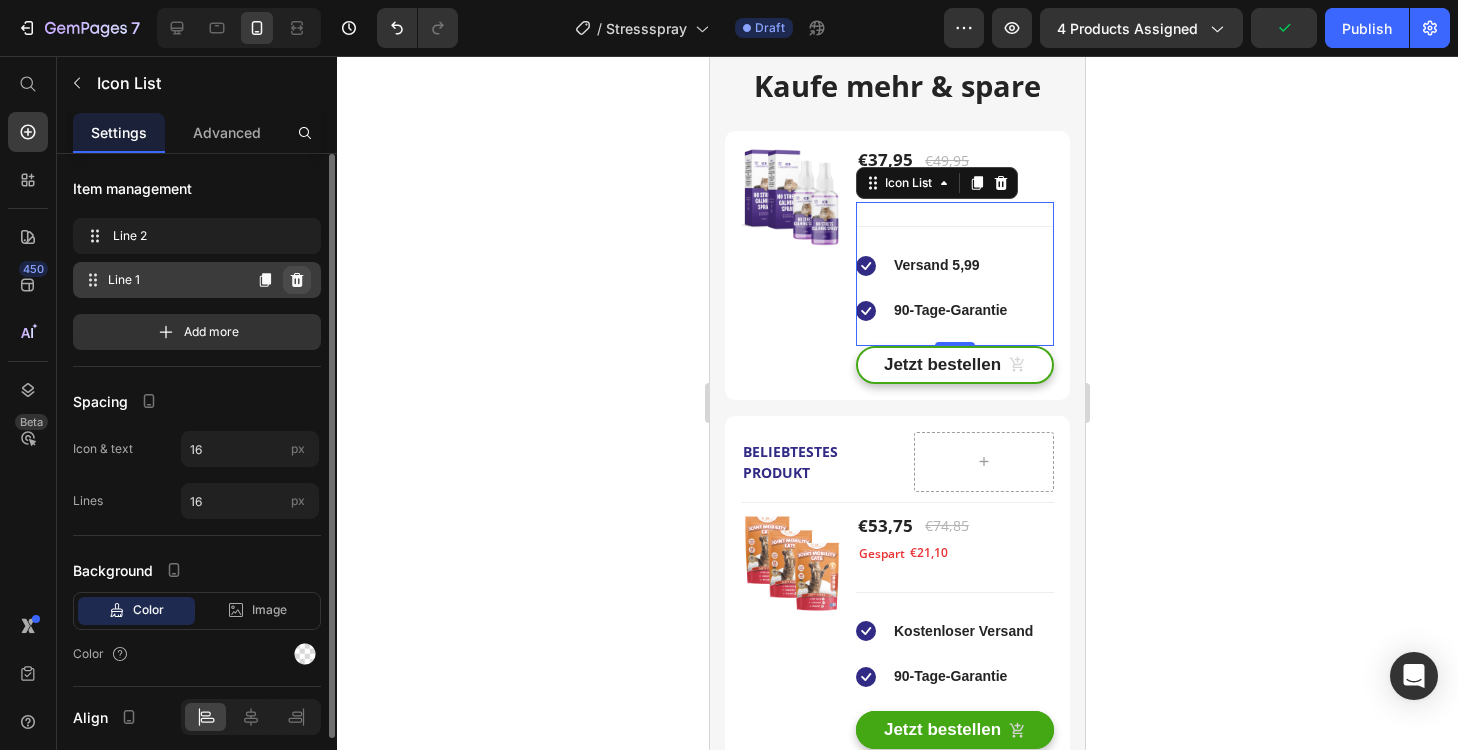 click 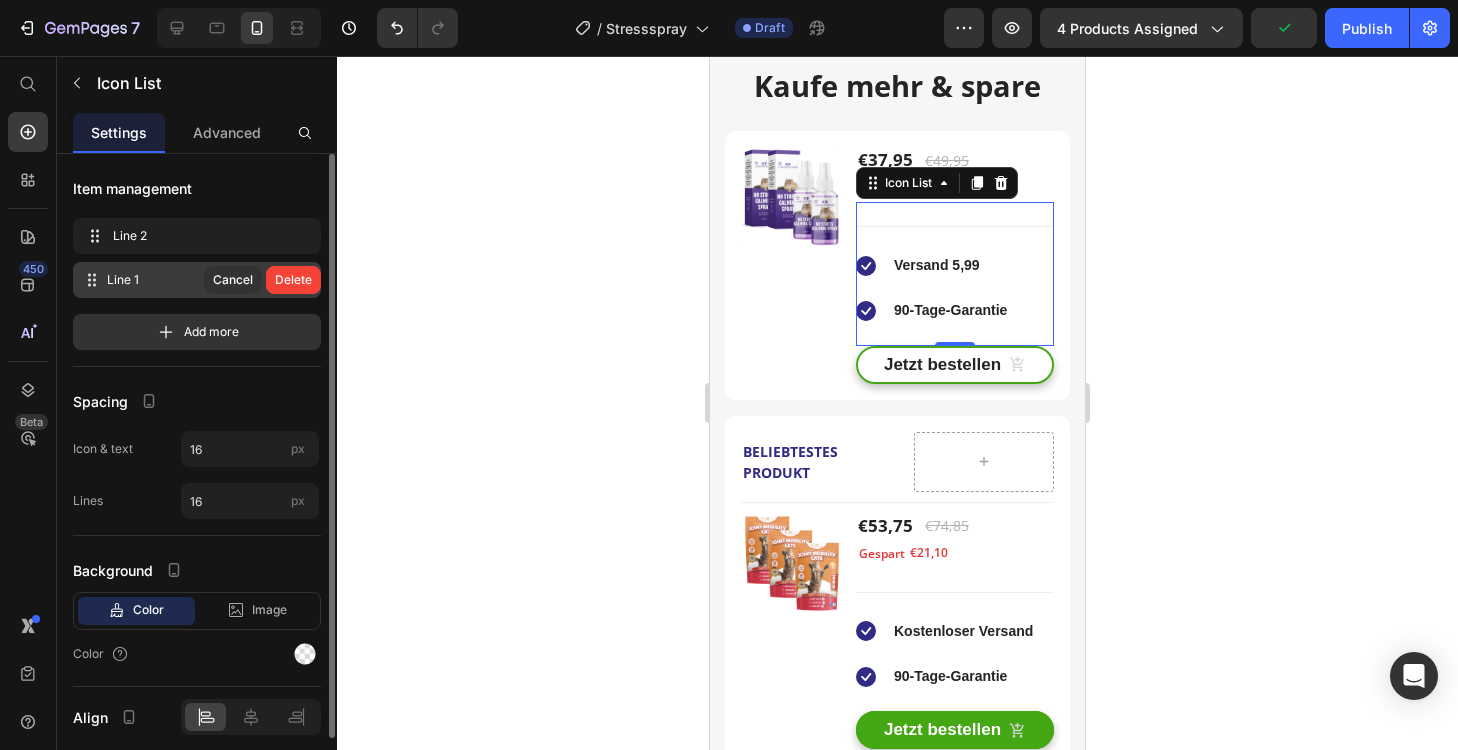click on "Delete" at bounding box center (293, 280) 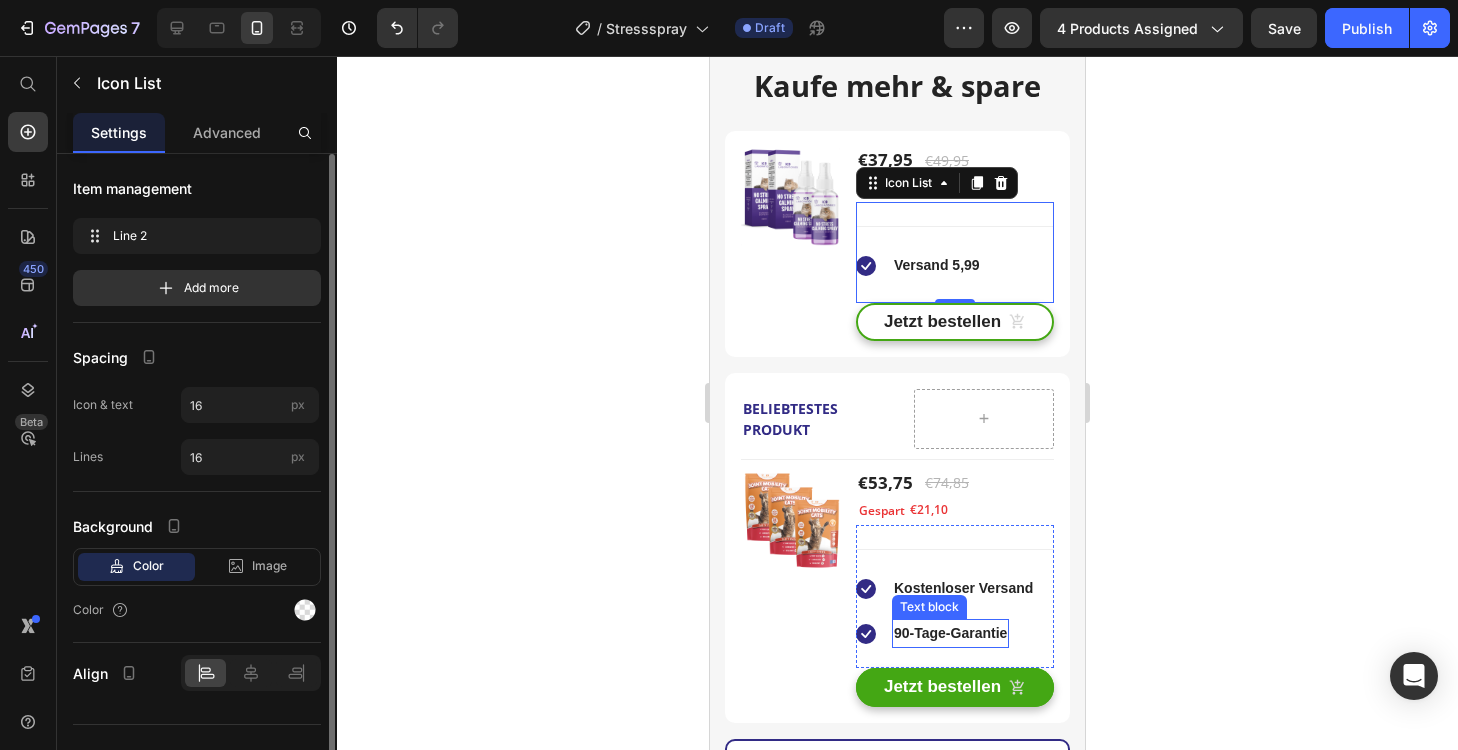 click on "90-Tage-Garantie" at bounding box center [950, 633] 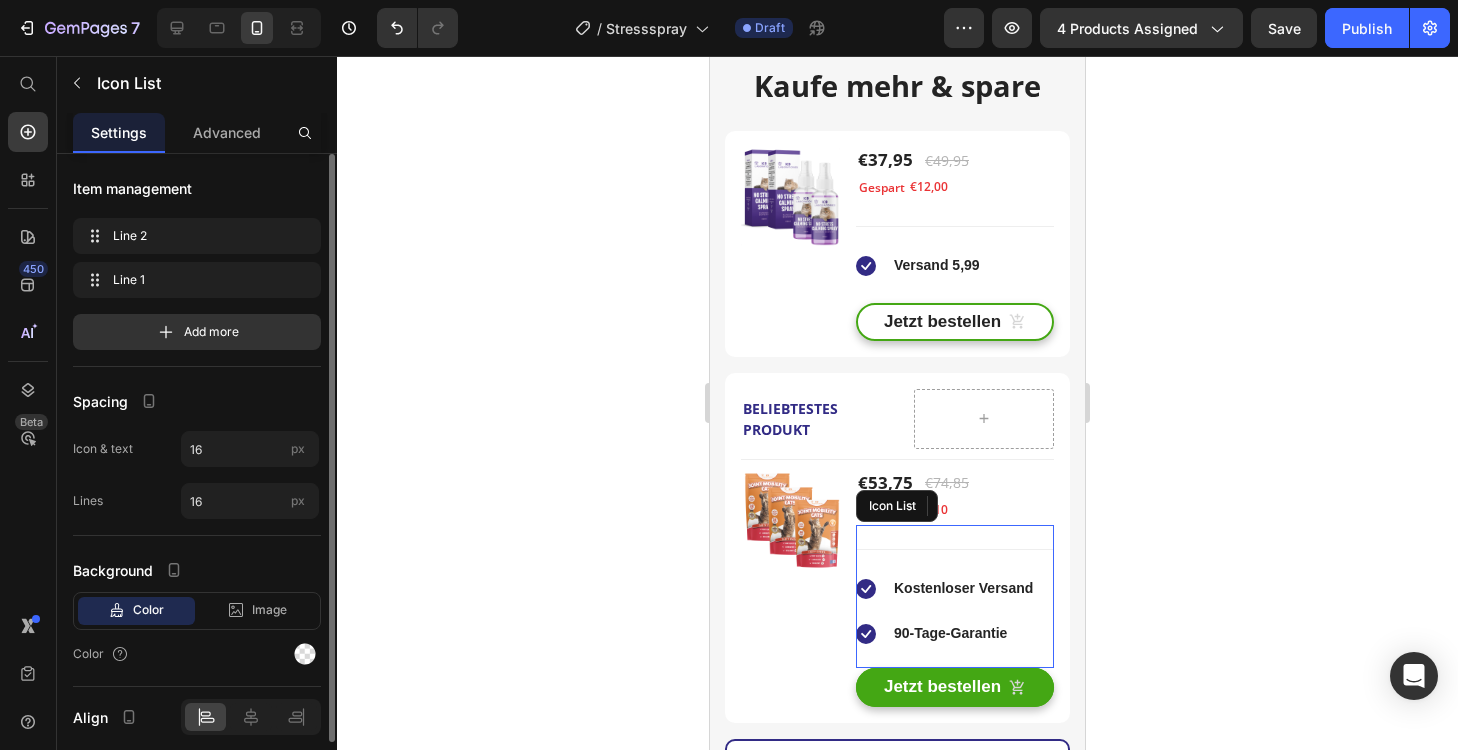 click on "Icon Kostenloser Versand Text block
Icon 90-Tage-Garantie Text block   0" at bounding box center (955, 608) 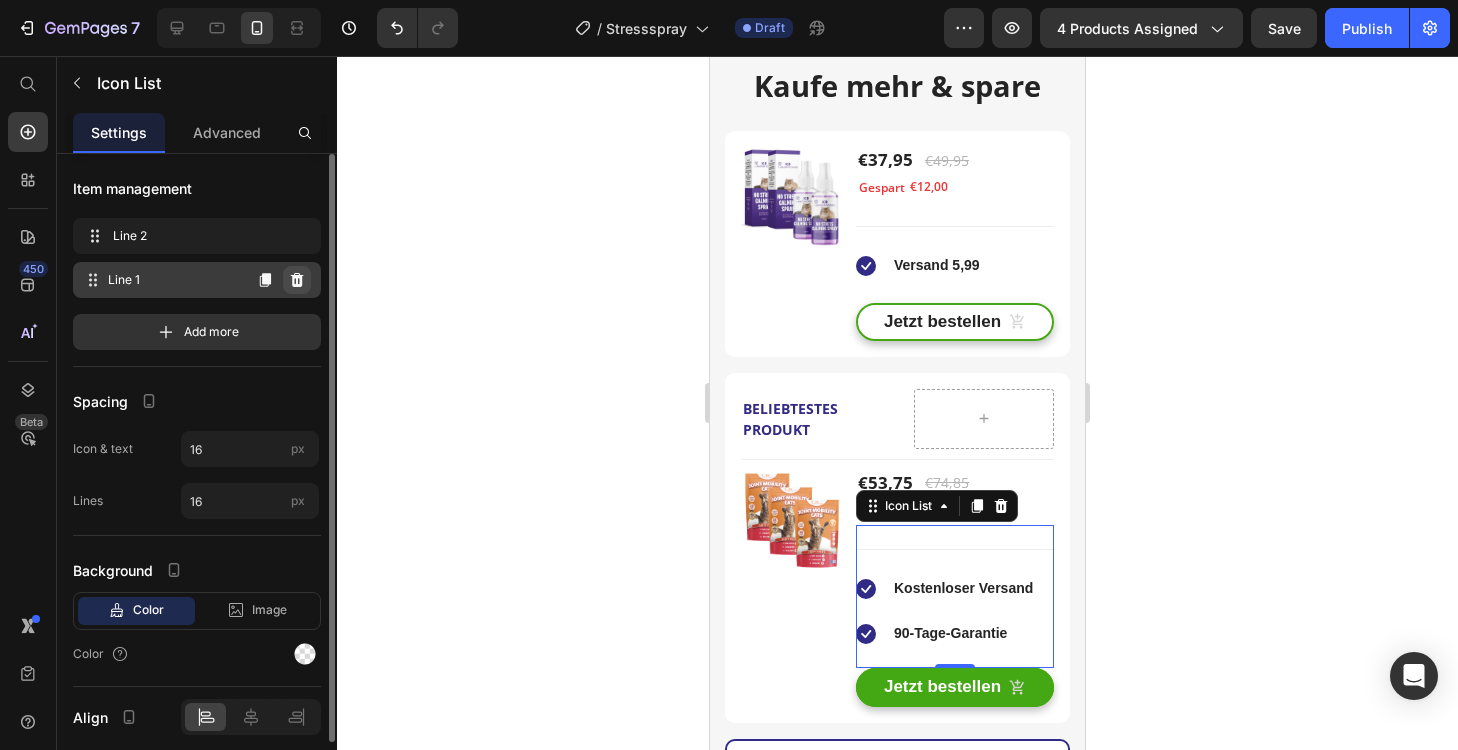 click 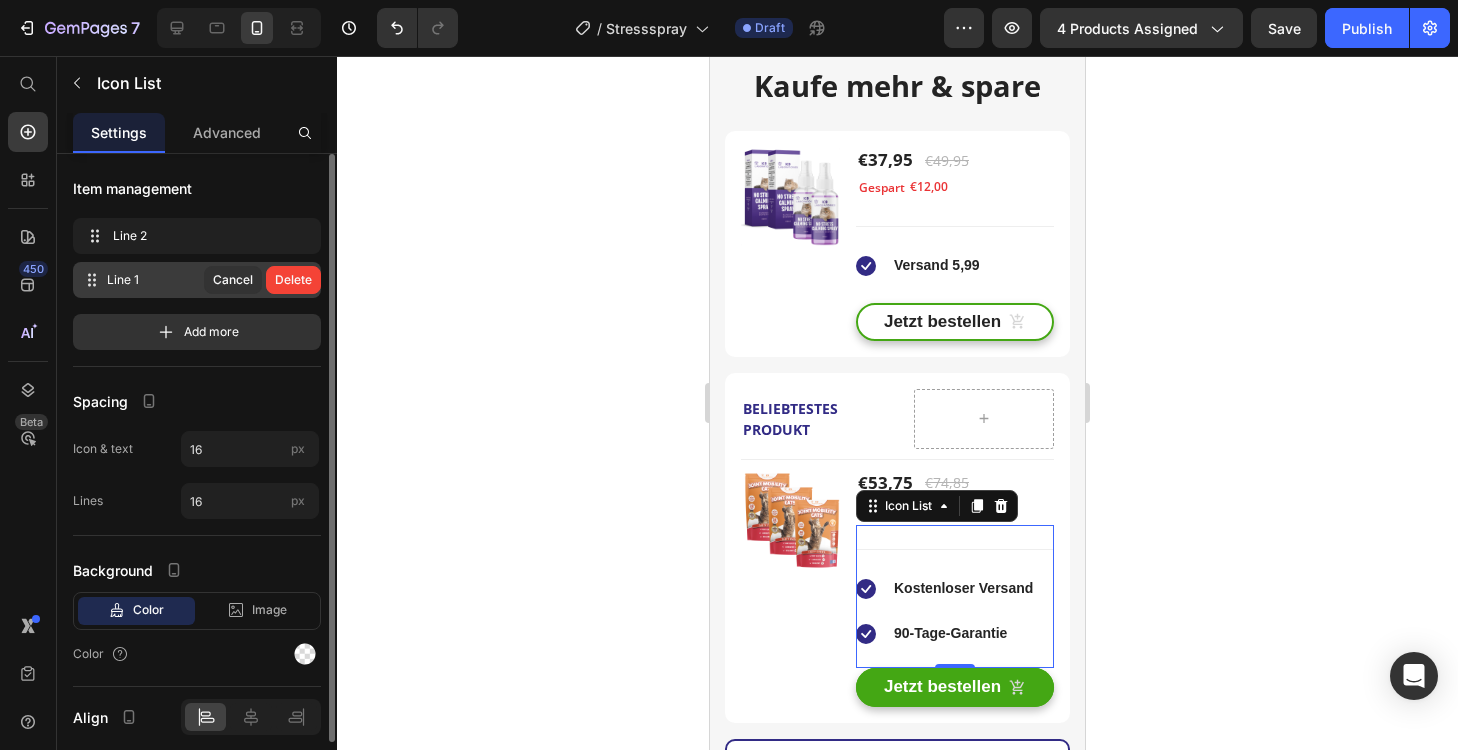 click on "Delete" at bounding box center (293, 280) 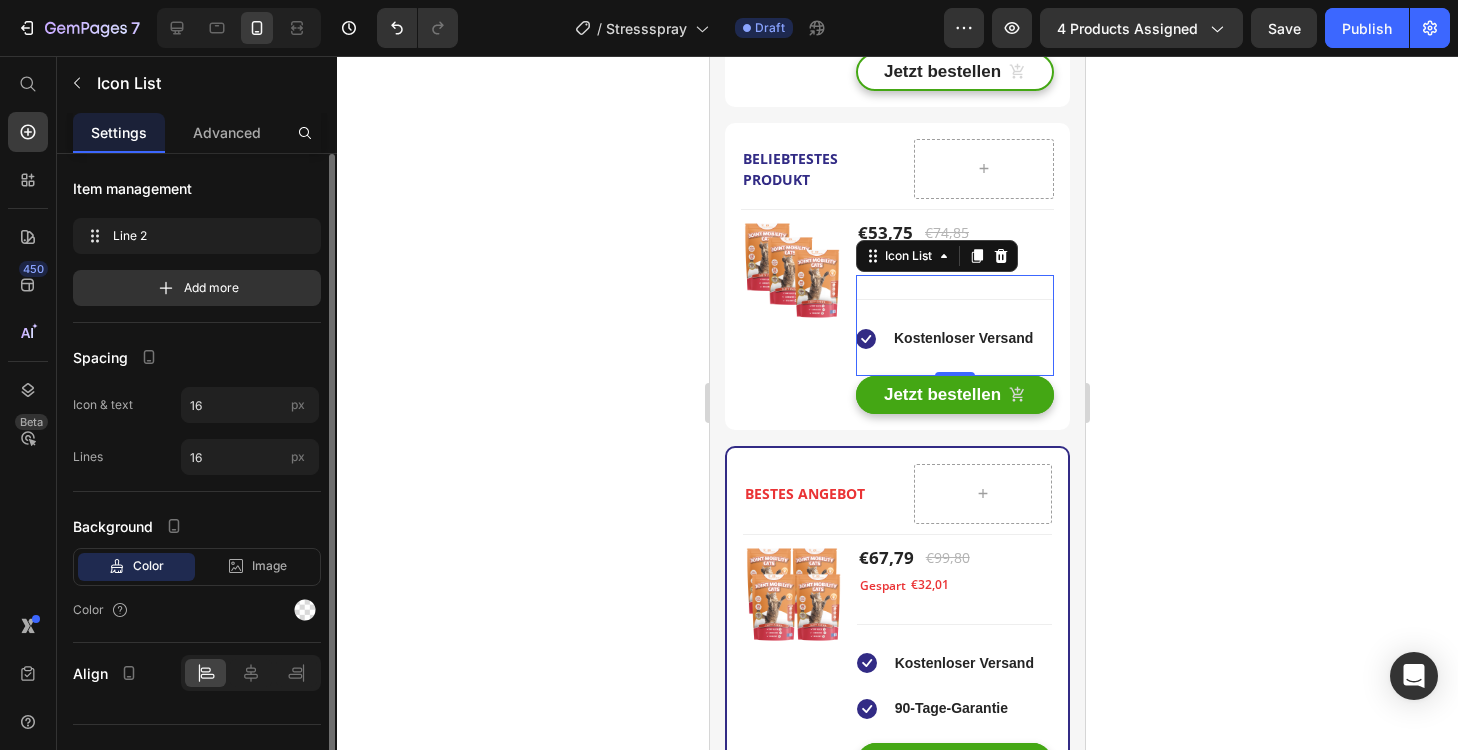 scroll, scrollTop: 4970, scrollLeft: 0, axis: vertical 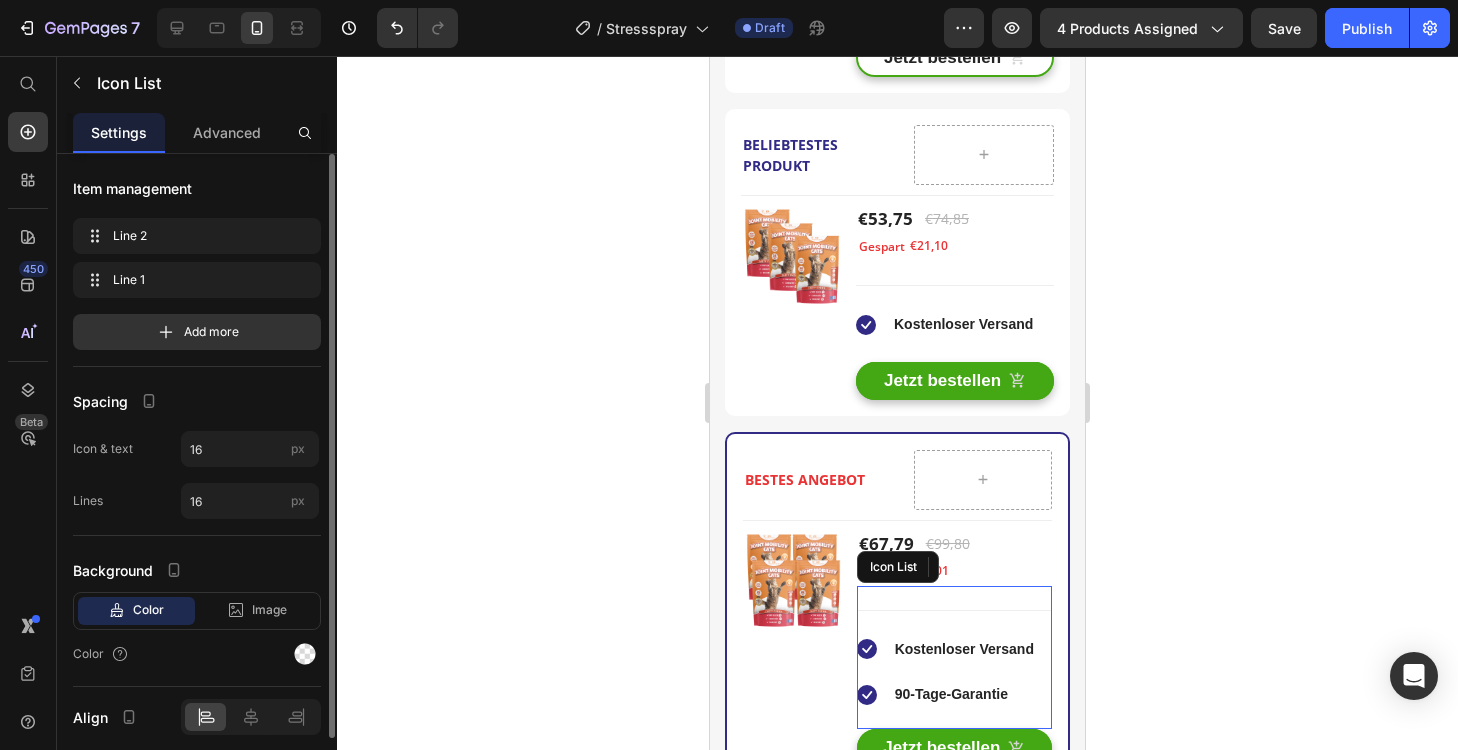 click on "Icon Kostenloser Versand Text block
Icon 90-Tage-Garantie Text block" at bounding box center [946, 672] 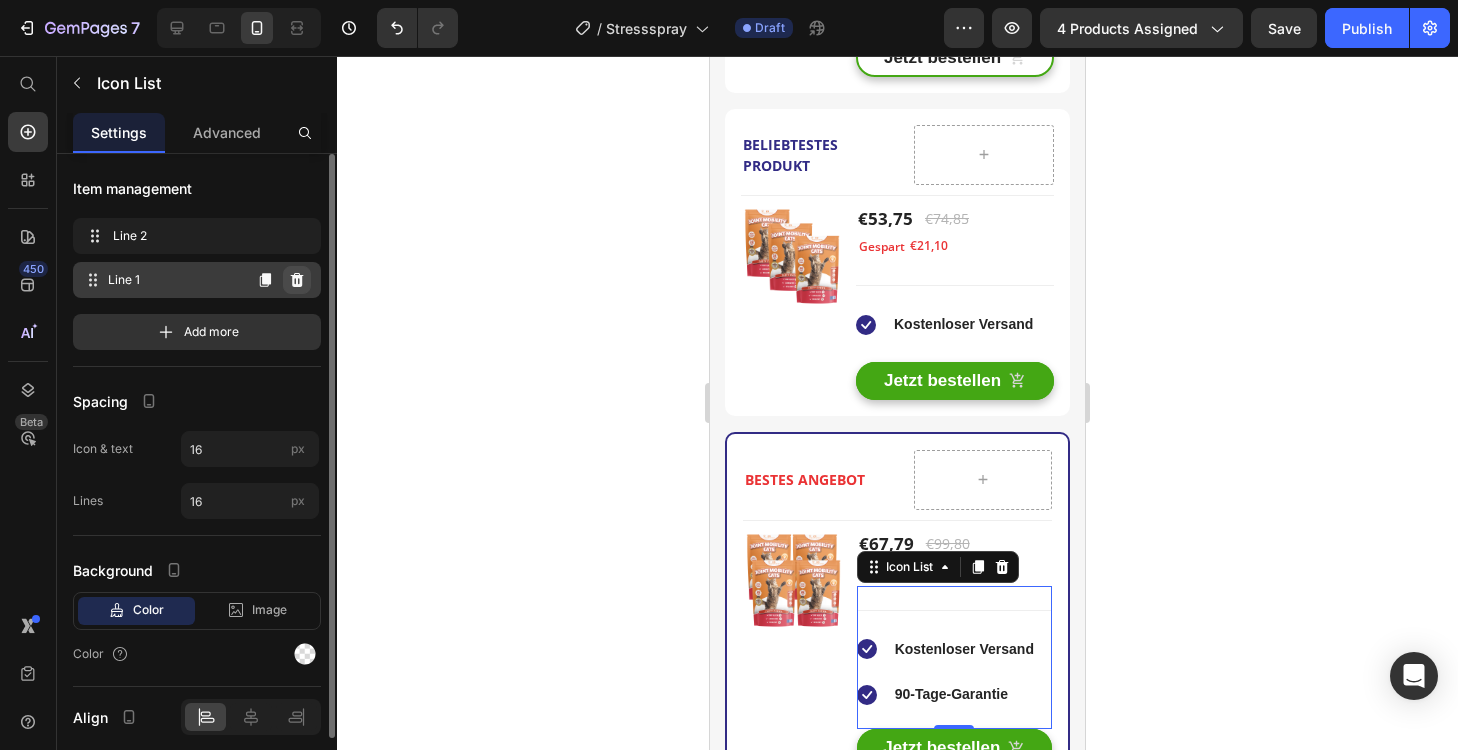 click 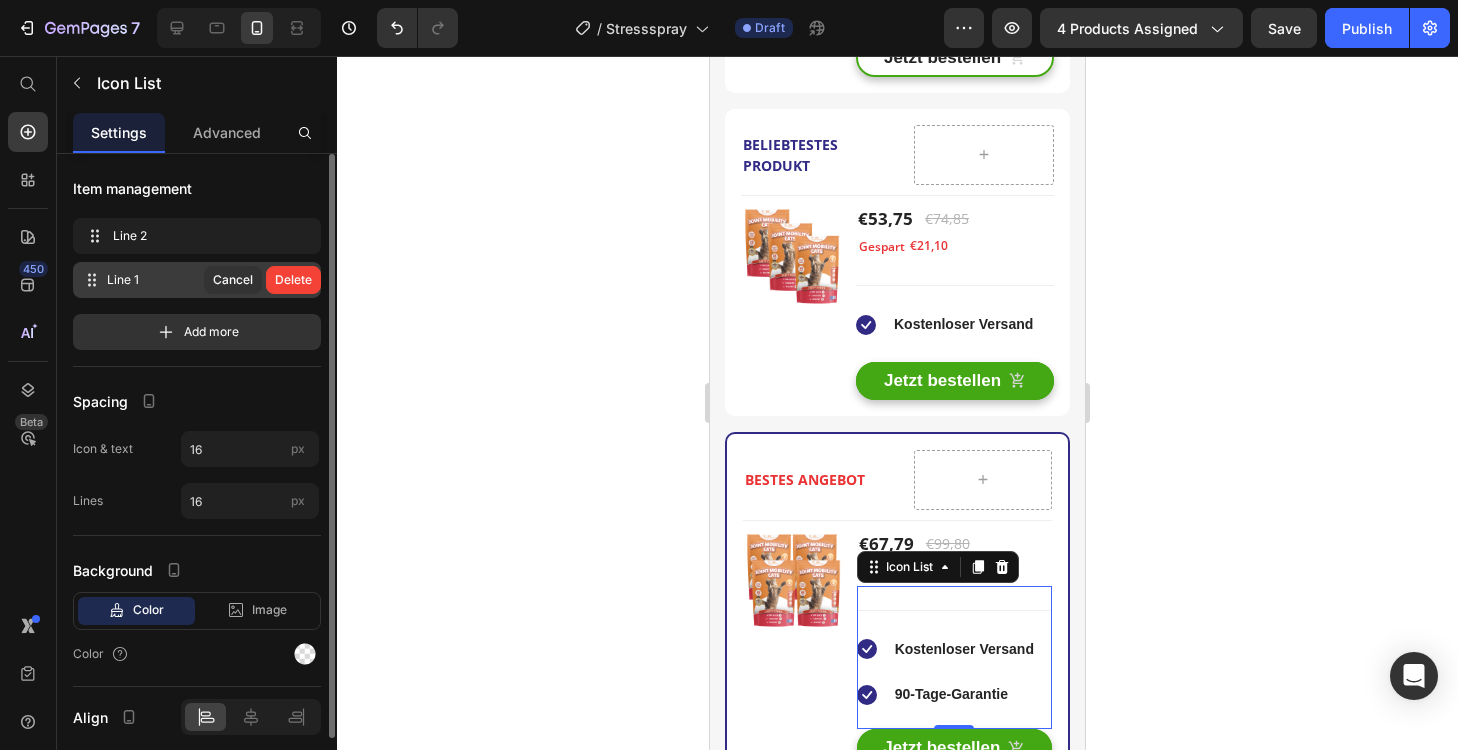 click on "Delete" at bounding box center [293, 280] 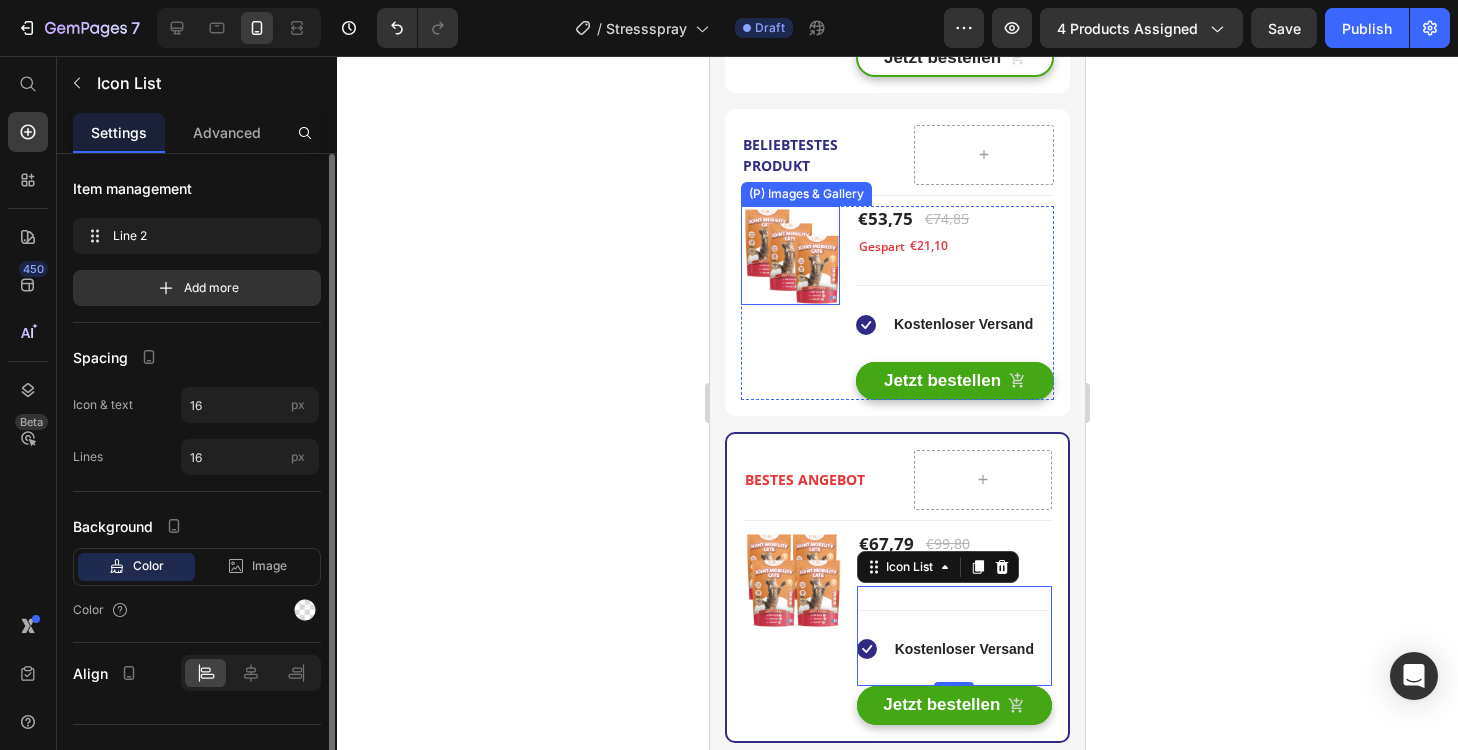 click at bounding box center (790, 255) 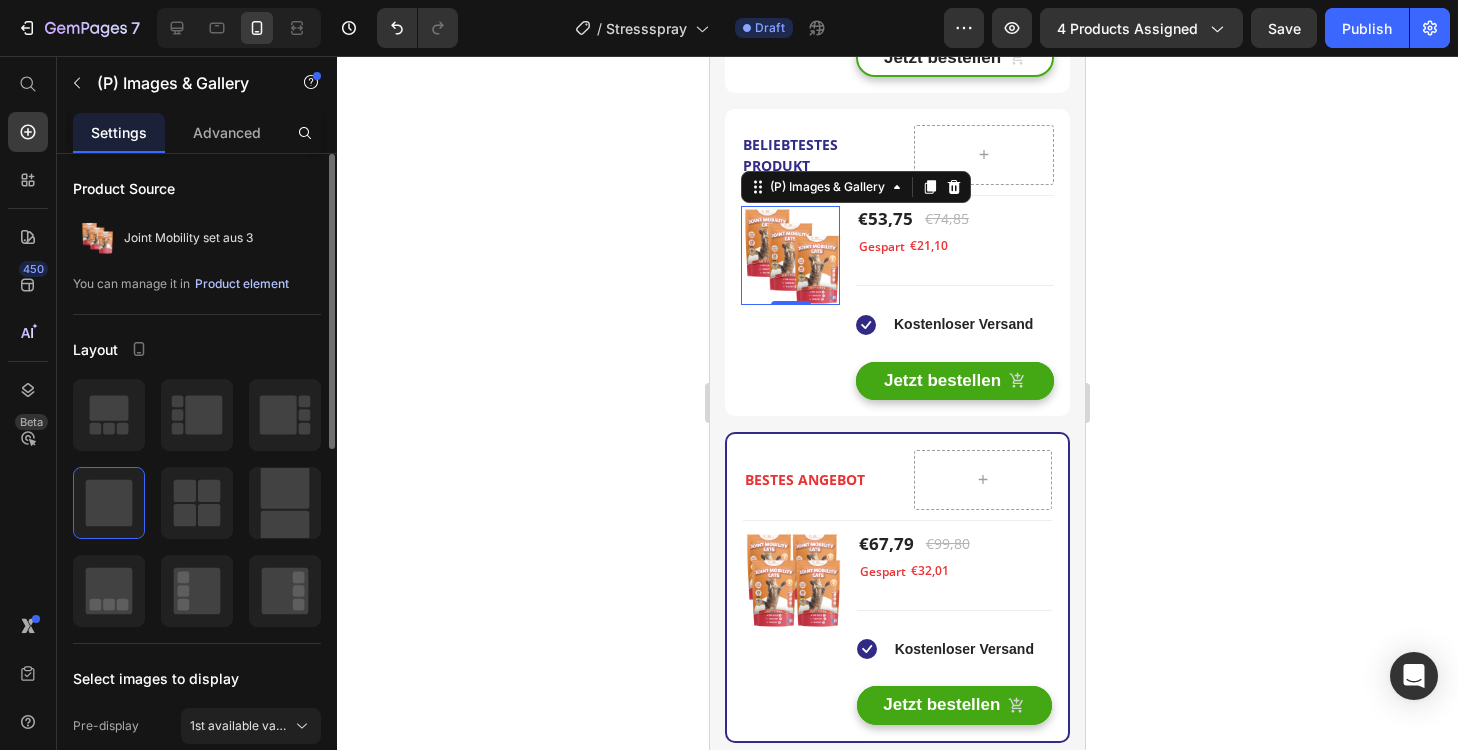 click on "Product element" at bounding box center (242, 284) 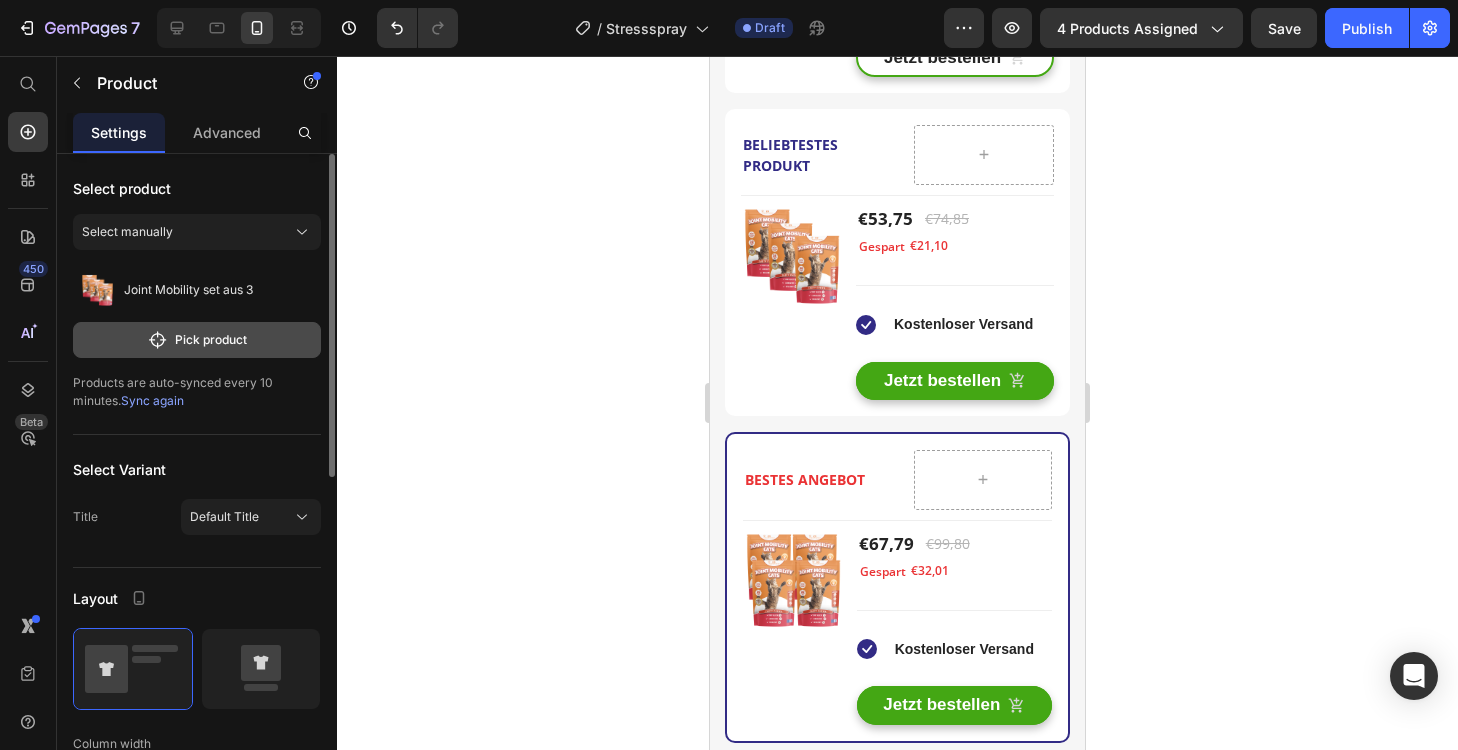 click on "Pick product" at bounding box center [197, 340] 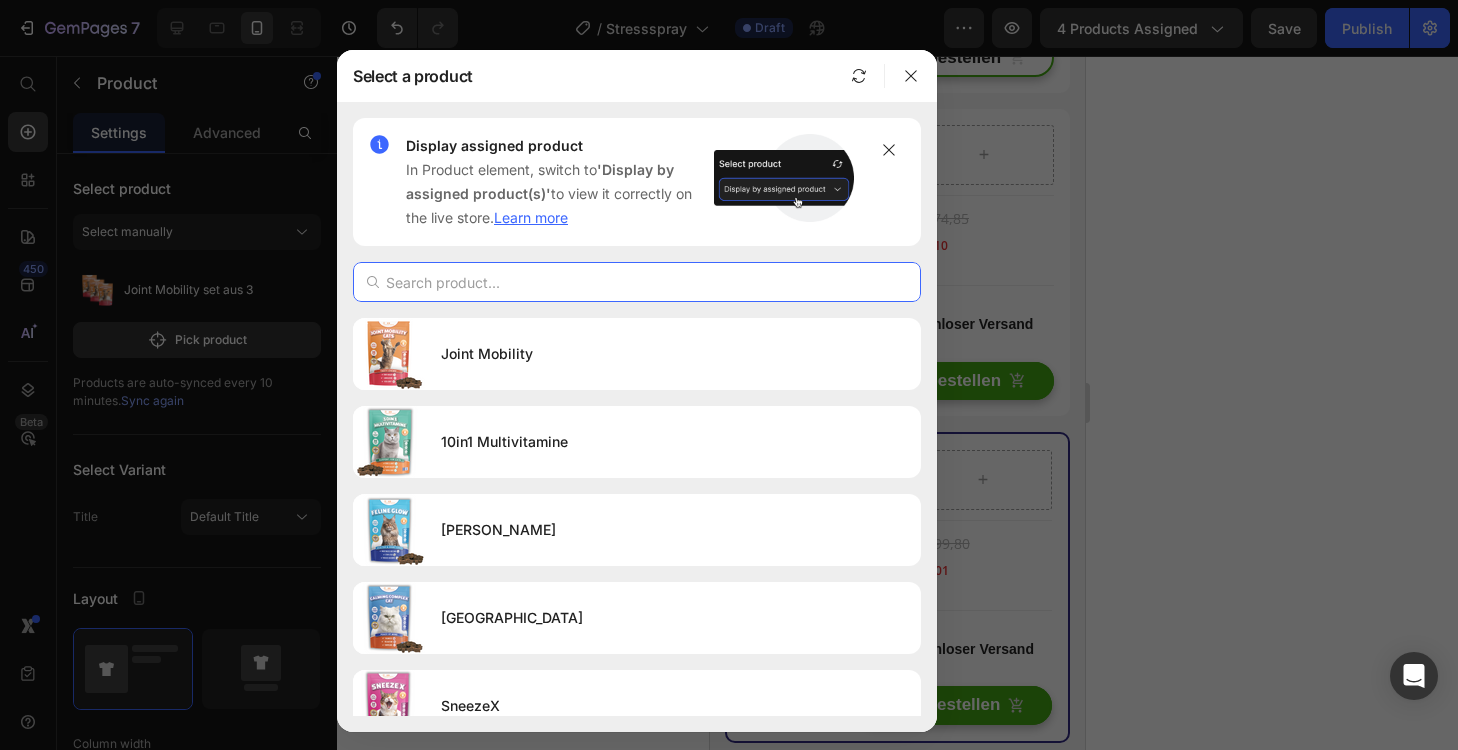 click at bounding box center (637, 282) 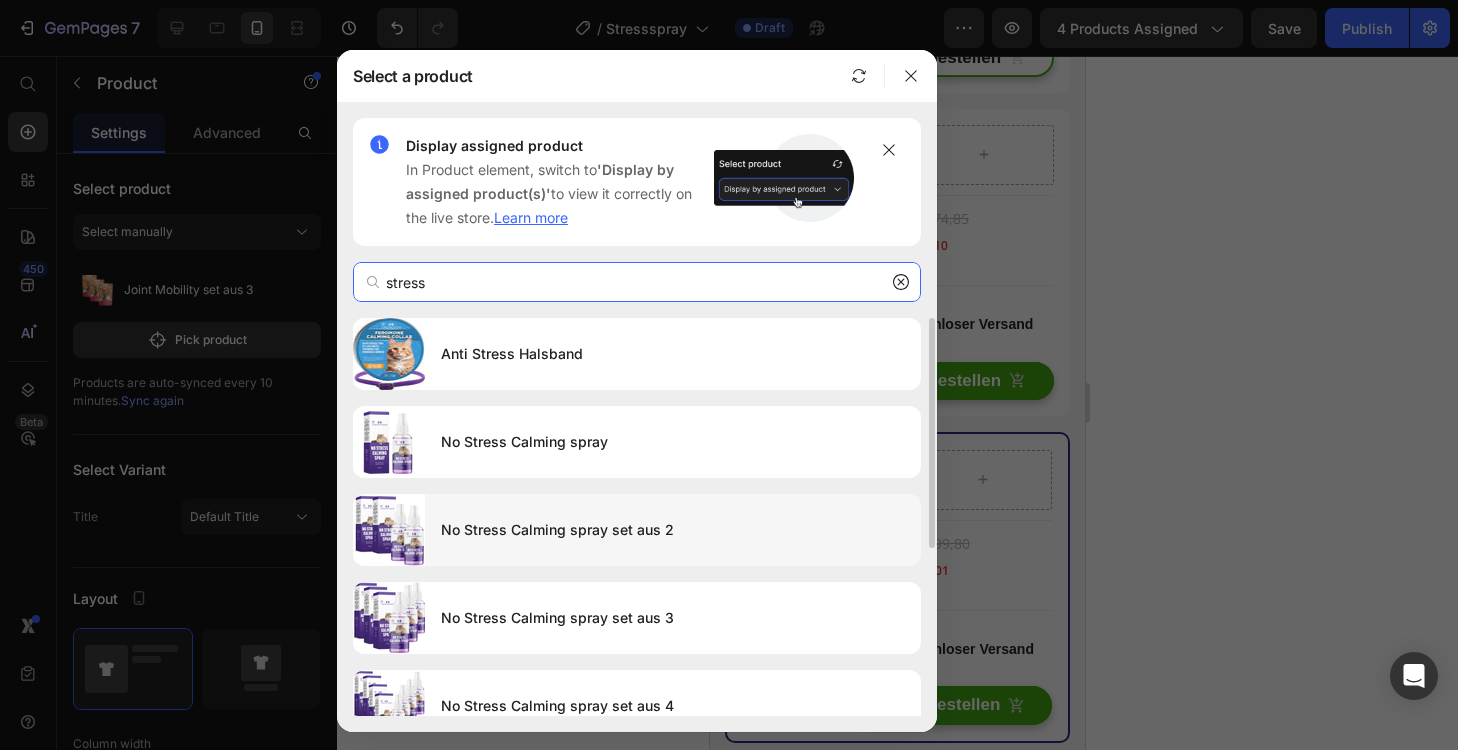 type on "stress" 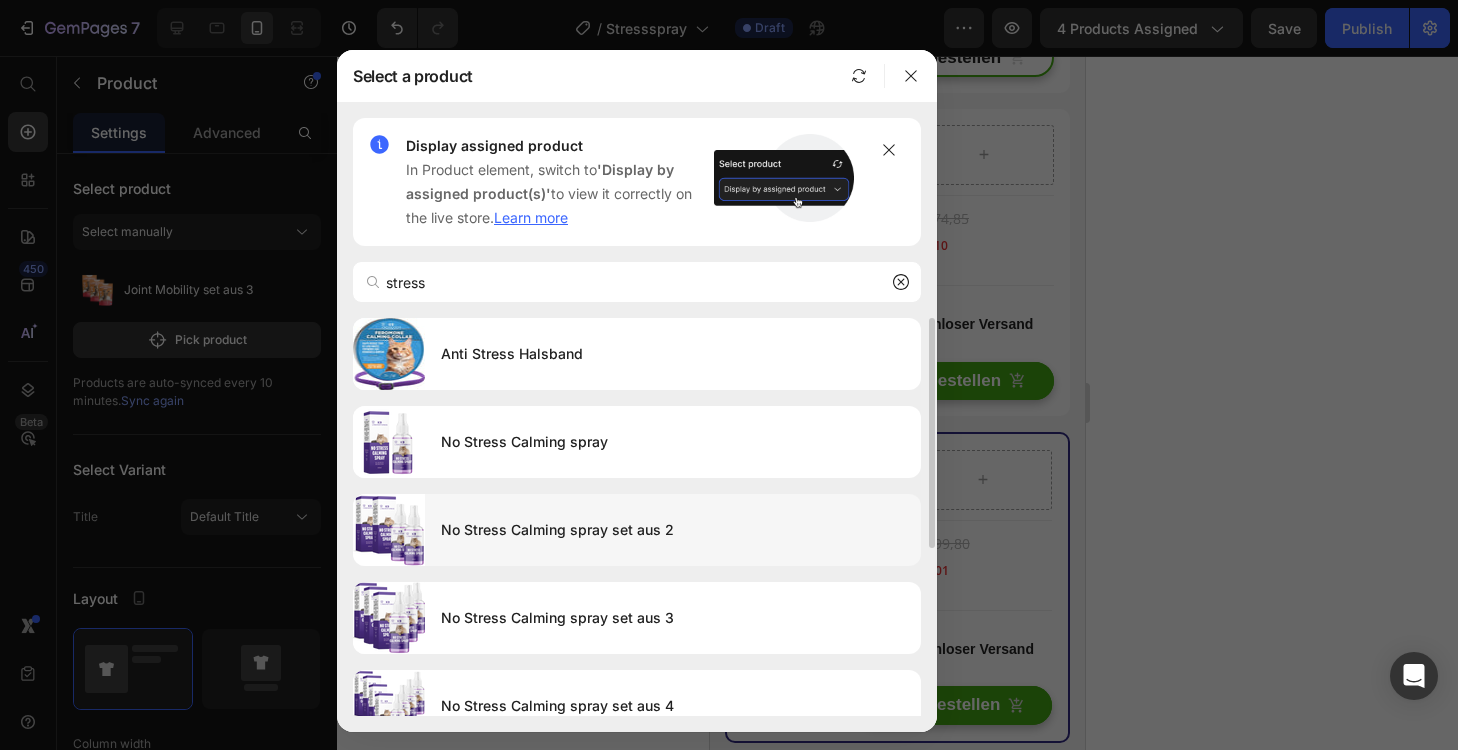 click on "No Stress Calming spray set aus 2" at bounding box center (673, 530) 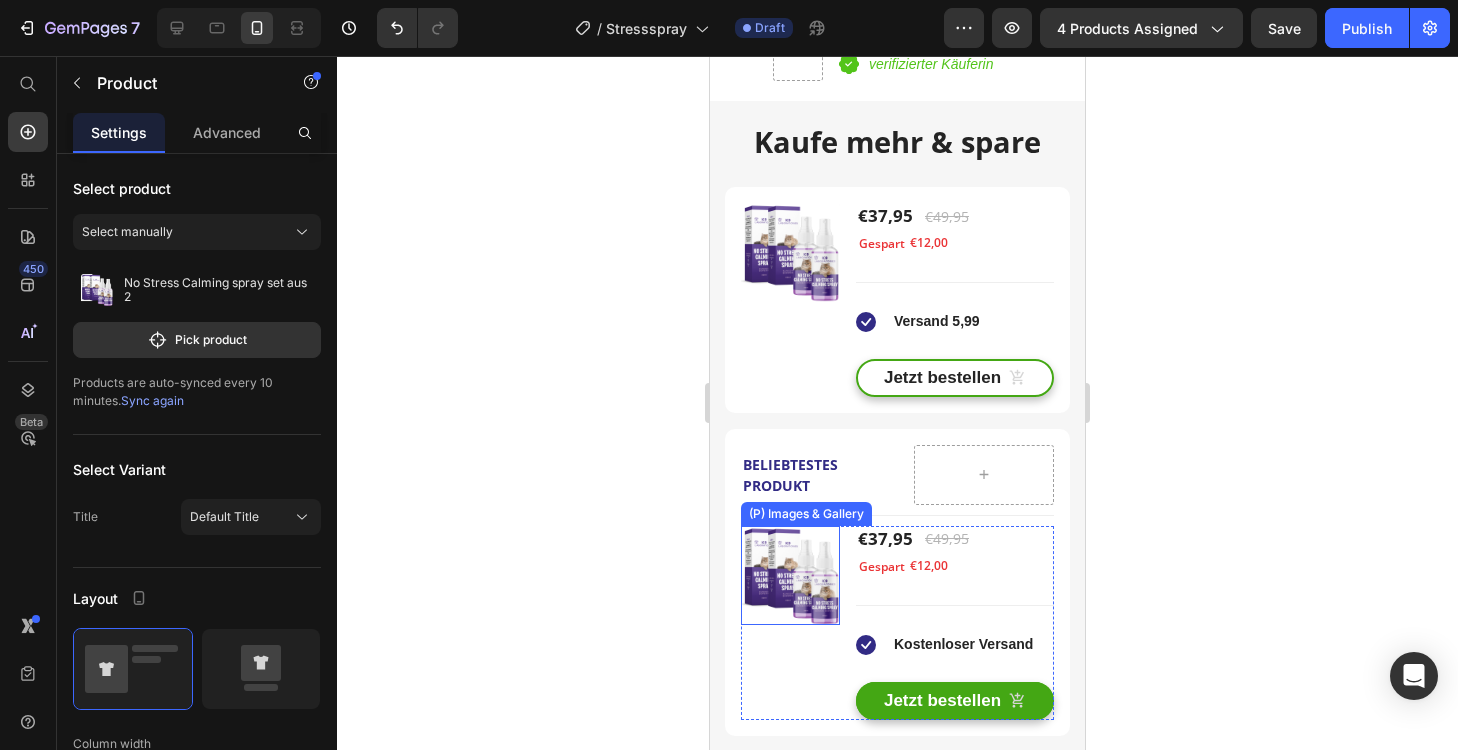scroll, scrollTop: 4780, scrollLeft: 0, axis: vertical 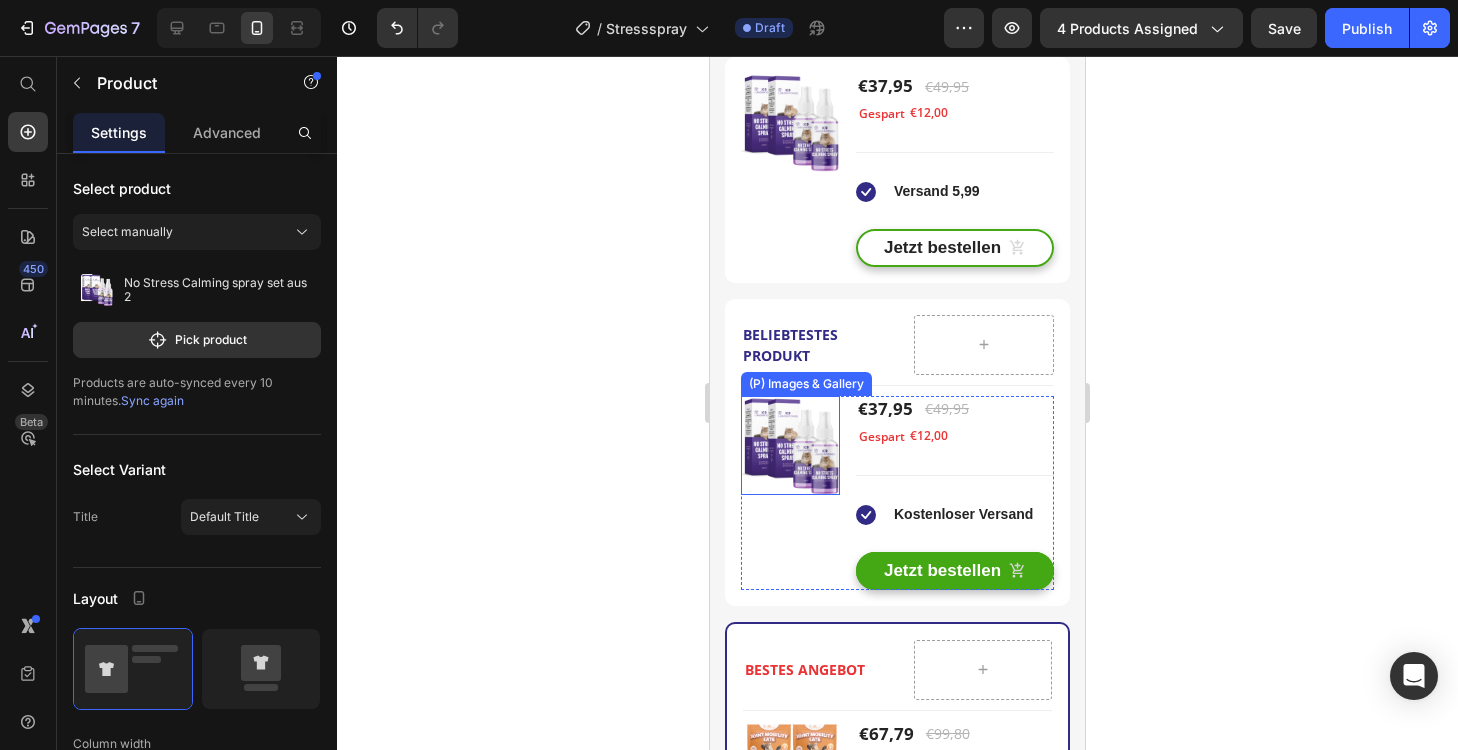 click at bounding box center [790, 445] 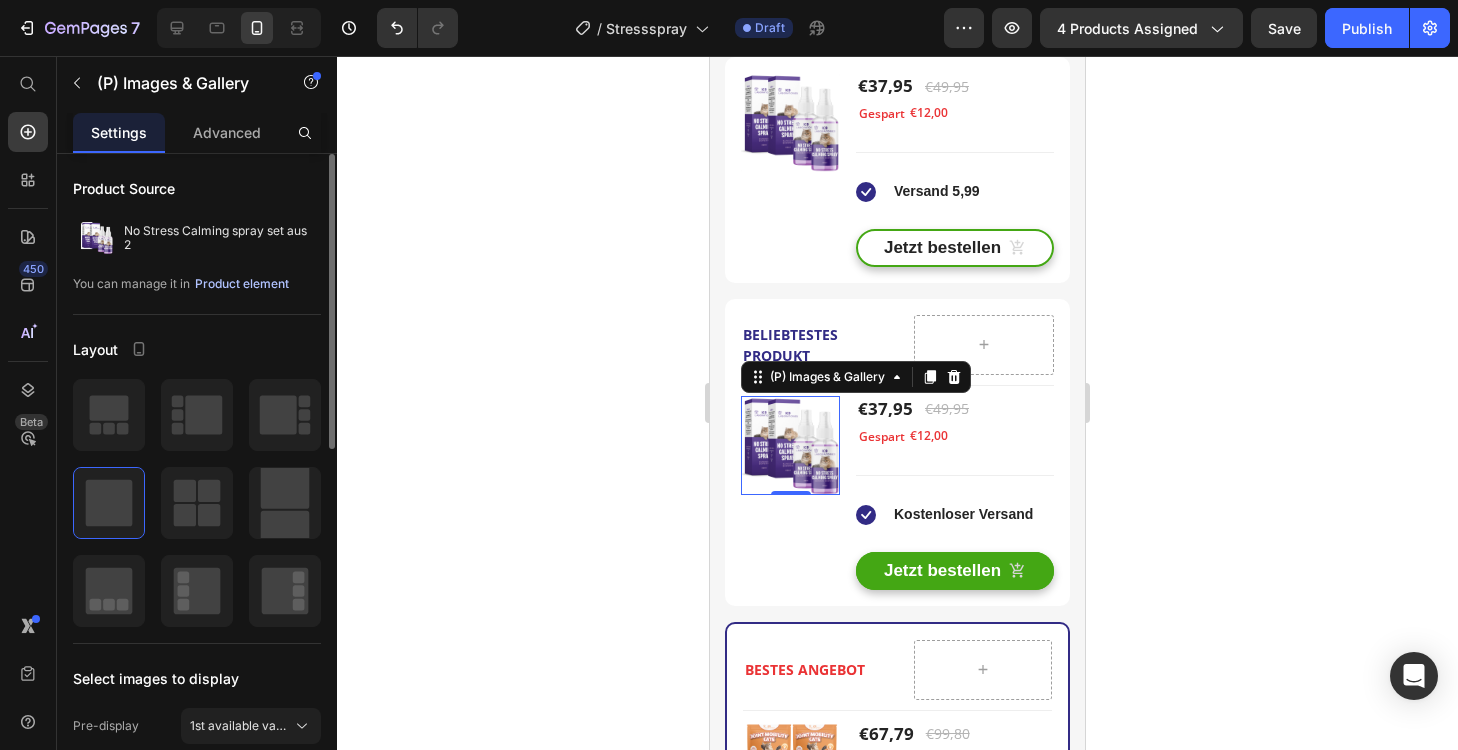 click on "Product element" at bounding box center [242, 284] 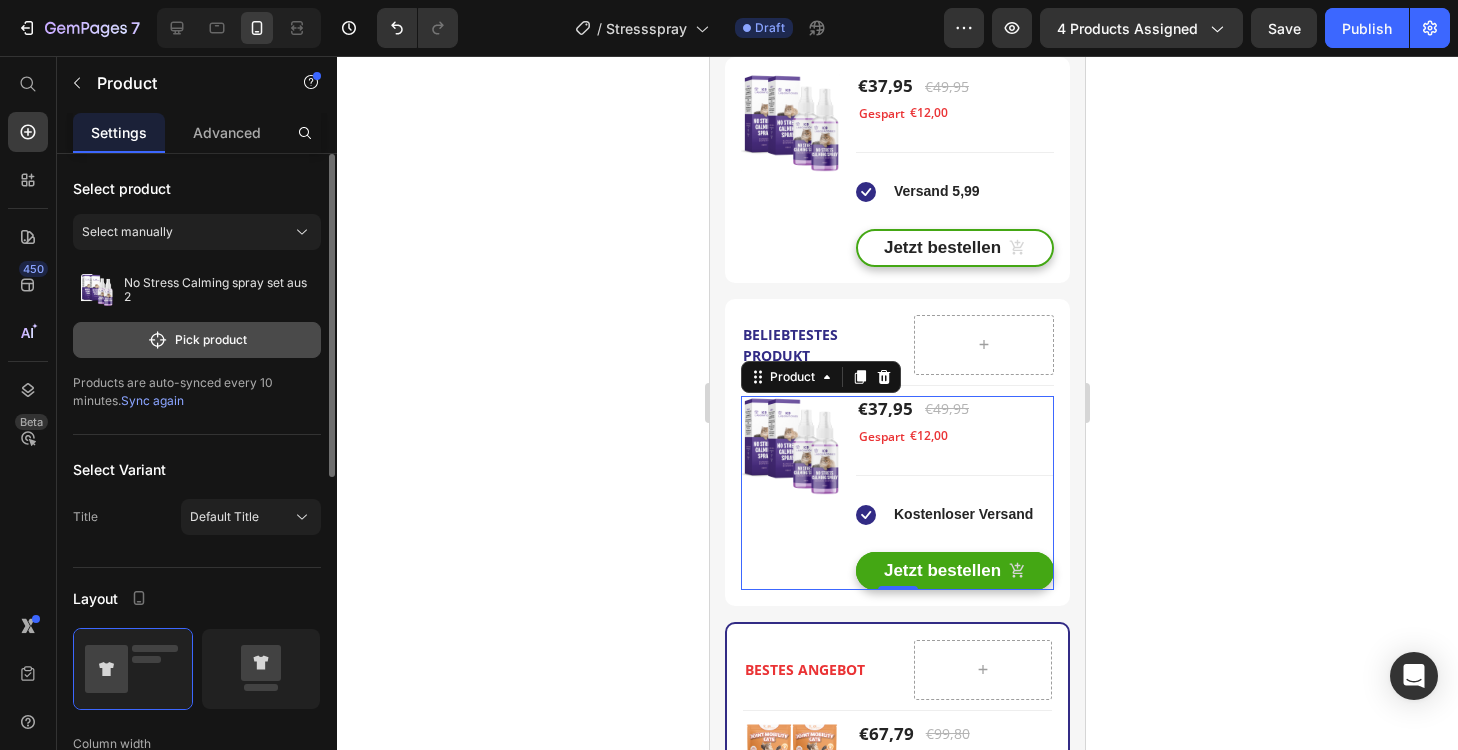 click on "Pick product" 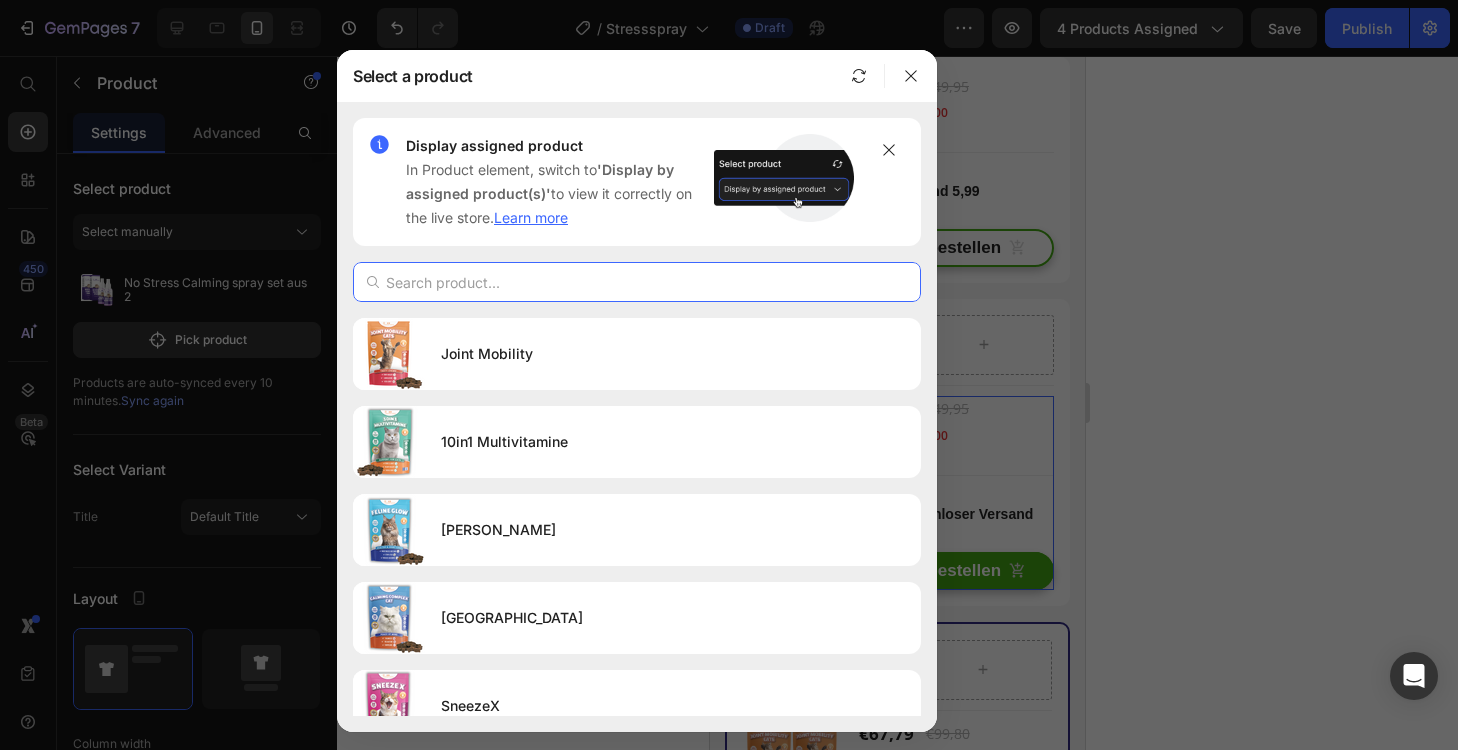 click at bounding box center (637, 282) 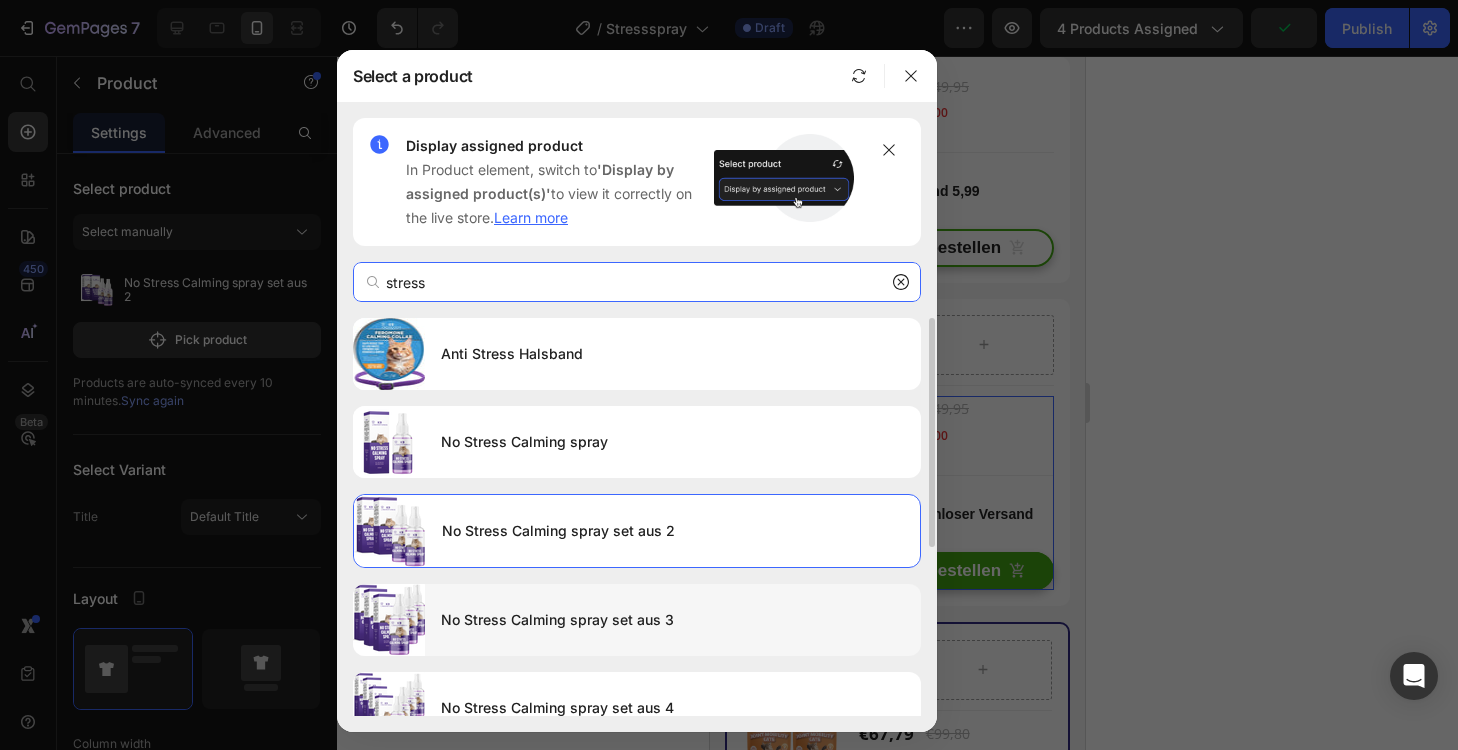 type on "stress" 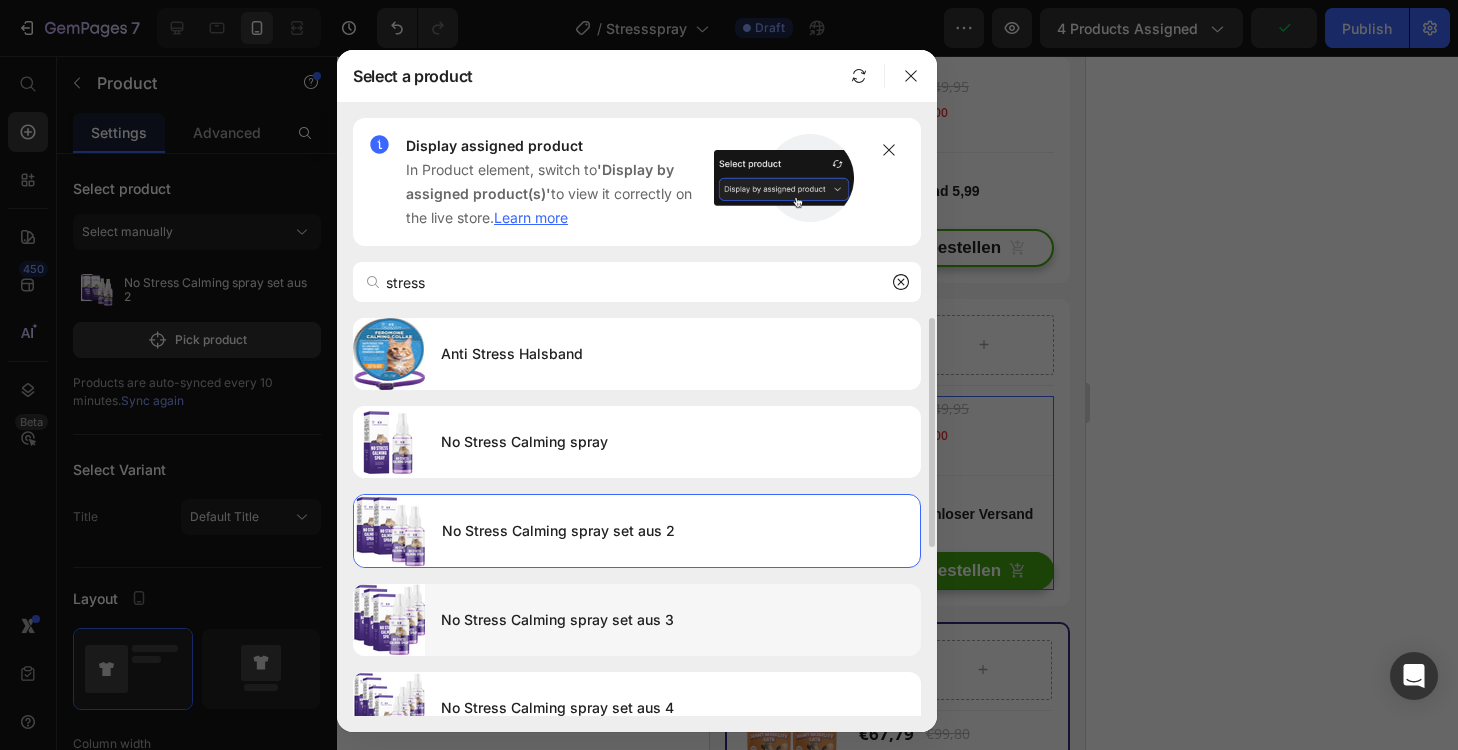 click on "No Stress Calming spray set aus 3" at bounding box center [673, 620] 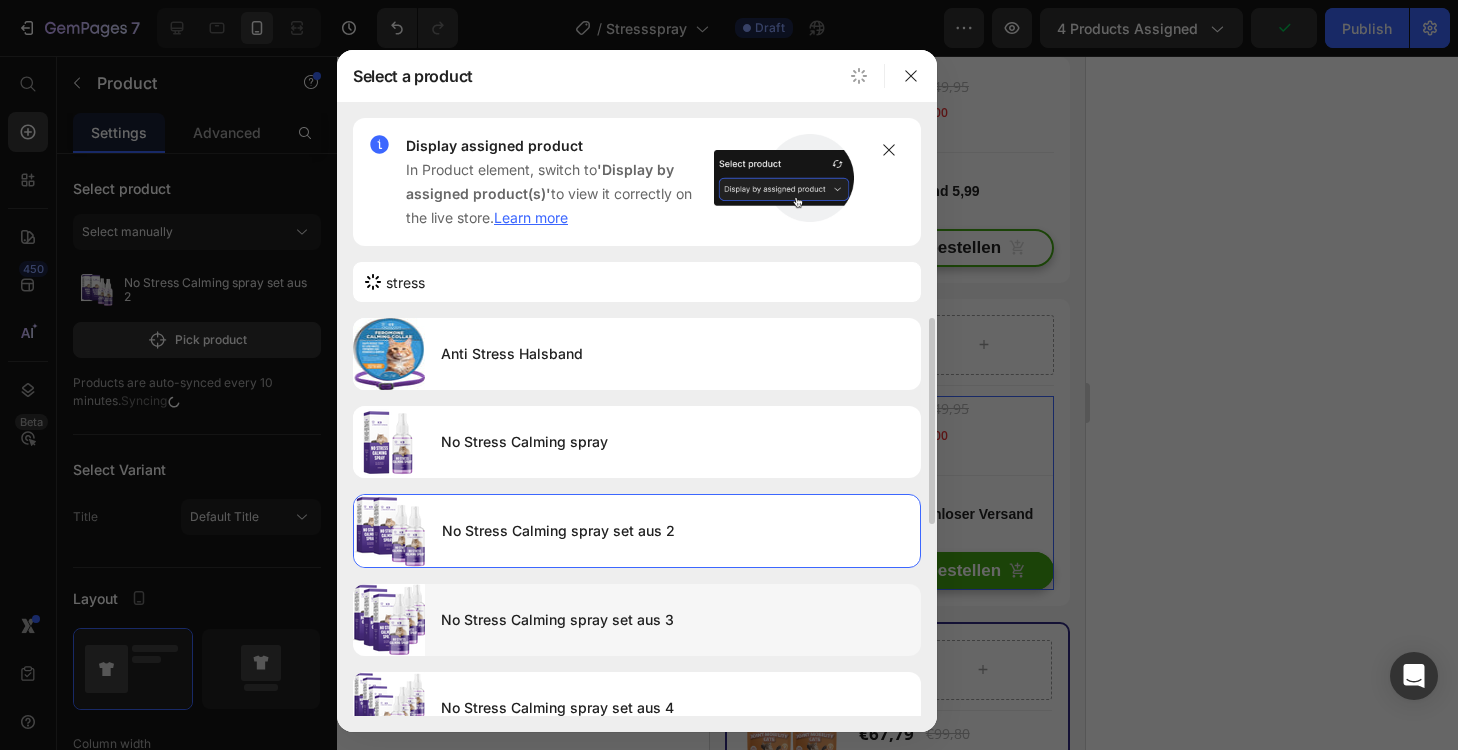 type 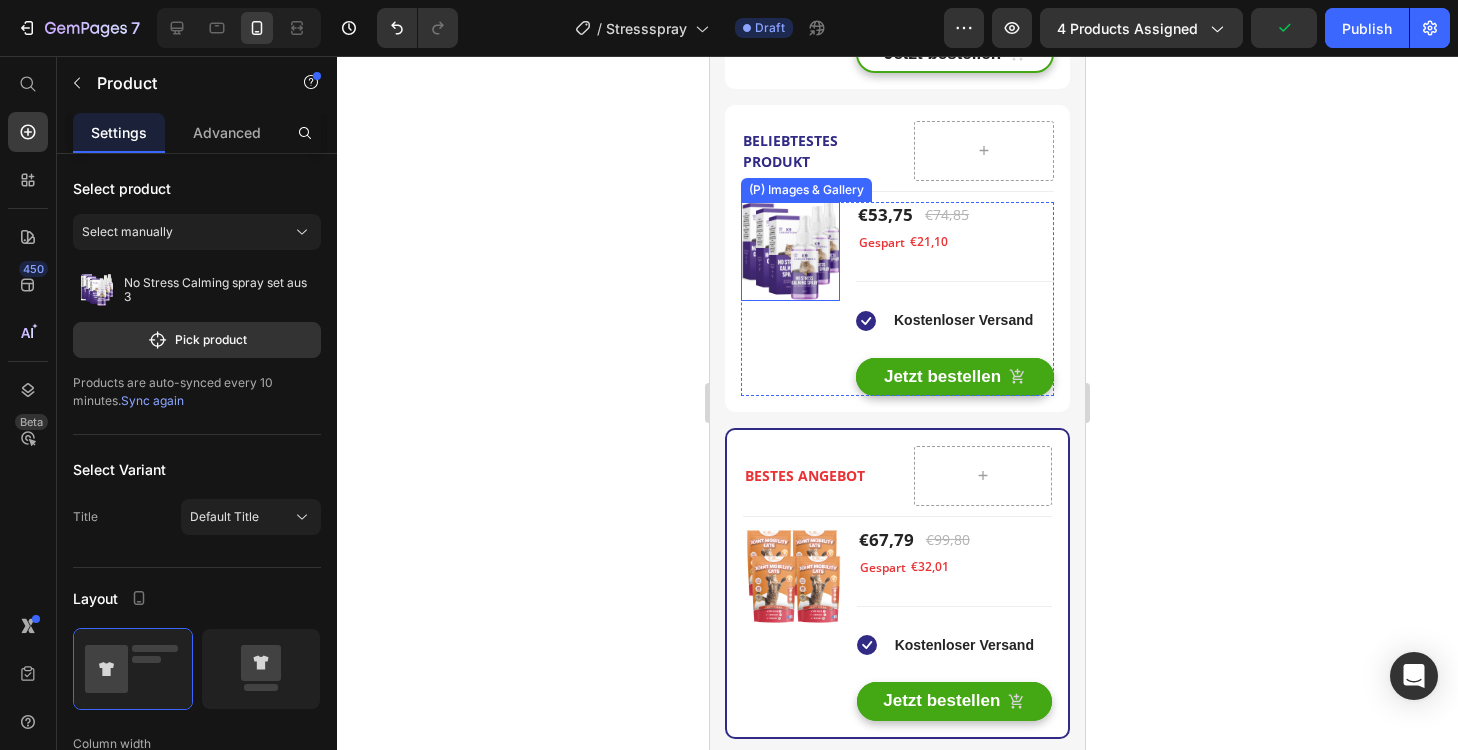 scroll, scrollTop: 4996, scrollLeft: 0, axis: vertical 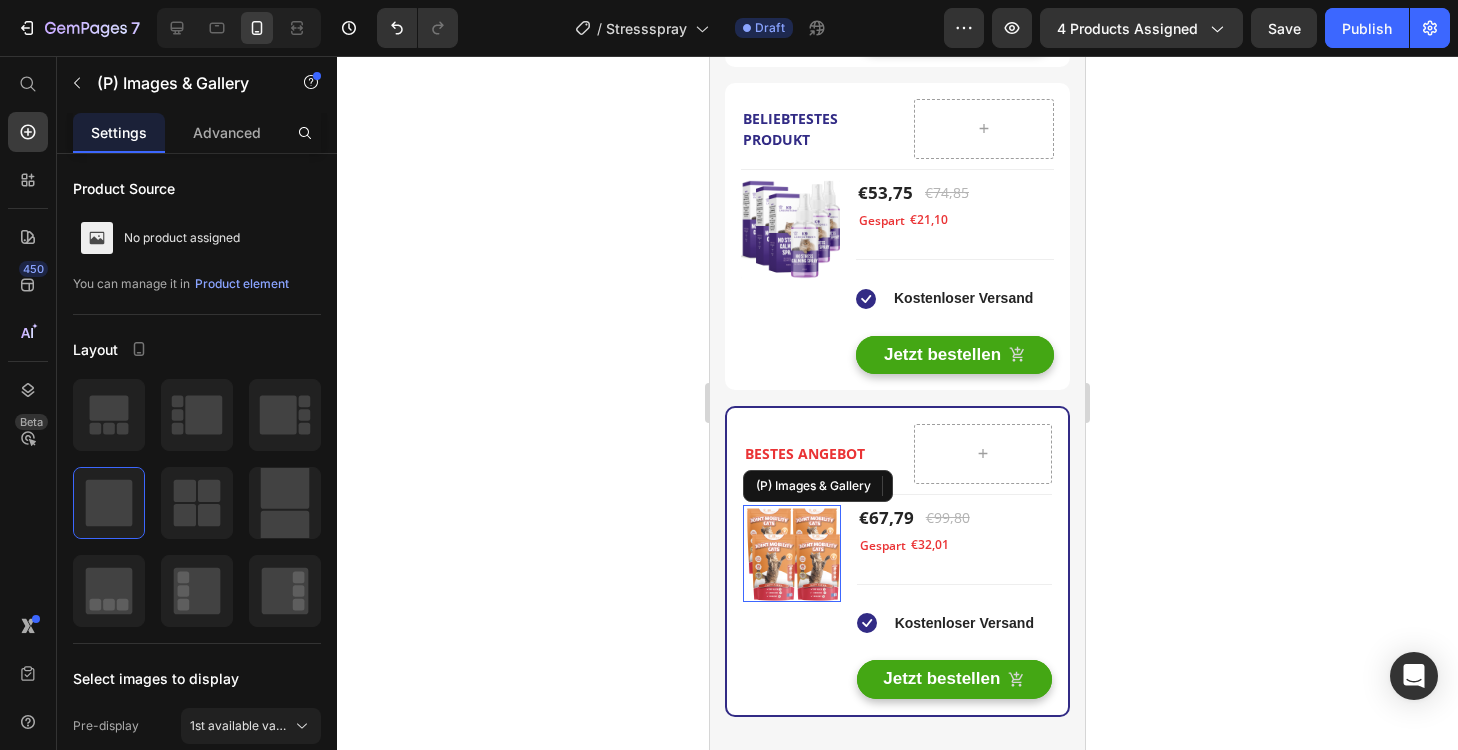 click at bounding box center [792, 554] 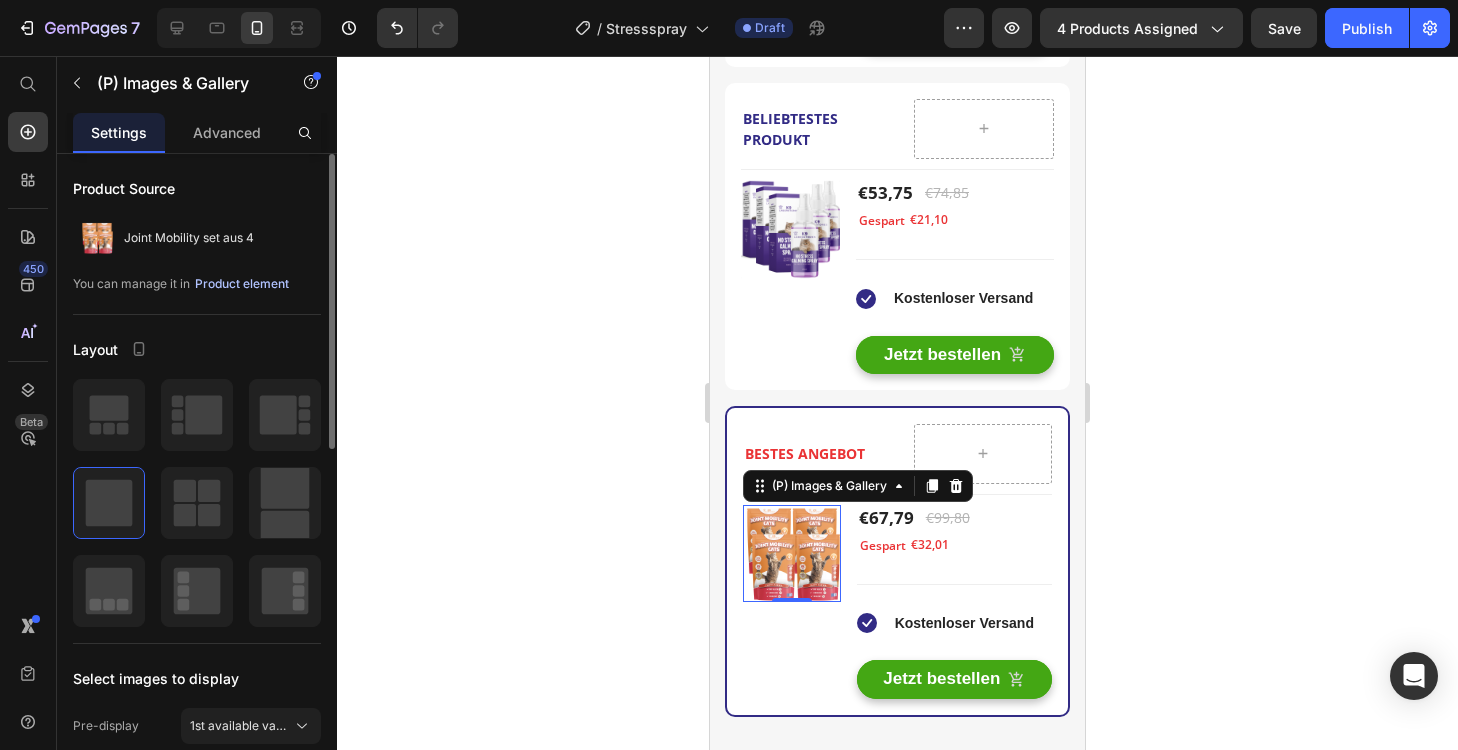 click on "Product element" at bounding box center (242, 284) 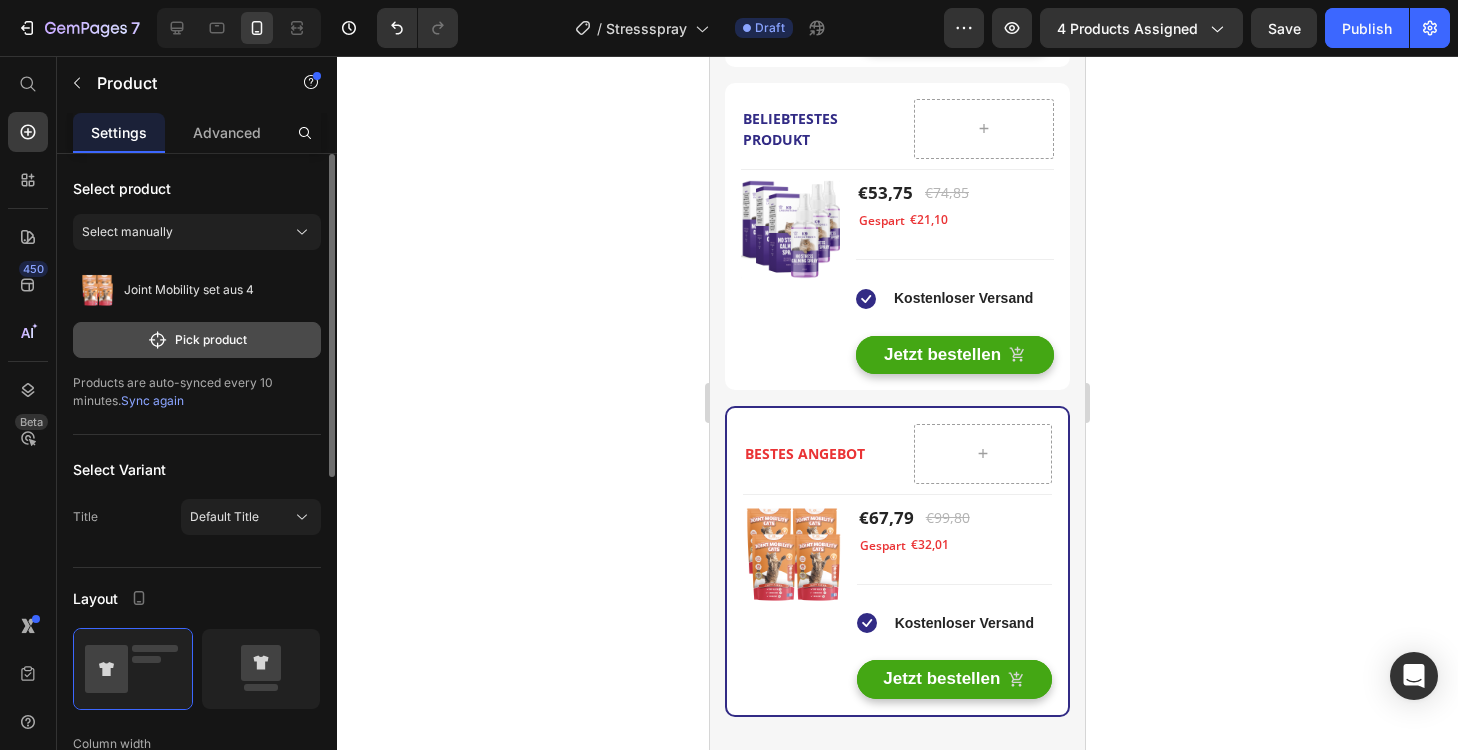 click on "Pick product" at bounding box center [197, 340] 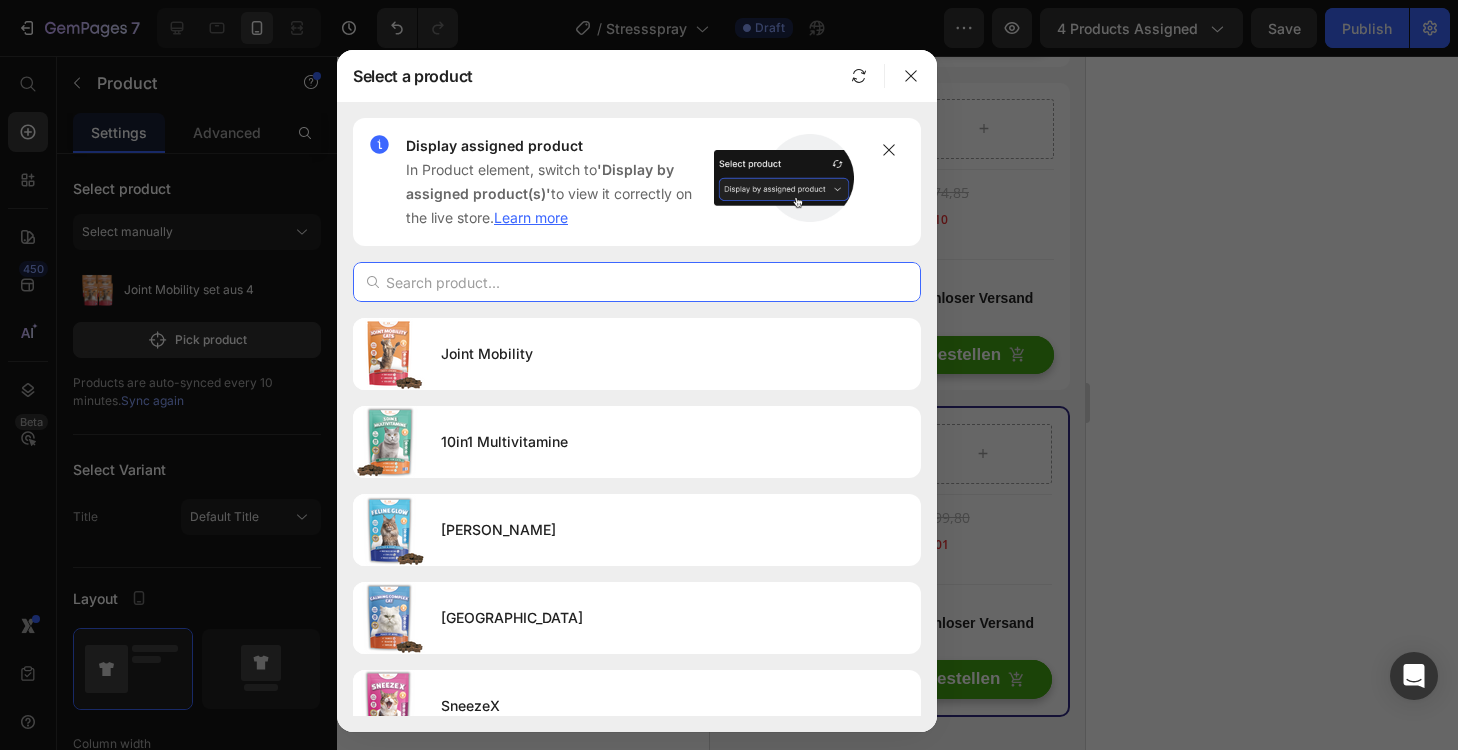 click at bounding box center [637, 282] 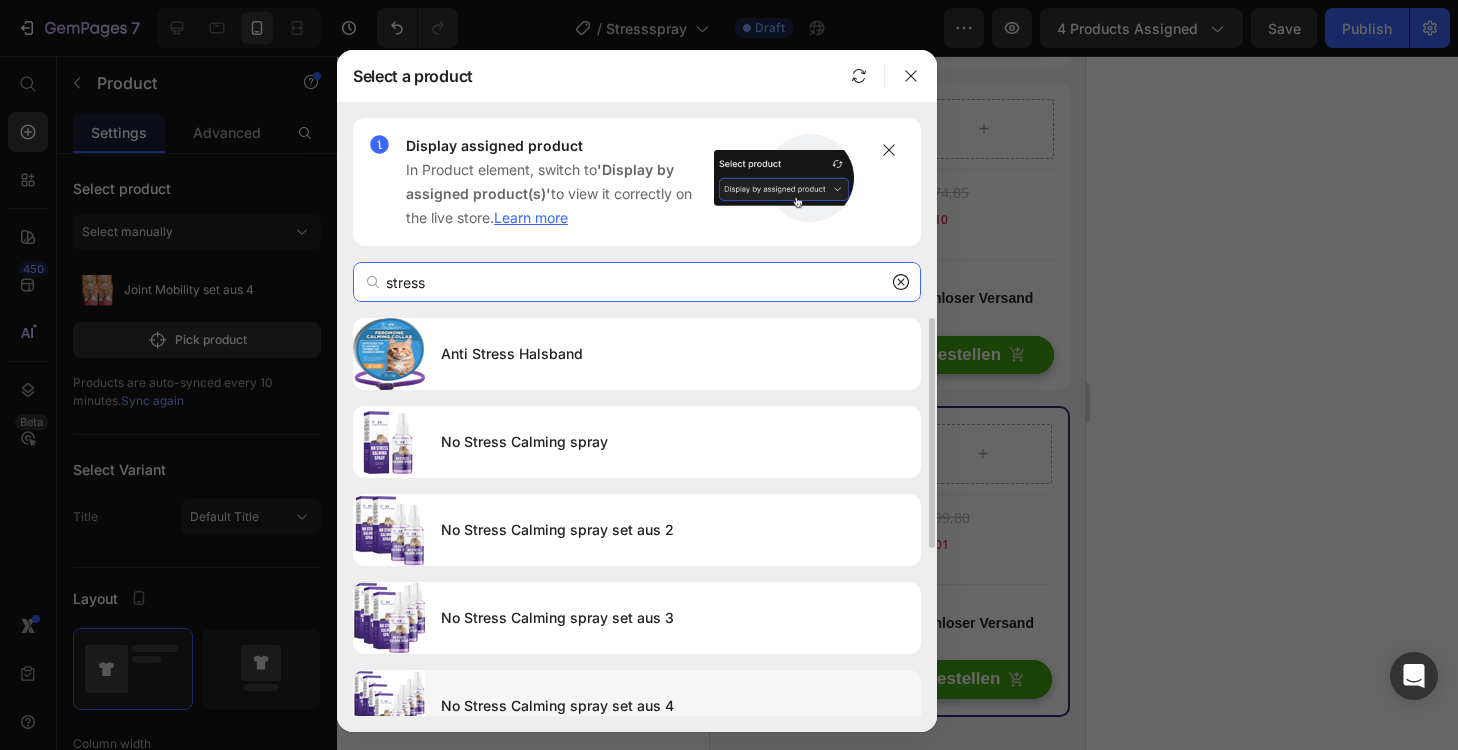 type on "stress" 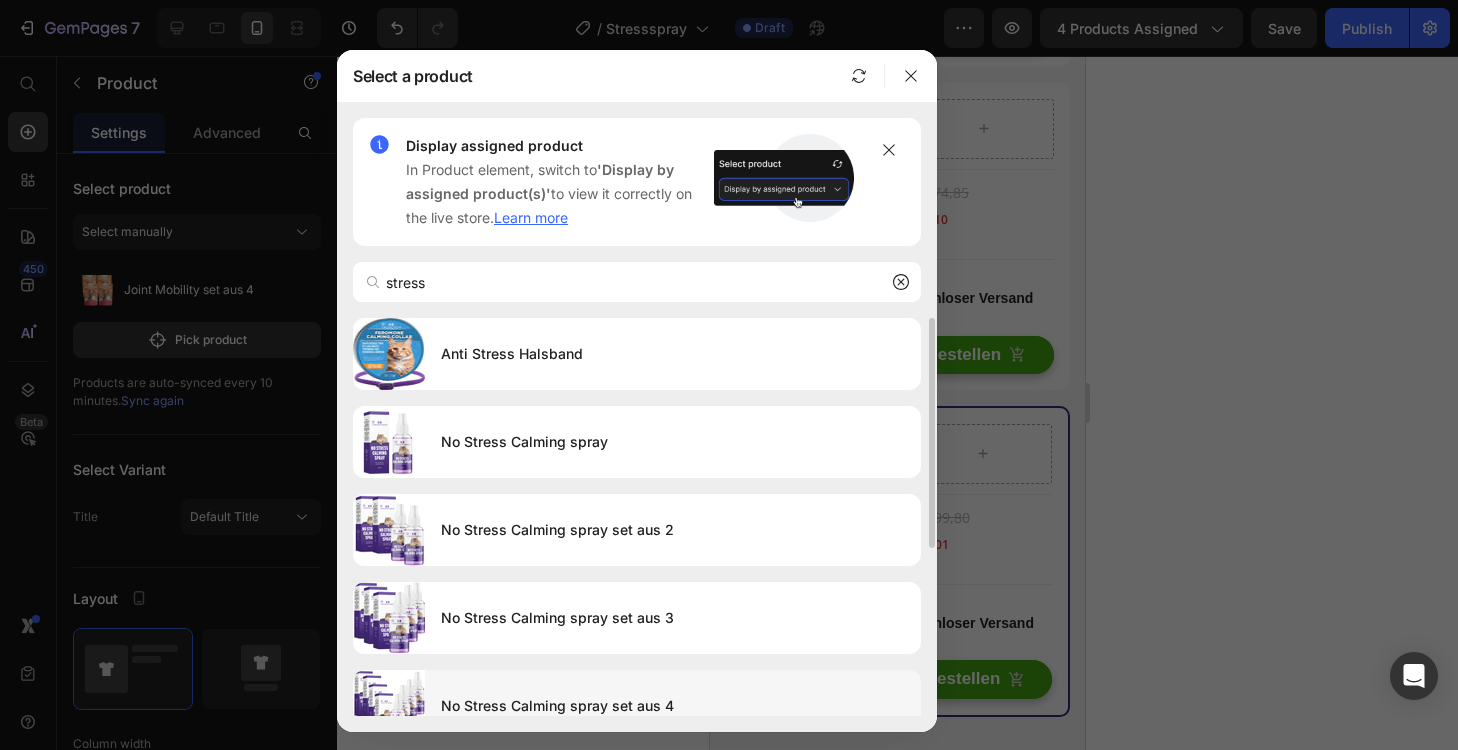 click on "No Stress Calming spray set aus 4" at bounding box center (673, 706) 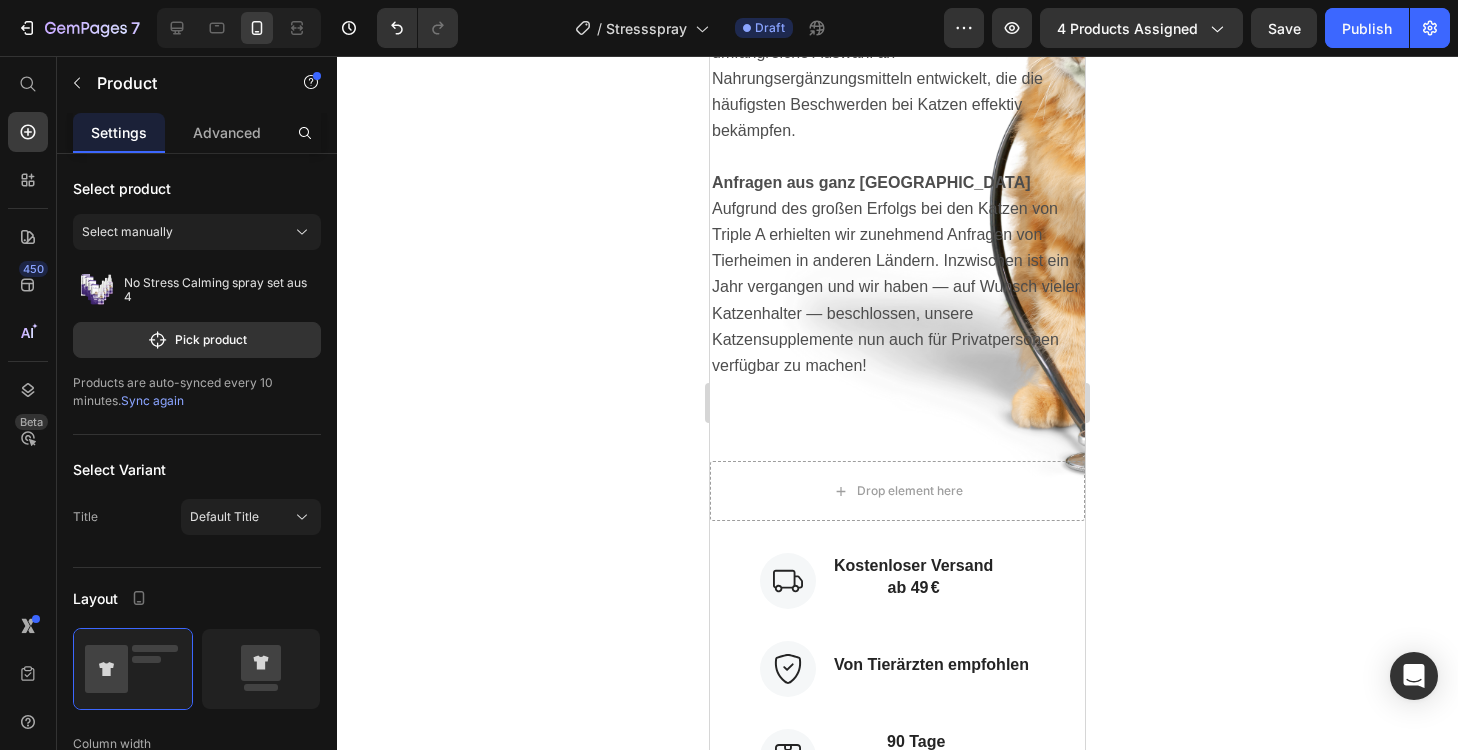 scroll, scrollTop: 7519, scrollLeft: 0, axis: vertical 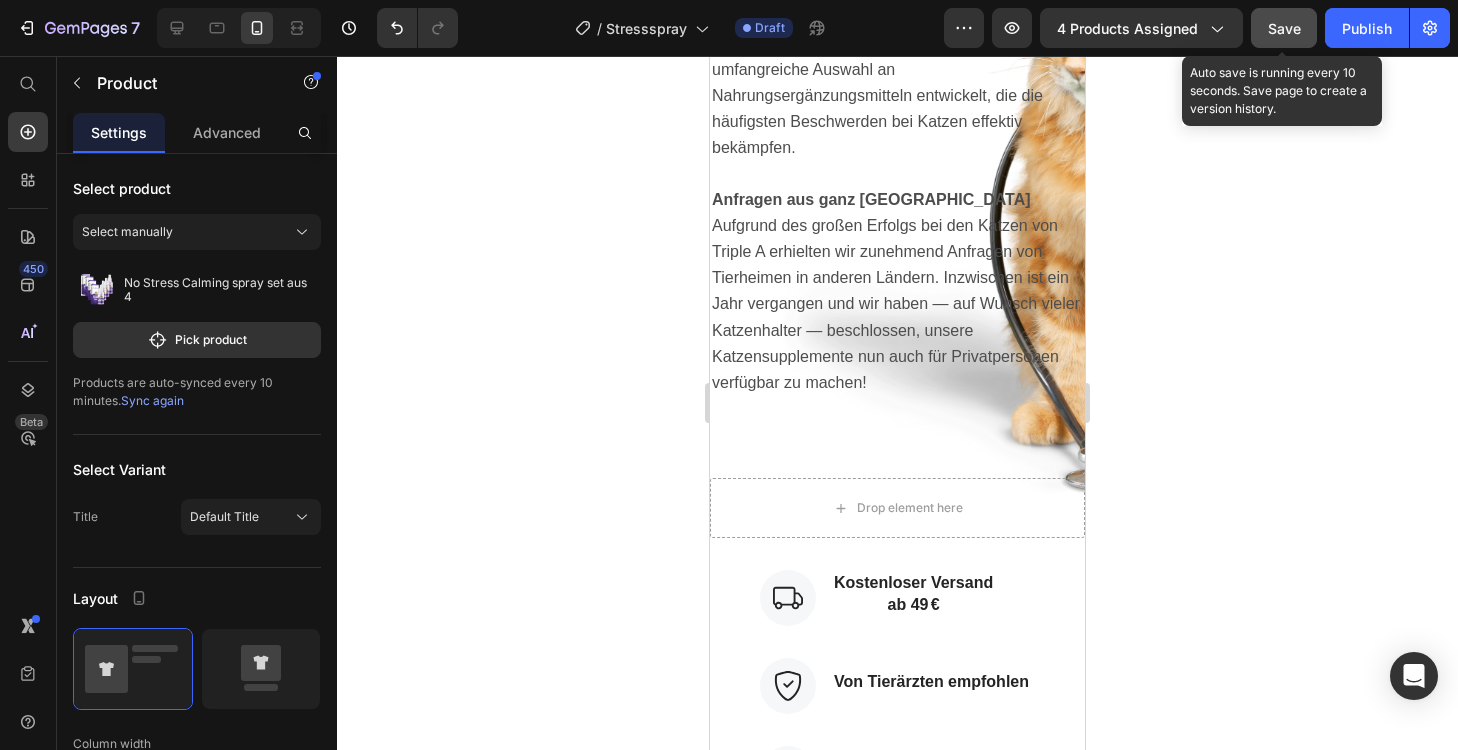 click on "Save" 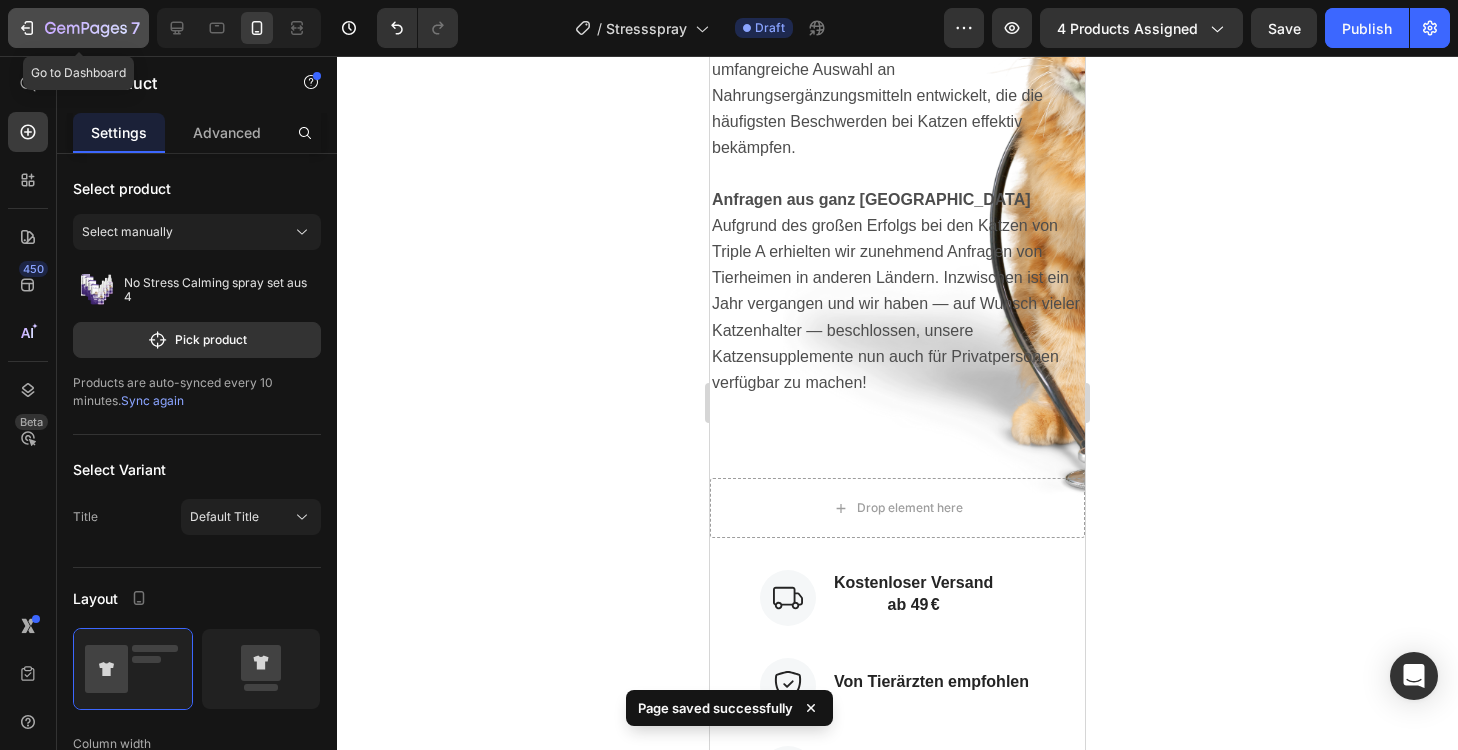 click 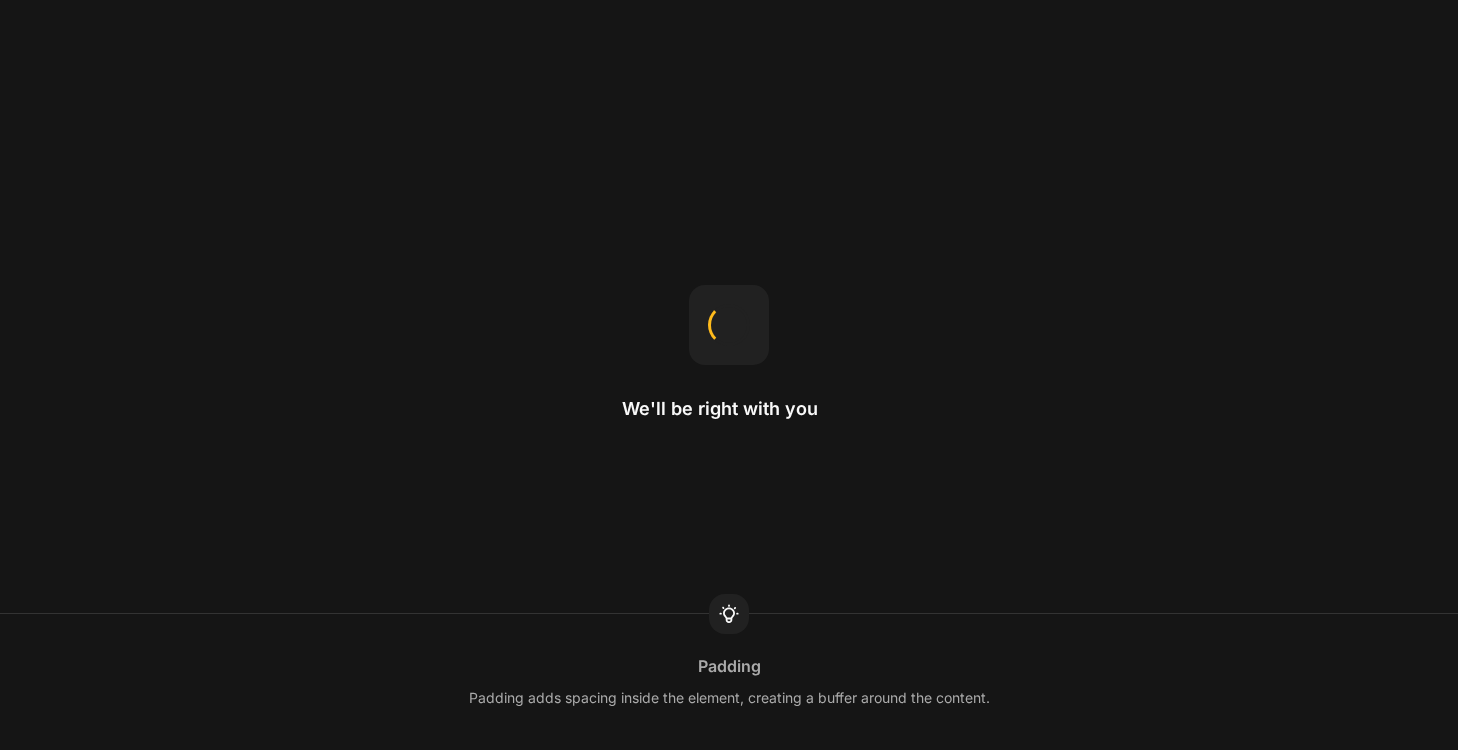 scroll, scrollTop: 0, scrollLeft: 0, axis: both 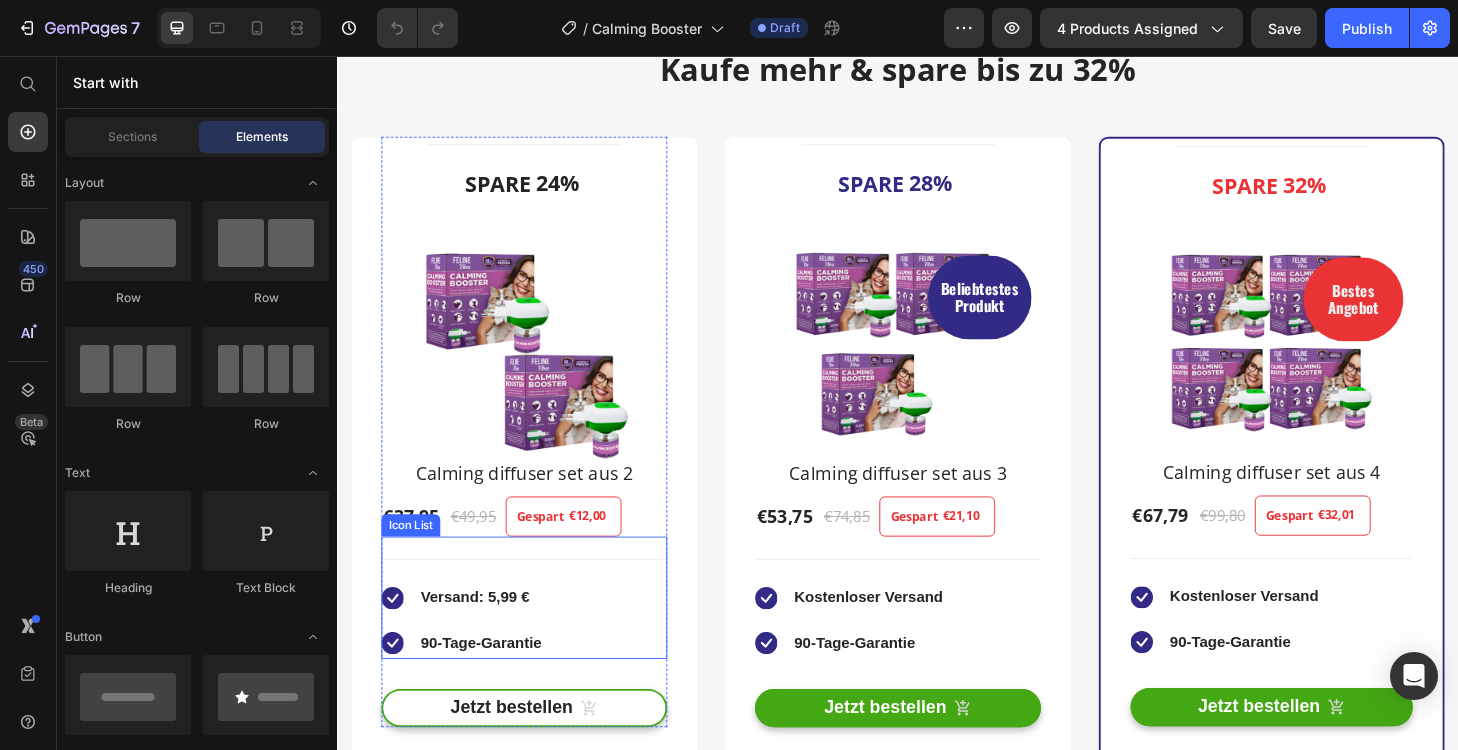 click on "Icon Versand: 5,99 € Text block
Icon 90-Tage-Garantie Text block" at bounding box center (537, 647) 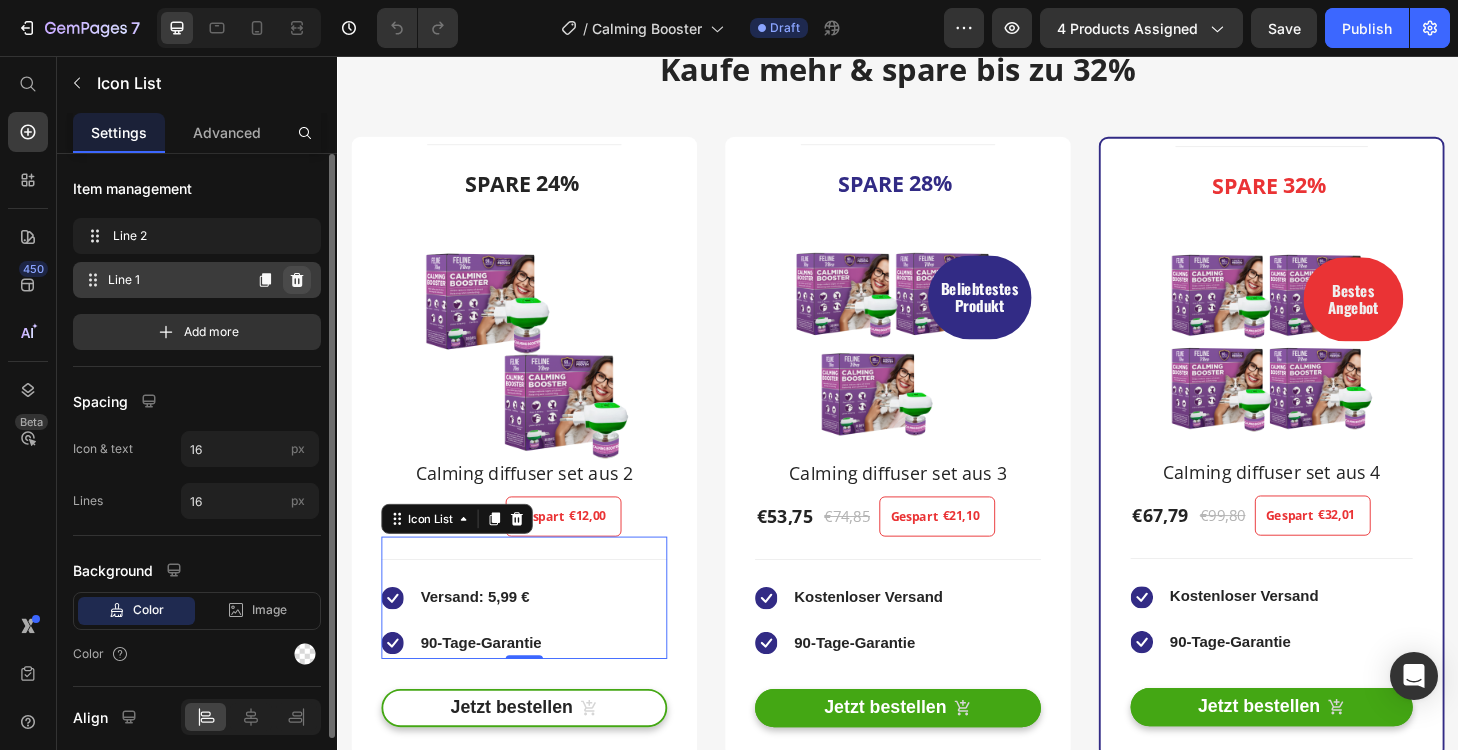 click 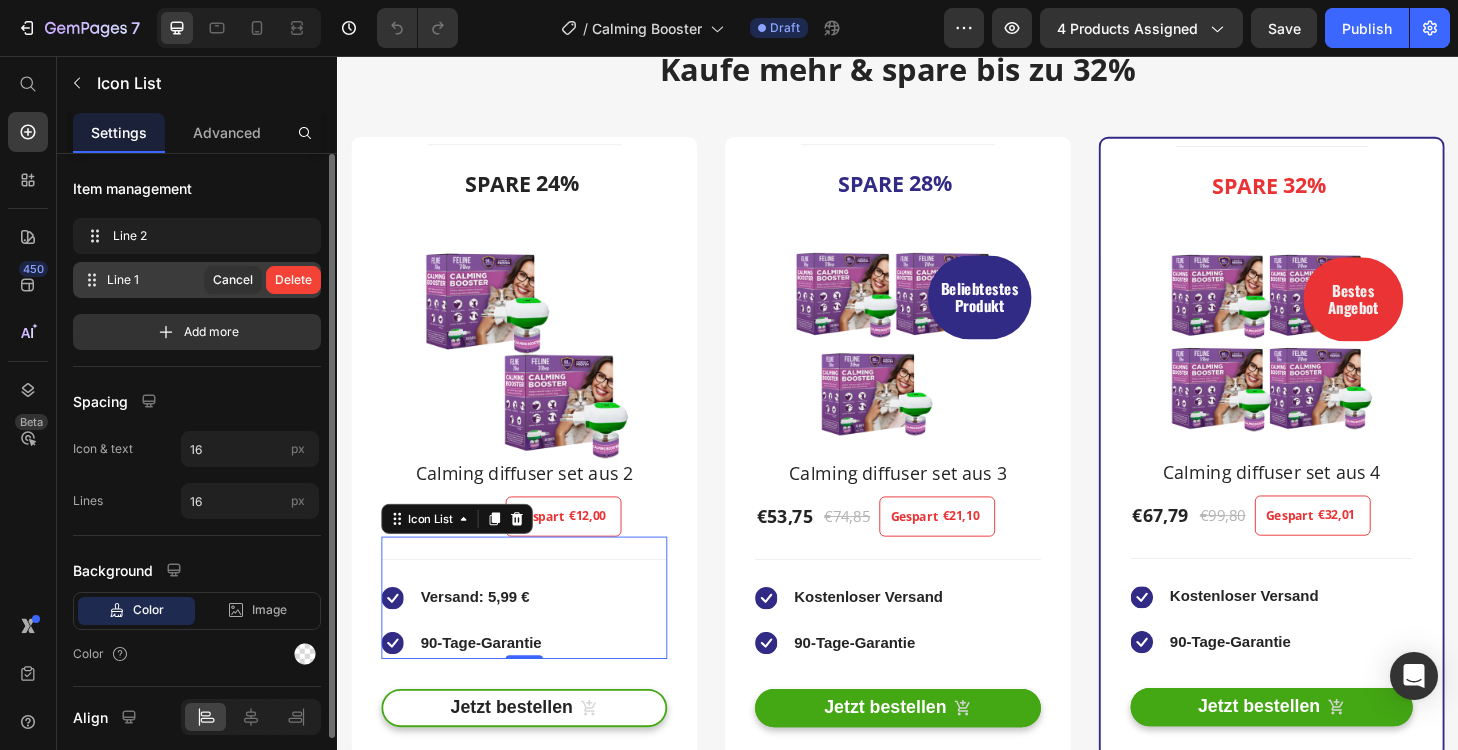 click on "Delete" at bounding box center (293, 280) 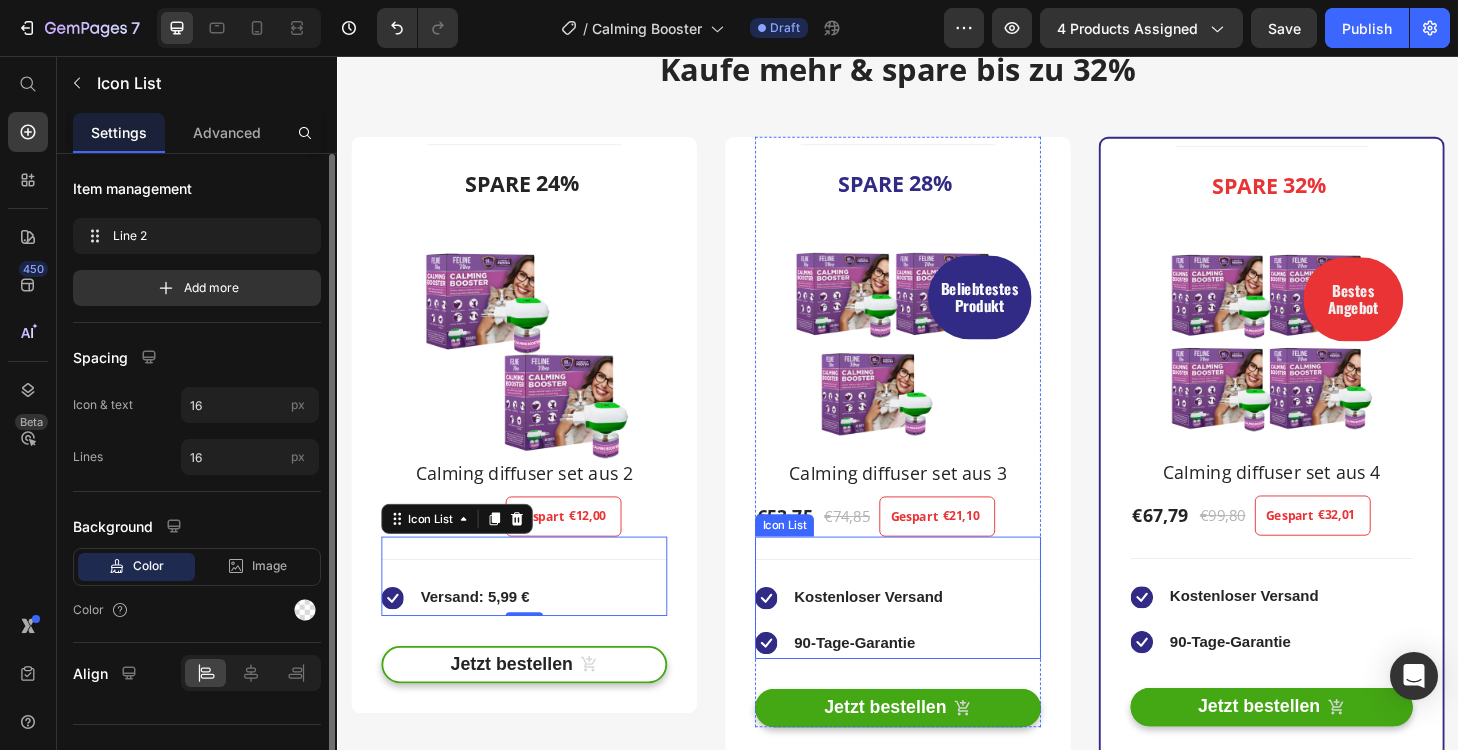 click on "Icon Kostenloser Versand Text block
Icon 90-Tage-Garantie Text block" at bounding box center (937, 647) 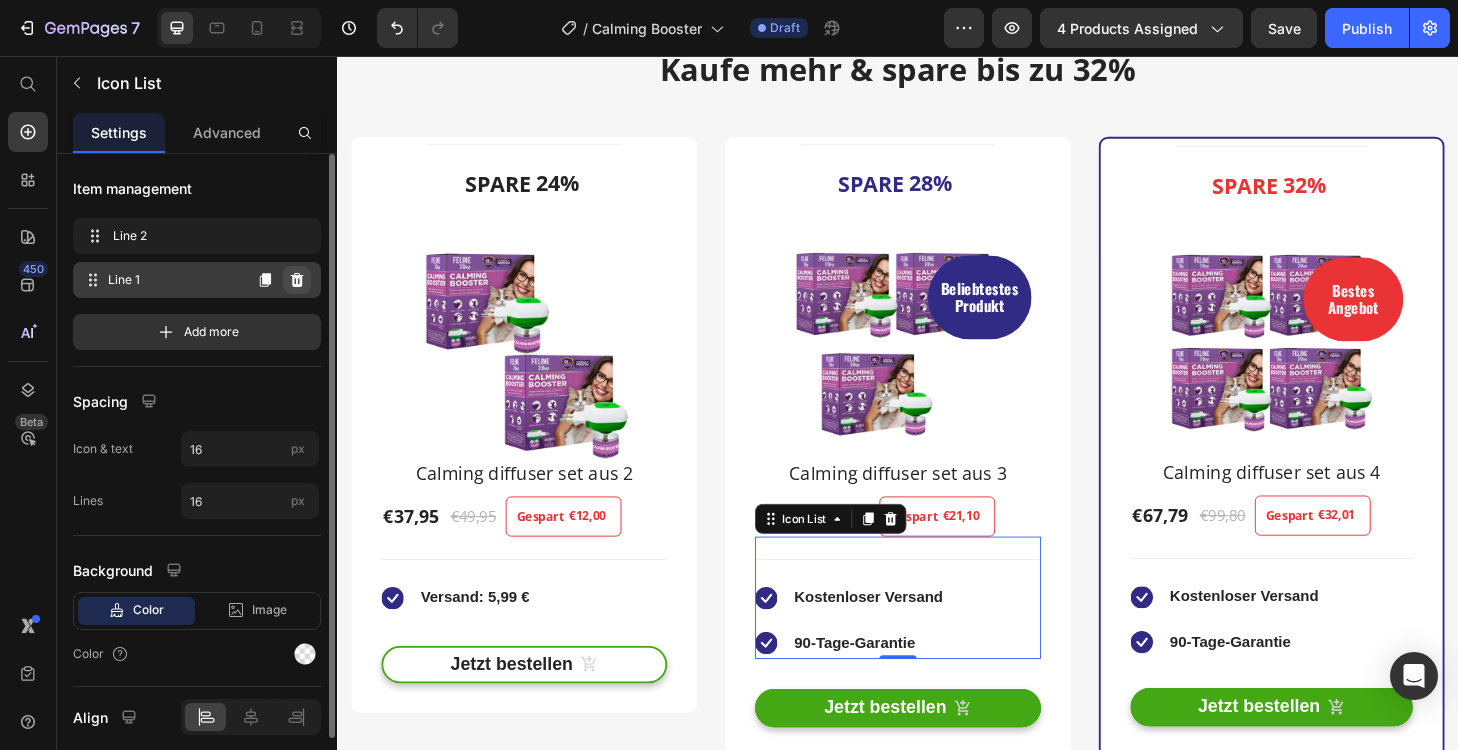 click 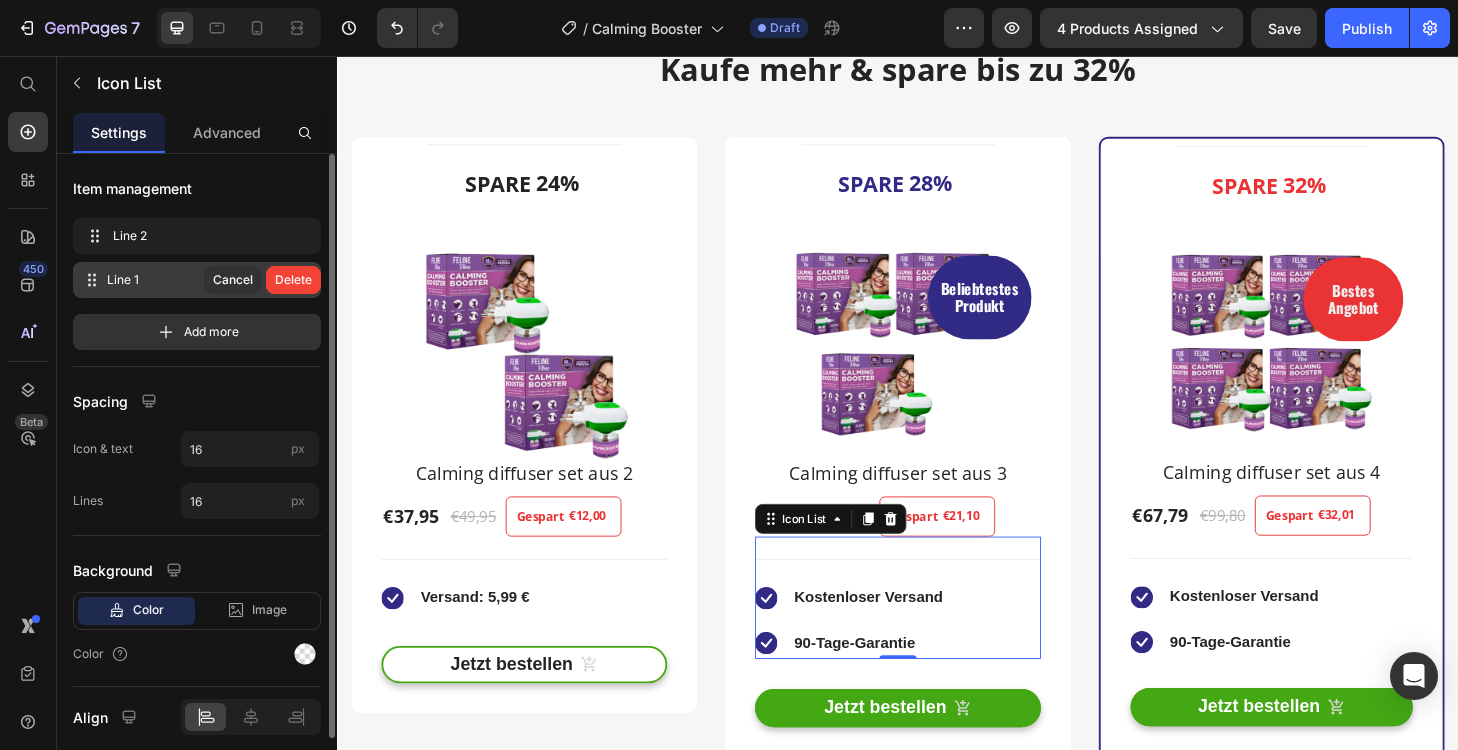 click on "Delete" at bounding box center [293, 280] 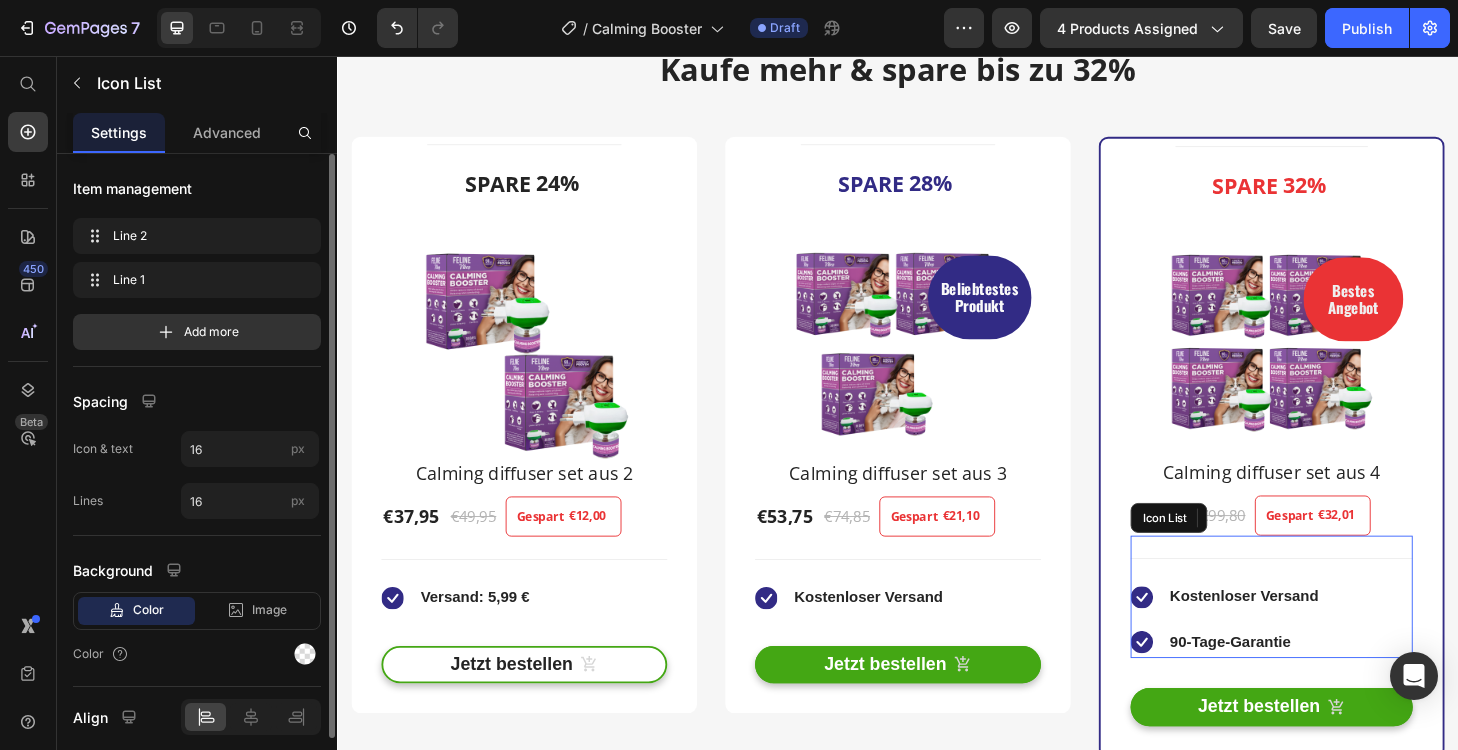 click on "Icon Kostenloser Versand Text block
Icon 90-Tage-Garantie Text block" at bounding box center [1337, 646] 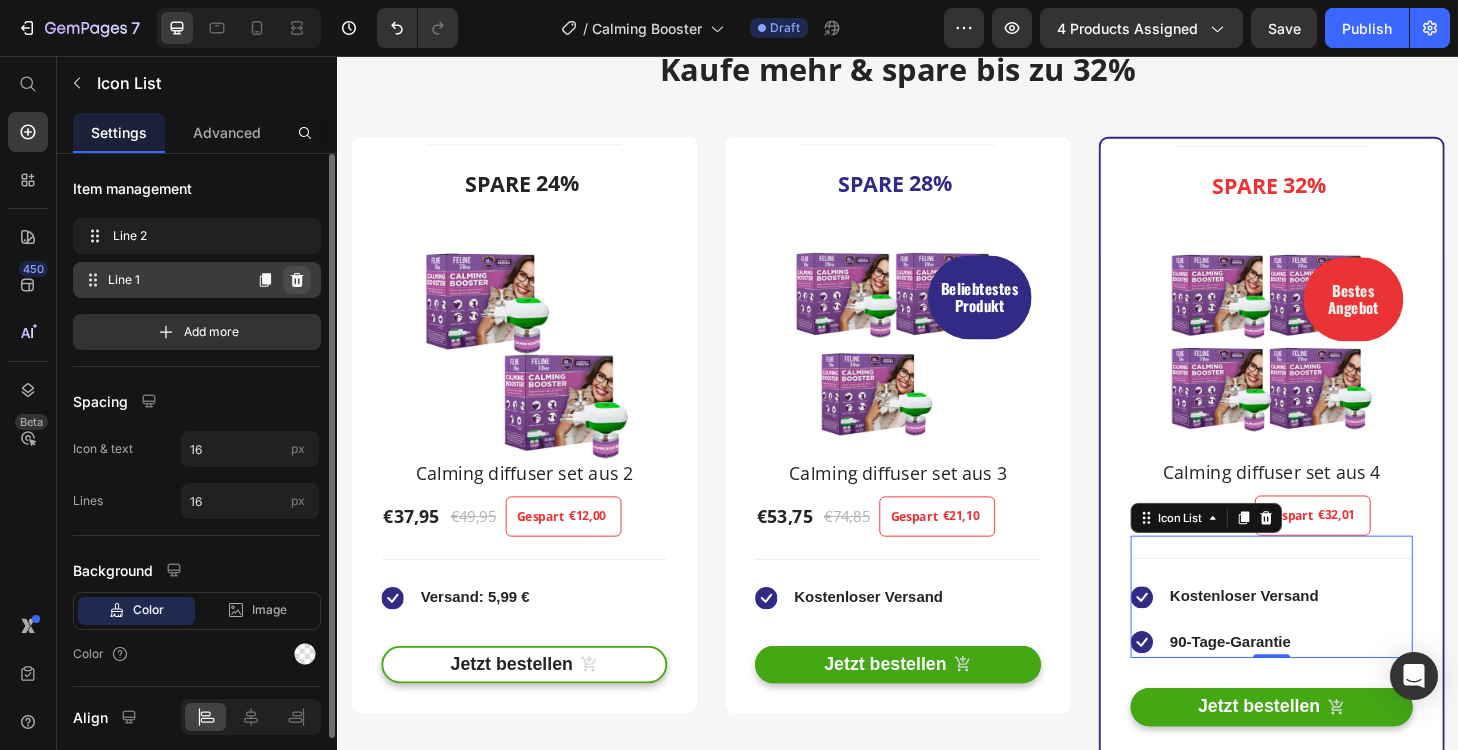 click 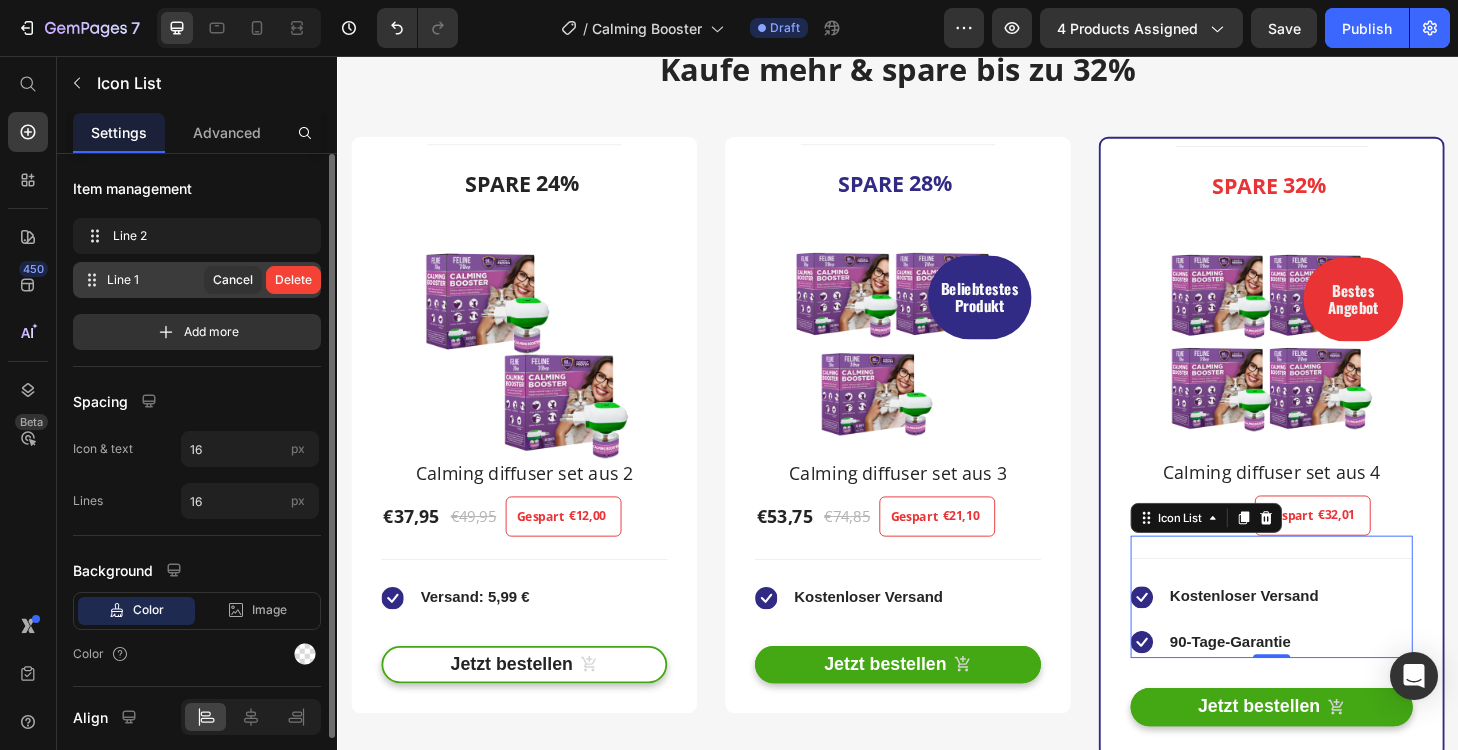 click on "Delete" at bounding box center [293, 280] 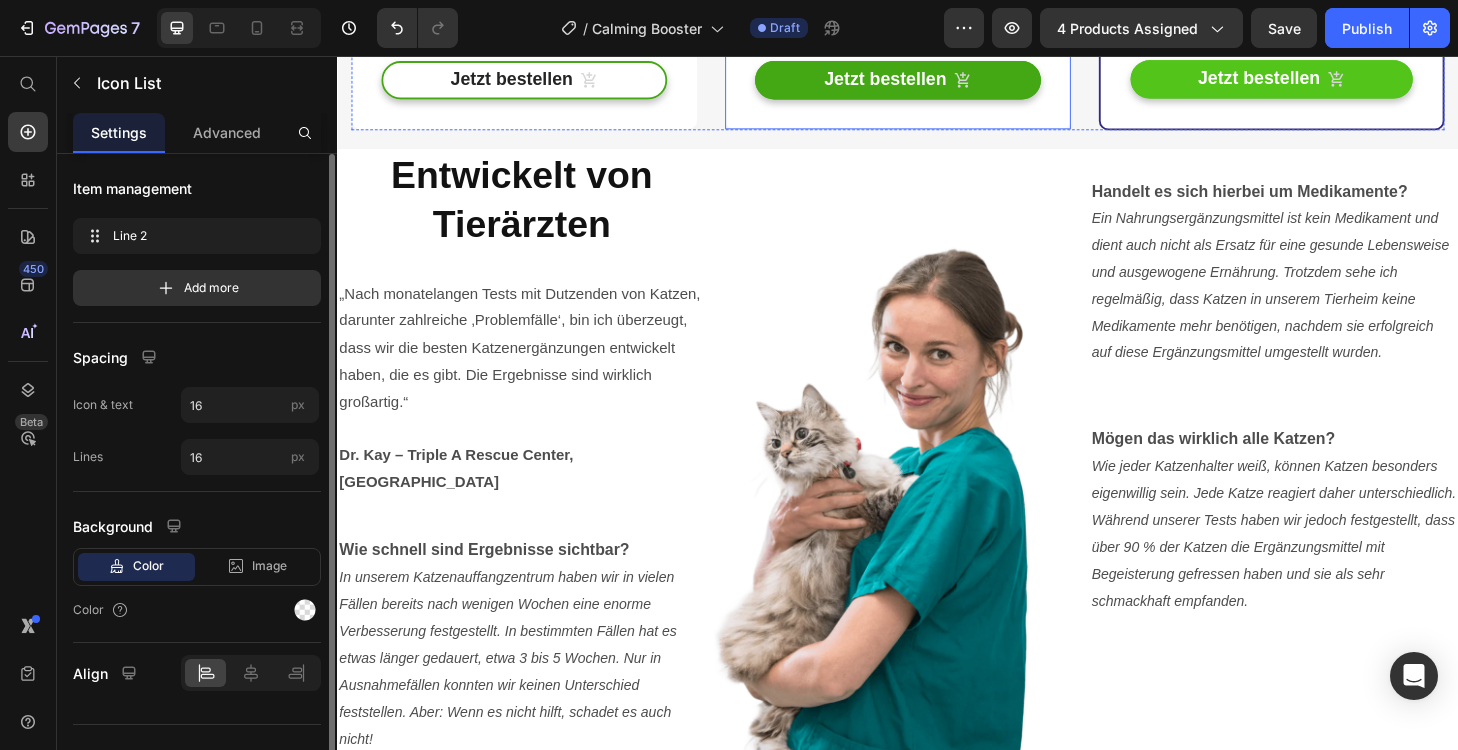 scroll, scrollTop: 3302, scrollLeft: 0, axis: vertical 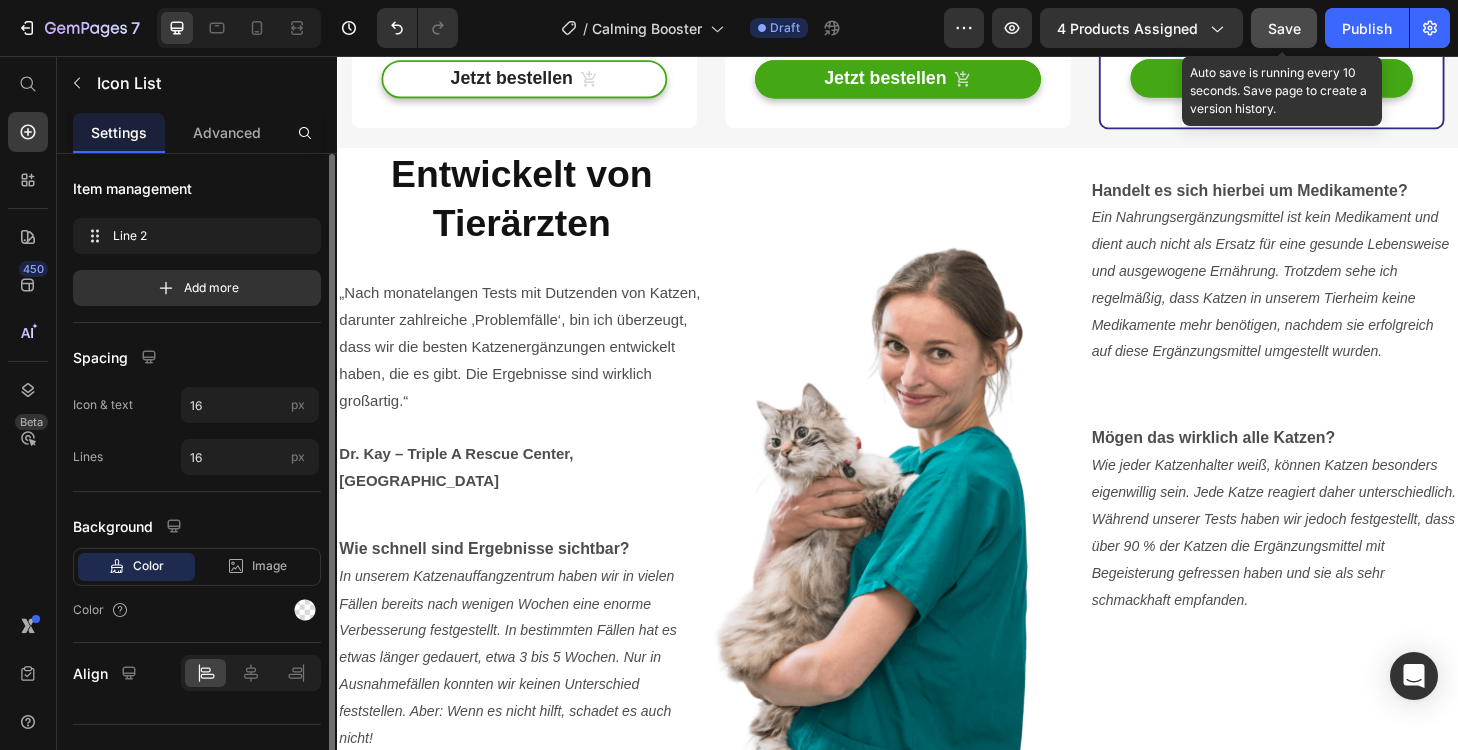 click on "Save" at bounding box center (1284, 28) 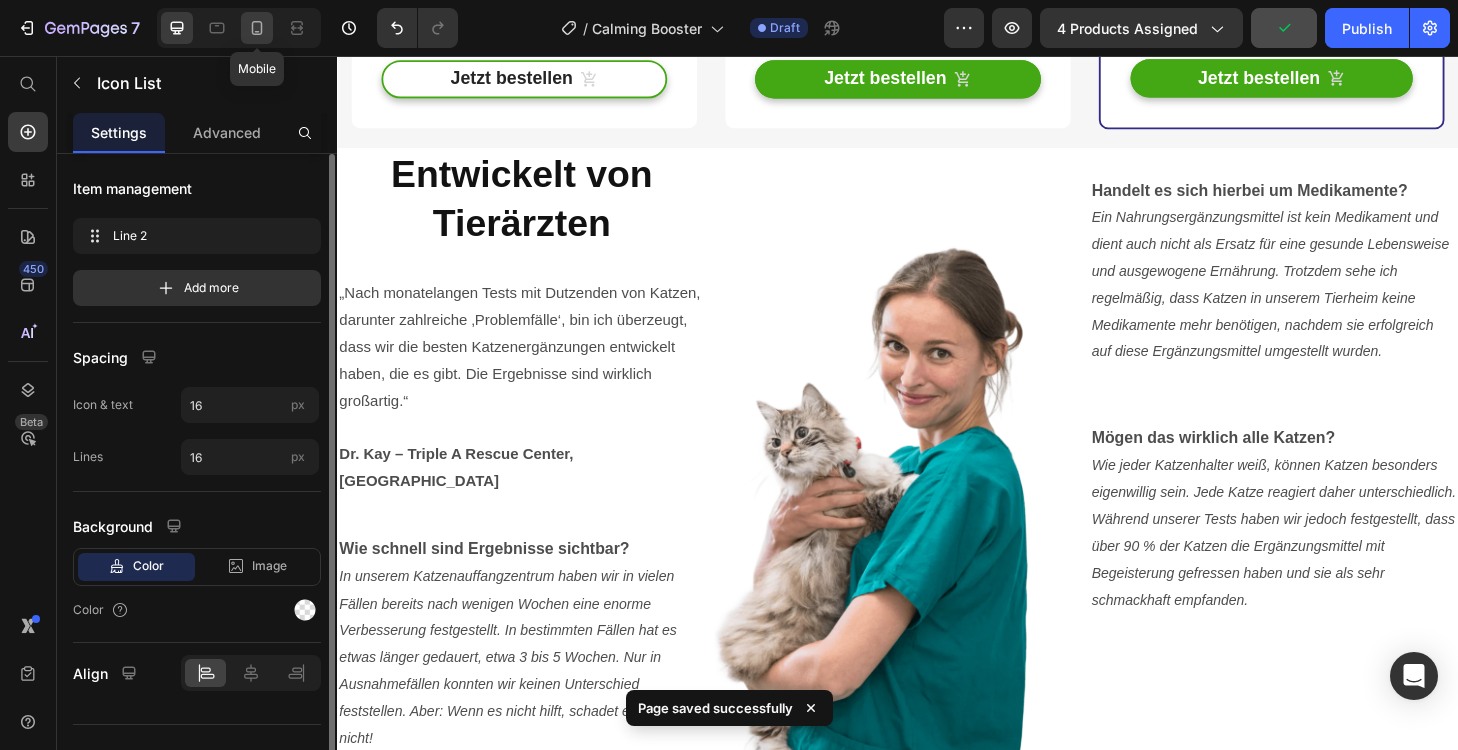 click 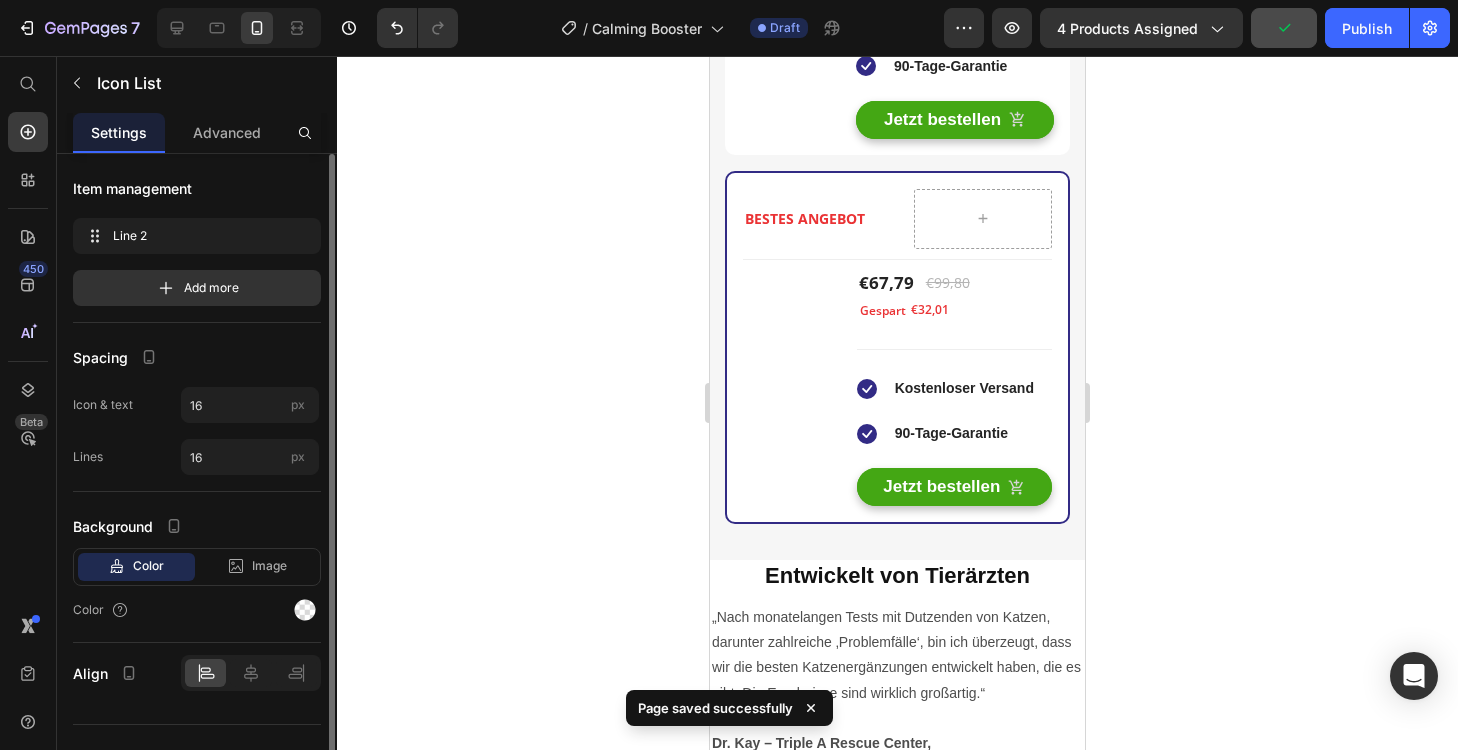 scroll, scrollTop: 3232, scrollLeft: 0, axis: vertical 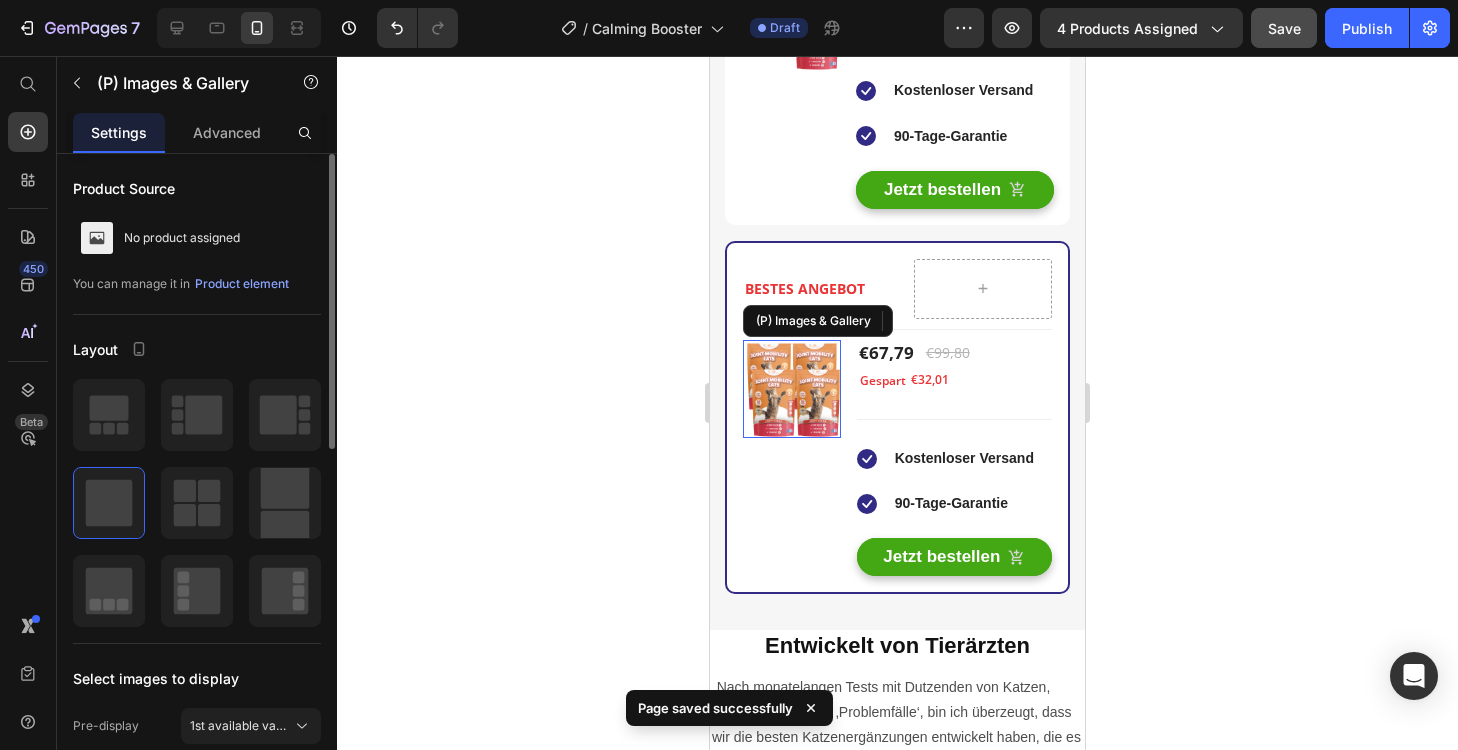click at bounding box center (792, 389) 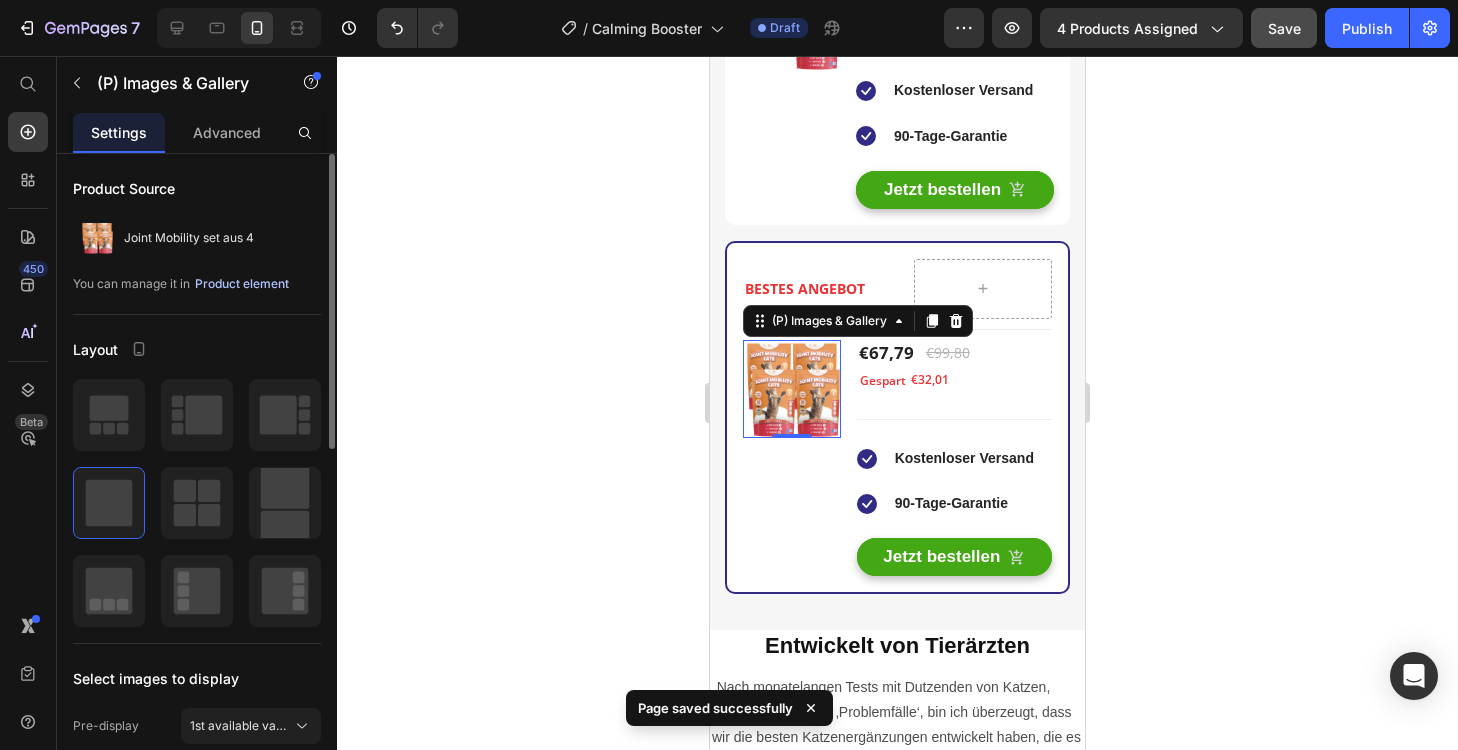 click on "Product element" at bounding box center (242, 284) 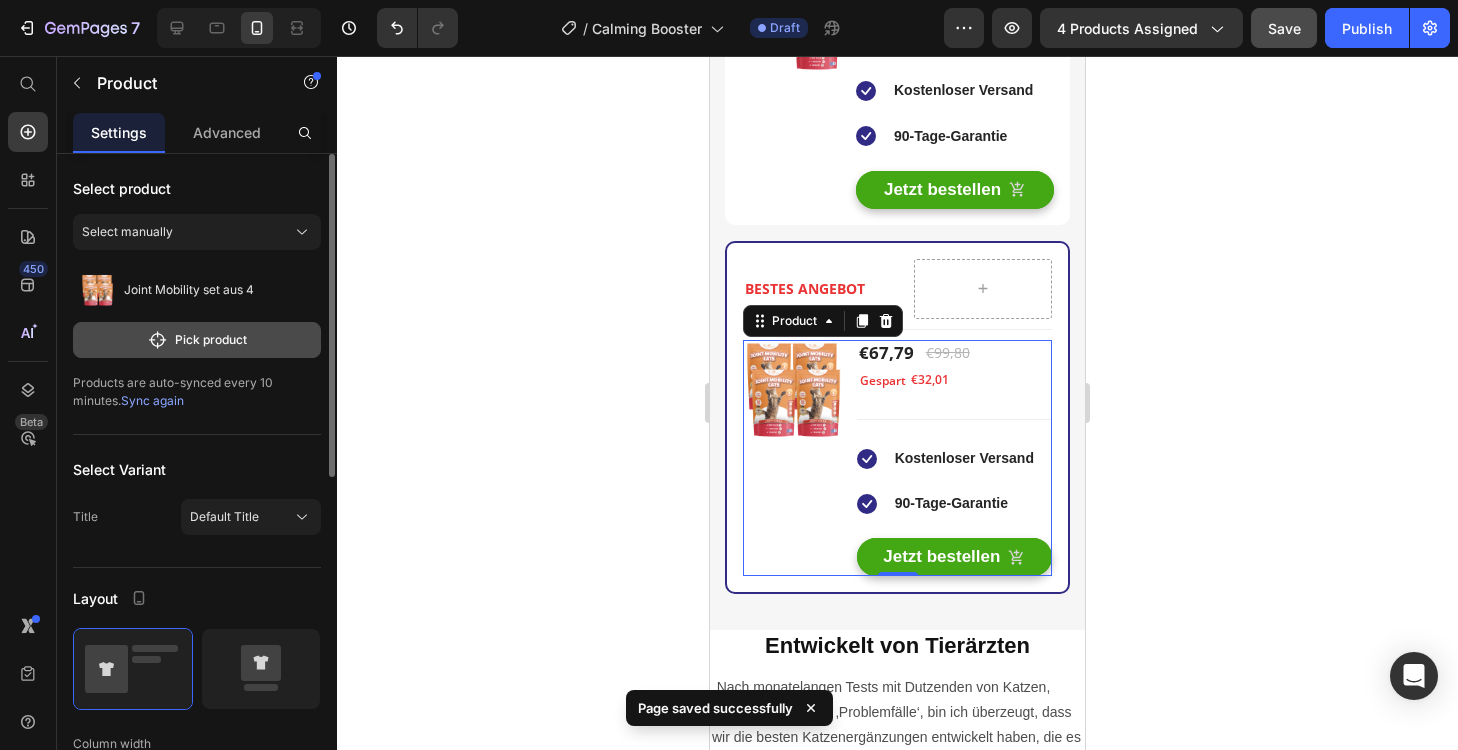 click on "Pick product" at bounding box center [197, 340] 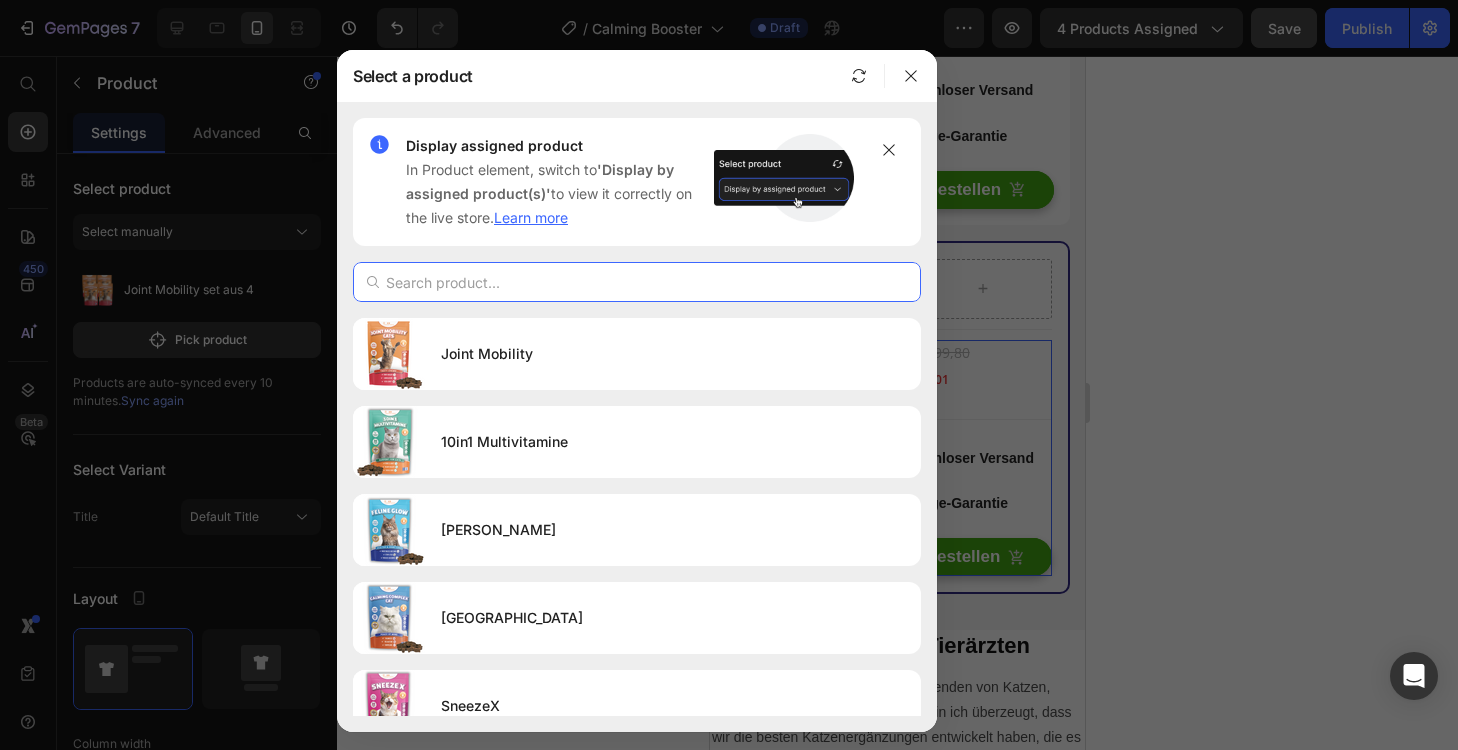 click at bounding box center (637, 282) 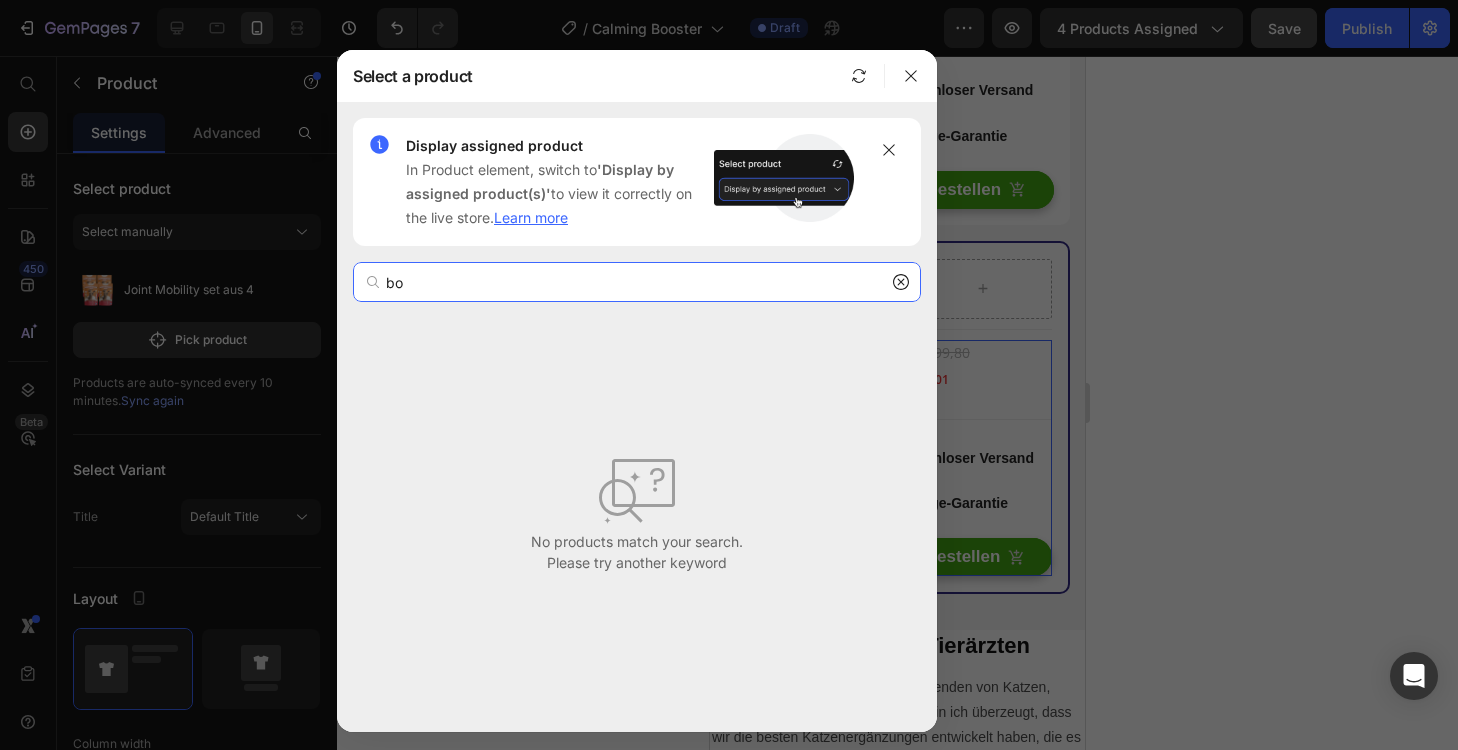 type on "b" 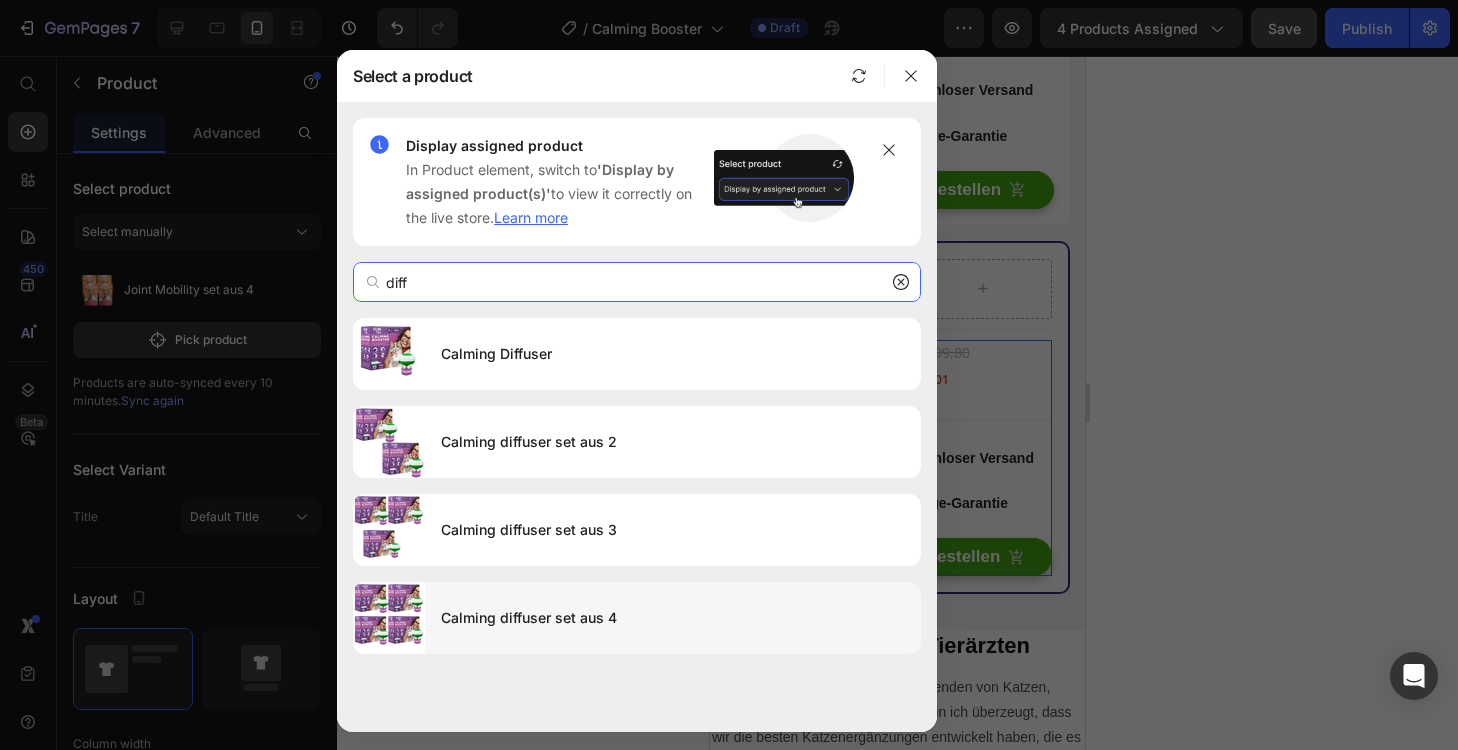 type on "diff" 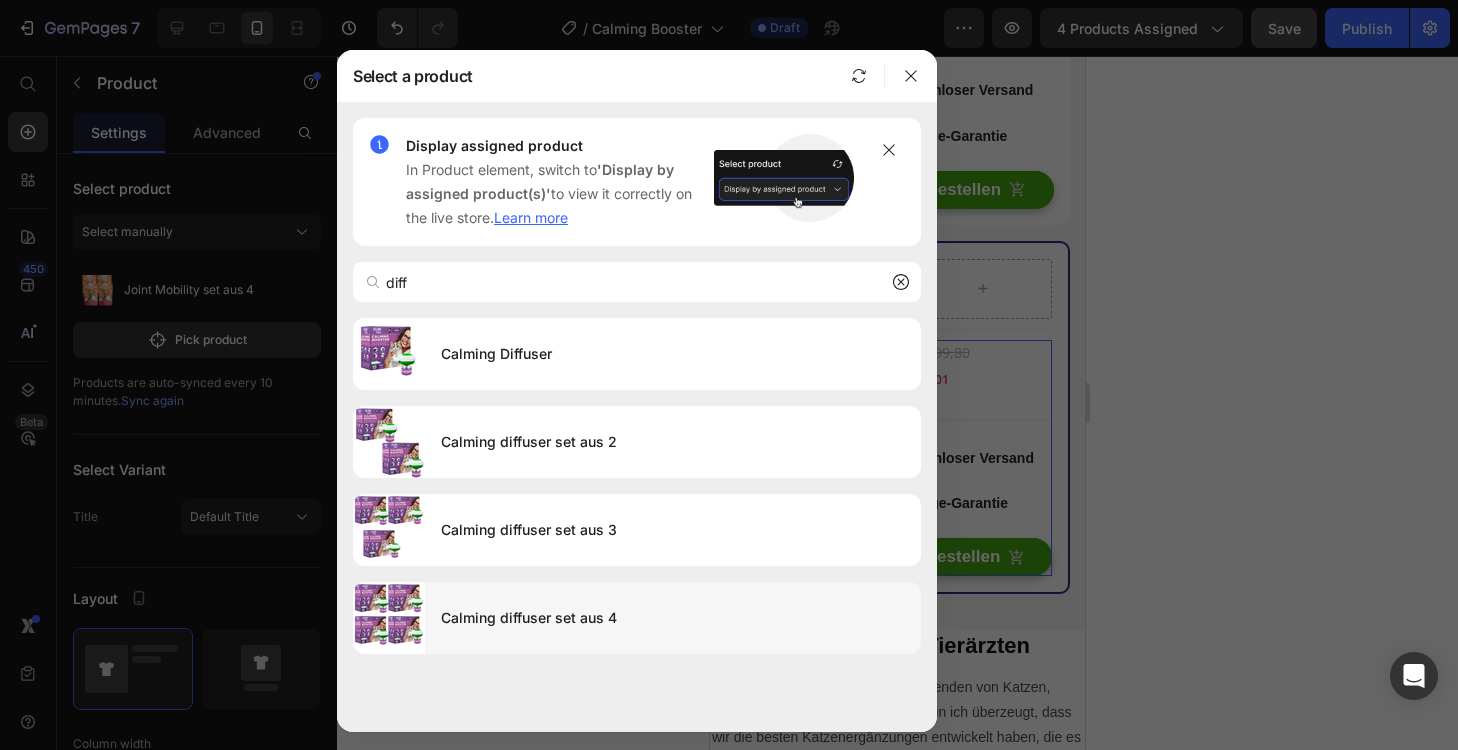 click on "Calming diffuser set aus 4" at bounding box center [673, 618] 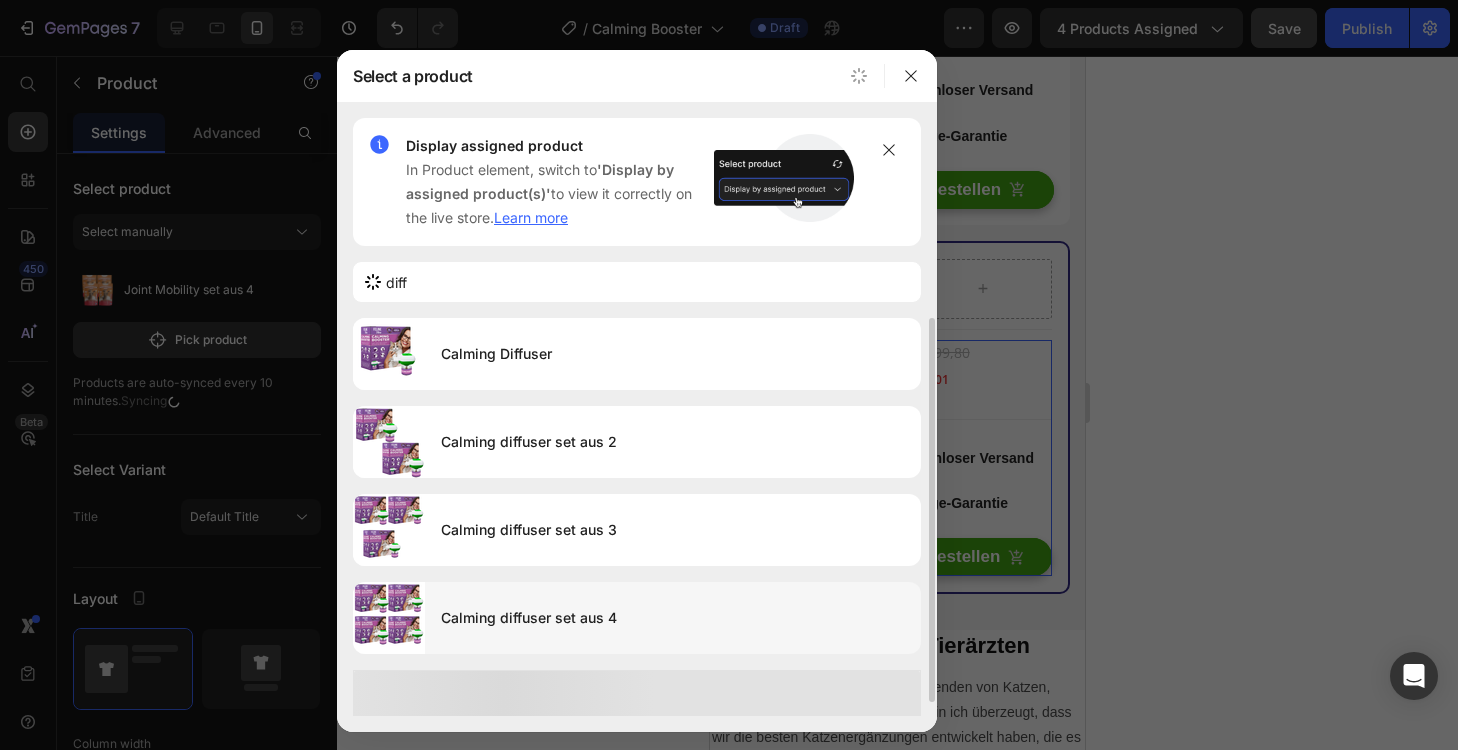 type 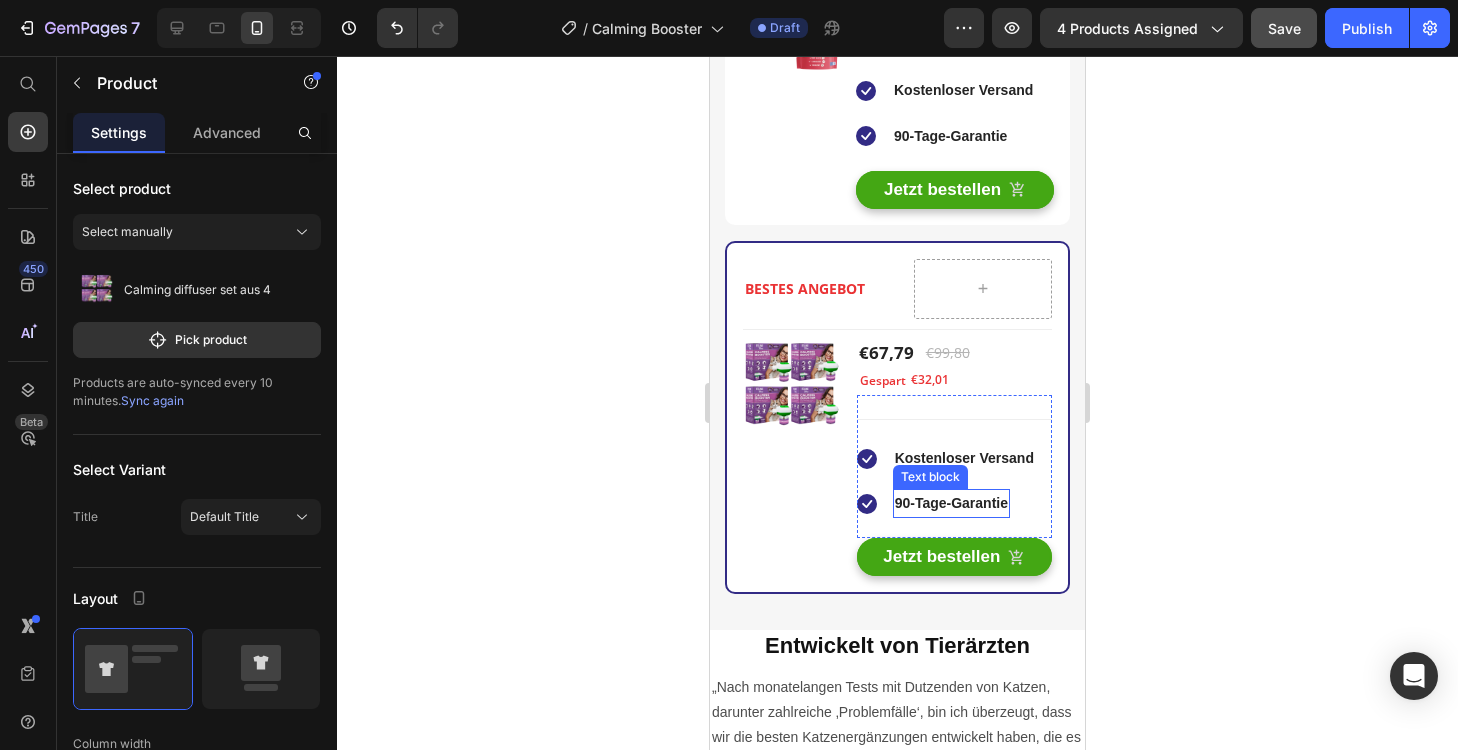 click on "90-Tage-Garantie" at bounding box center (951, 503) 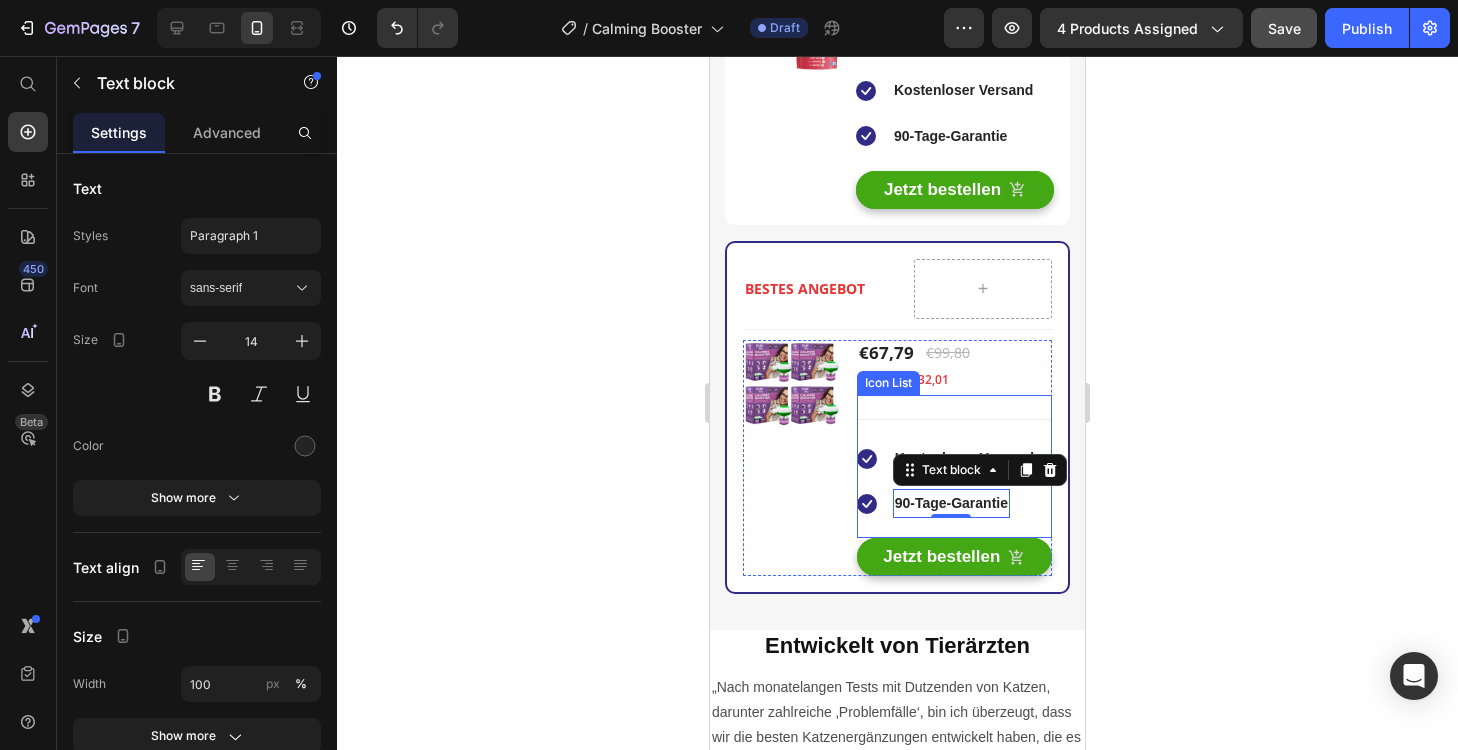 click on "Icon 90-Tage-Garantie Text block   0" at bounding box center [946, 503] 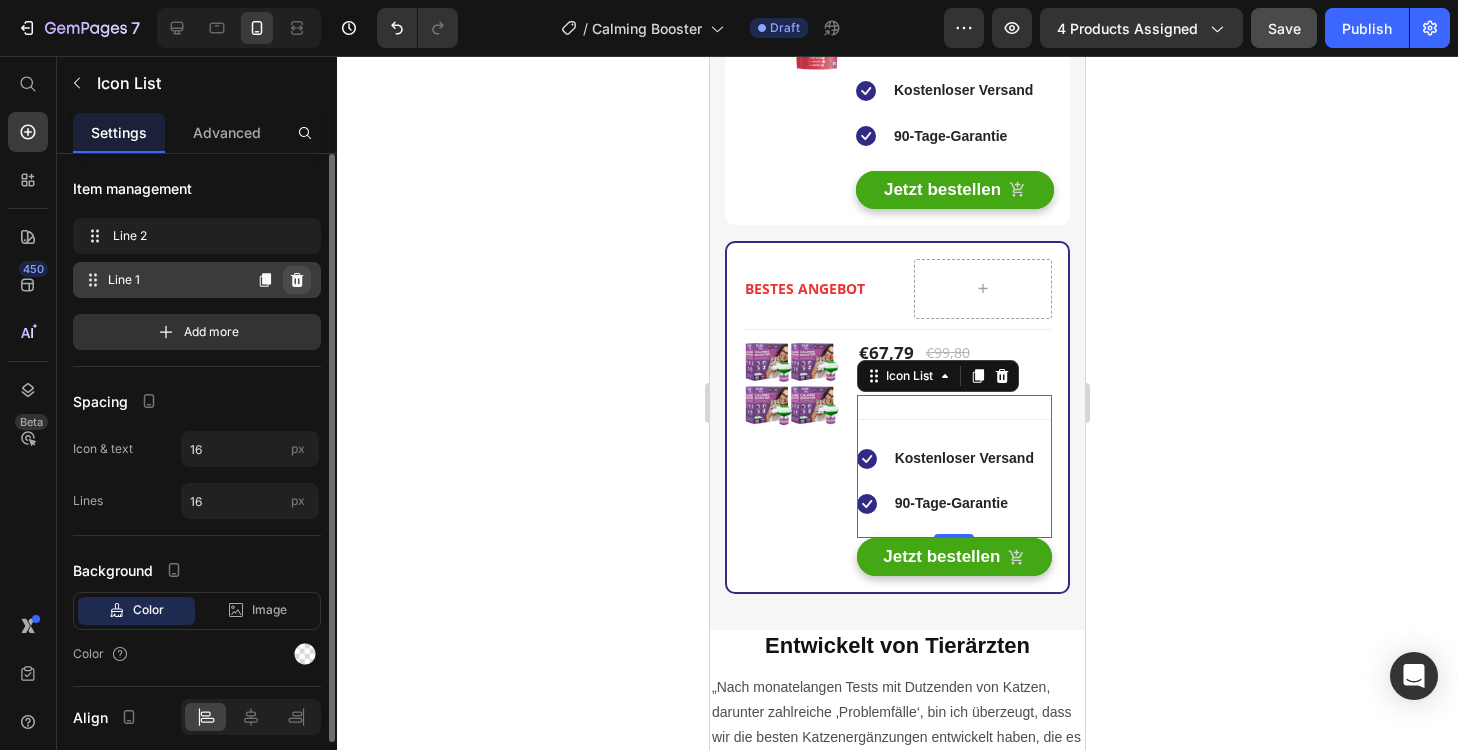 click 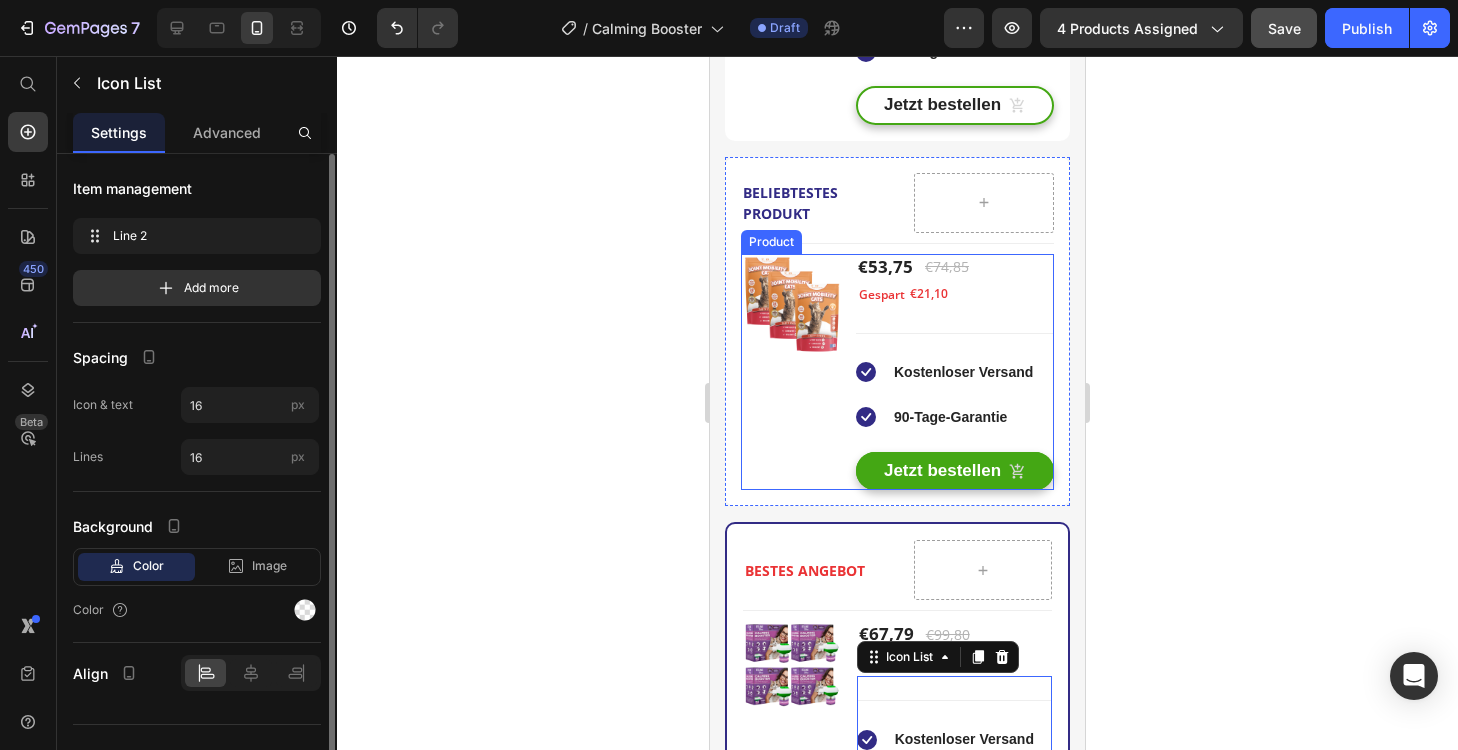 scroll, scrollTop: 2942, scrollLeft: 0, axis: vertical 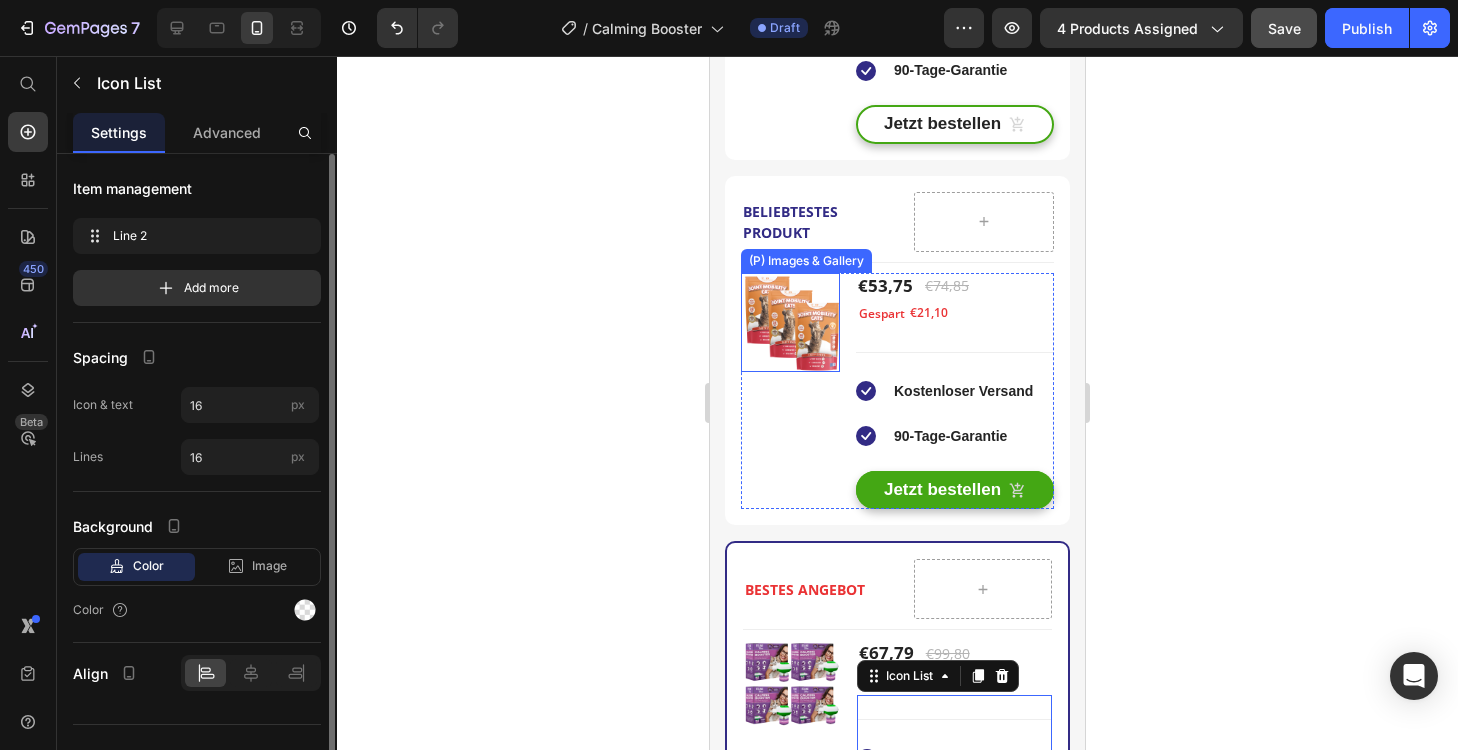 click at bounding box center (790, 322) 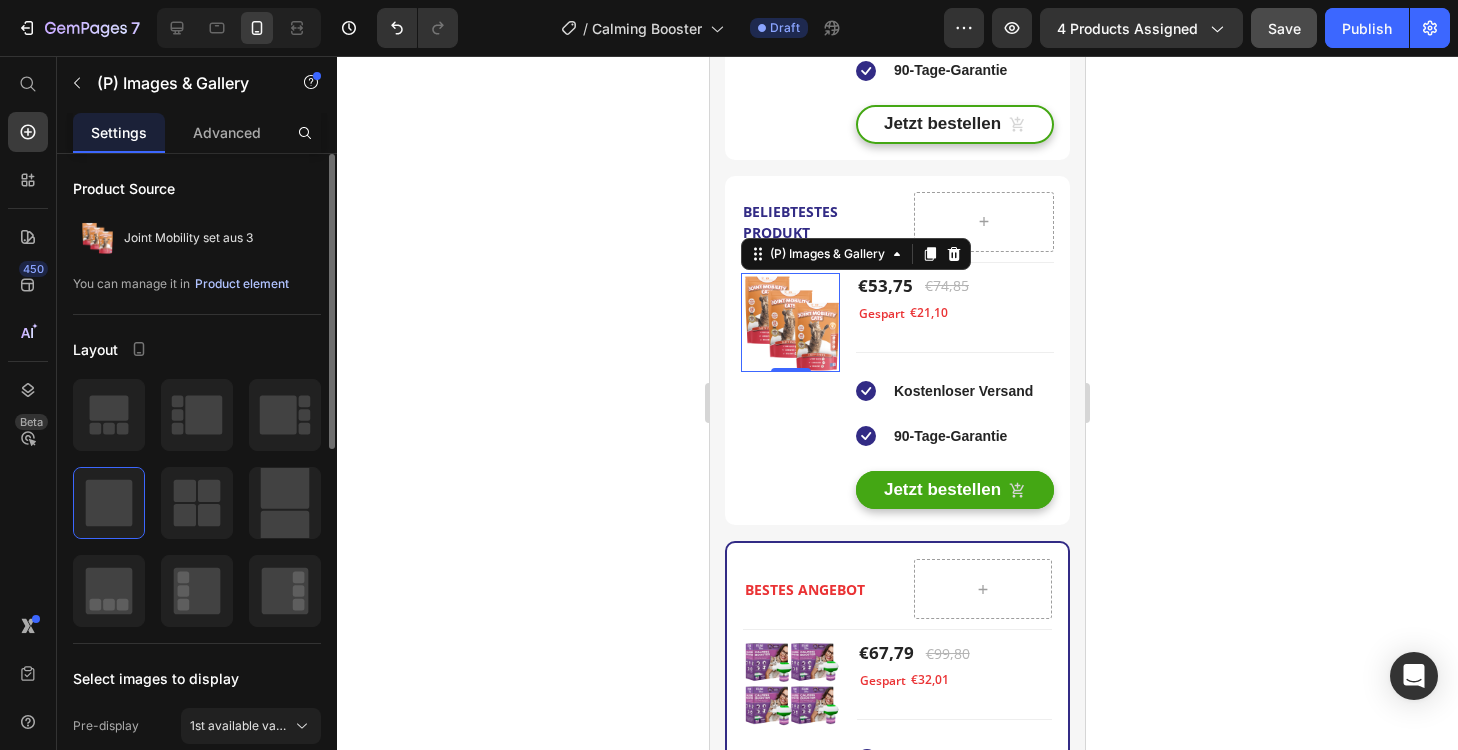 click on "Product element" at bounding box center (242, 284) 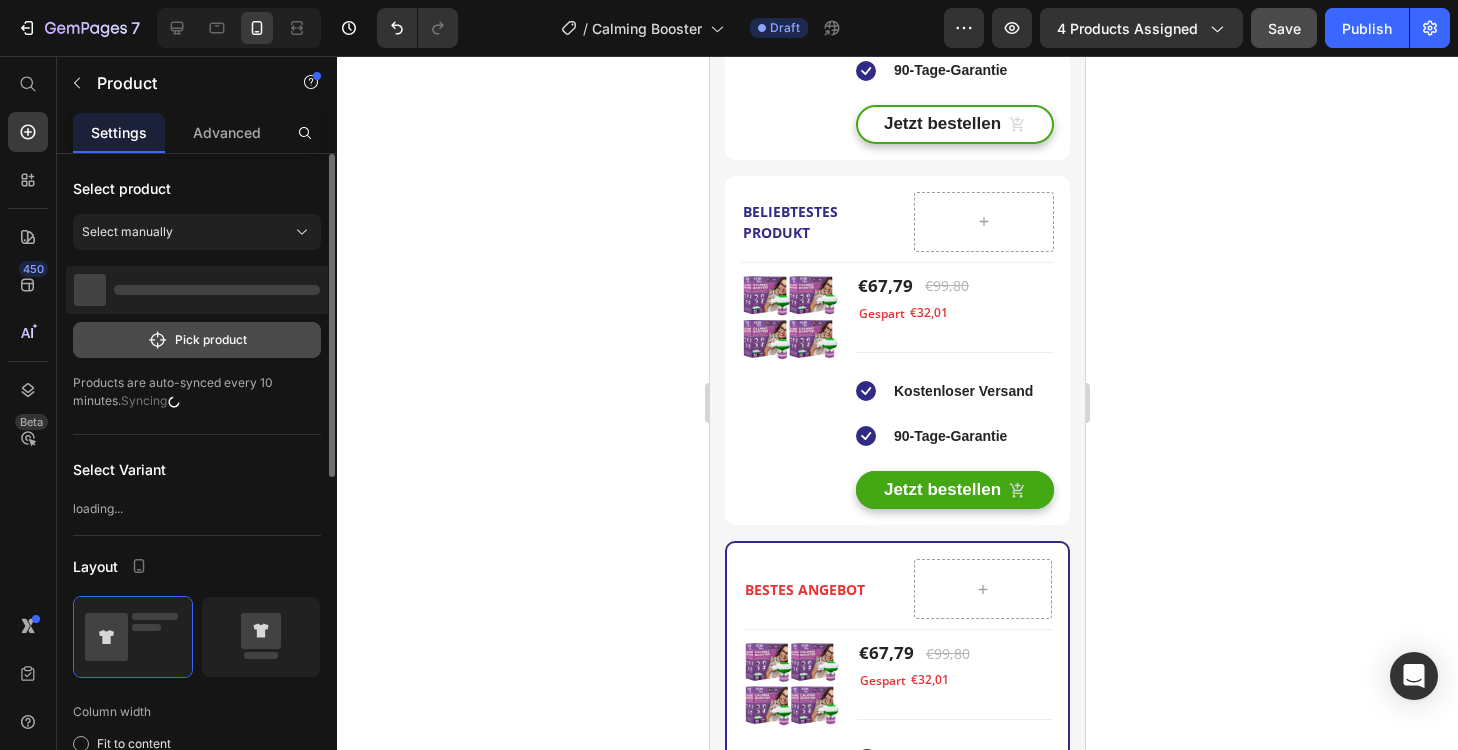 click on "Pick product" 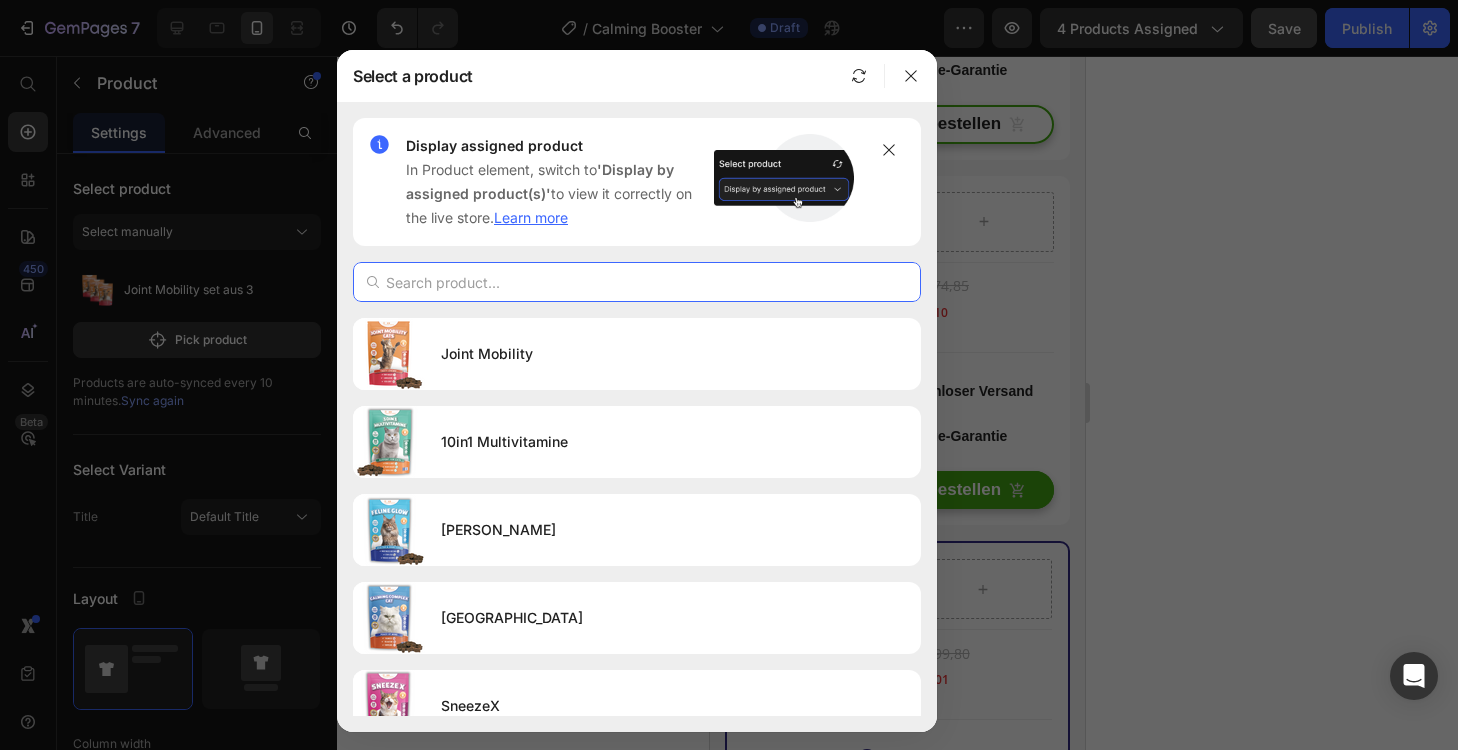 click at bounding box center [637, 282] 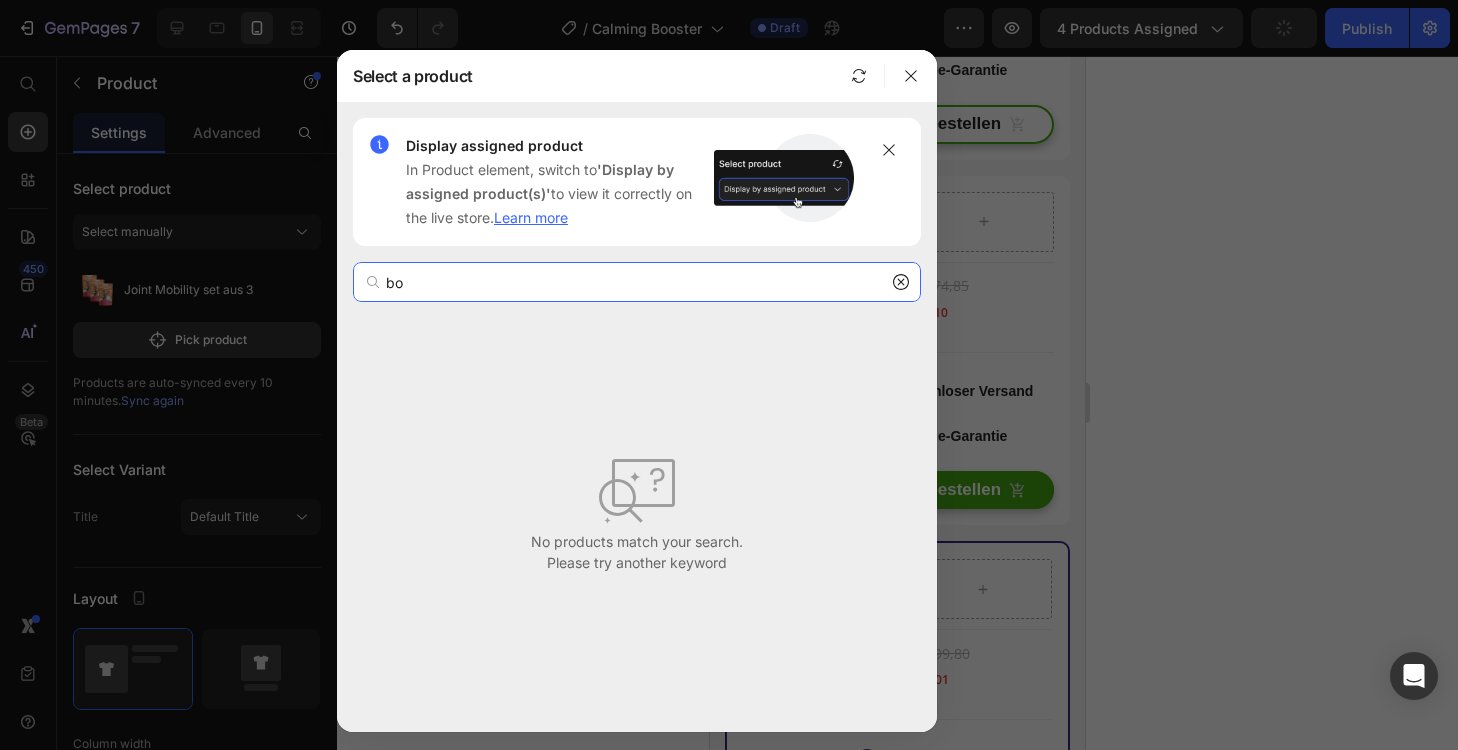 type on "b" 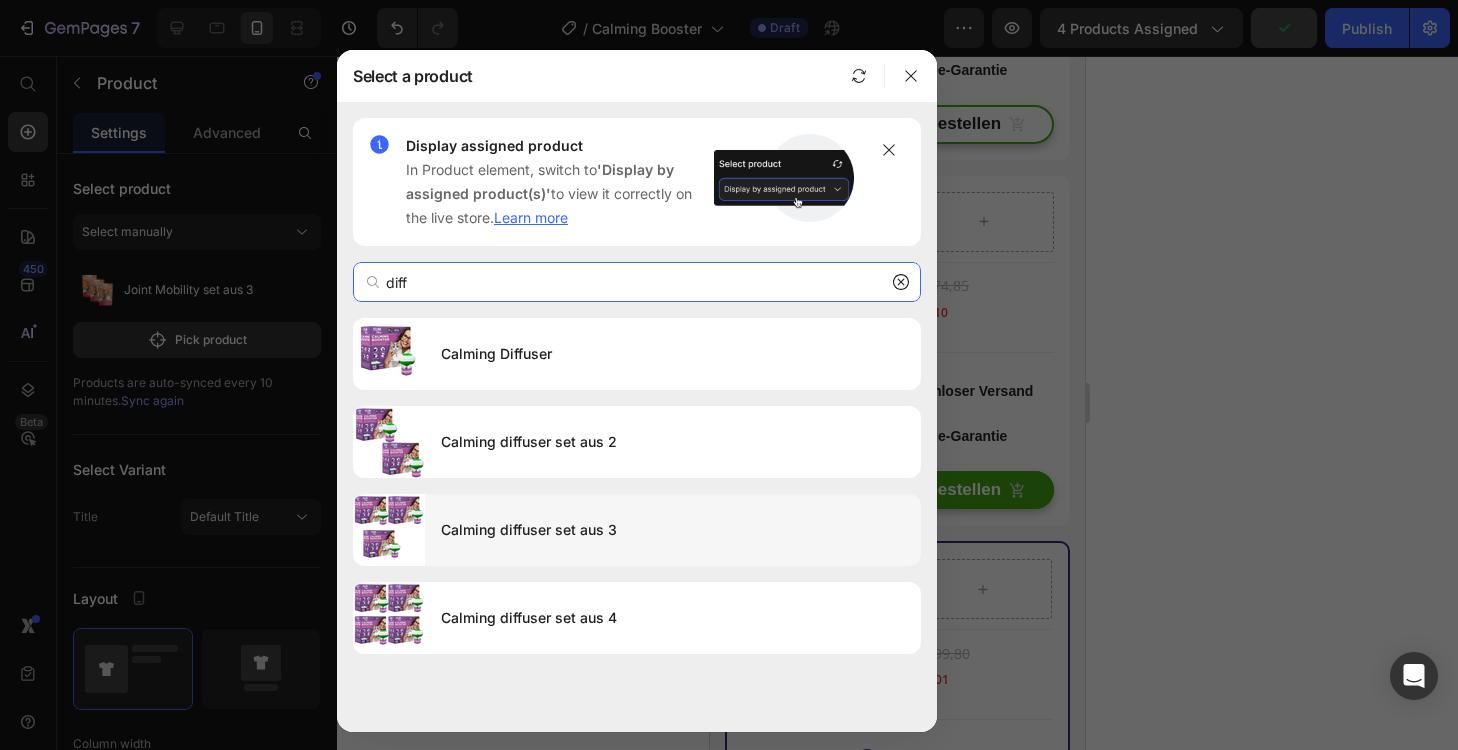 type on "diff" 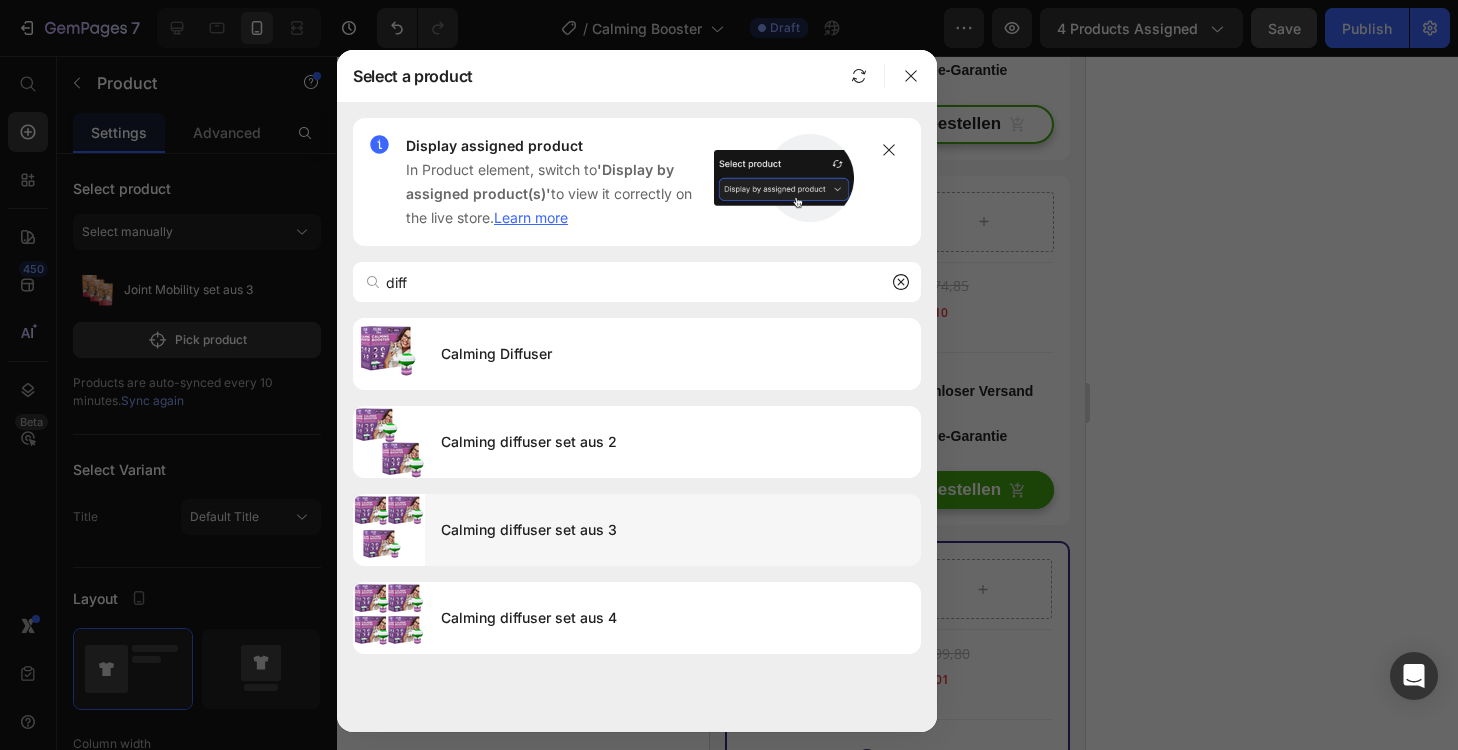 click on "Calming diffuser set aus 3" at bounding box center (673, 530) 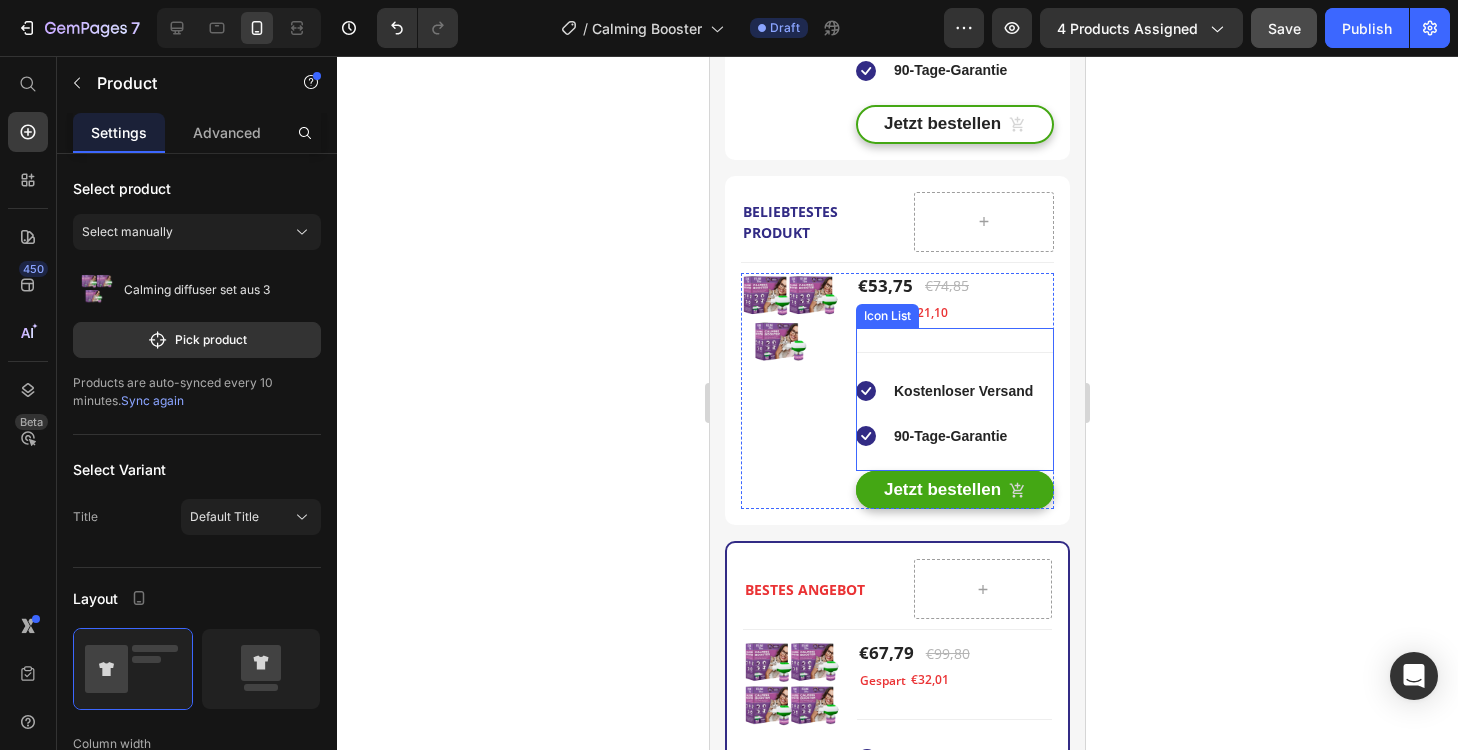 click on "Icon Kostenloser Versand Text block
Icon 90-Tage-Garantie Text block" at bounding box center [955, 411] 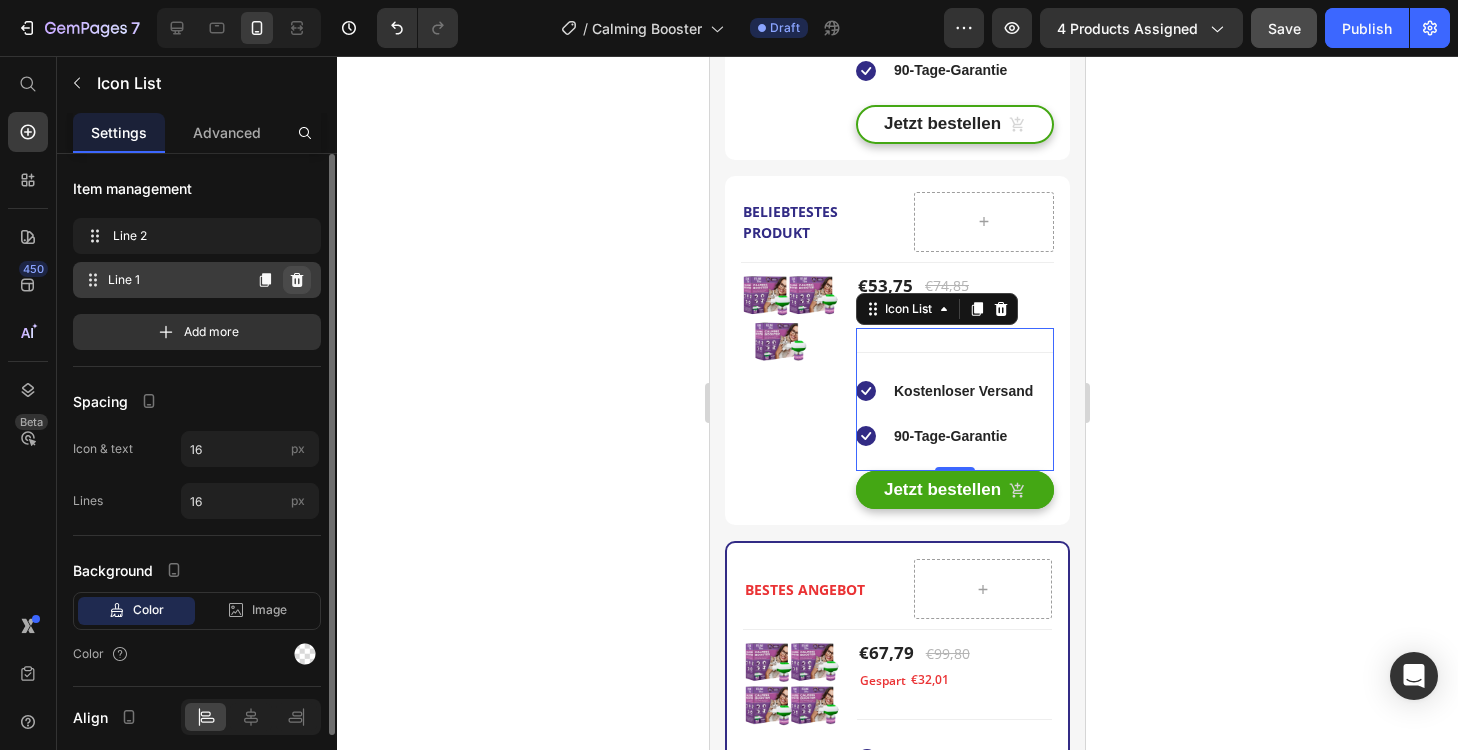 click 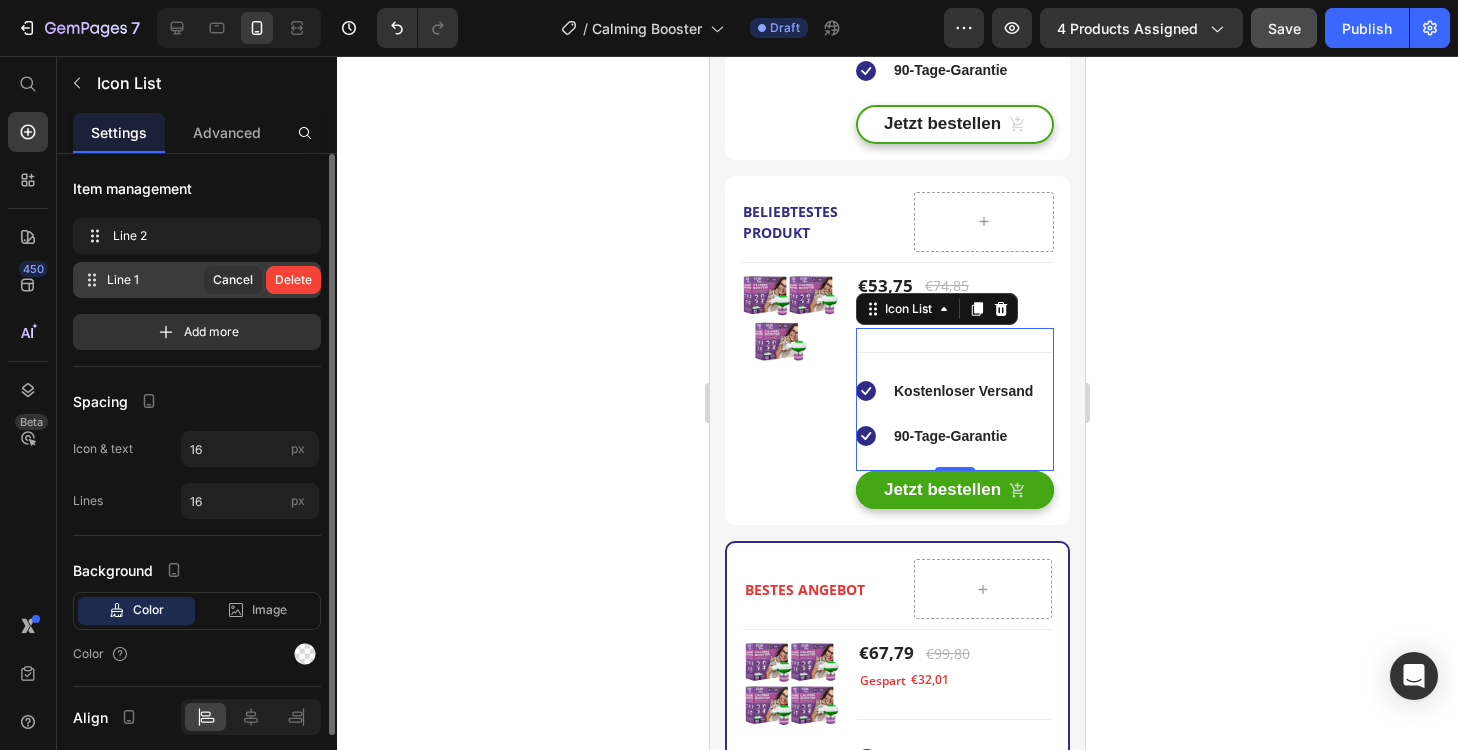 click on "Delete" at bounding box center [293, 280] 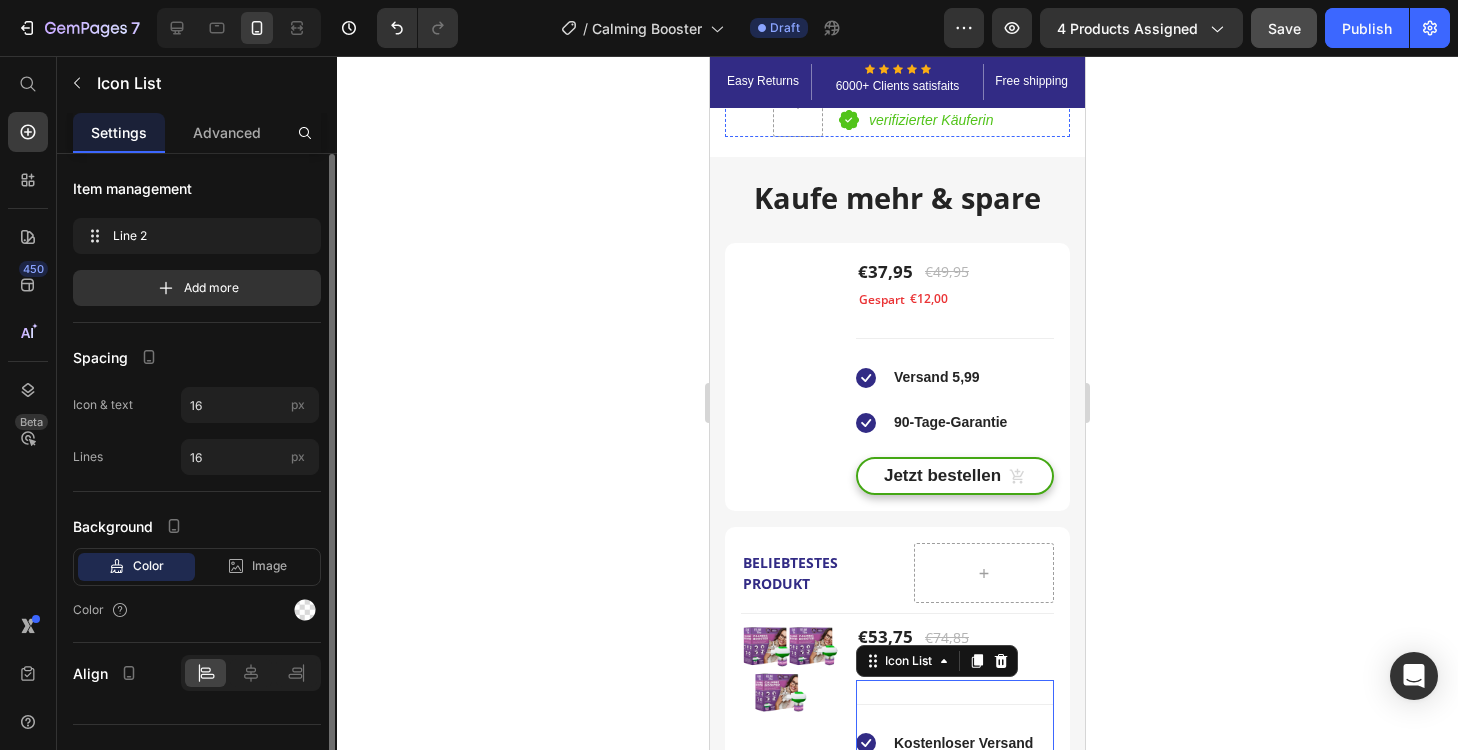 scroll, scrollTop: 3007, scrollLeft: 0, axis: vertical 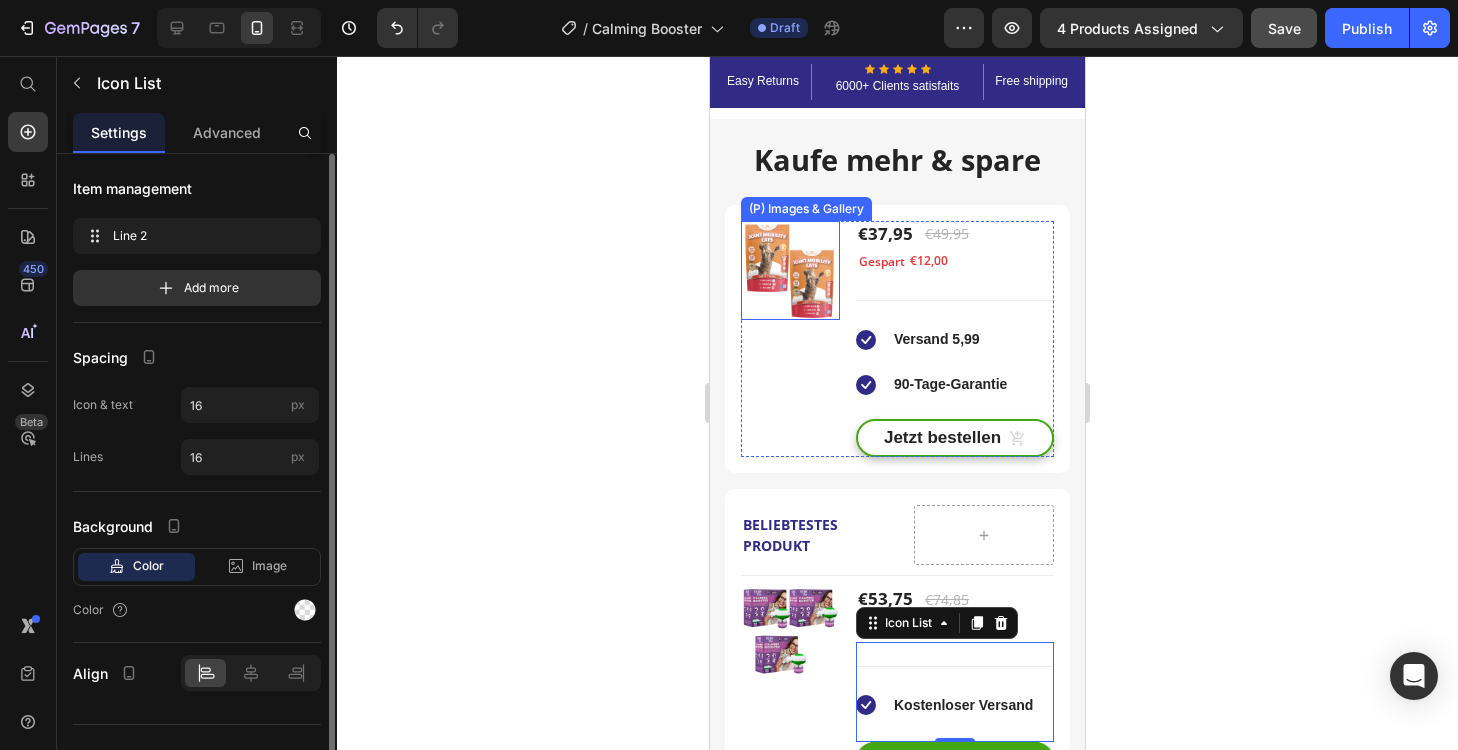 click at bounding box center [790, 270] 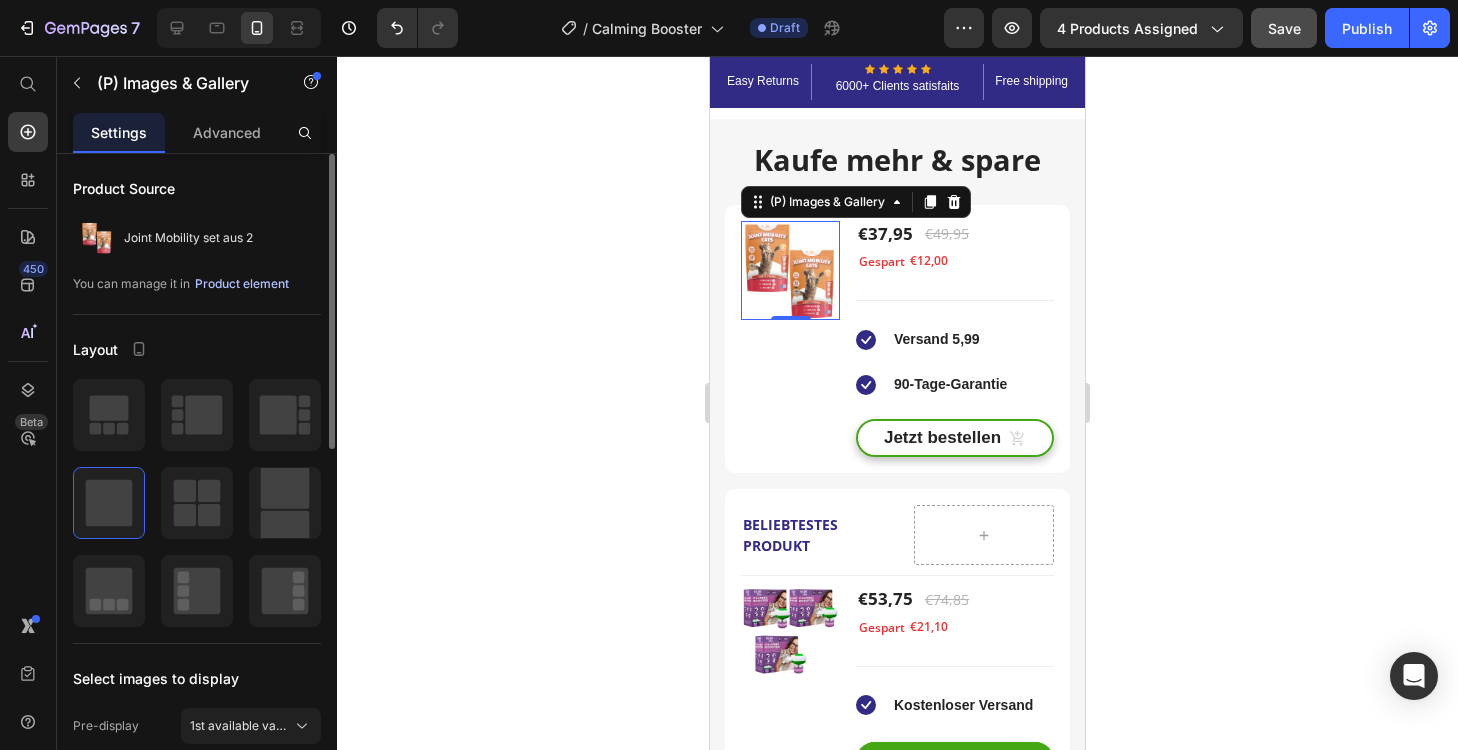 click on "Product element" at bounding box center (242, 284) 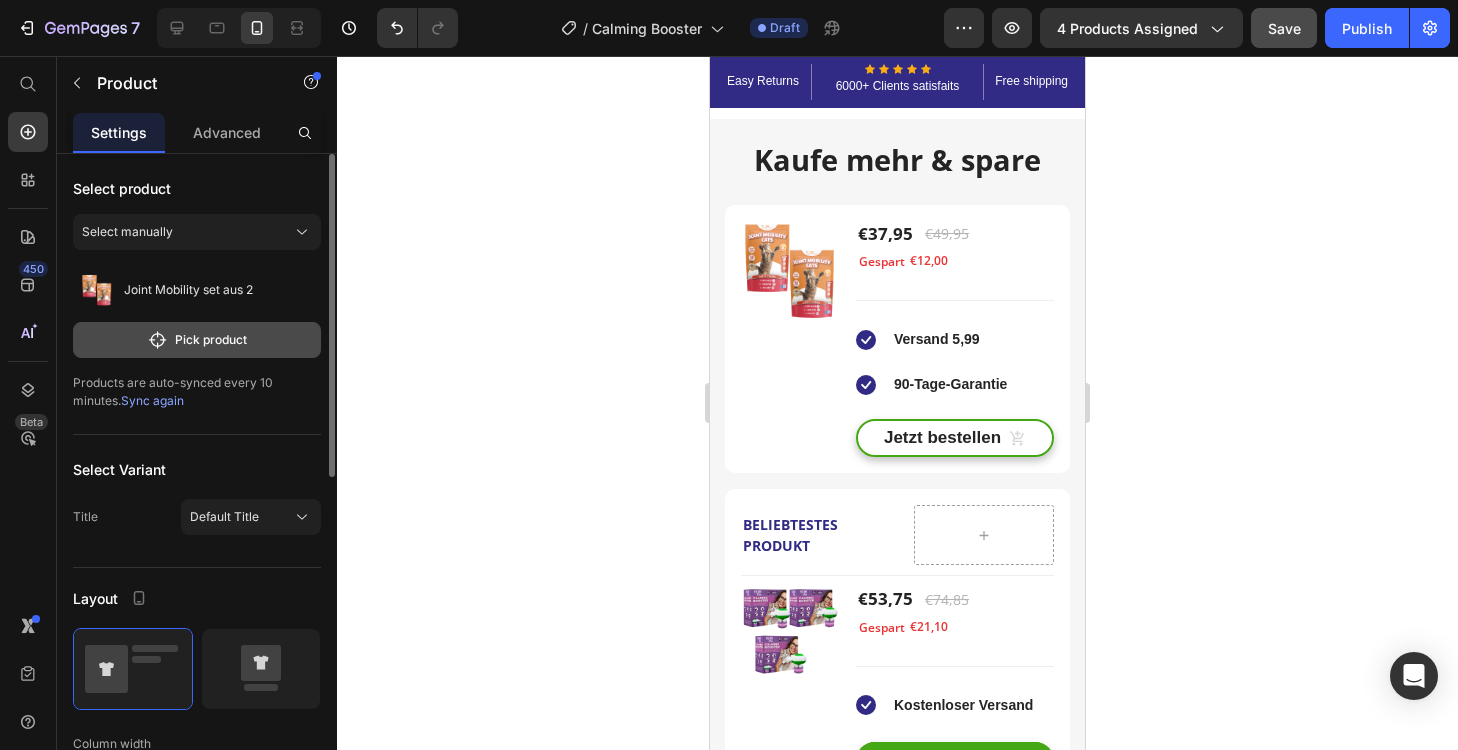 click on "Pick product" 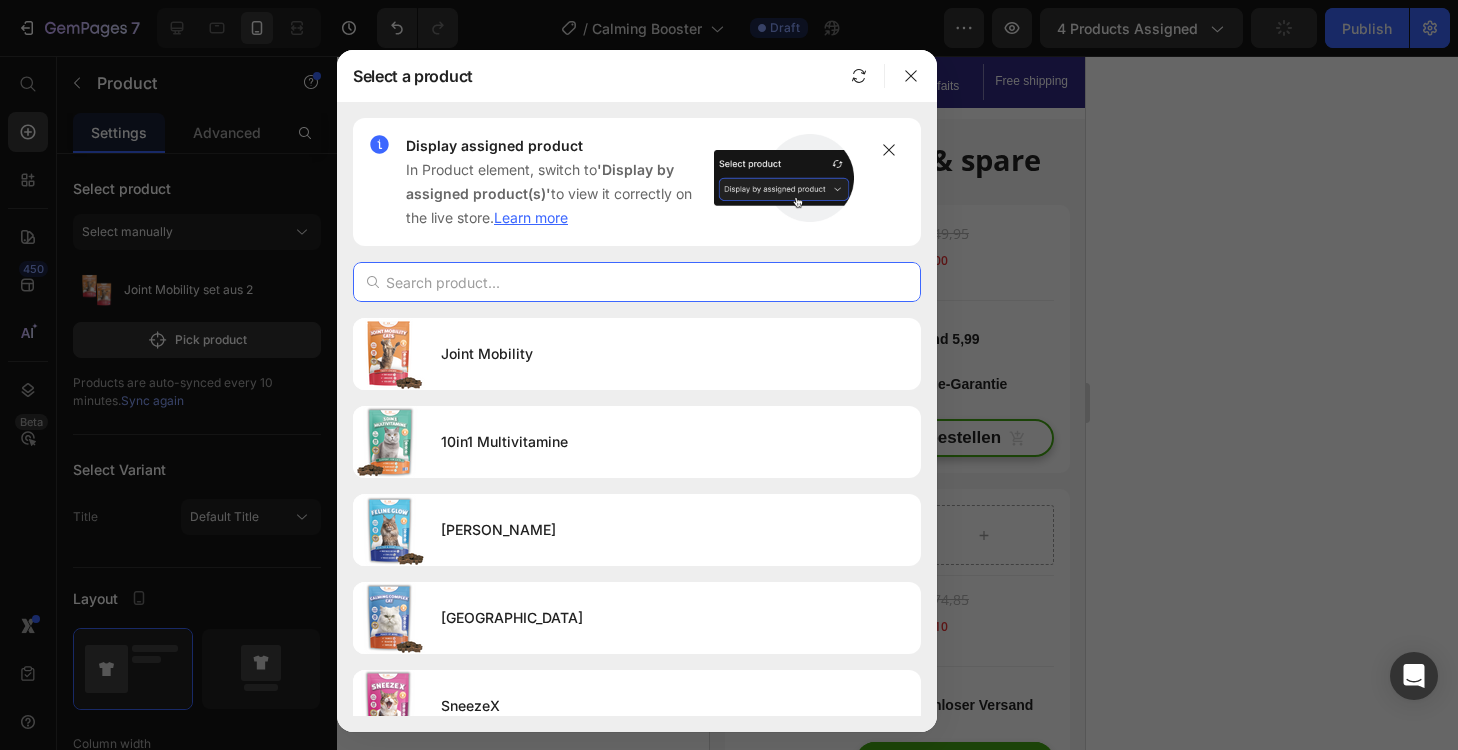 click at bounding box center (637, 282) 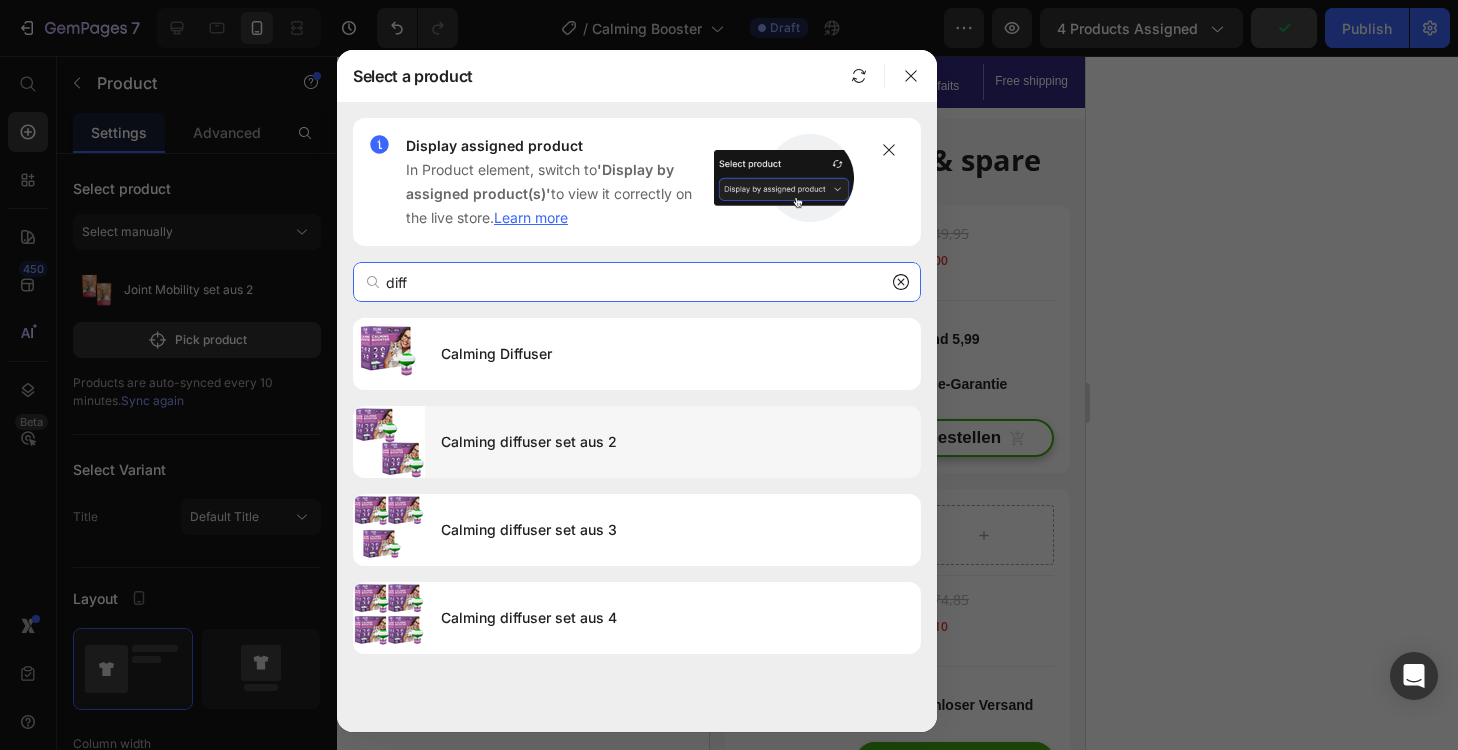 type on "diff" 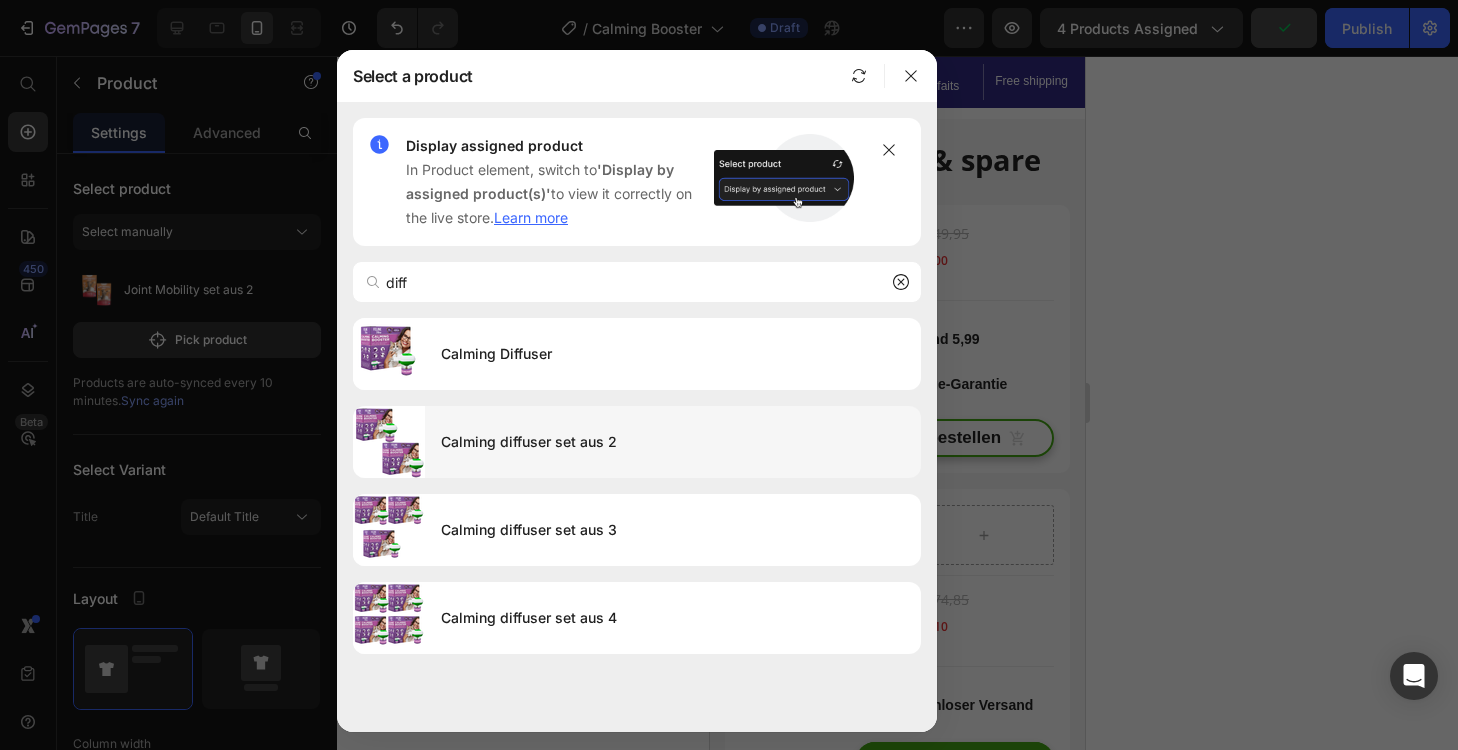 click on "Calming diffuser set aus 2" at bounding box center [673, 442] 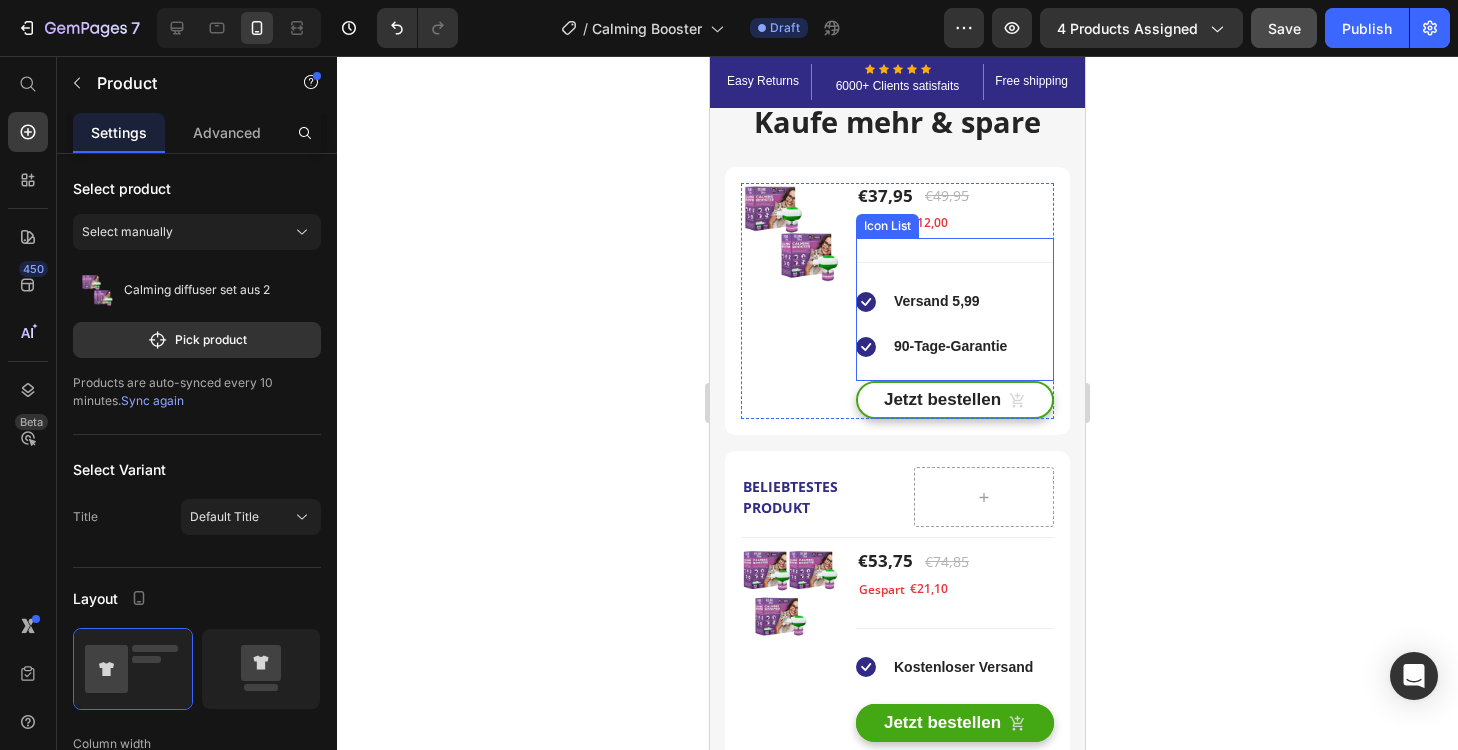 scroll, scrollTop: 3093, scrollLeft: 0, axis: vertical 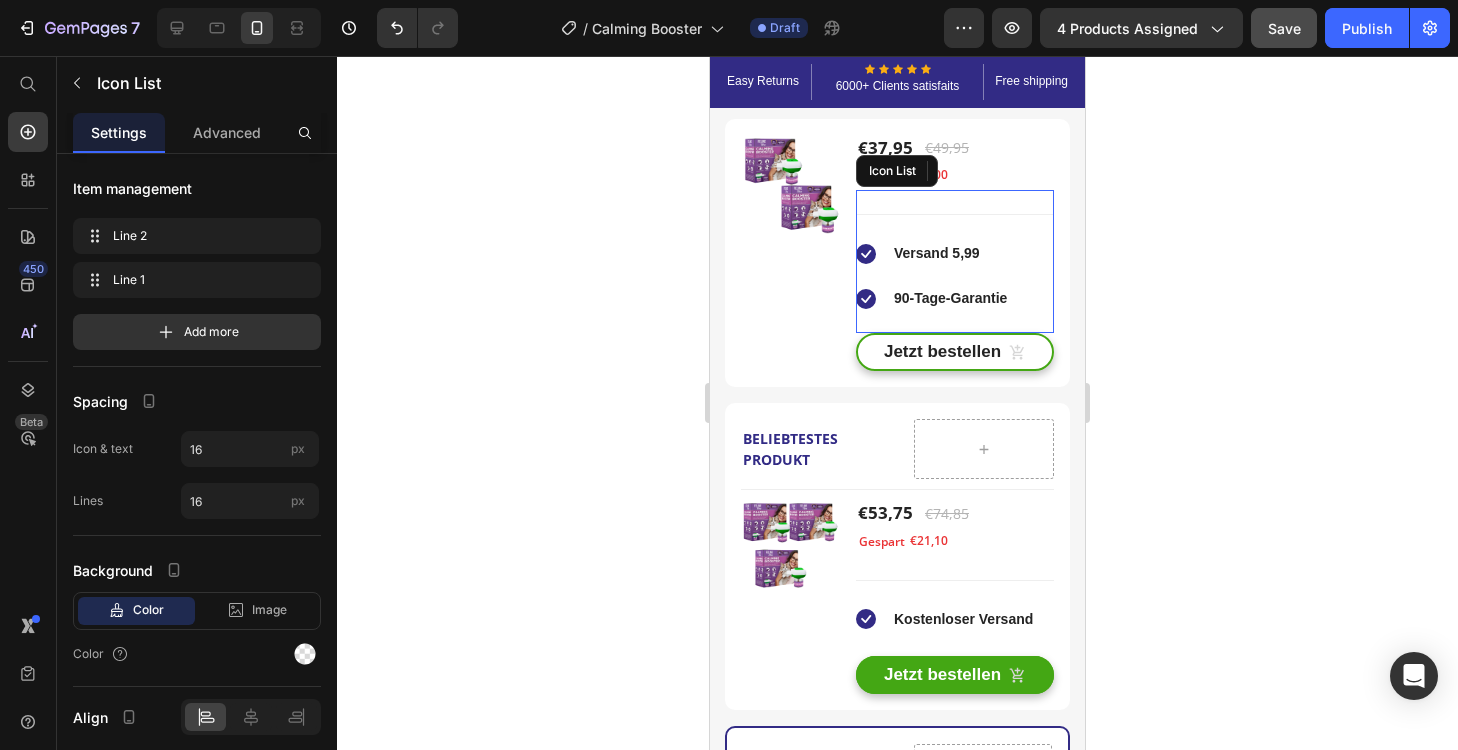click on "Icon Versand 5,99 Text block
Icon 90-Tage-Garantie Text block" at bounding box center (955, 273) 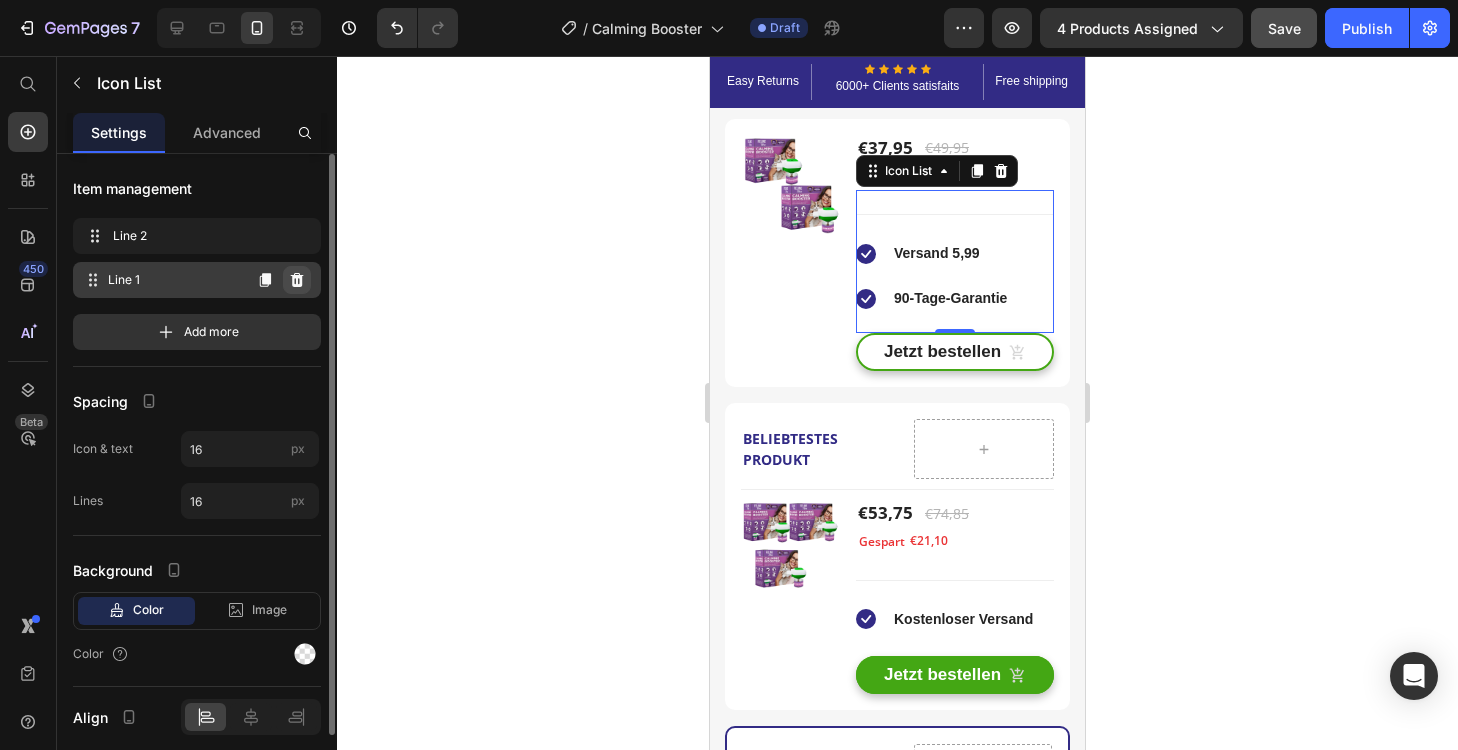 click 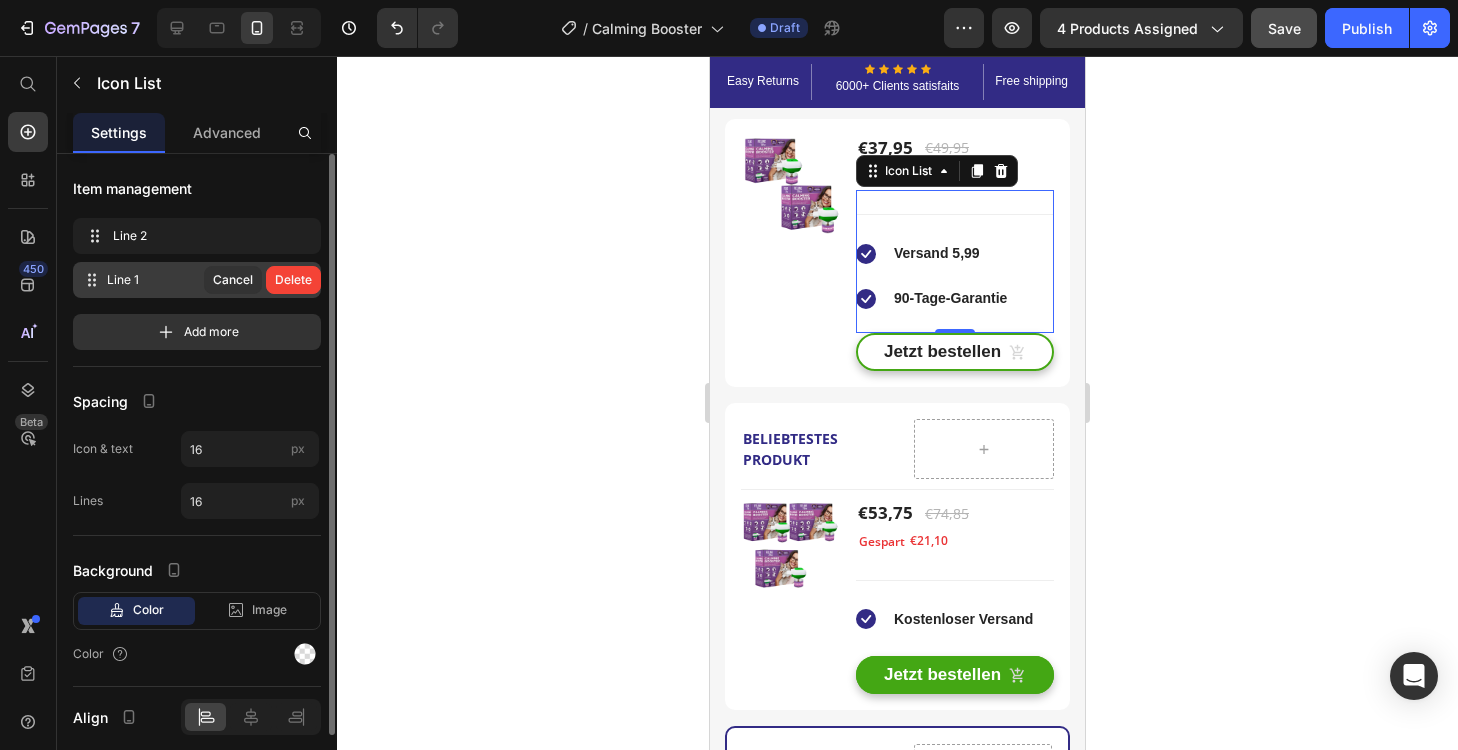 click on "Delete" at bounding box center (293, 280) 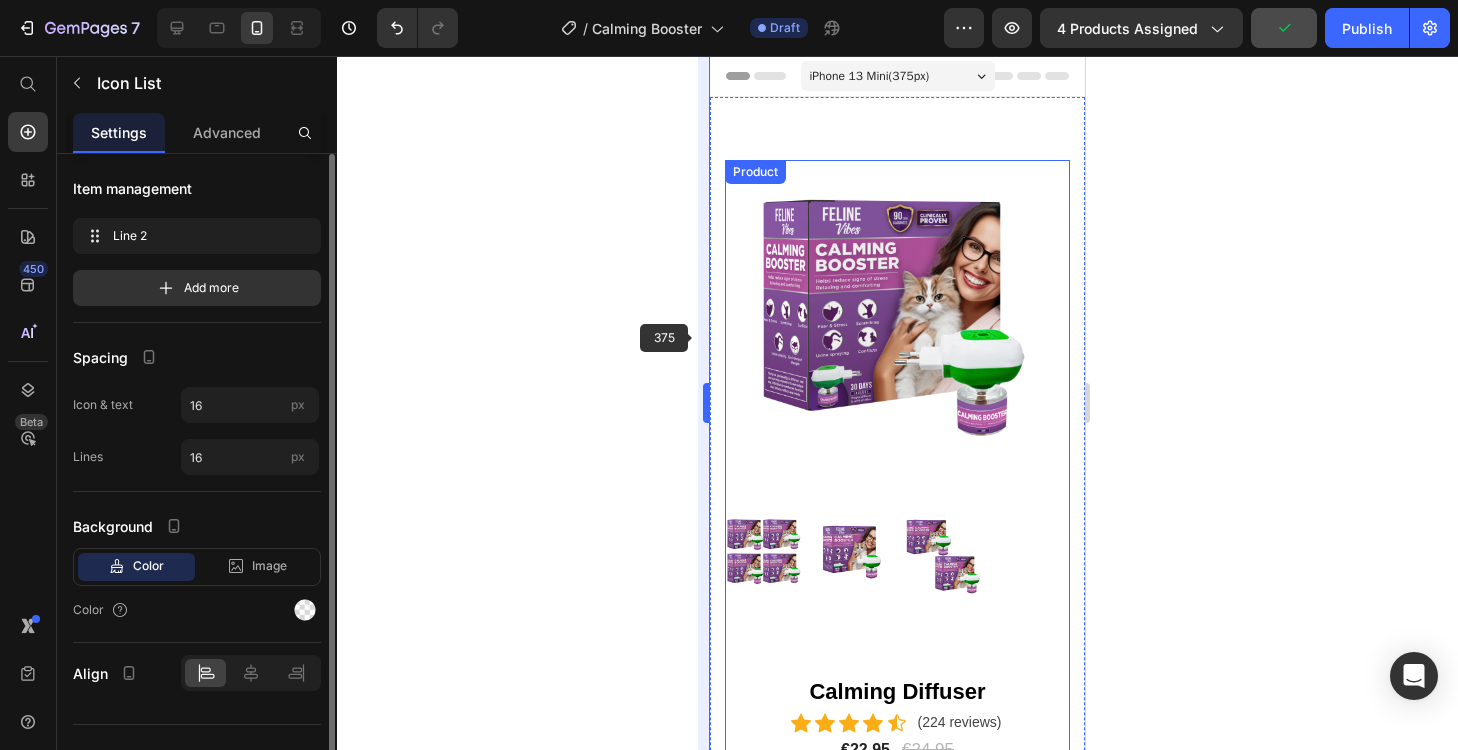 scroll, scrollTop: 0, scrollLeft: 0, axis: both 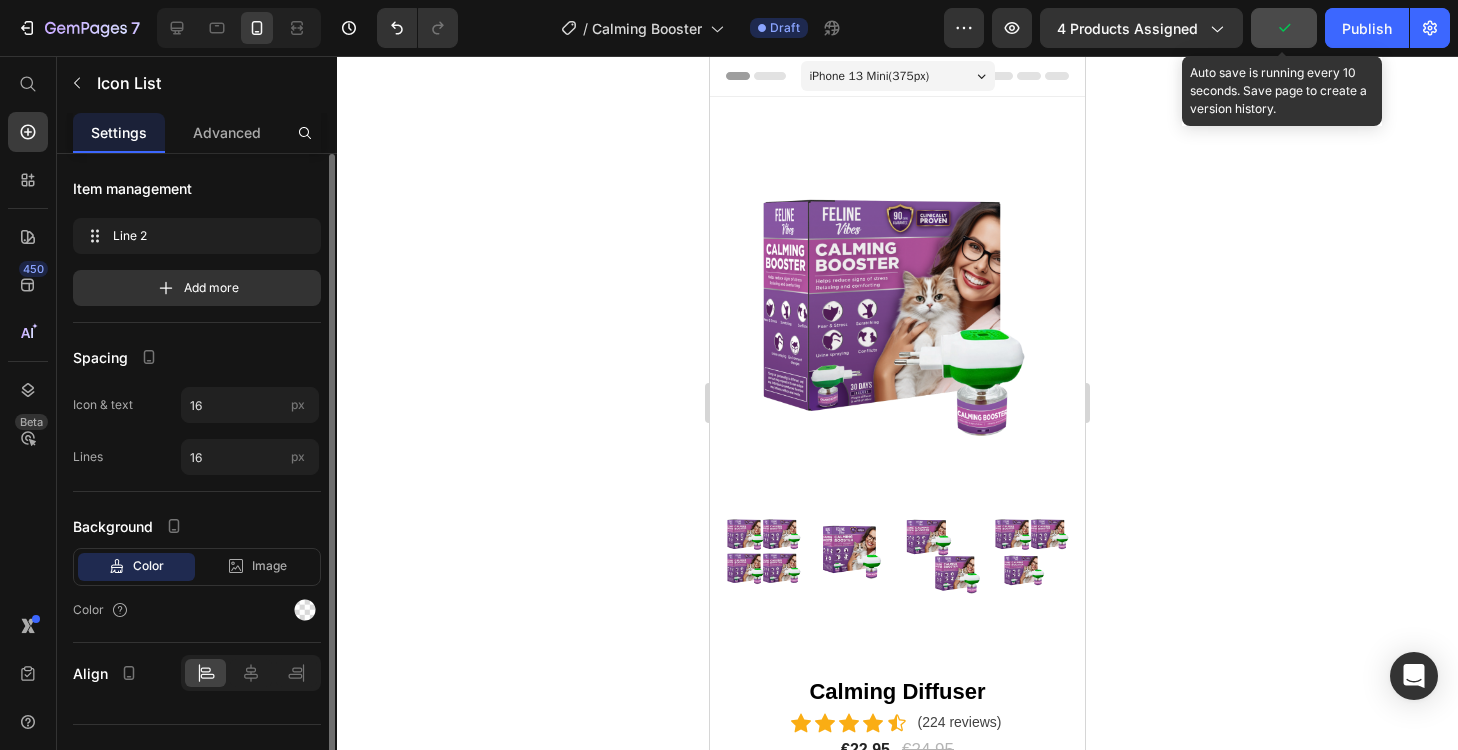 click 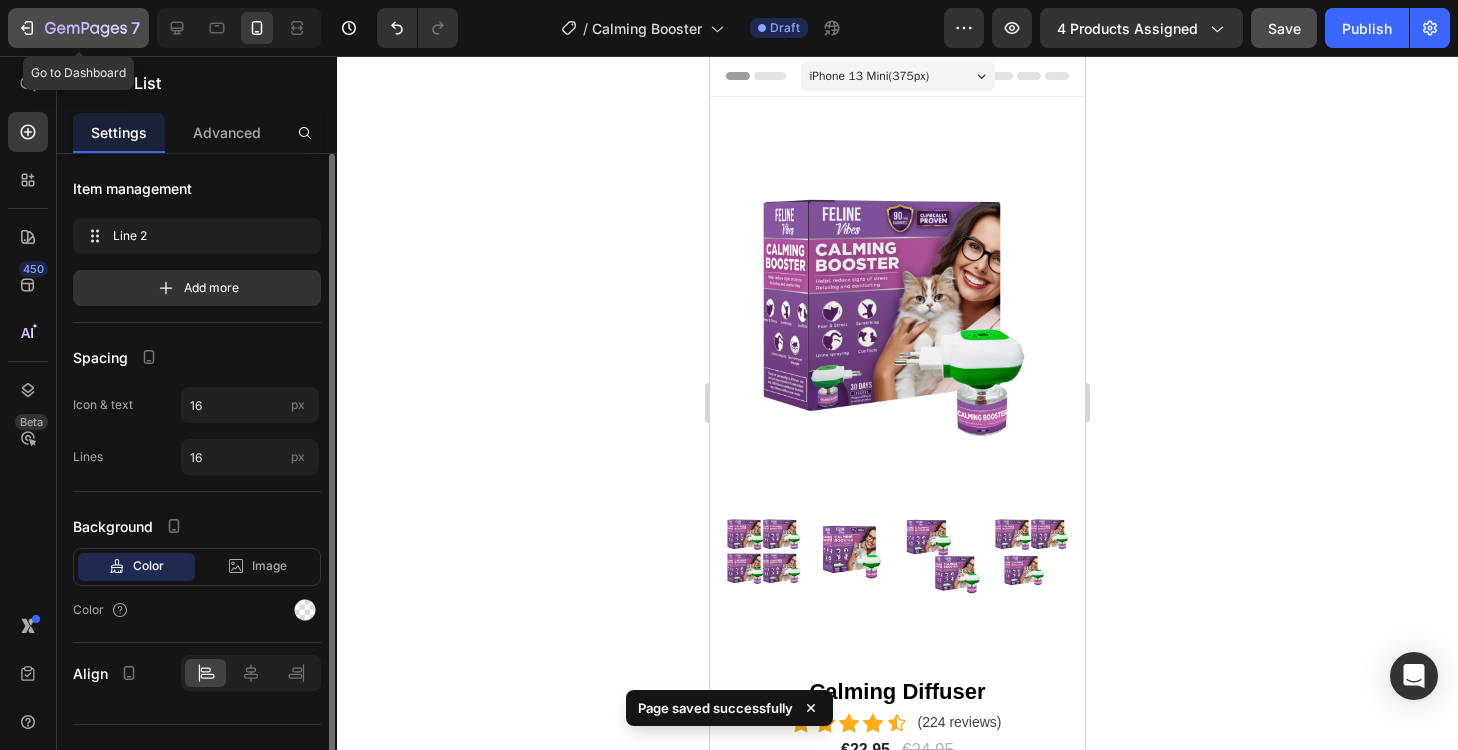 click 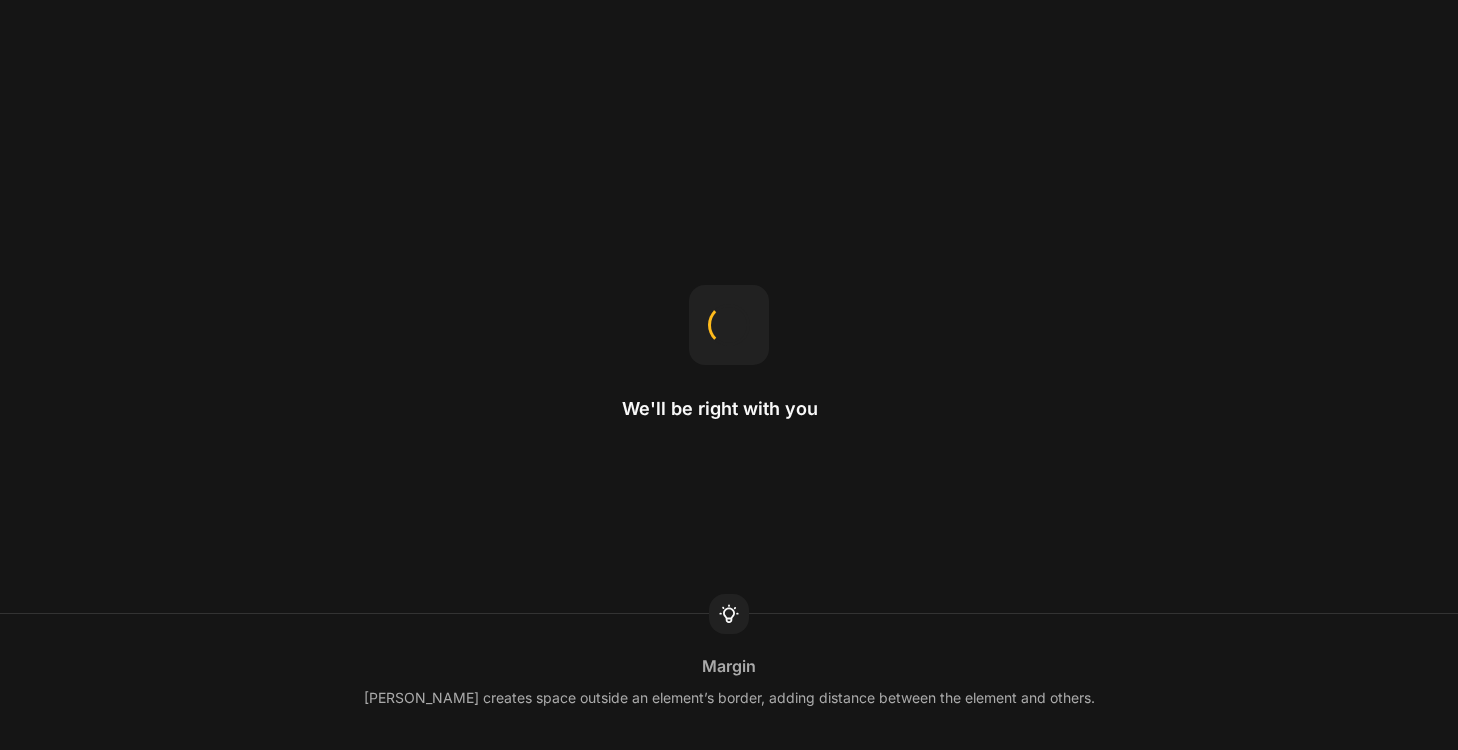 scroll, scrollTop: 0, scrollLeft: 0, axis: both 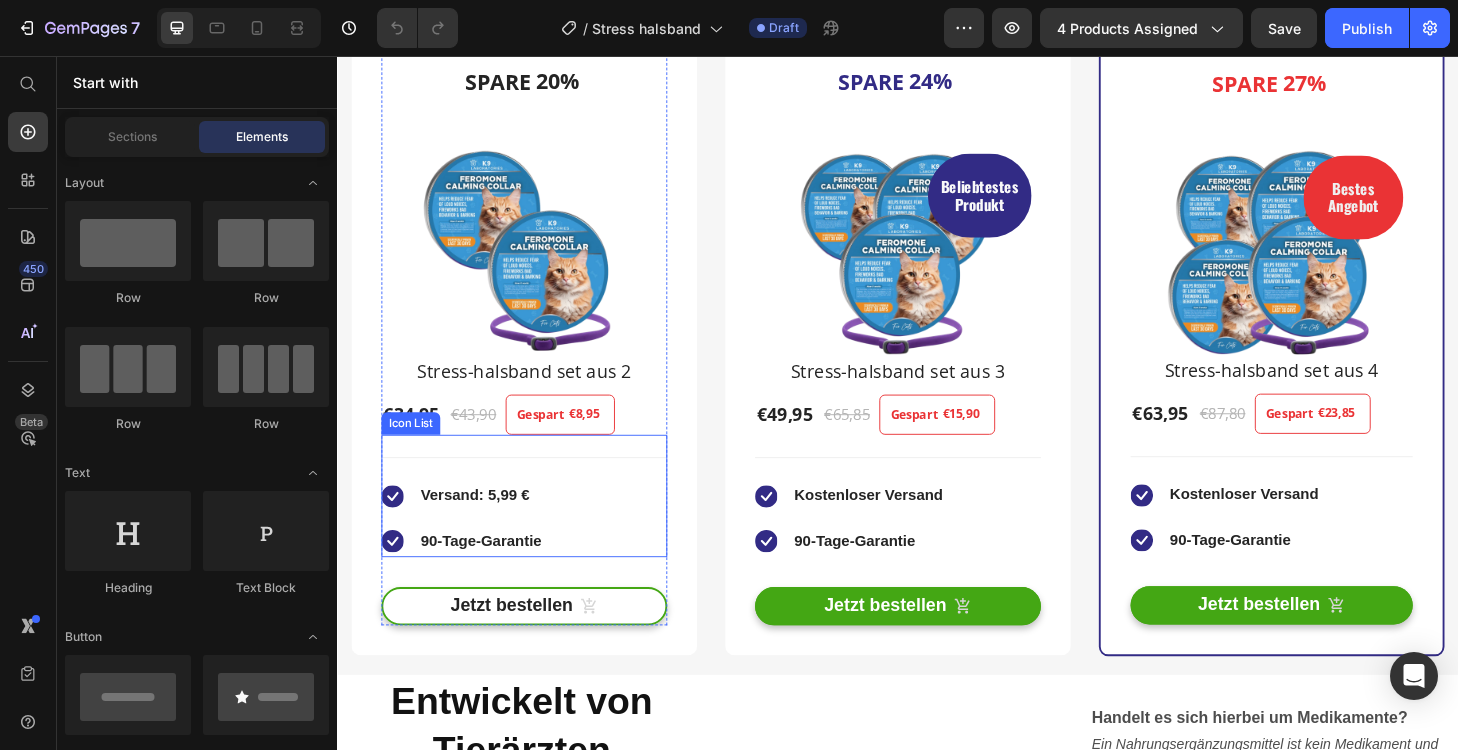 click on "Icon Versand: 5,99 € Text block
Icon 90-Tage-Garantie Text block" at bounding box center (537, 538) 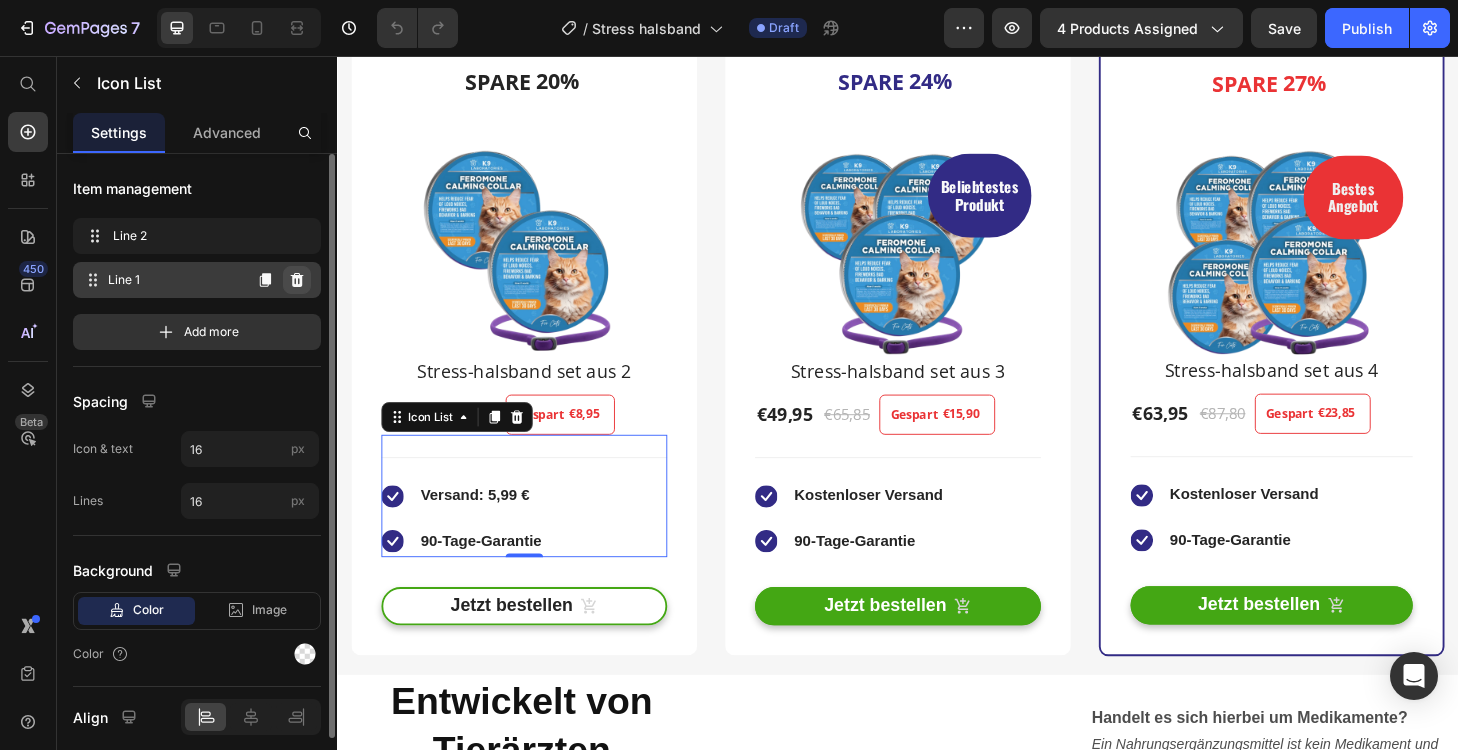 click 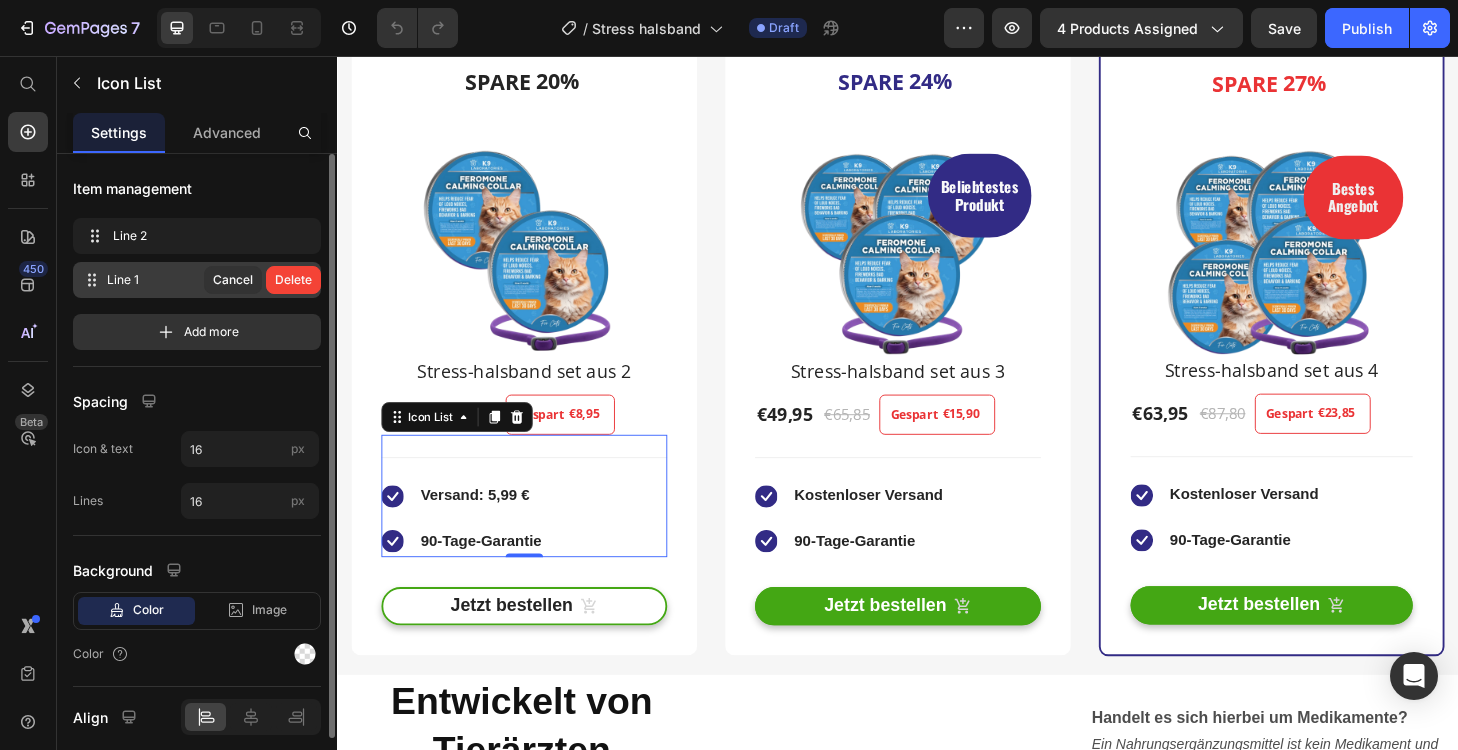 click on "Delete" at bounding box center [293, 280] 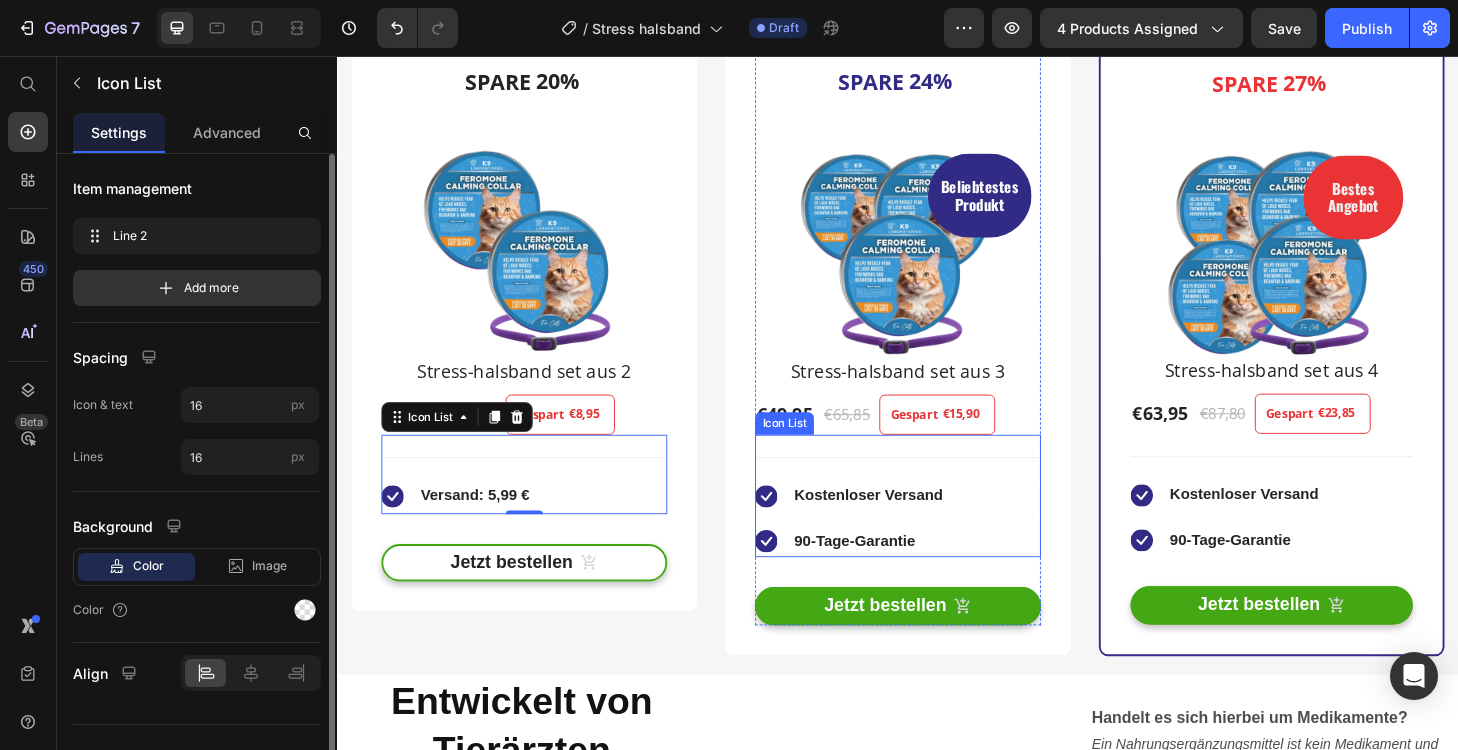 click on "Icon Kostenloser Versand Text block
Icon 90-Tage-Garantie Text block" at bounding box center [937, 538] 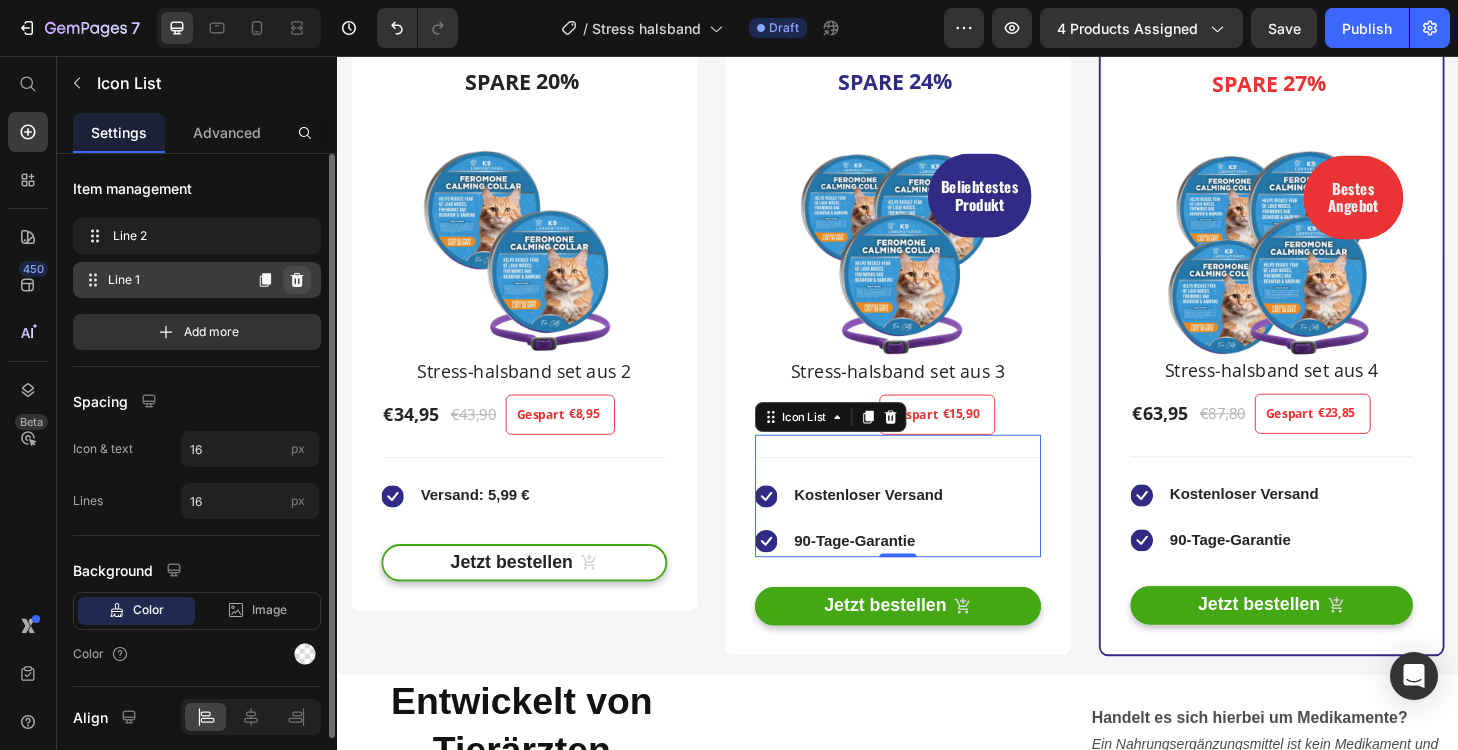 click 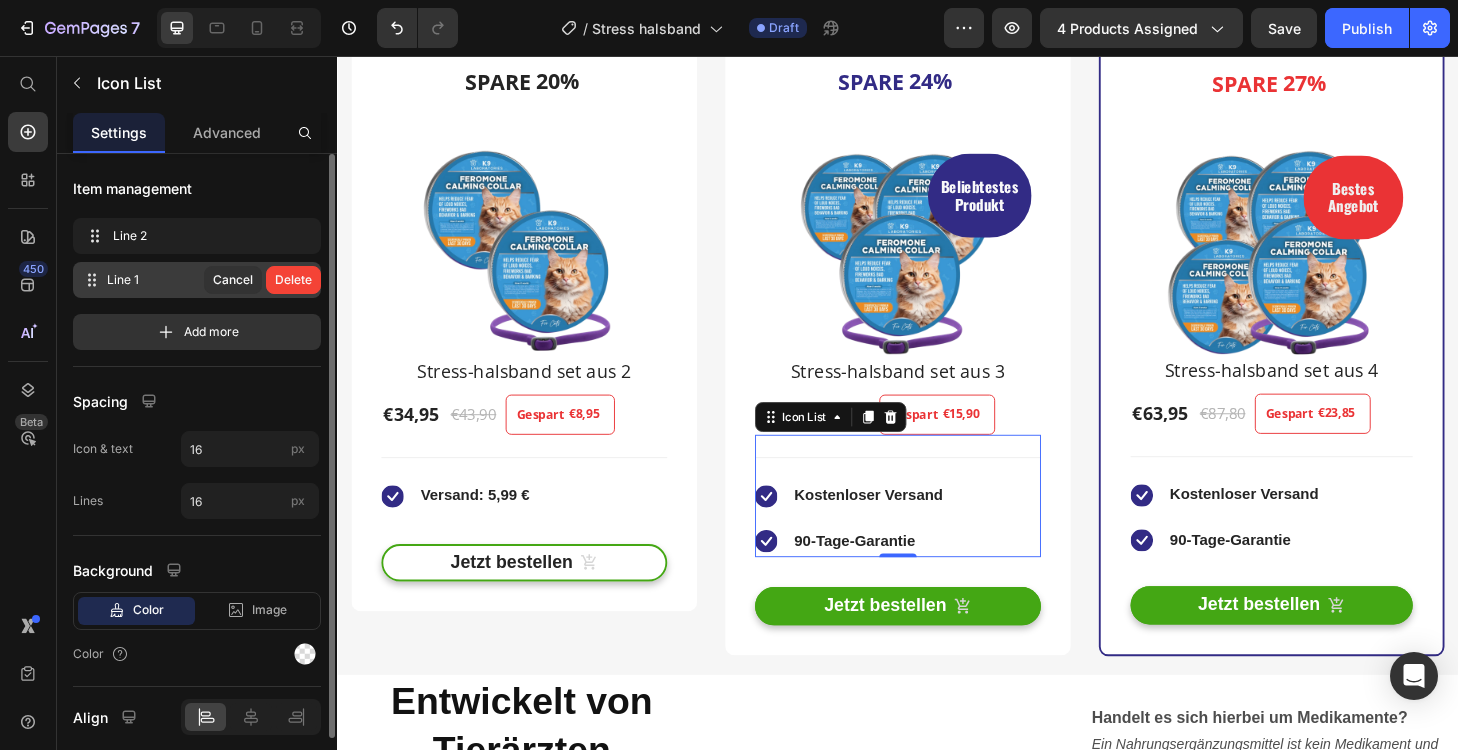 click on "Delete" at bounding box center [293, 280] 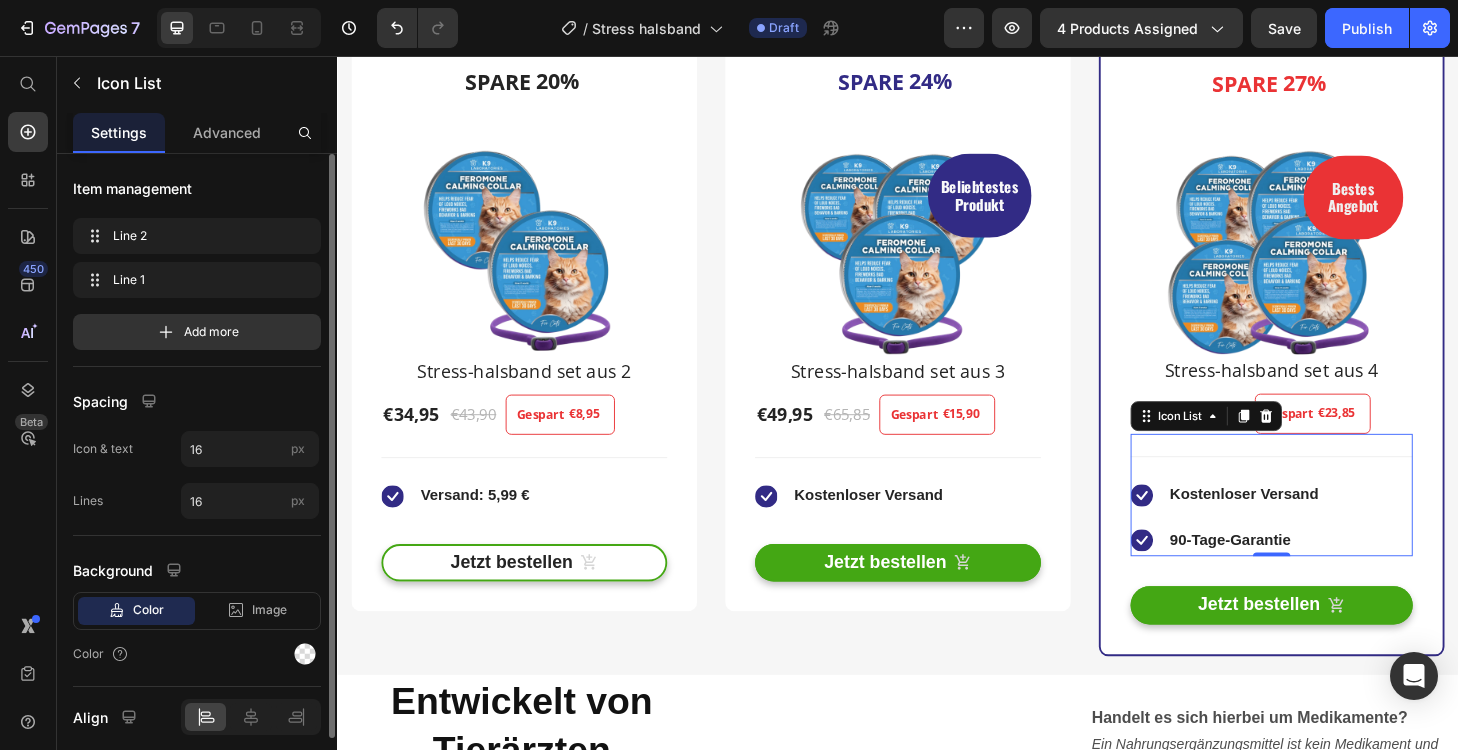 click on "Icon Kostenloser Versand Text block
Icon 90-Tage-Garantie Text block" at bounding box center [1337, 537] 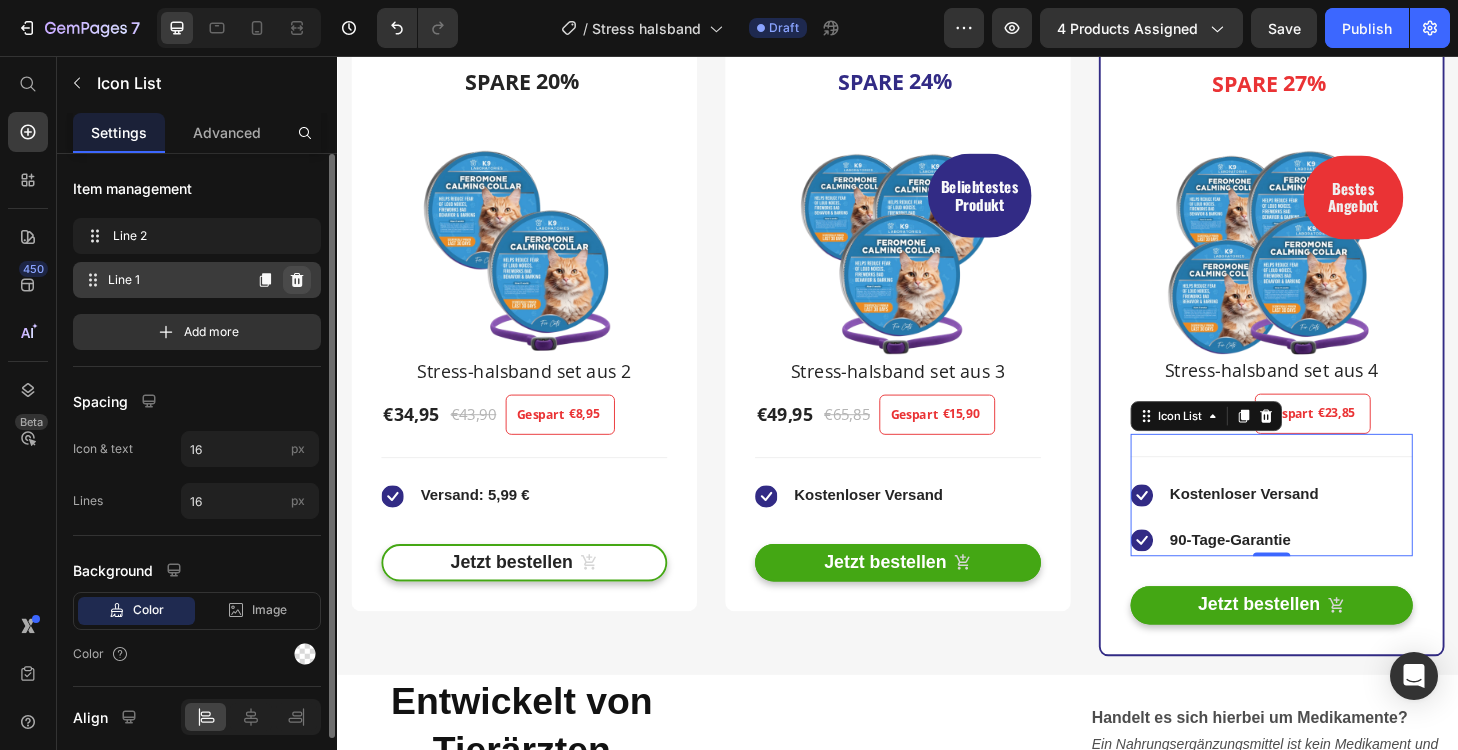 click 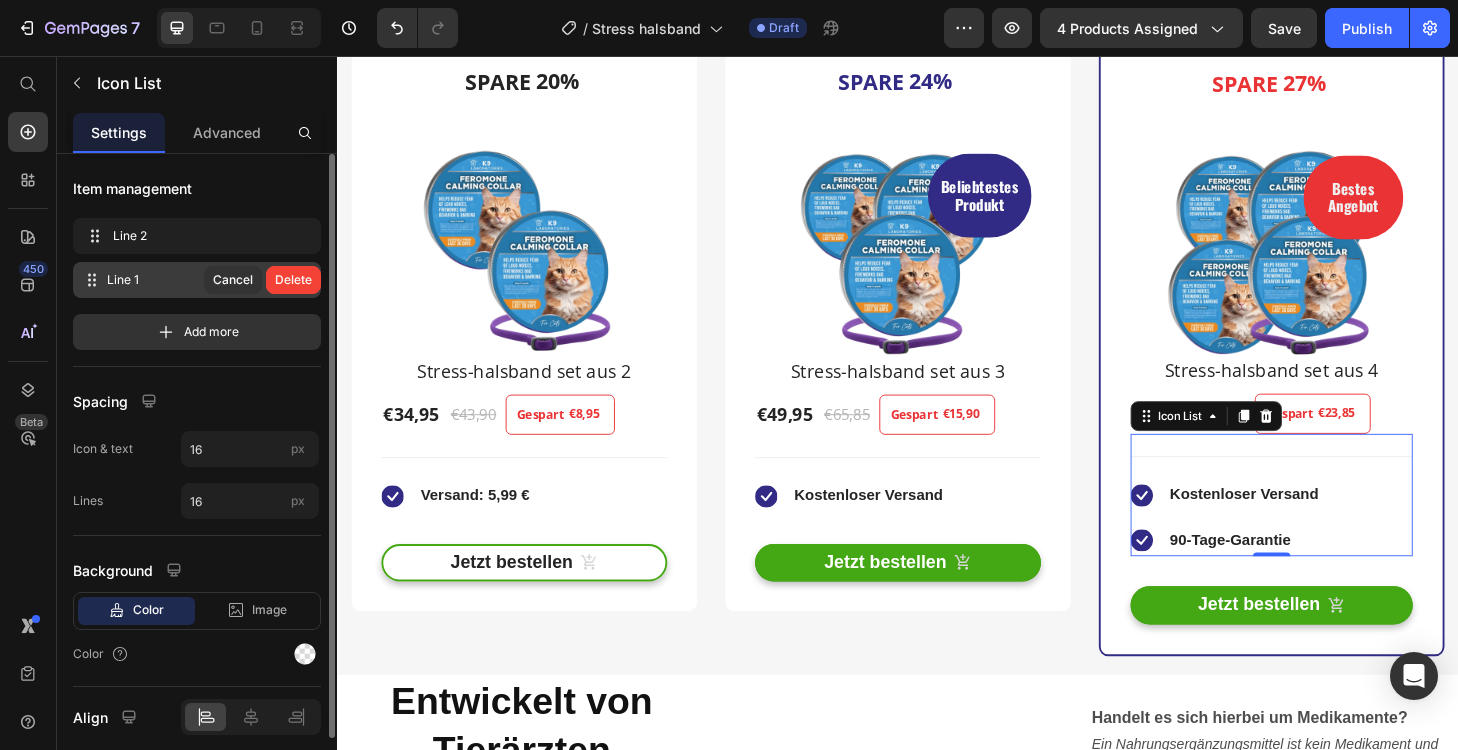 click on "Delete" at bounding box center (293, 280) 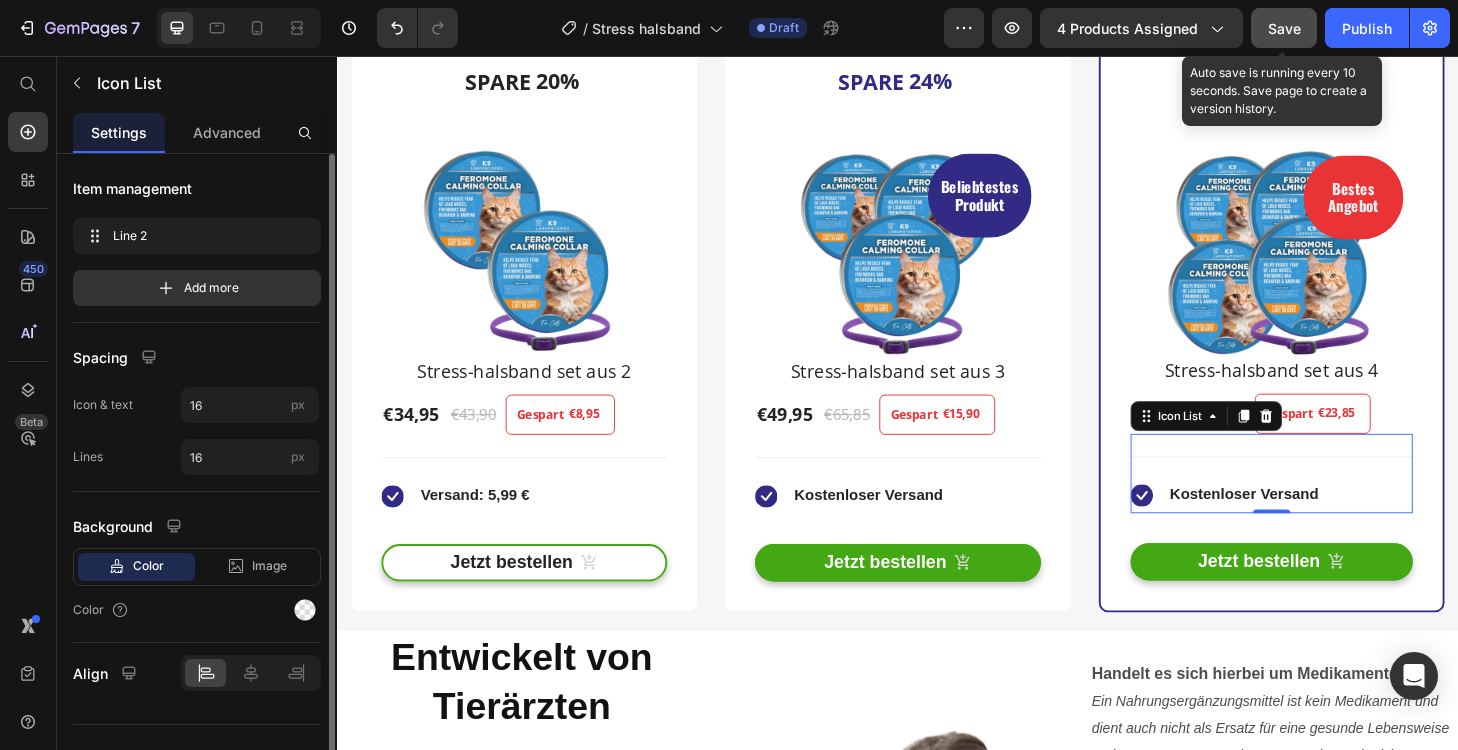 click on "Save" at bounding box center [1284, 28] 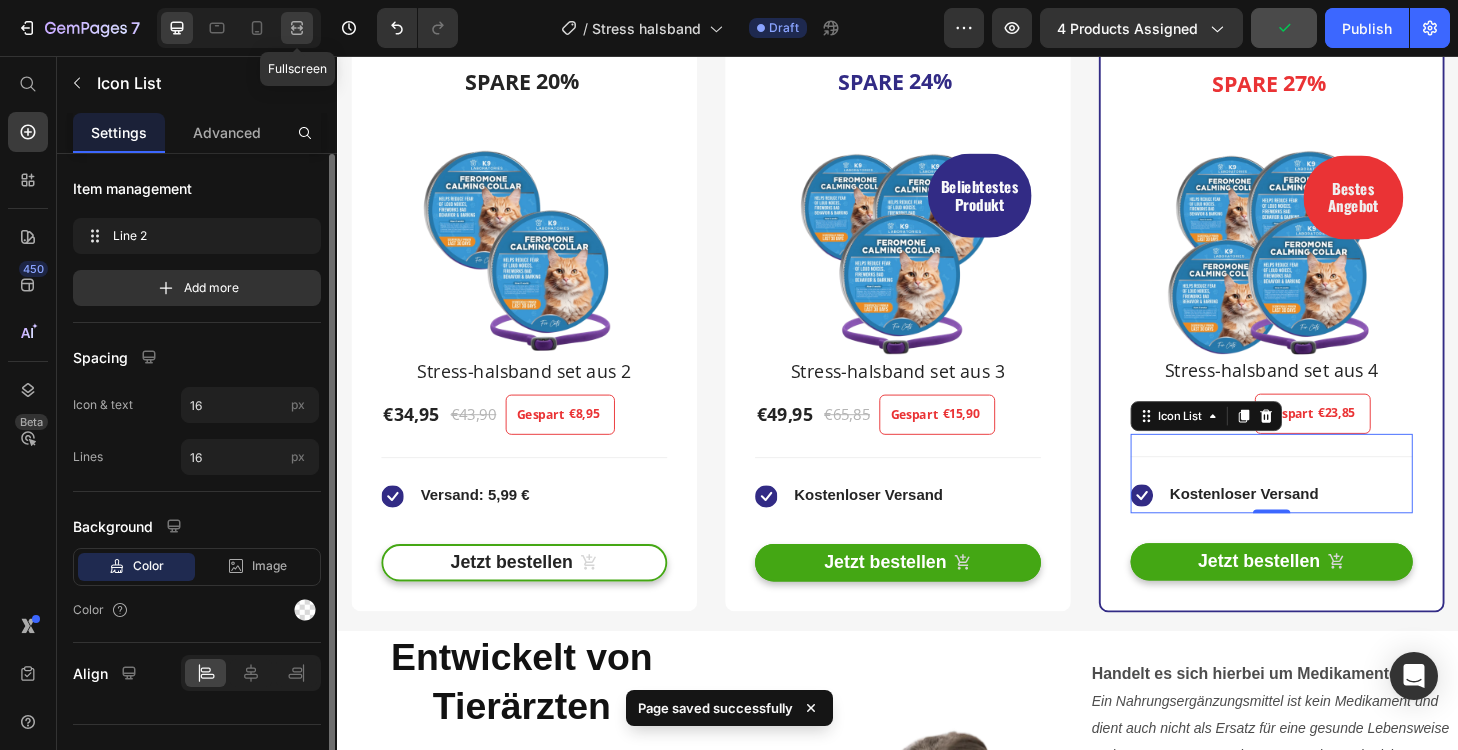 click 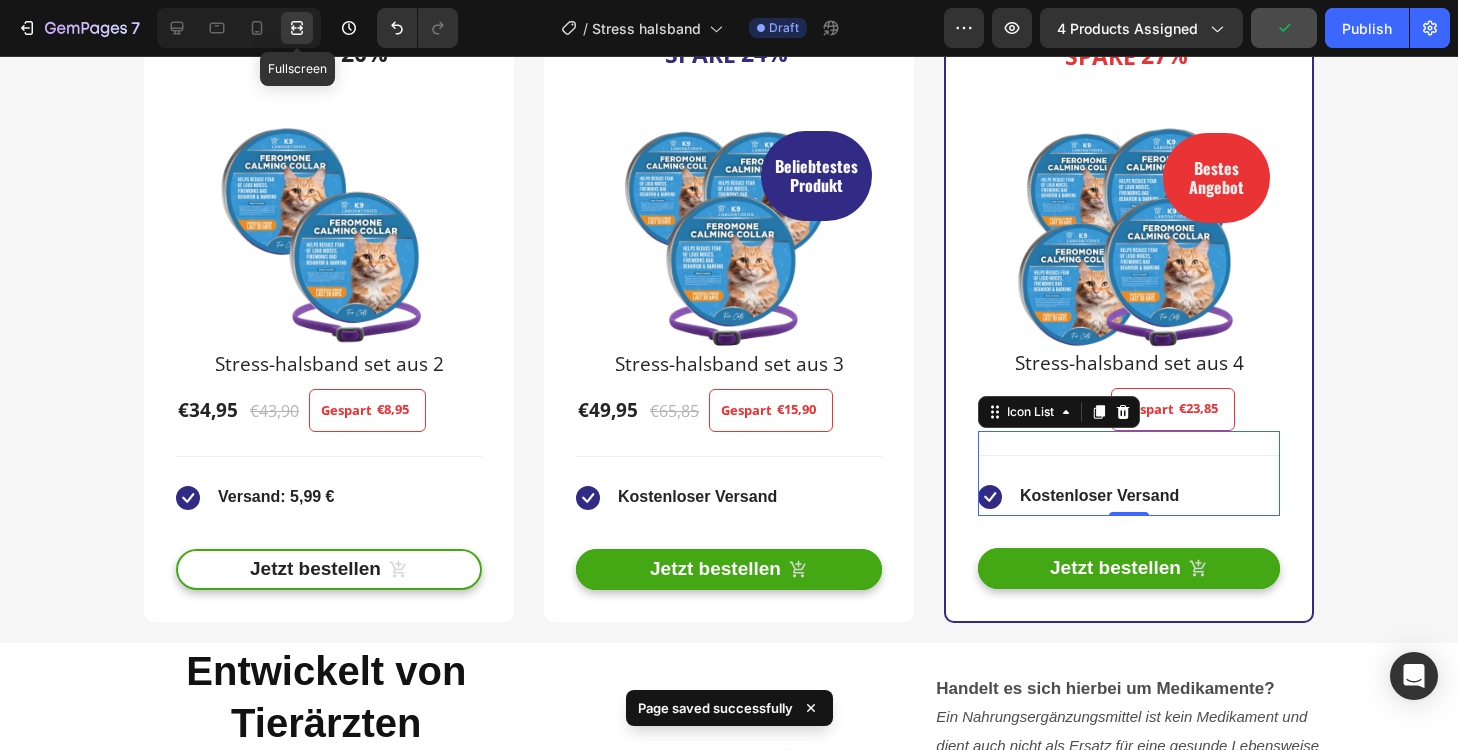 click 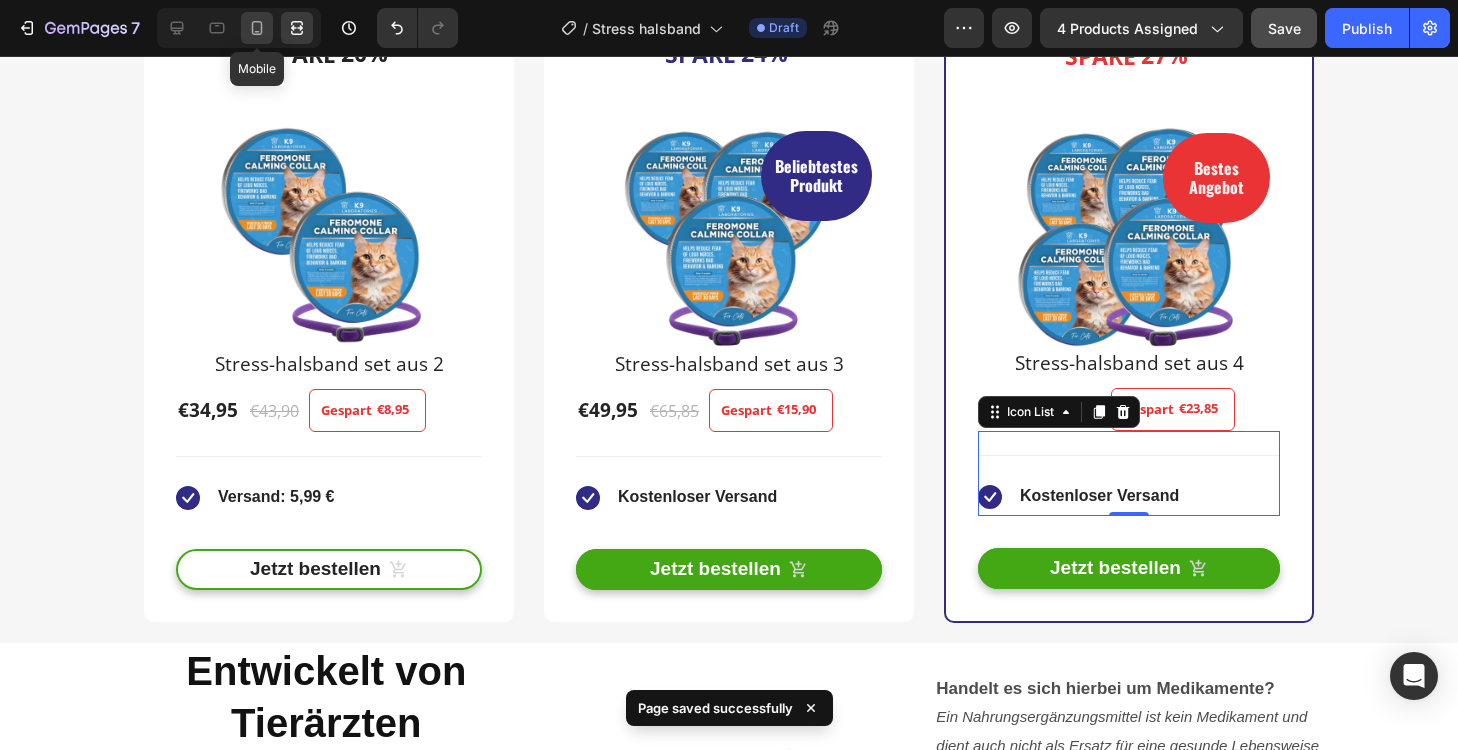 click 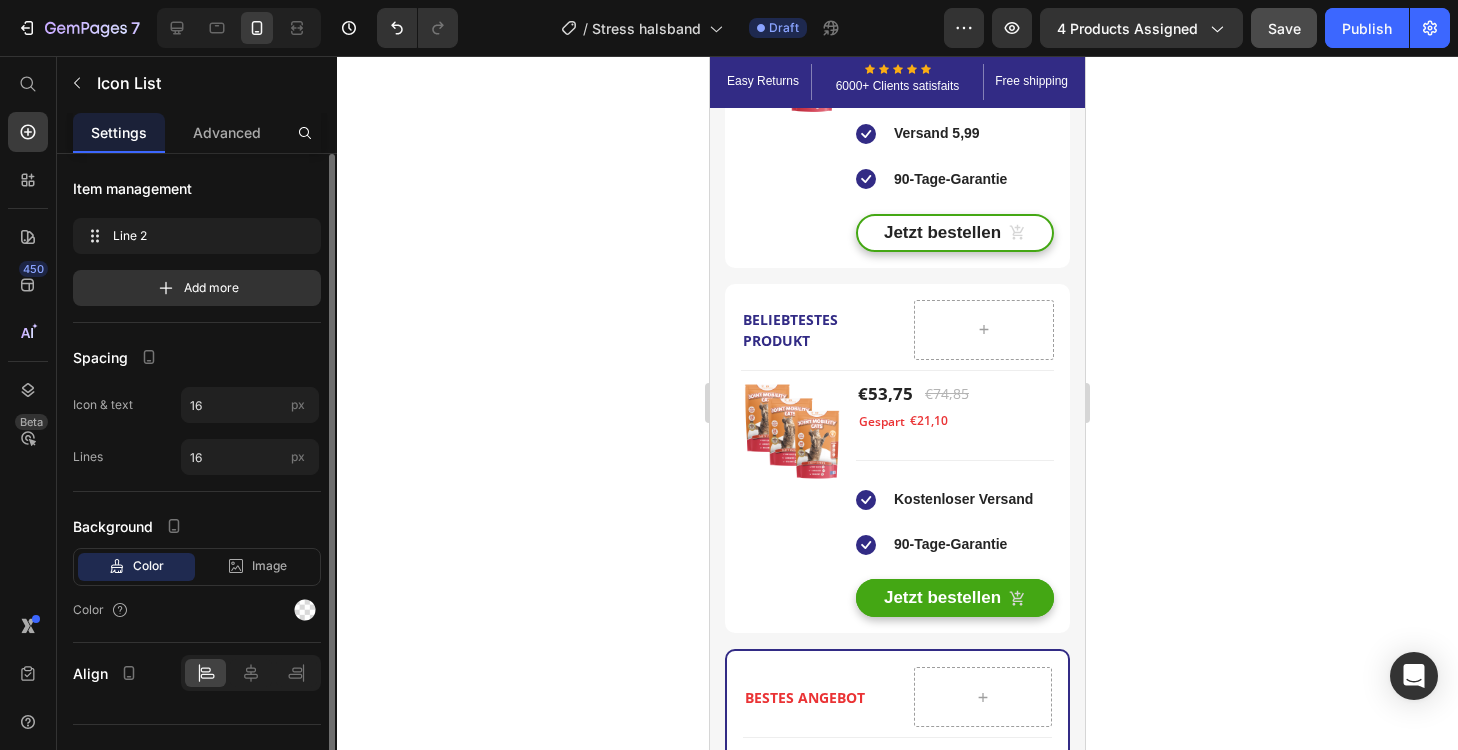 scroll, scrollTop: 3462, scrollLeft: 0, axis: vertical 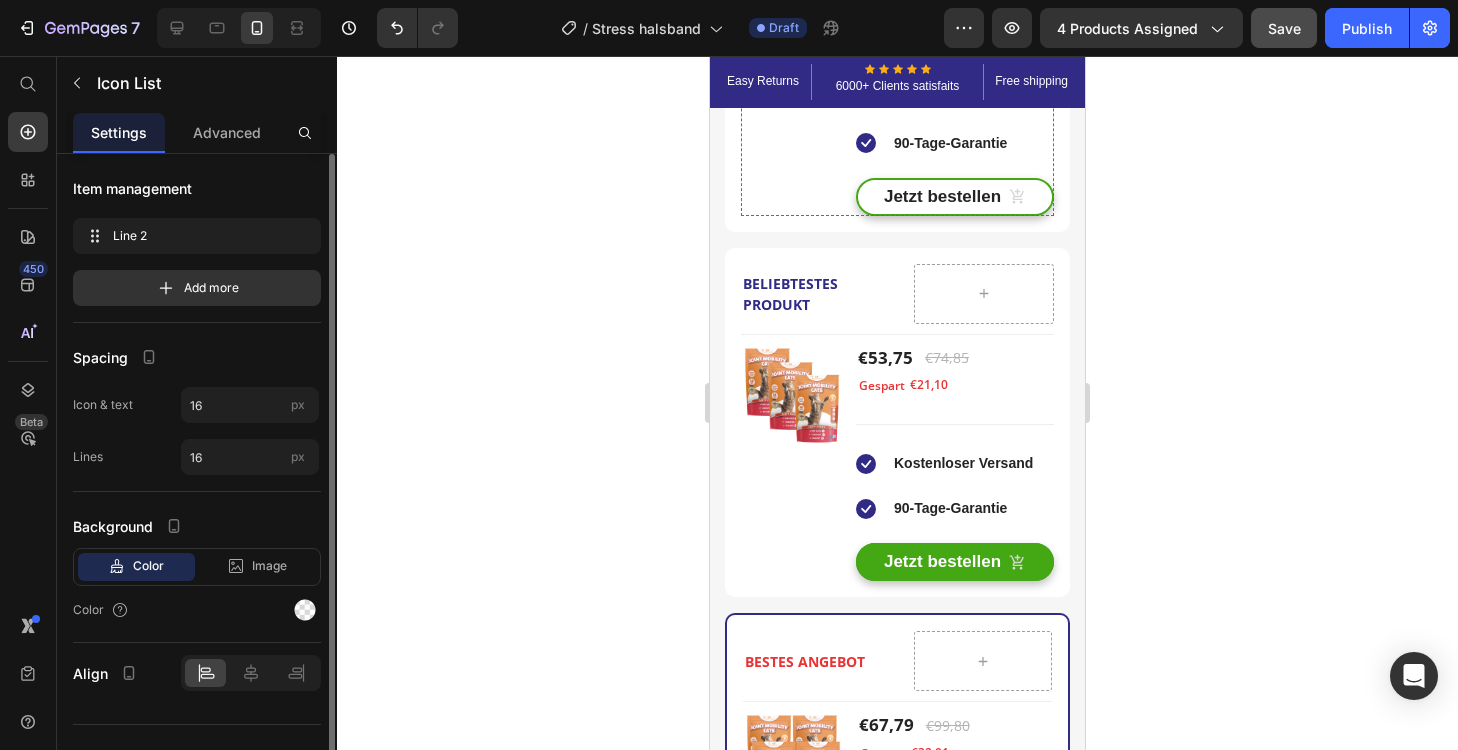 click at bounding box center [790, 28] 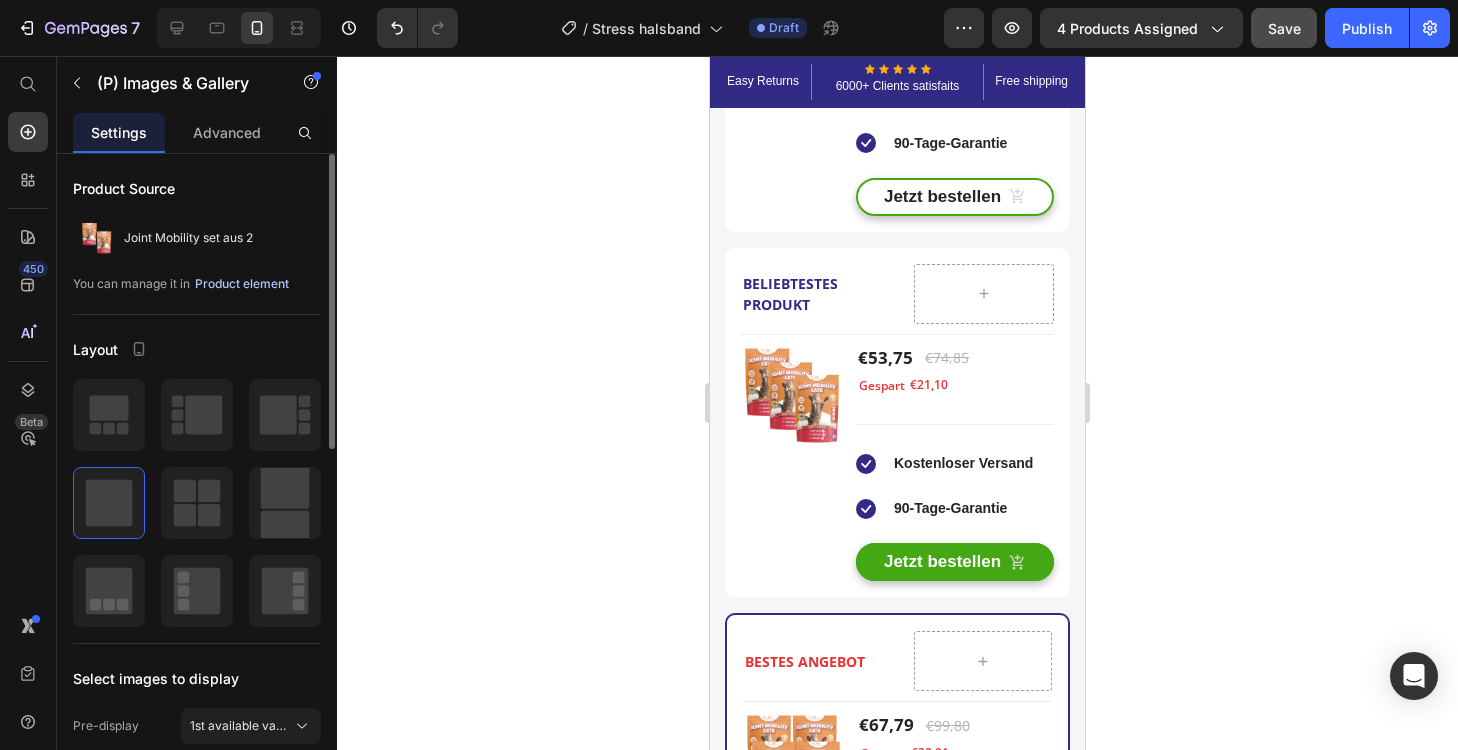 click on "Product element" at bounding box center [242, 284] 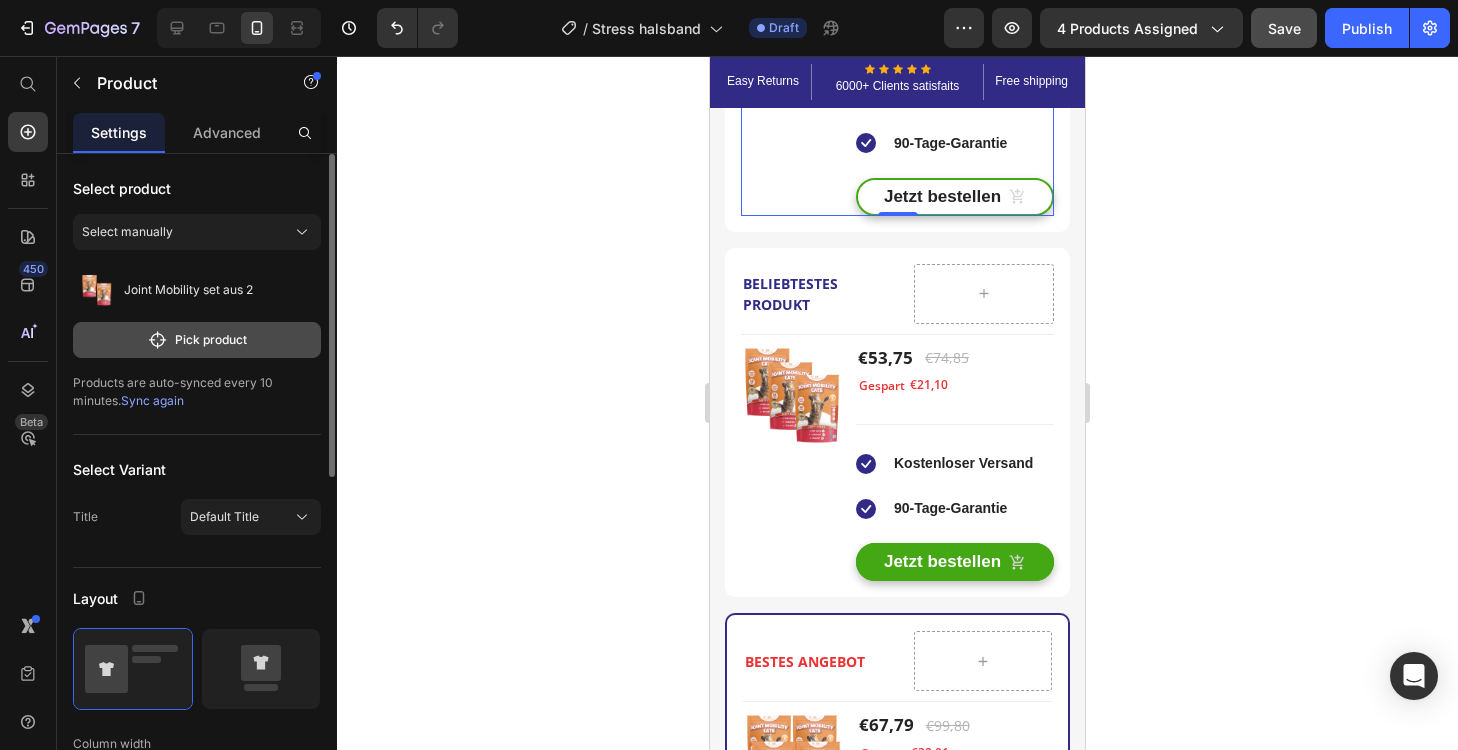 click on "Pick product" at bounding box center (197, 340) 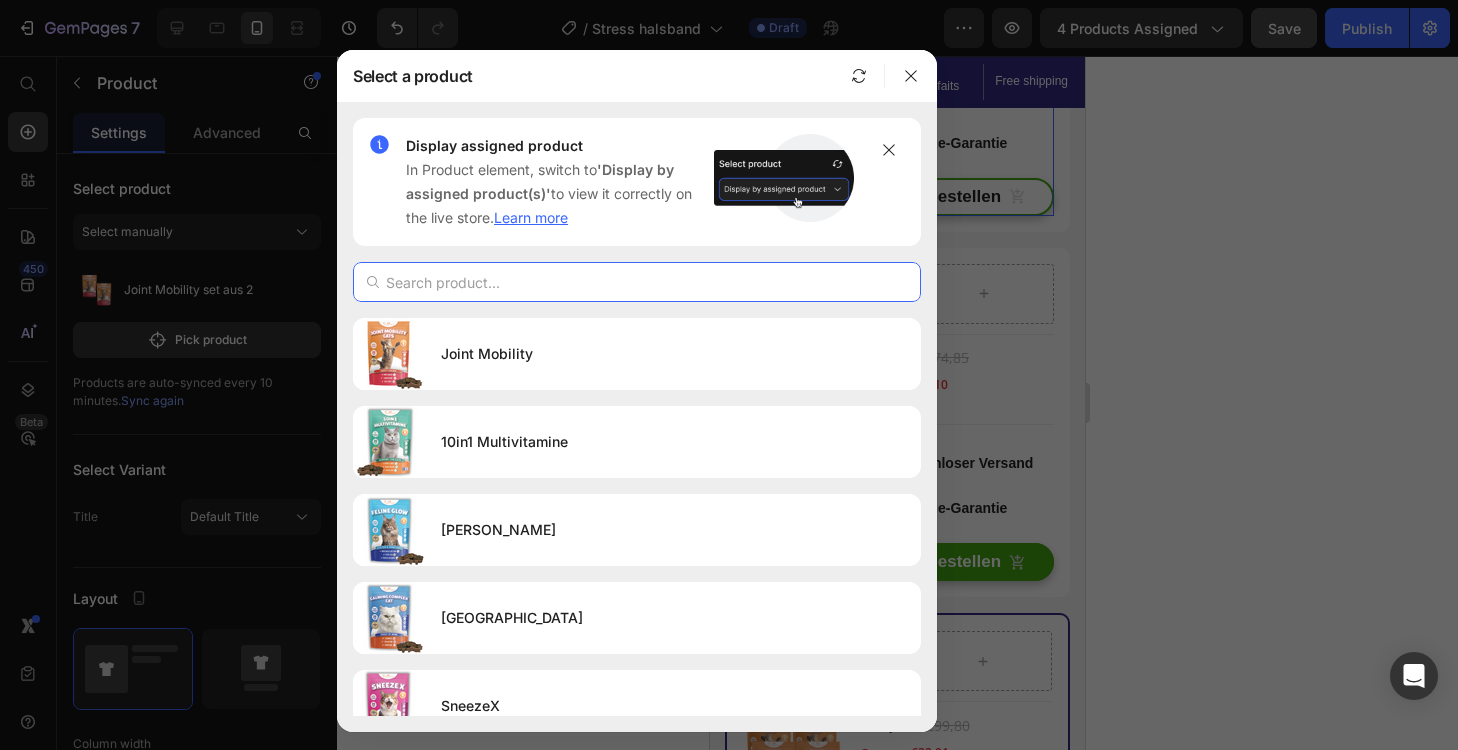 click at bounding box center [637, 282] 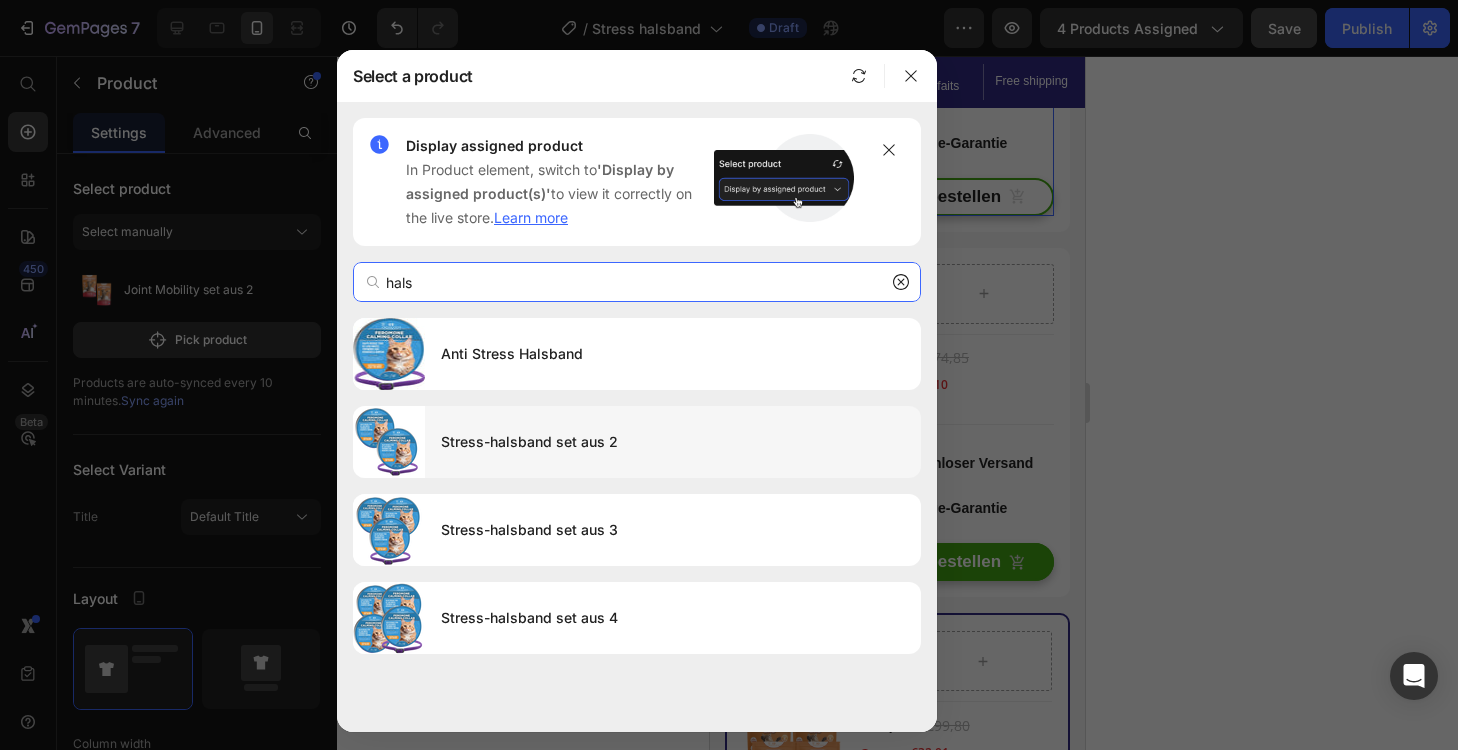 type on "hals" 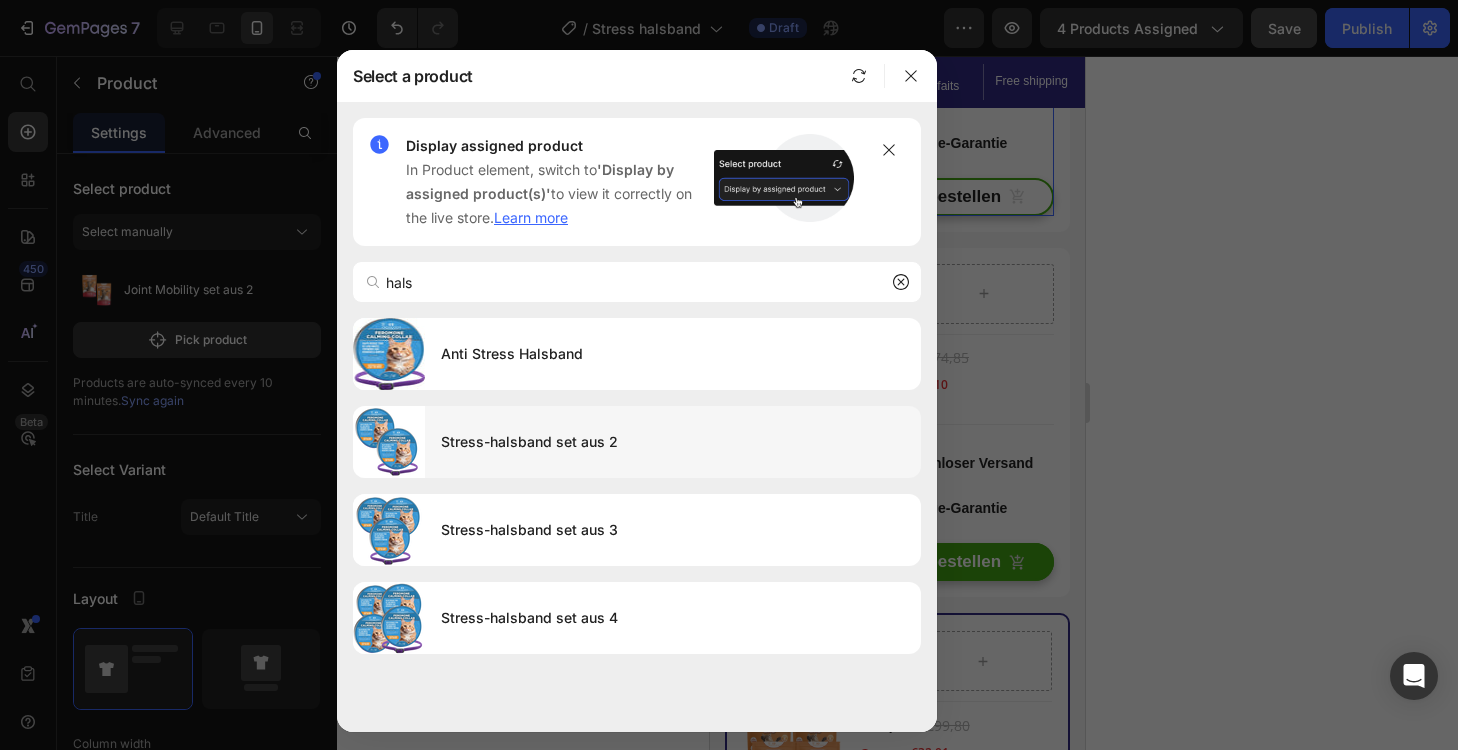 click on "Stress-halsband set aus 2" at bounding box center (673, 442) 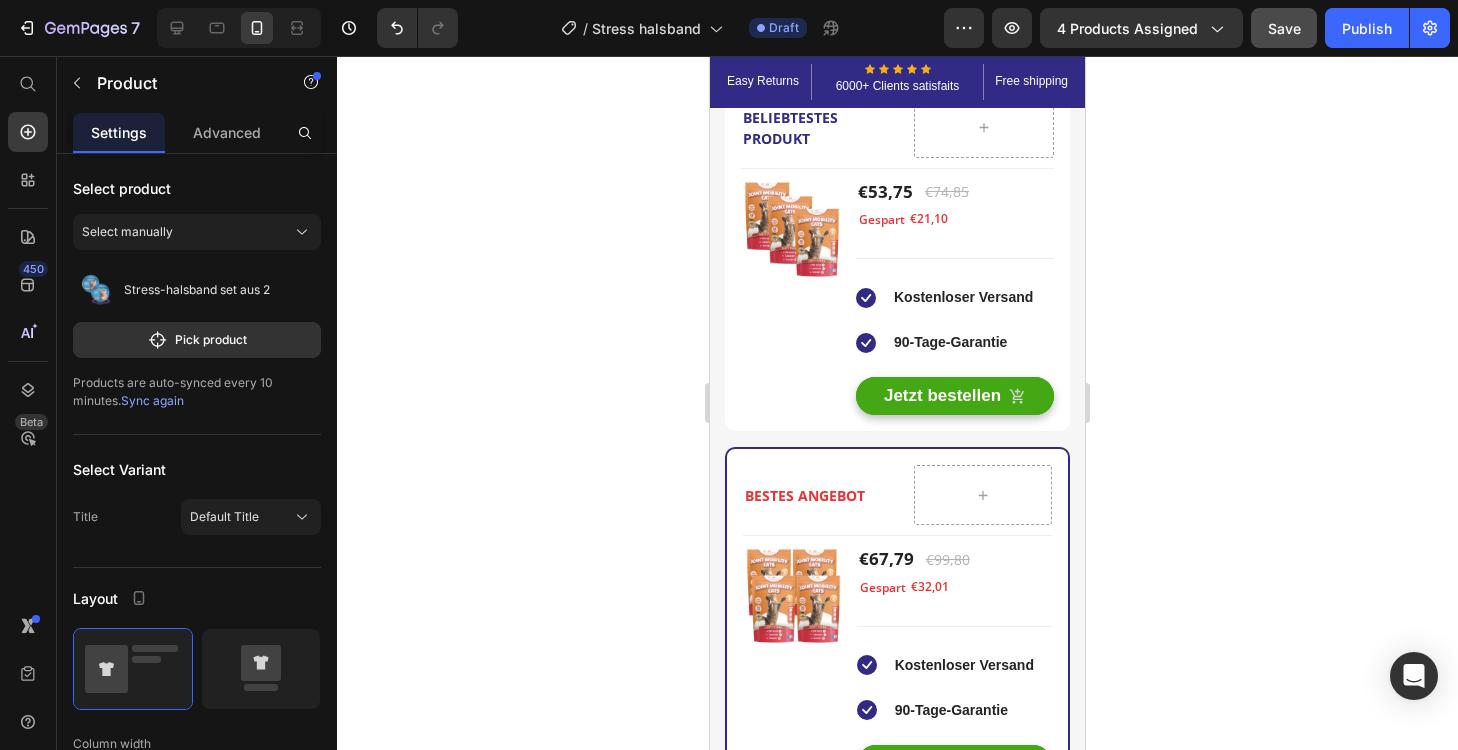 scroll, scrollTop: 3683, scrollLeft: 0, axis: vertical 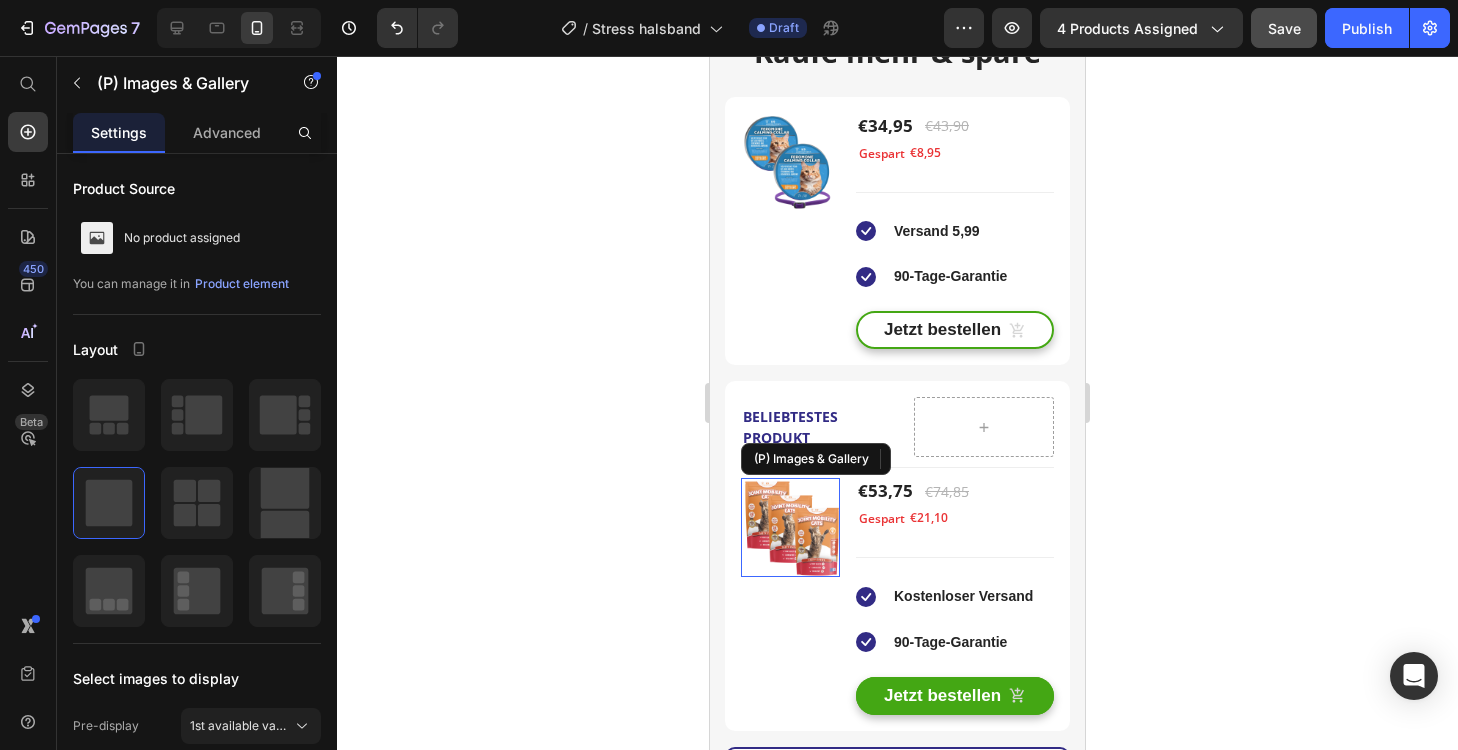 click at bounding box center [790, 527] 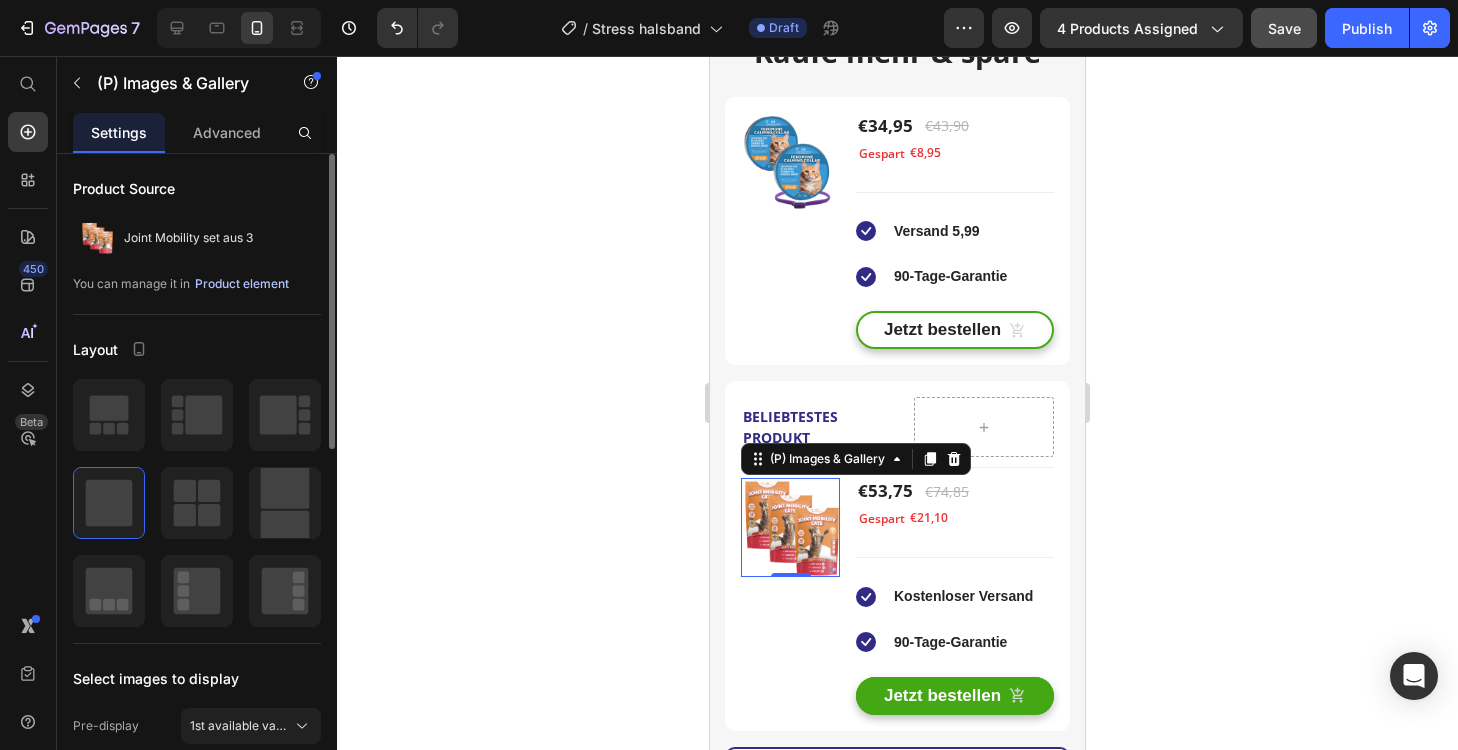 click on "Product element" at bounding box center [242, 284] 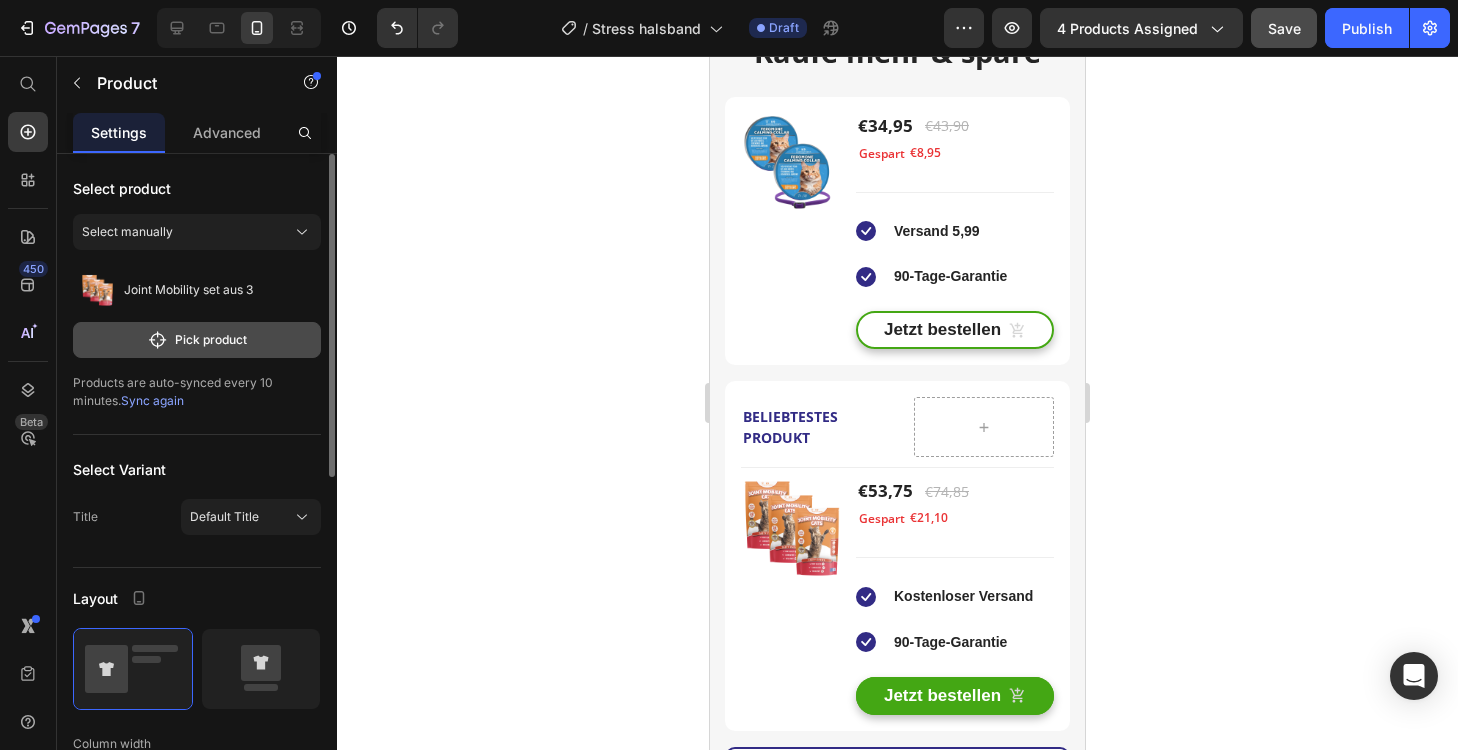 click on "Pick product" 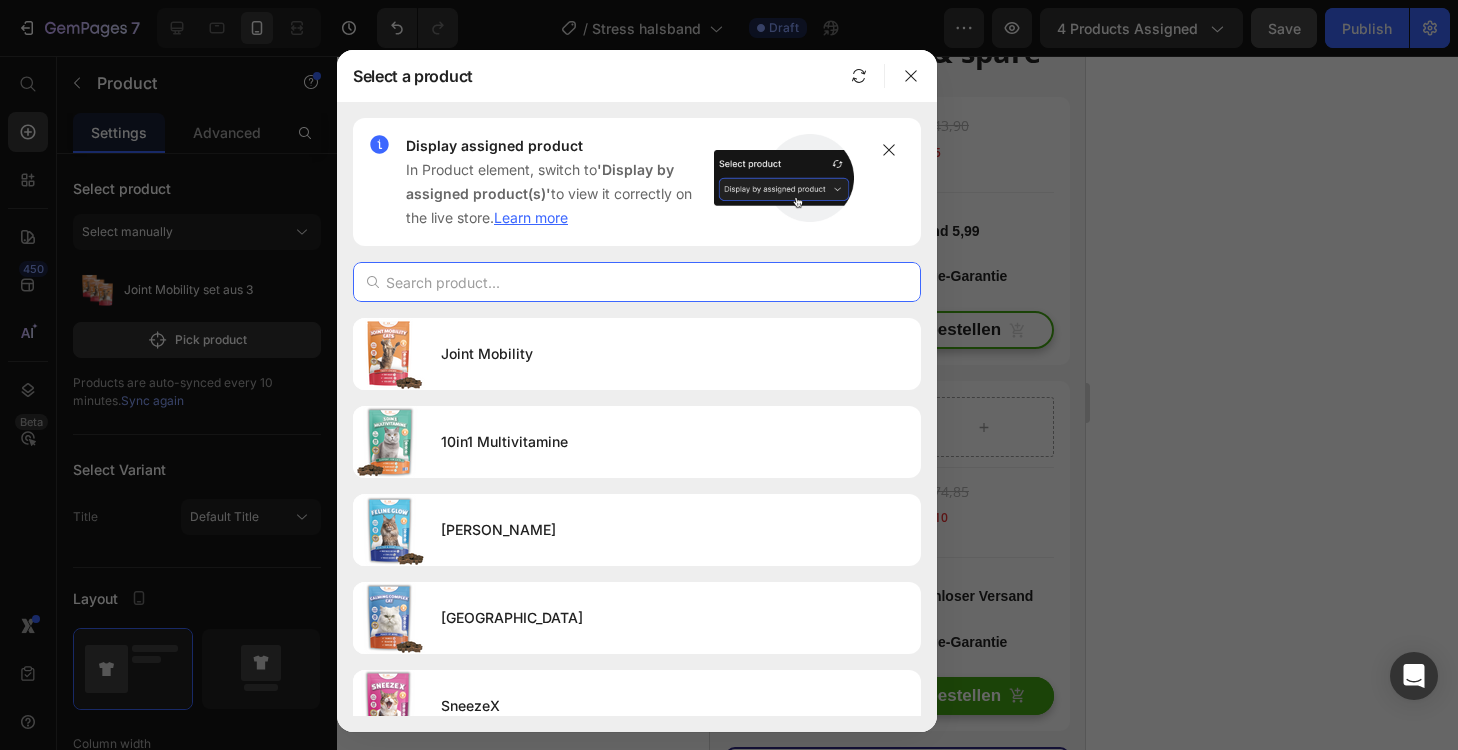 click at bounding box center [637, 282] 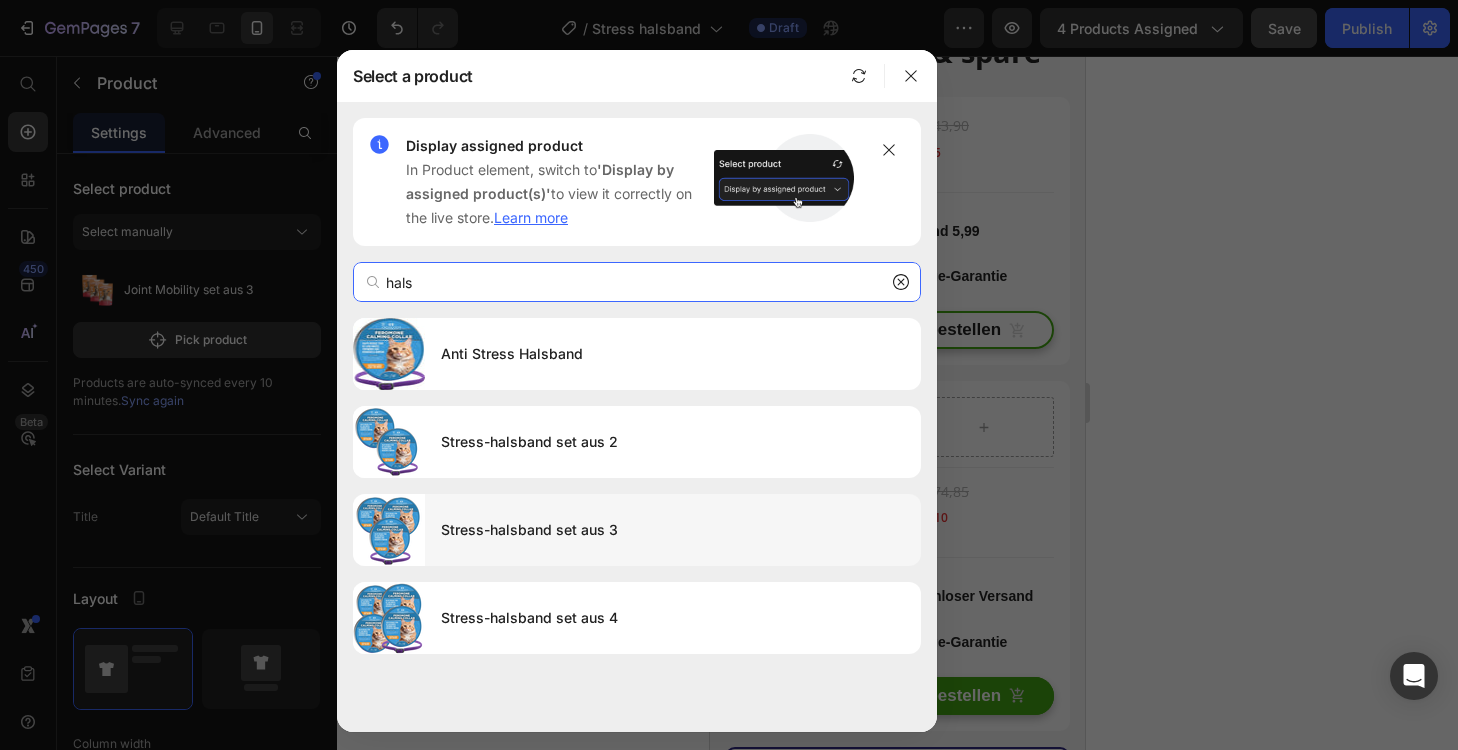 type on "hals" 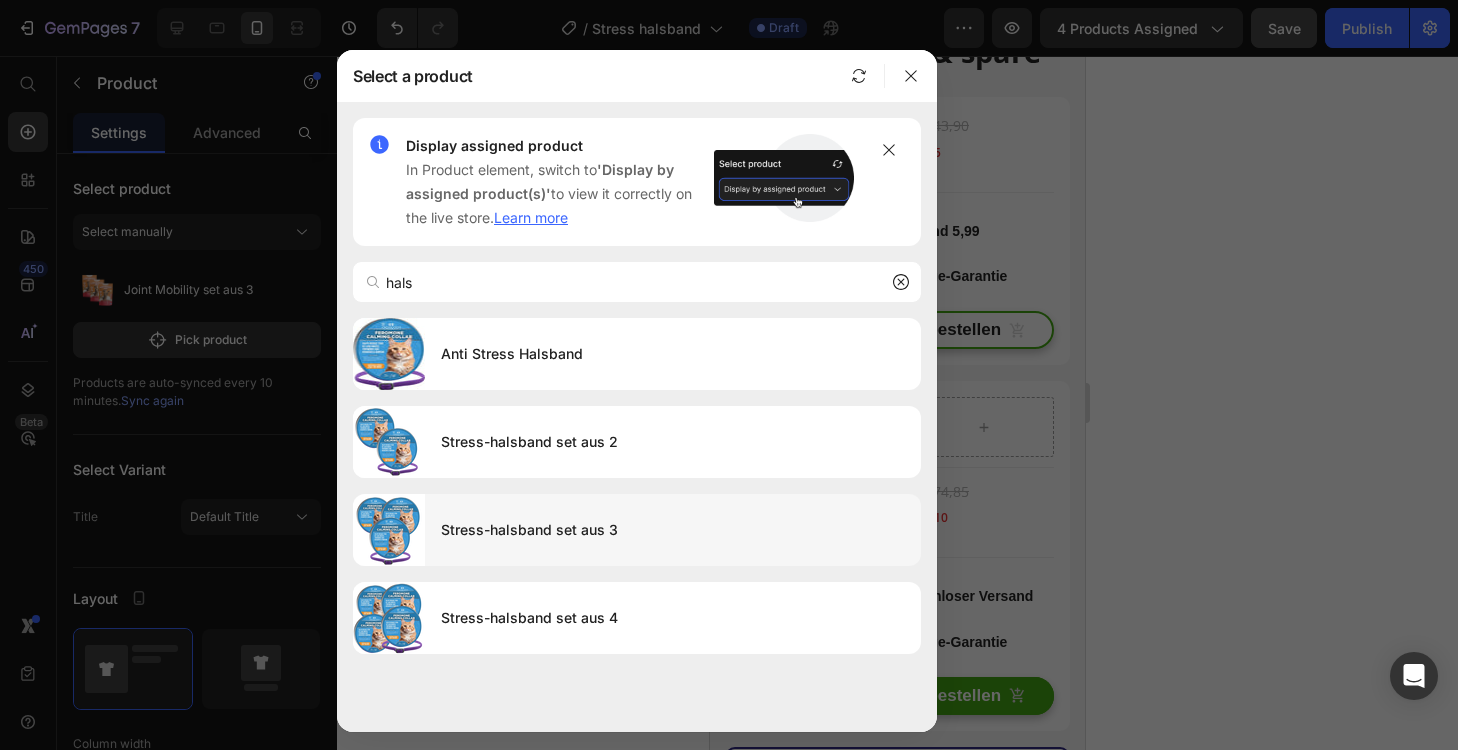 click on "Stress-halsband set aus 3" at bounding box center (673, 530) 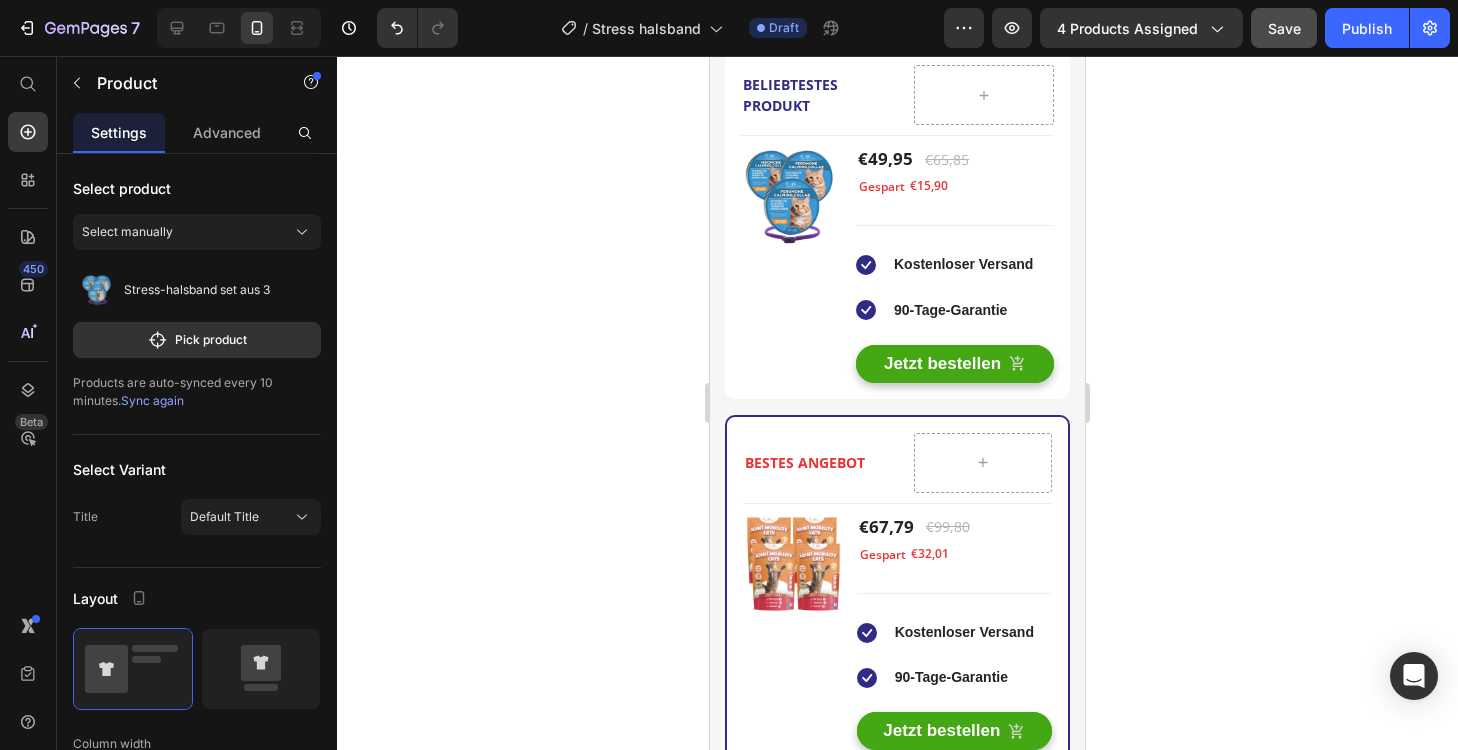 scroll, scrollTop: 4104, scrollLeft: 0, axis: vertical 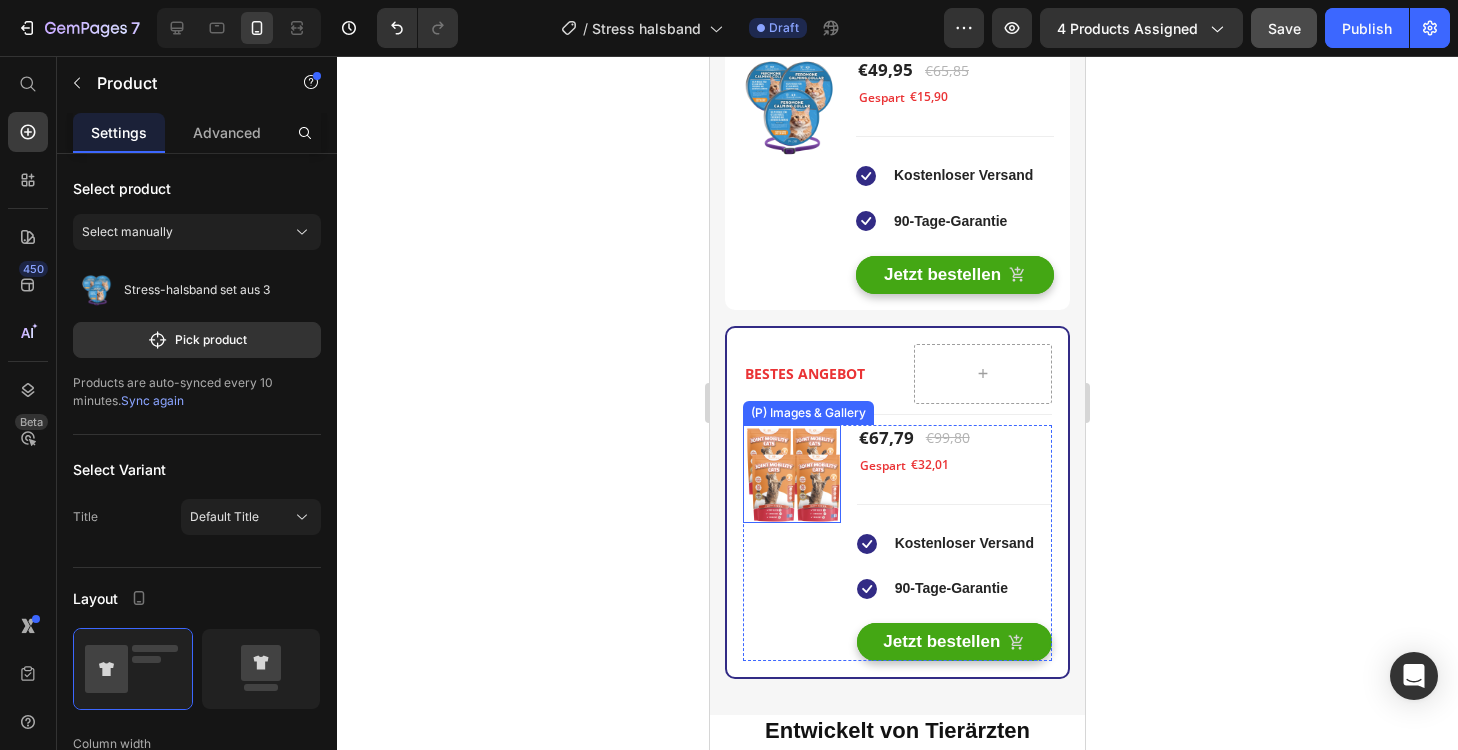 click at bounding box center (792, 474) 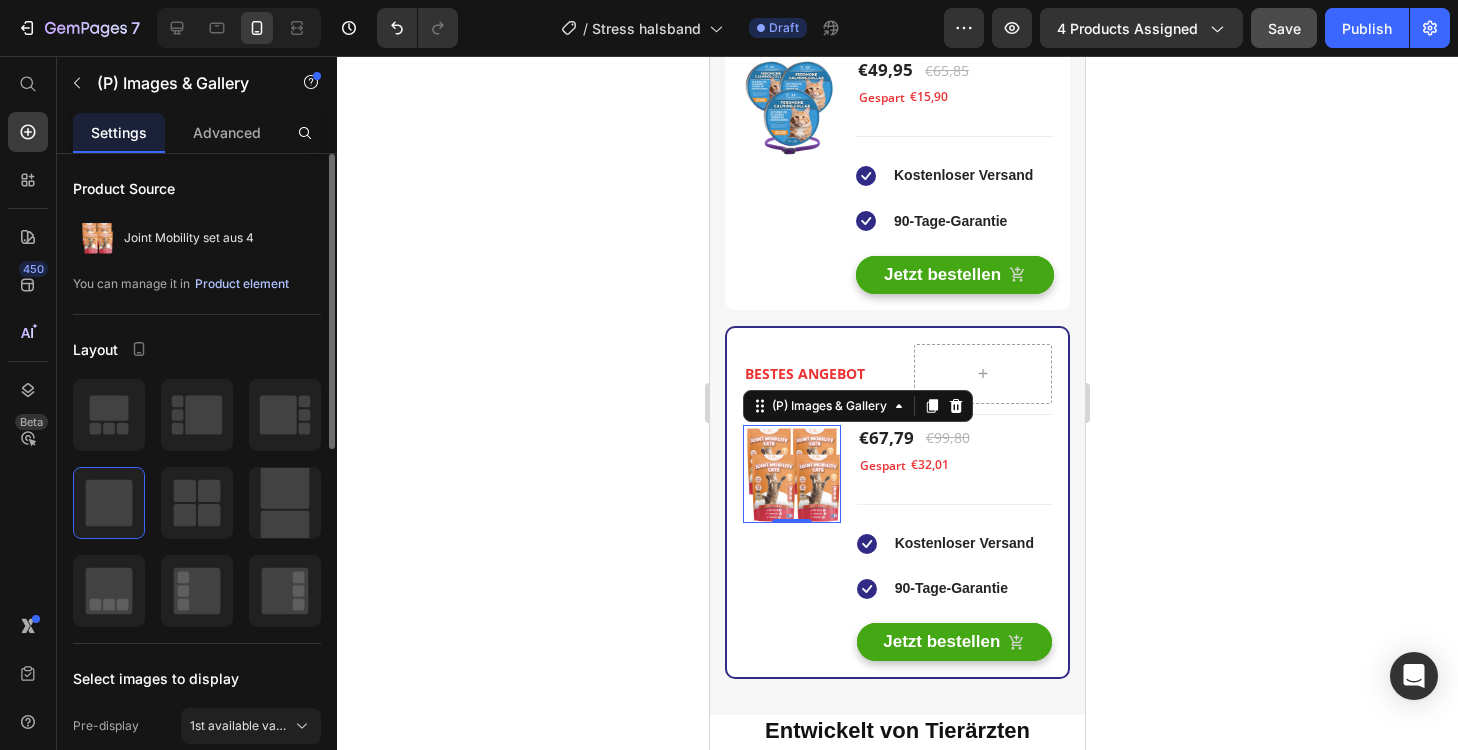 click on "Product element" at bounding box center (242, 284) 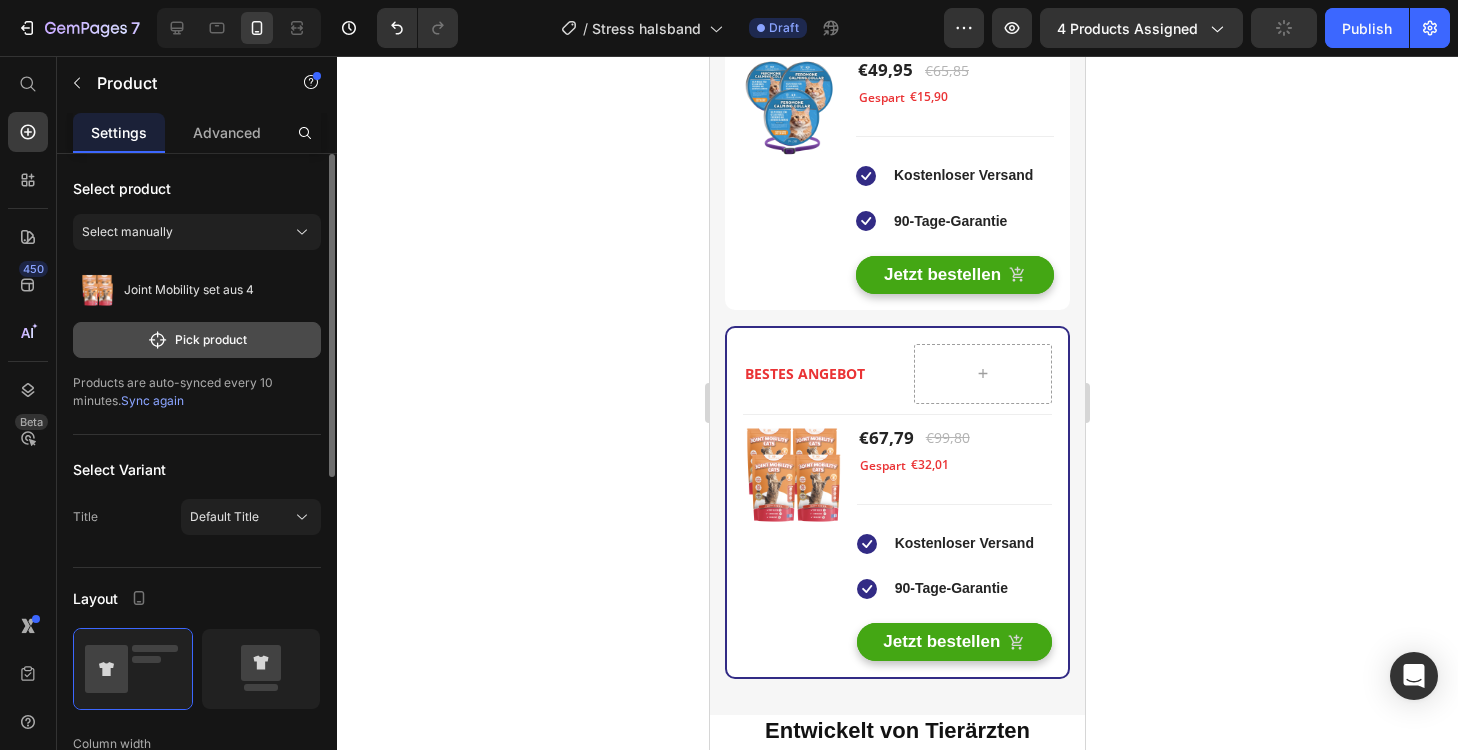 click on "Pick product" at bounding box center [197, 340] 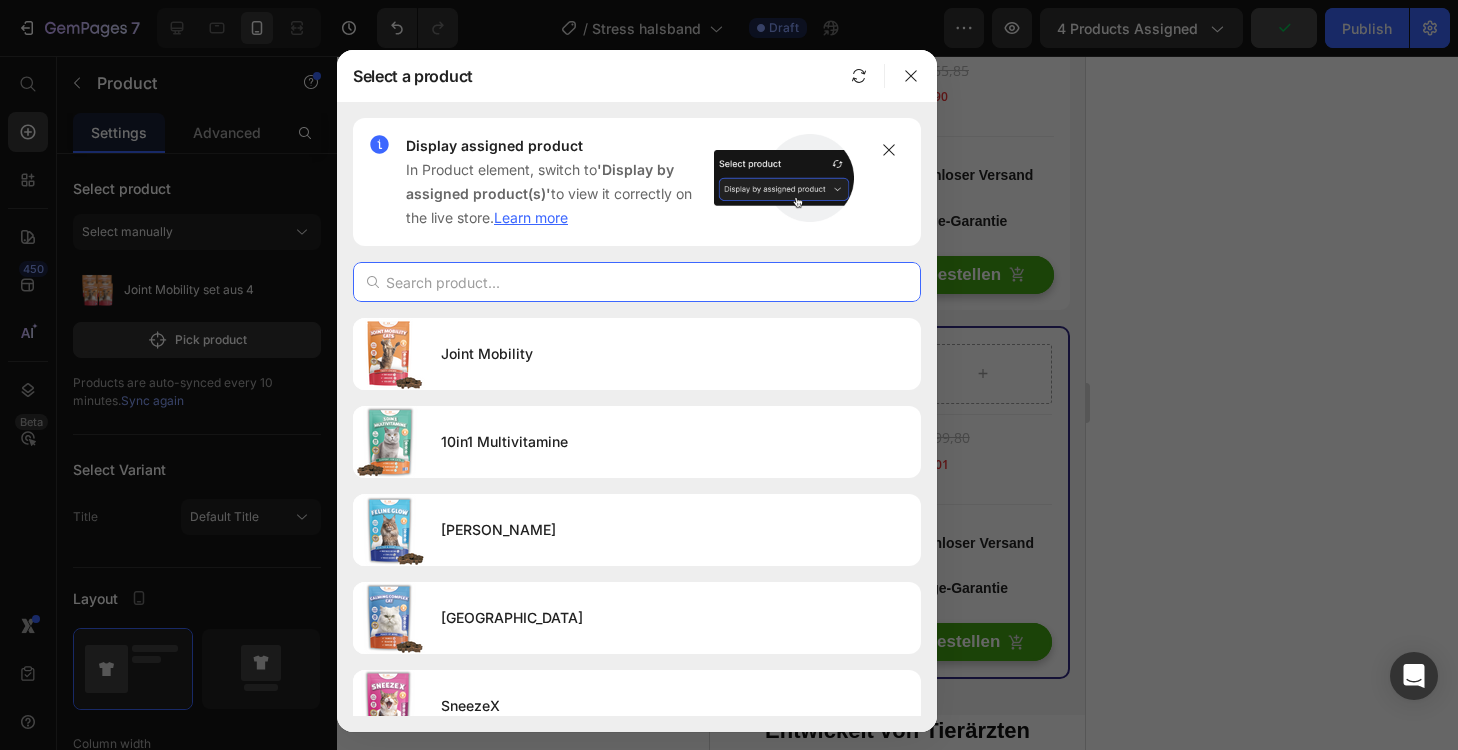 click at bounding box center [637, 282] 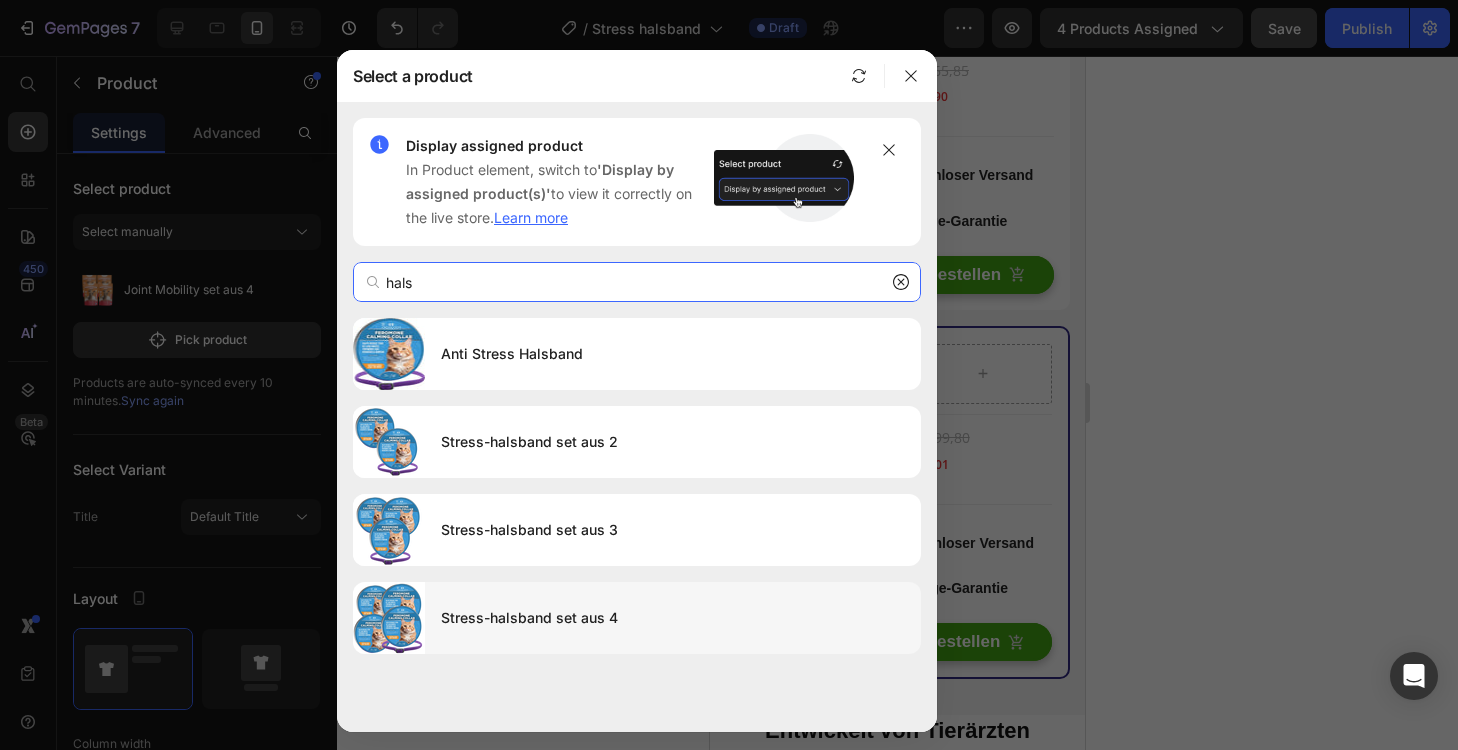 type on "hals" 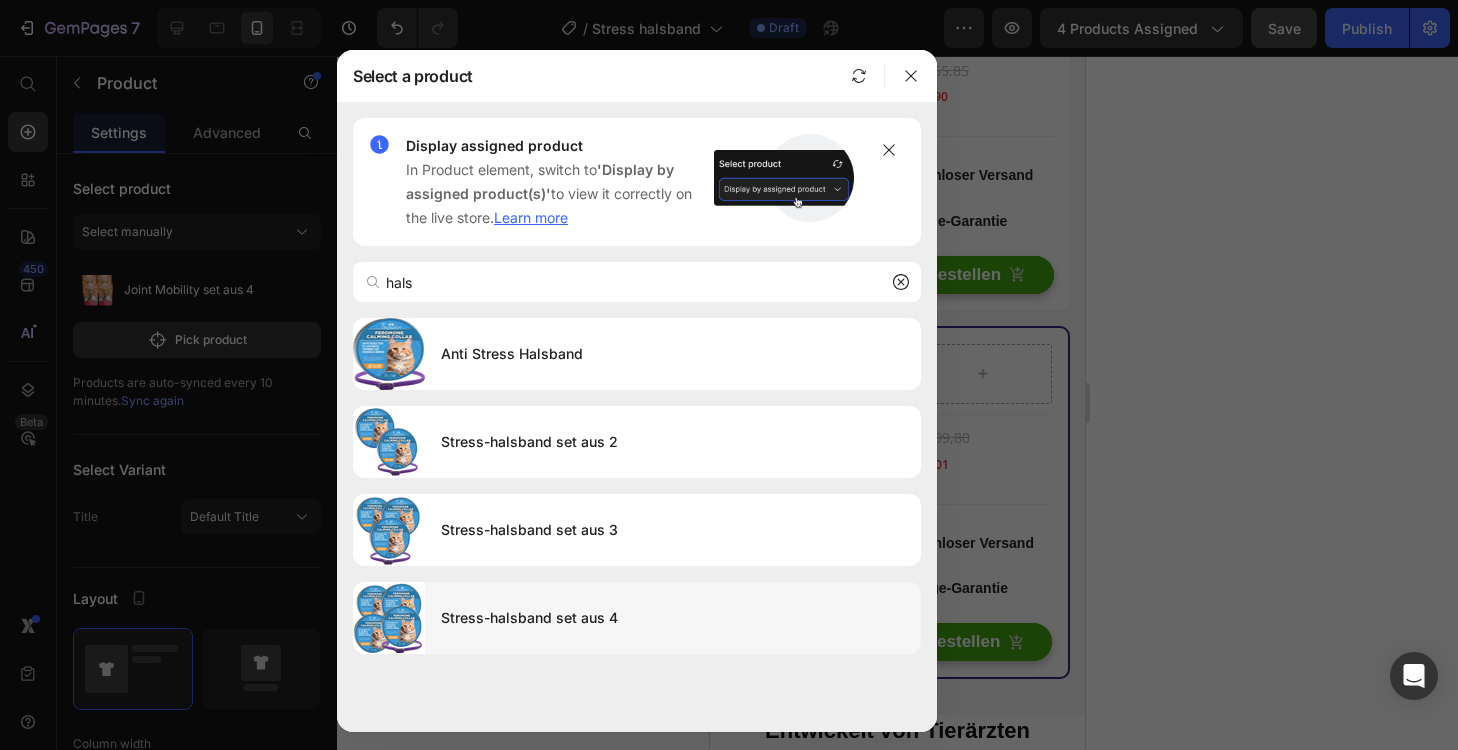 click on "Stress-halsband set aus 4" at bounding box center (673, 618) 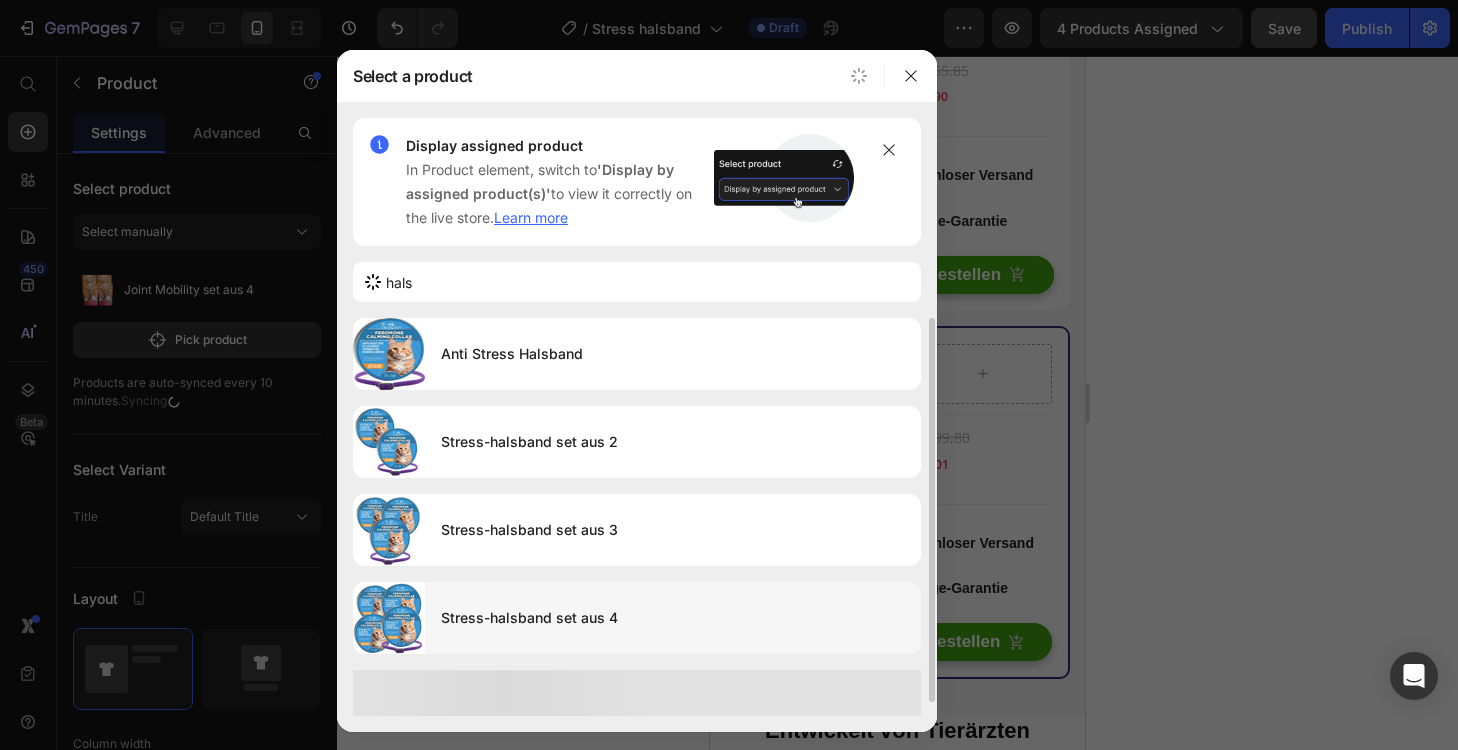 type 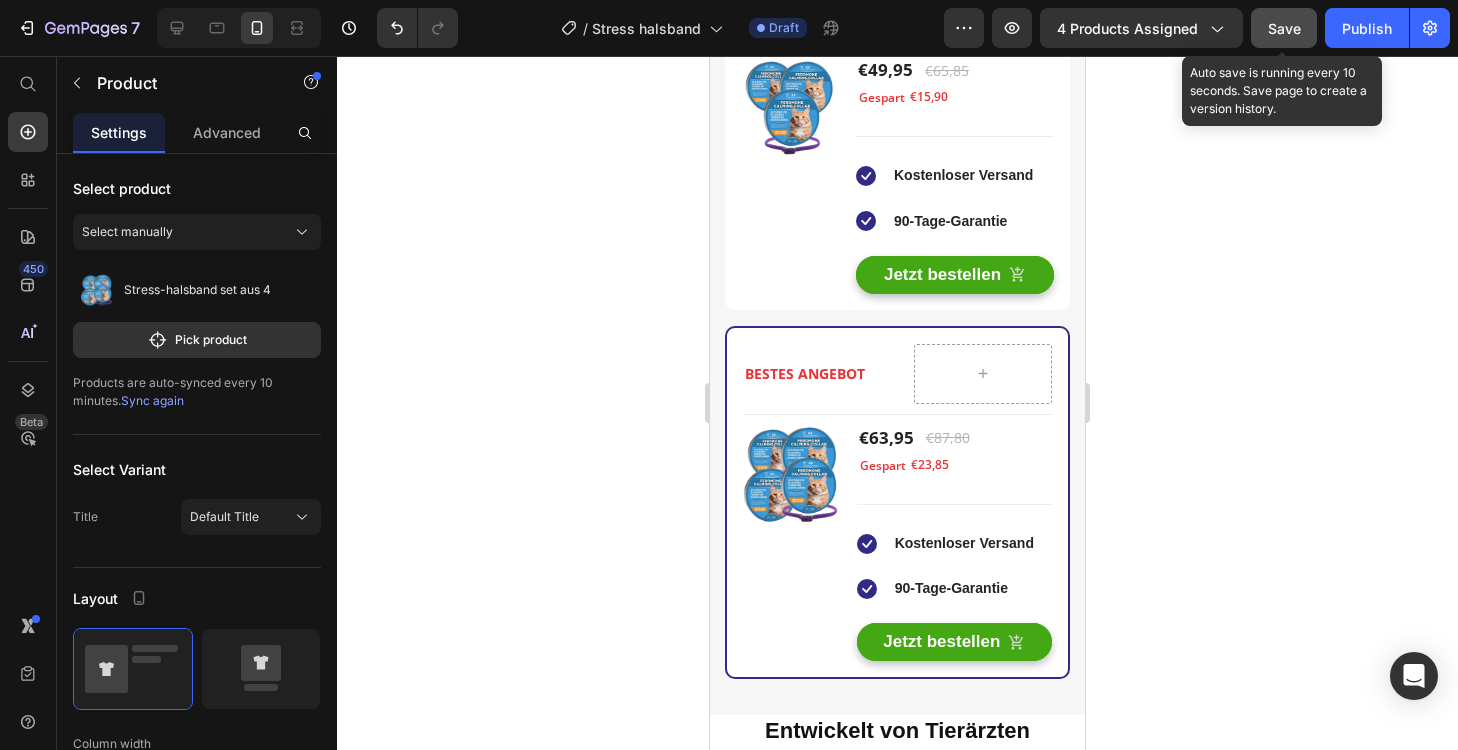 click on "Save" at bounding box center [1284, 28] 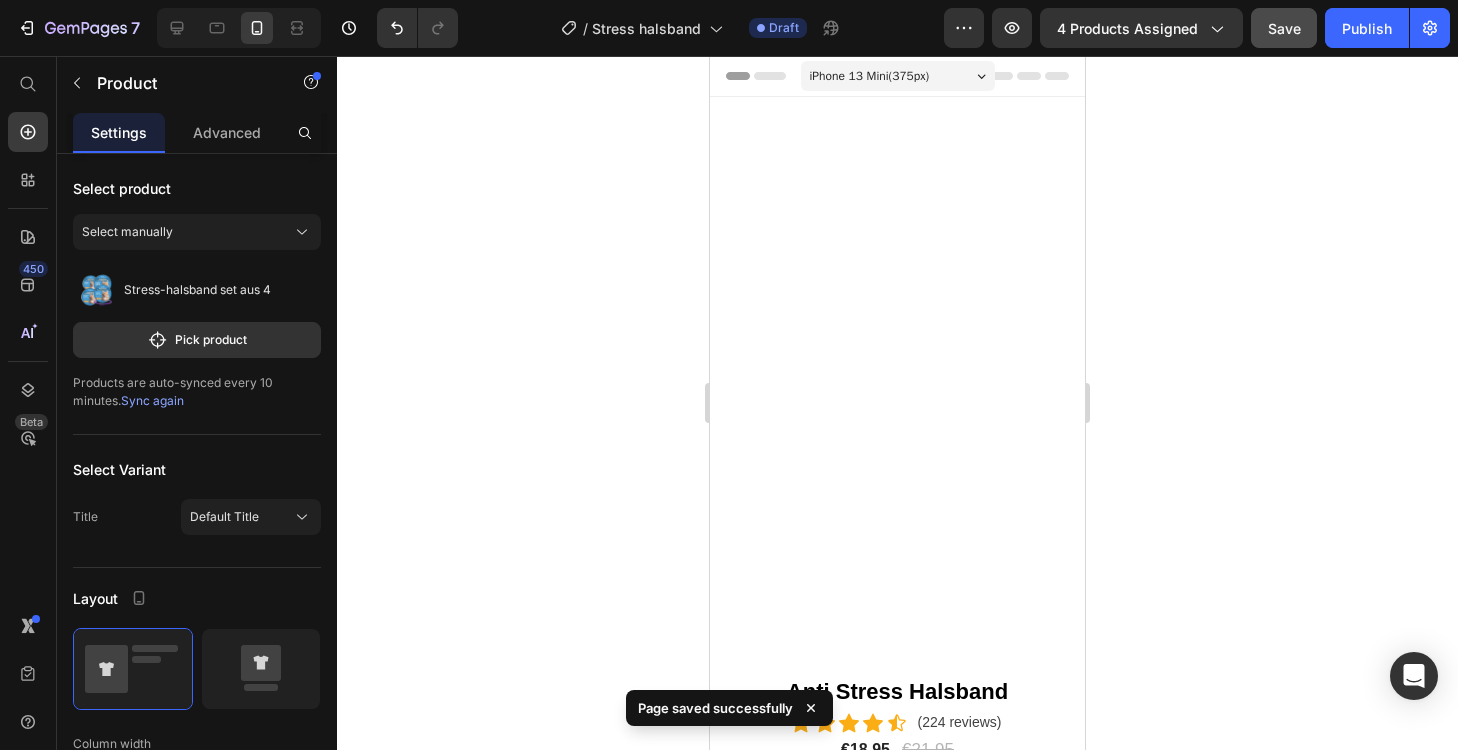 scroll, scrollTop: 0, scrollLeft: 0, axis: both 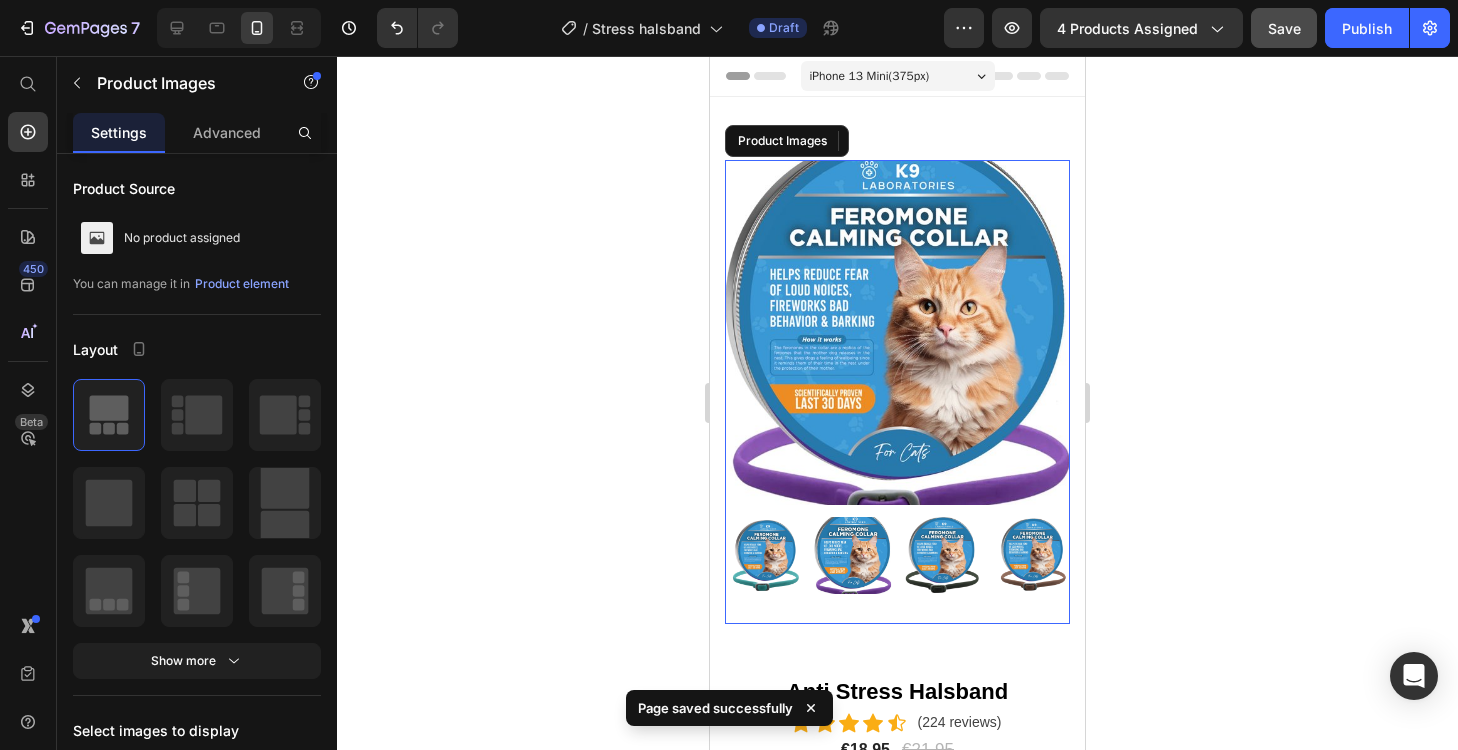 click at bounding box center (897, 332) 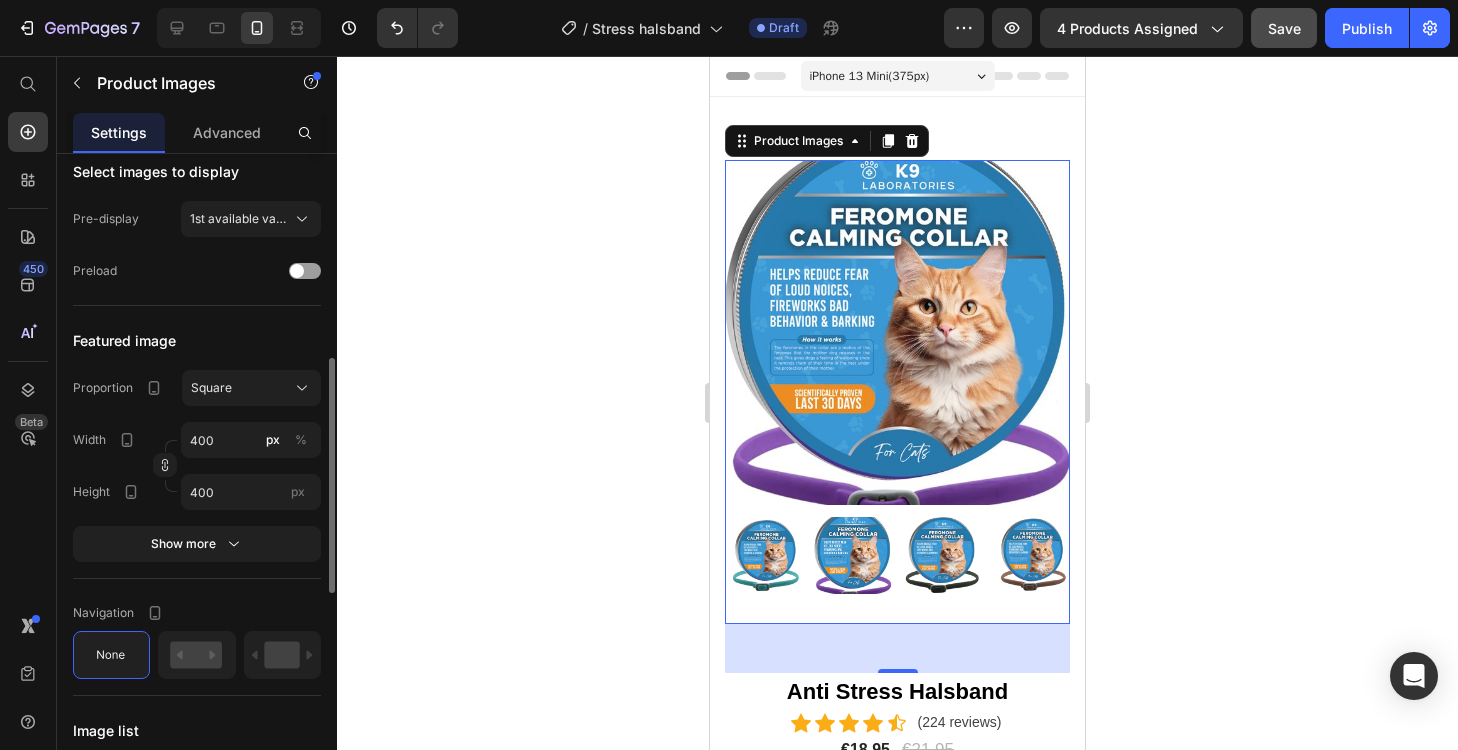 scroll, scrollTop: 561, scrollLeft: 0, axis: vertical 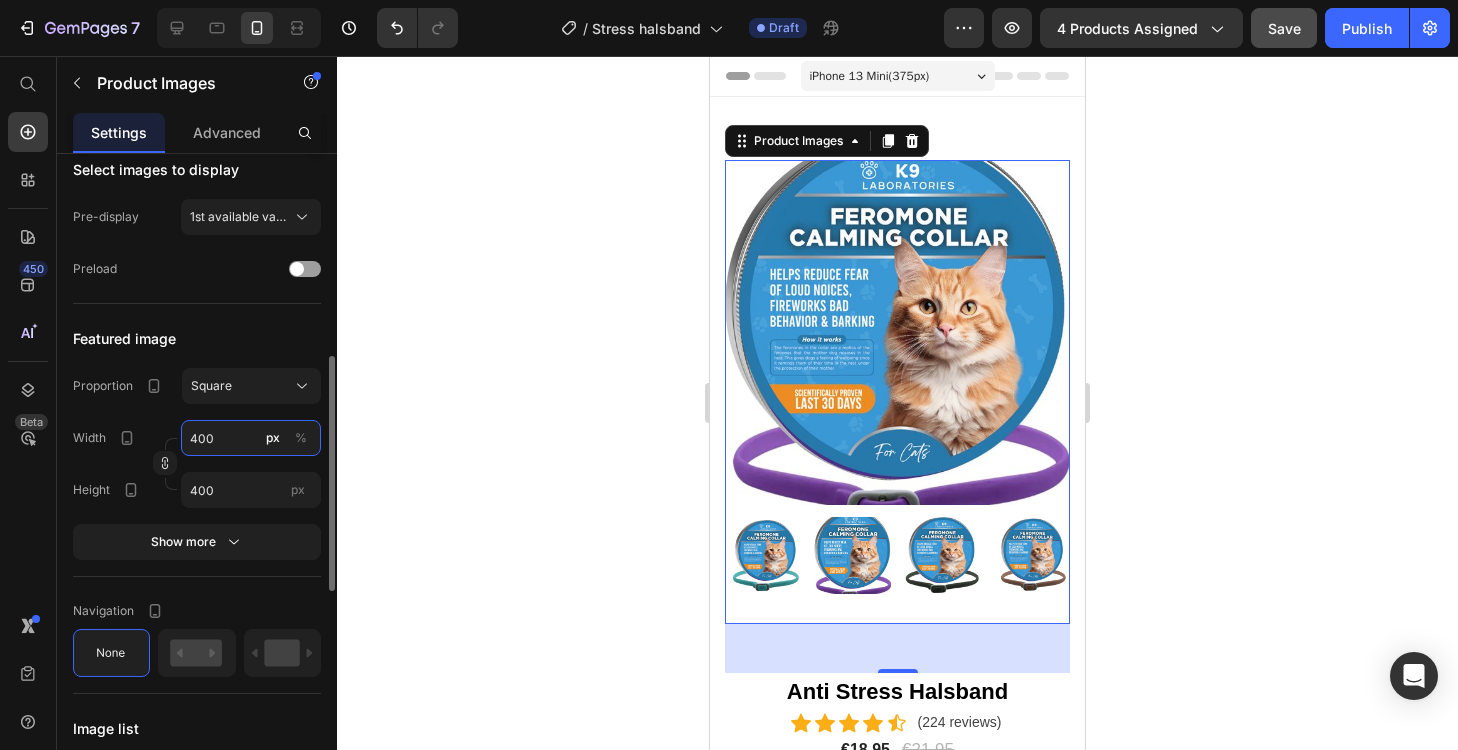 click on "400" at bounding box center (251, 438) 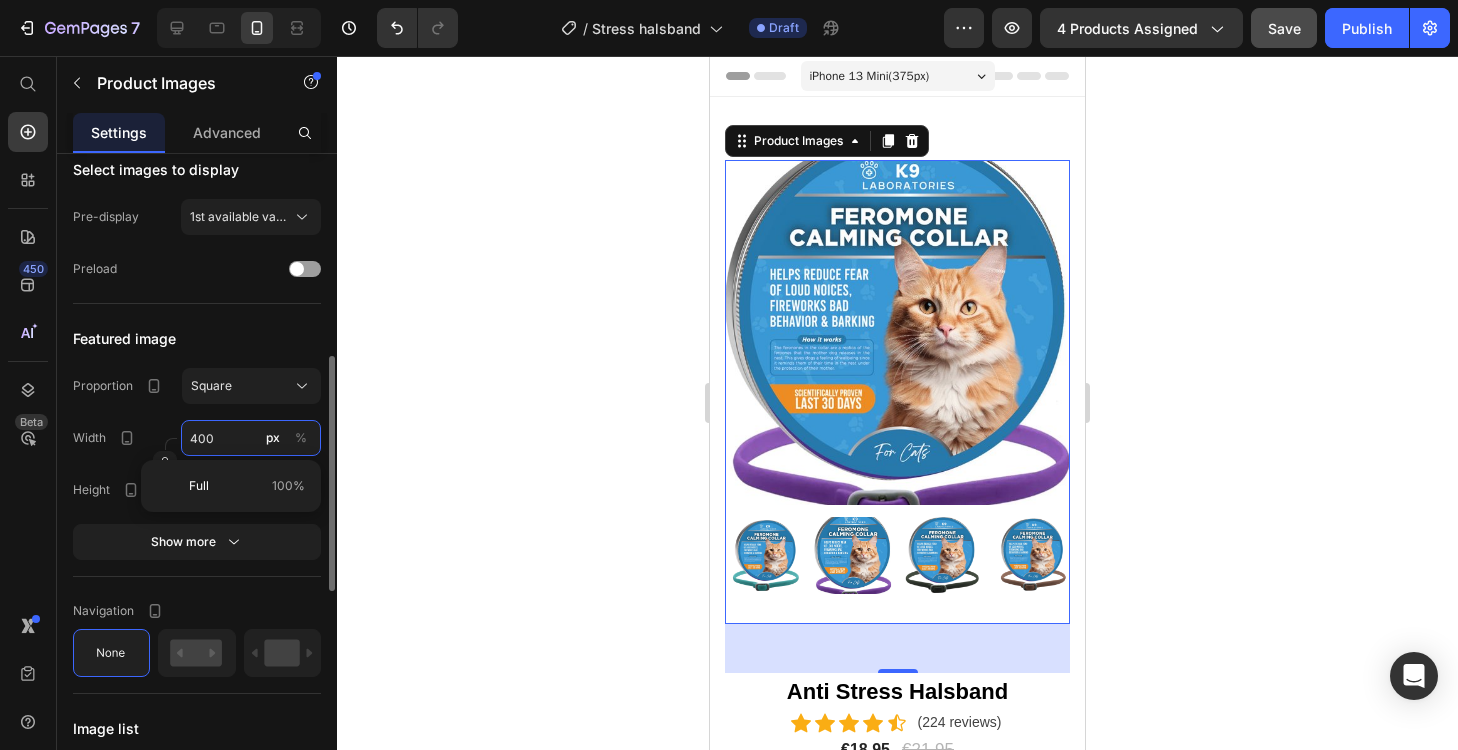 click on "400" at bounding box center (251, 438) 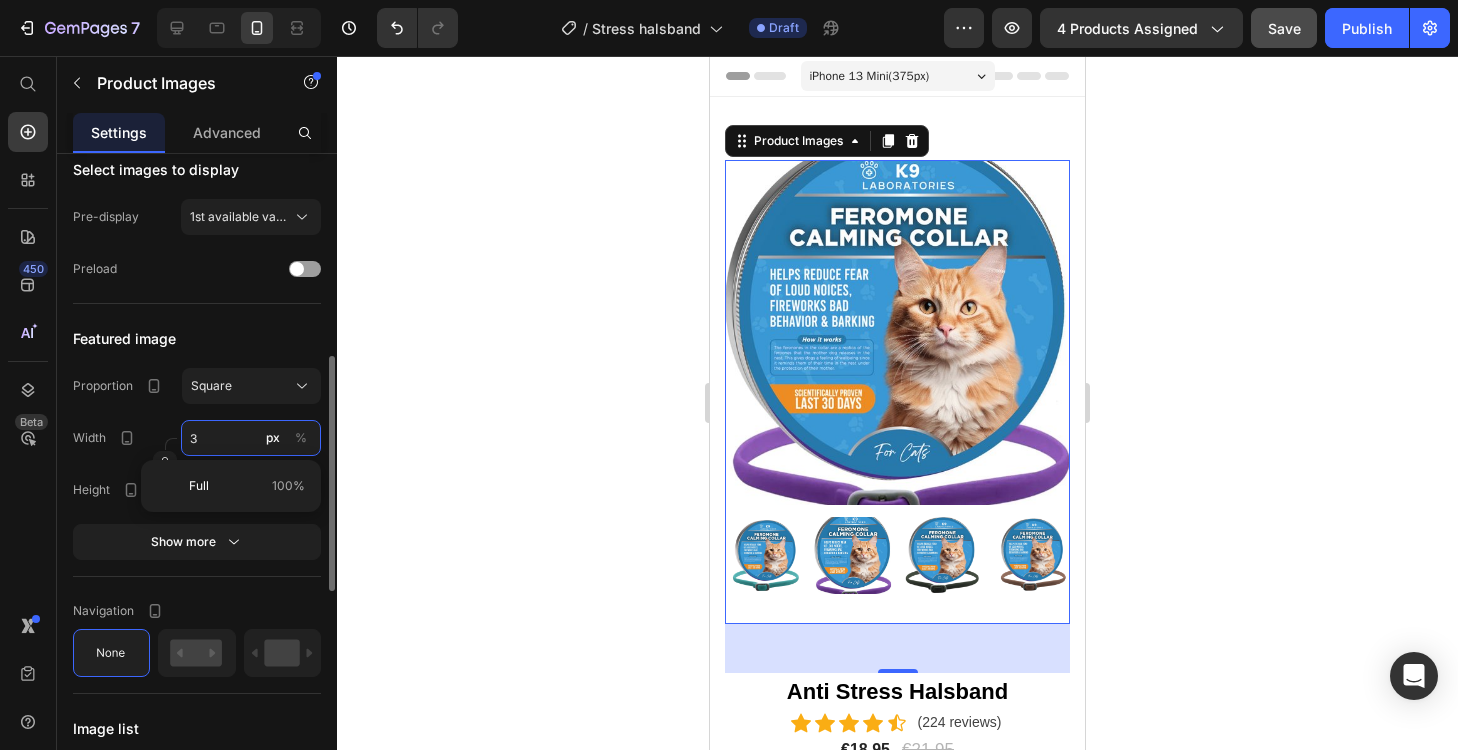 type on "30" 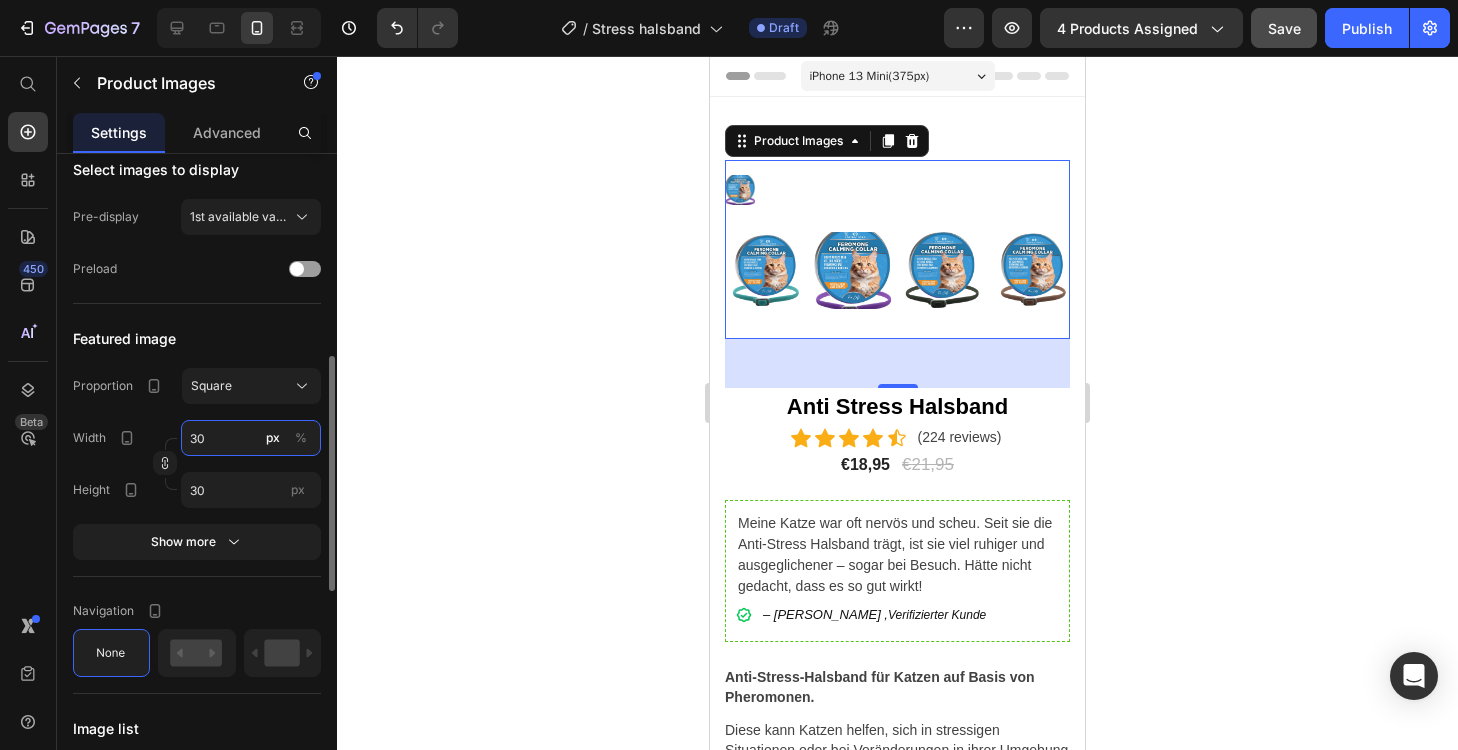 type on "300" 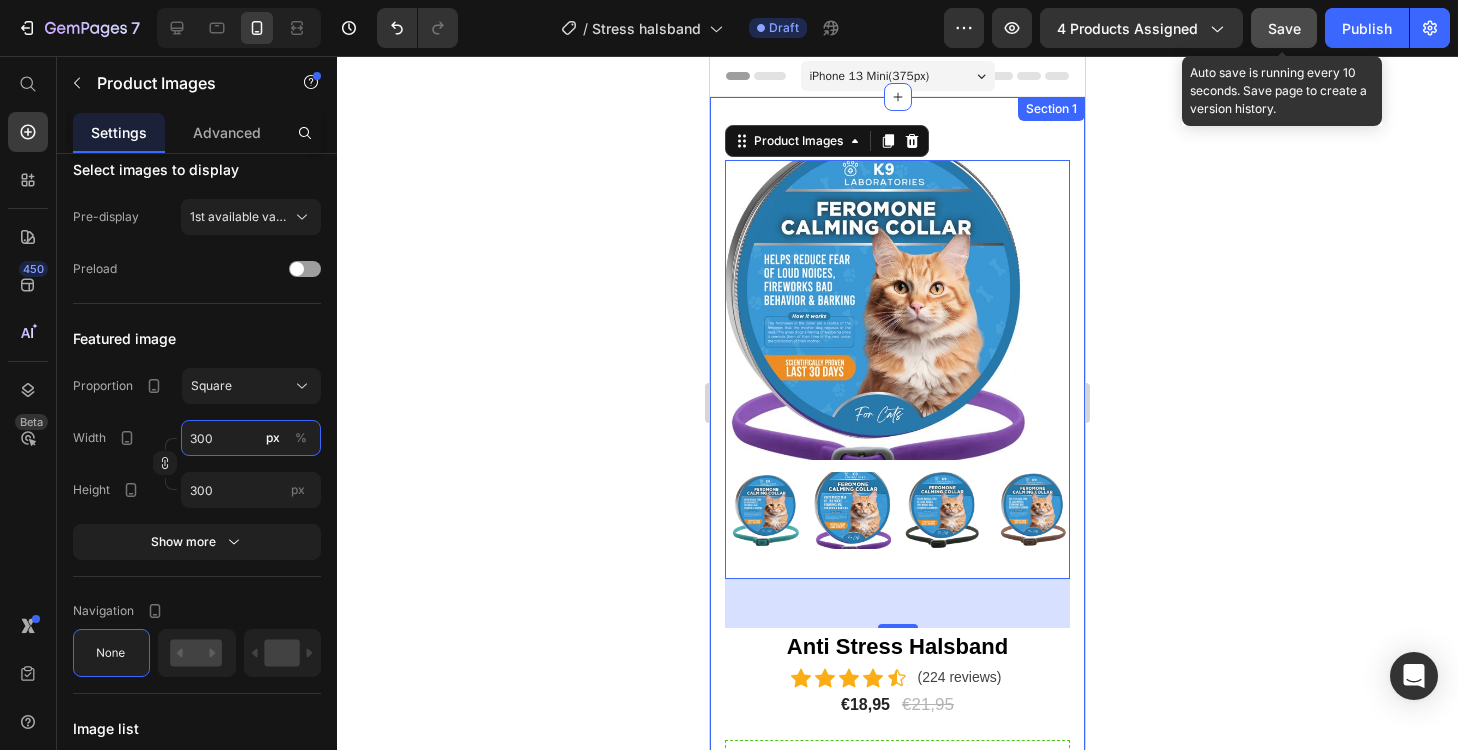 type on "300" 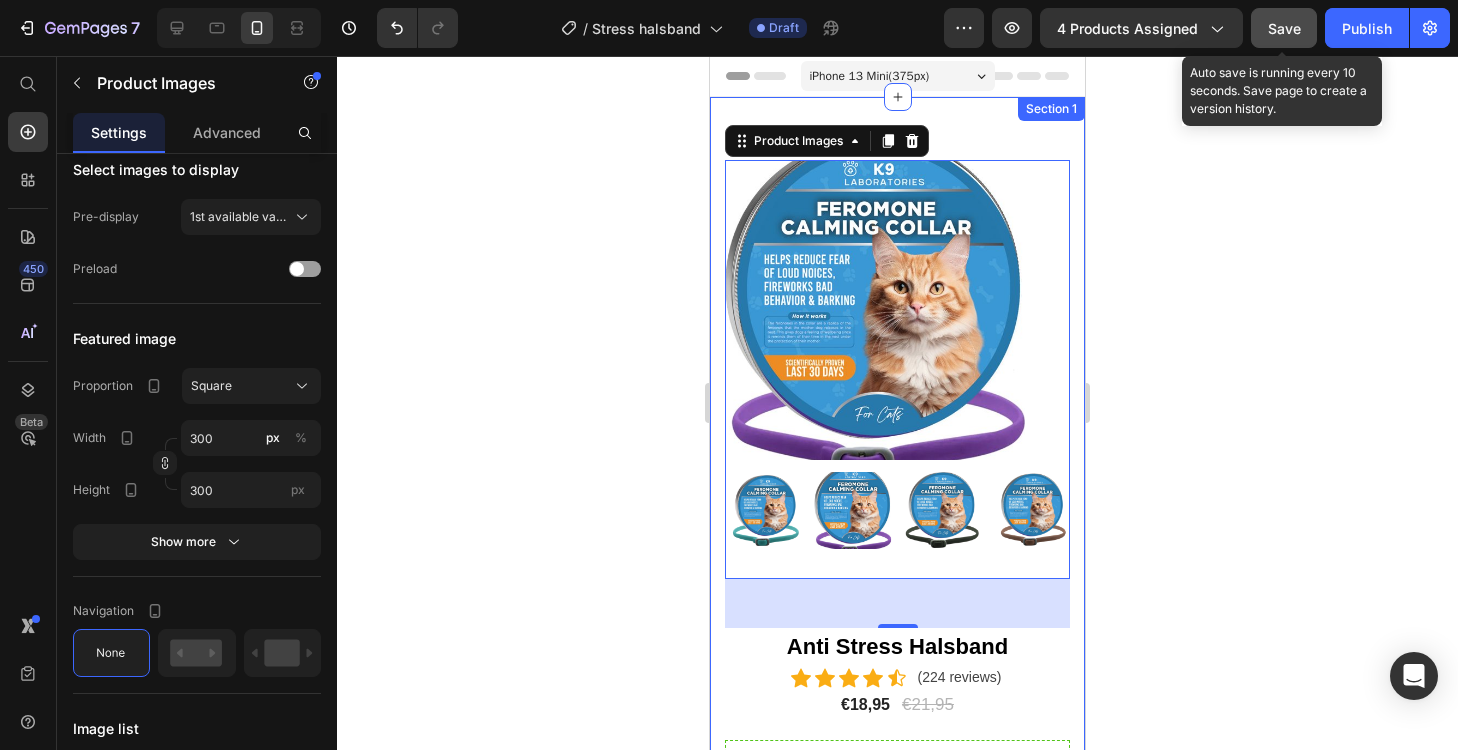 click on "Save" at bounding box center [1284, 28] 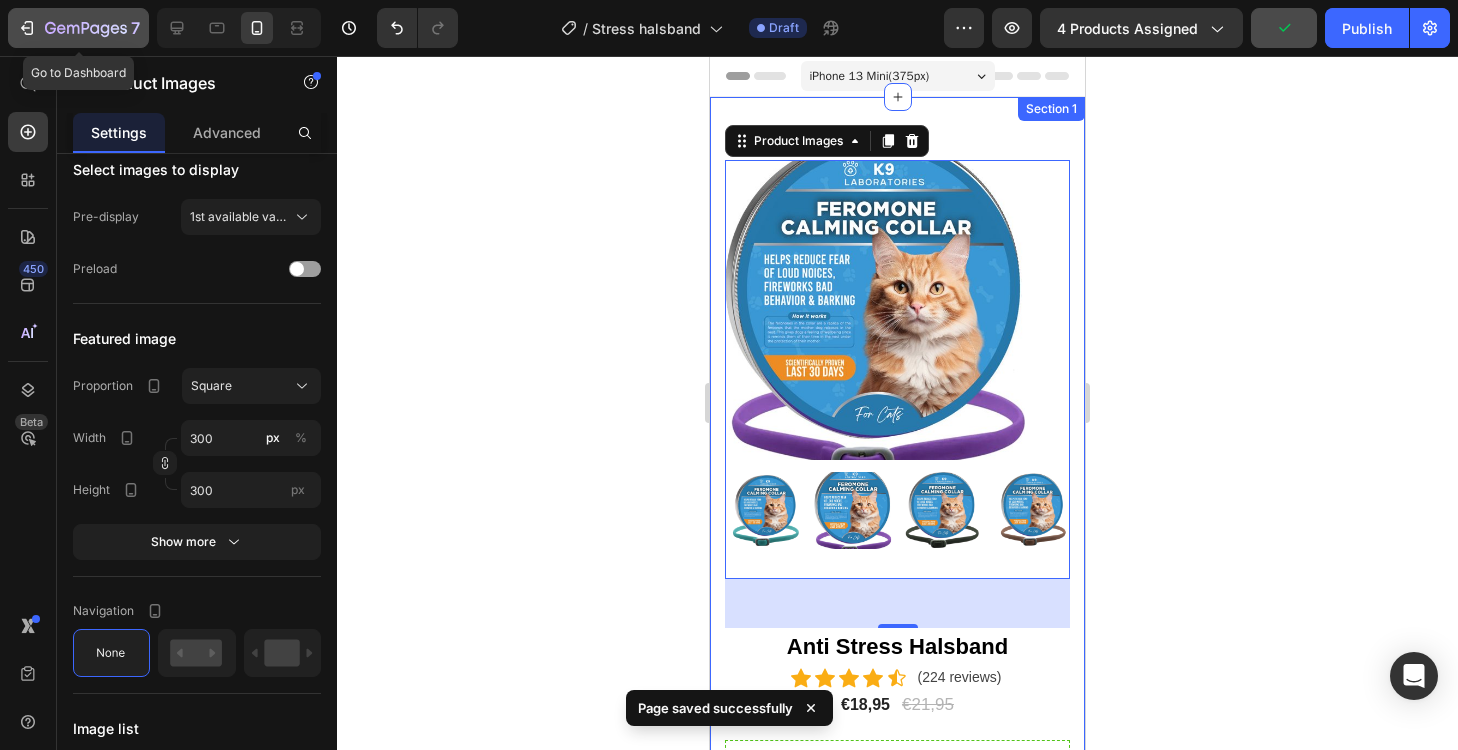 click 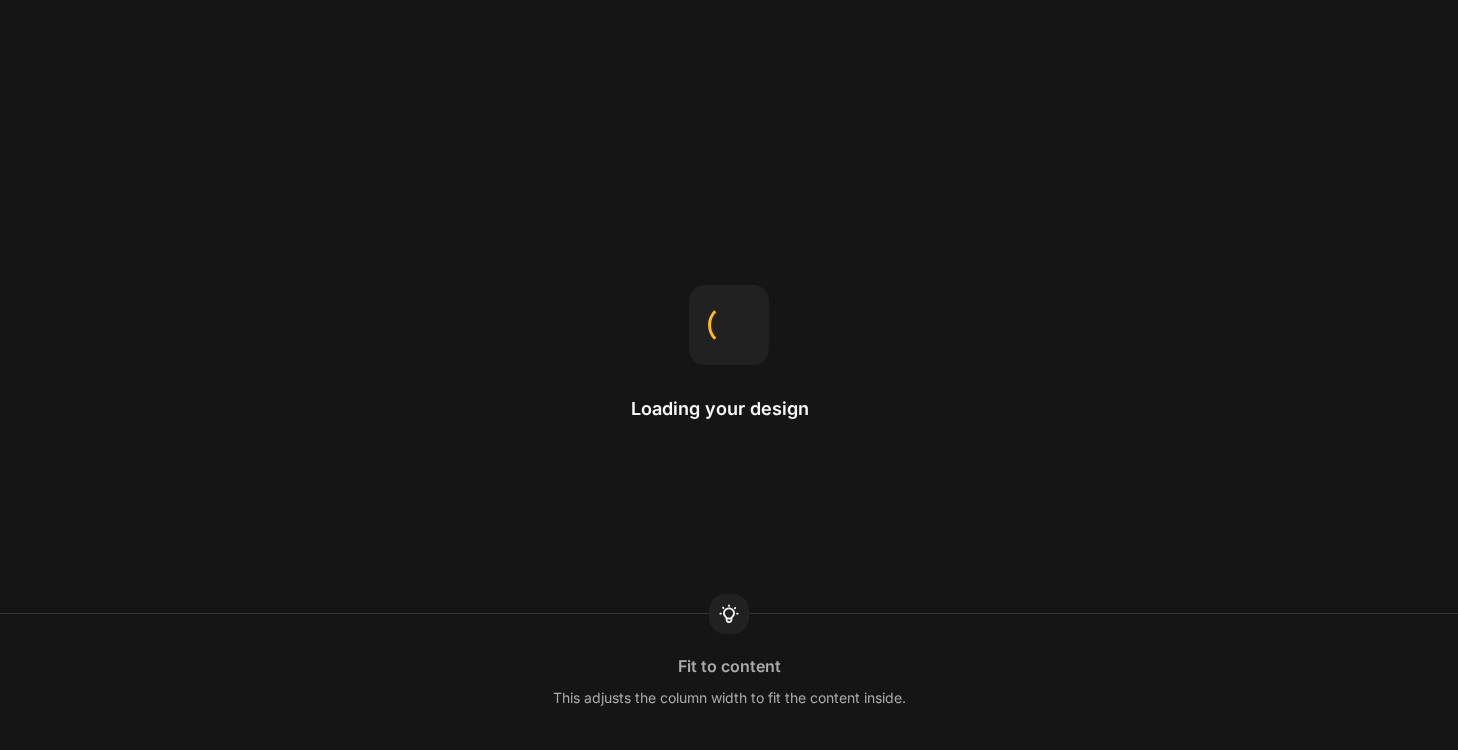 scroll, scrollTop: 0, scrollLeft: 0, axis: both 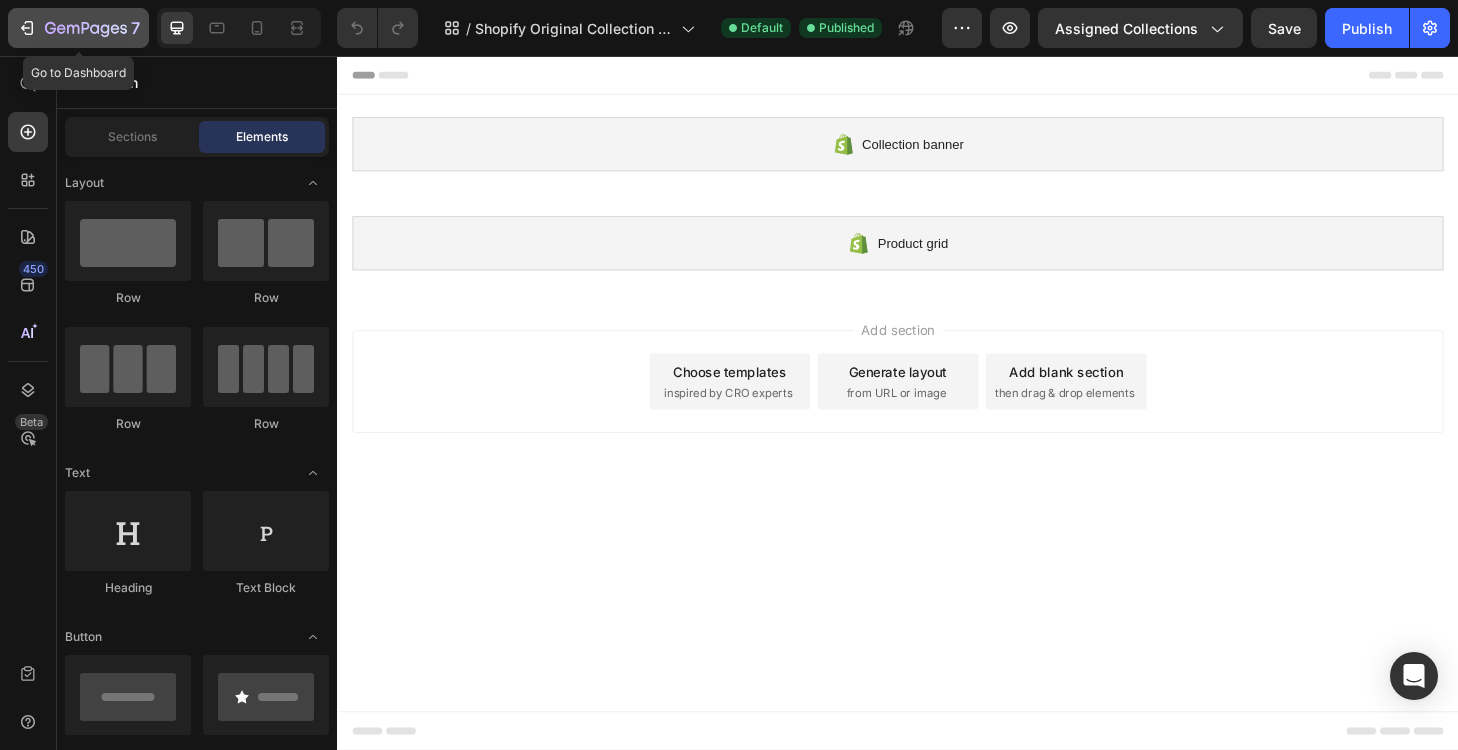 click 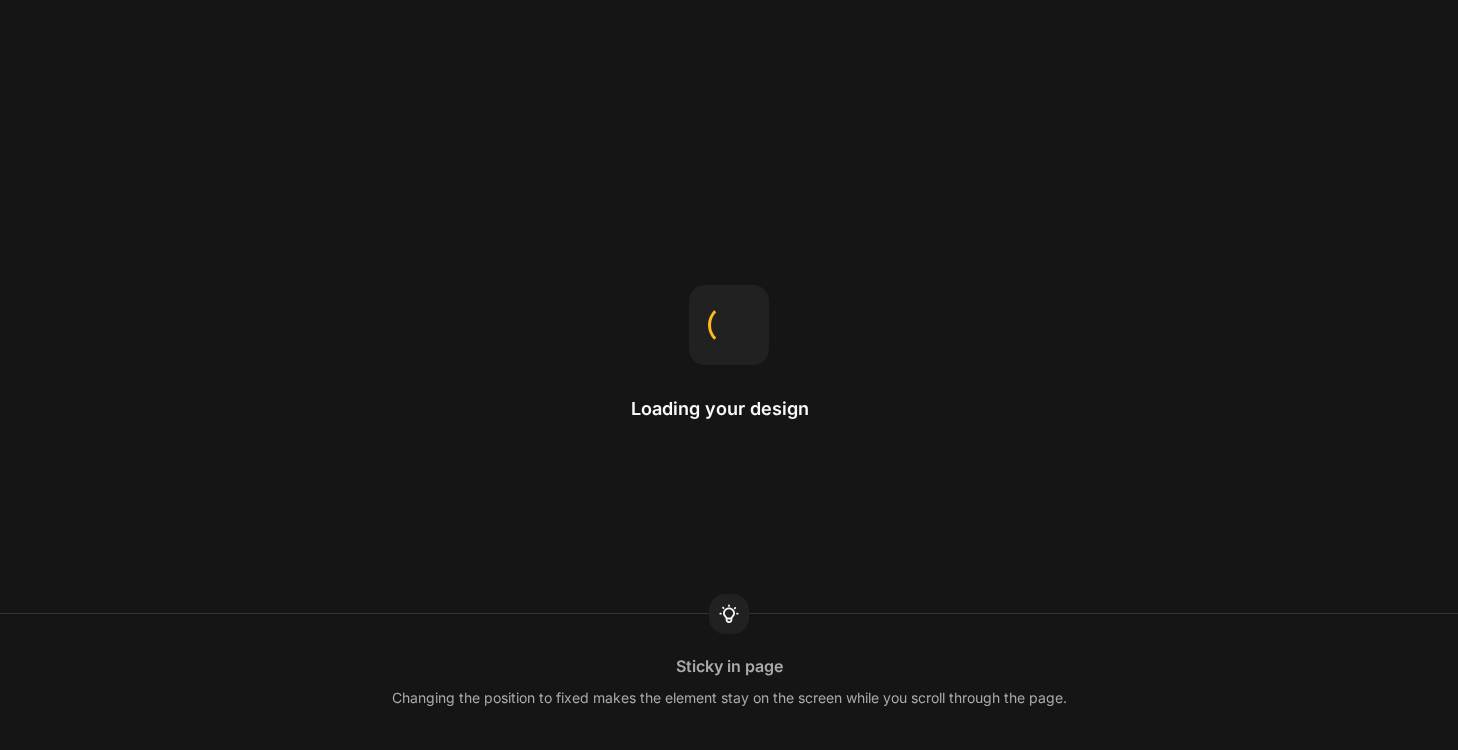 scroll, scrollTop: 0, scrollLeft: 0, axis: both 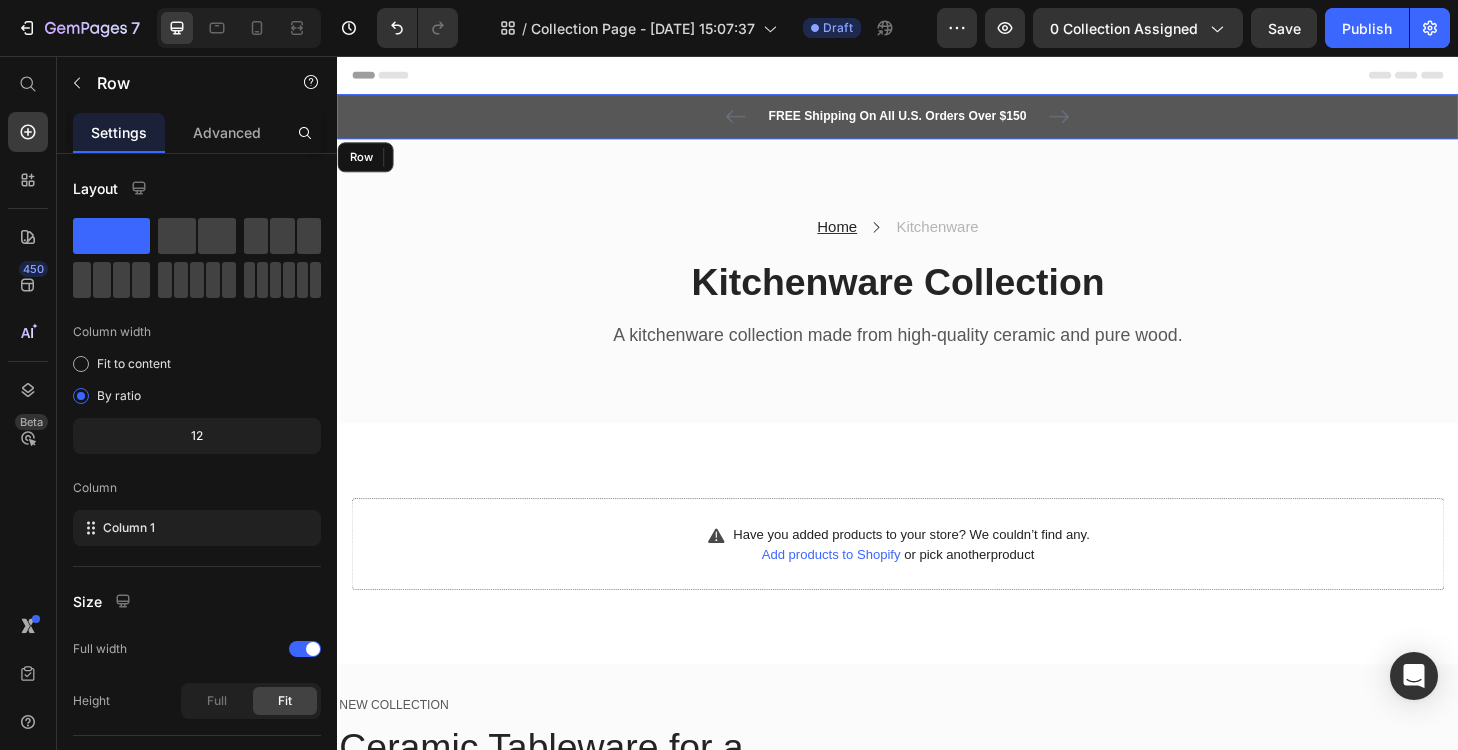 click on "FREE Shipping On All U.S. Orders Over $150 Text block 5000+ Text block                Icon                Icon                Icon                Icon                Icon Icon List Hoz REVIEWS Text block Row 60-DAY FREE RETURNS Text block
[GEOGRAPHIC_DATA]" at bounding box center [937, 121] 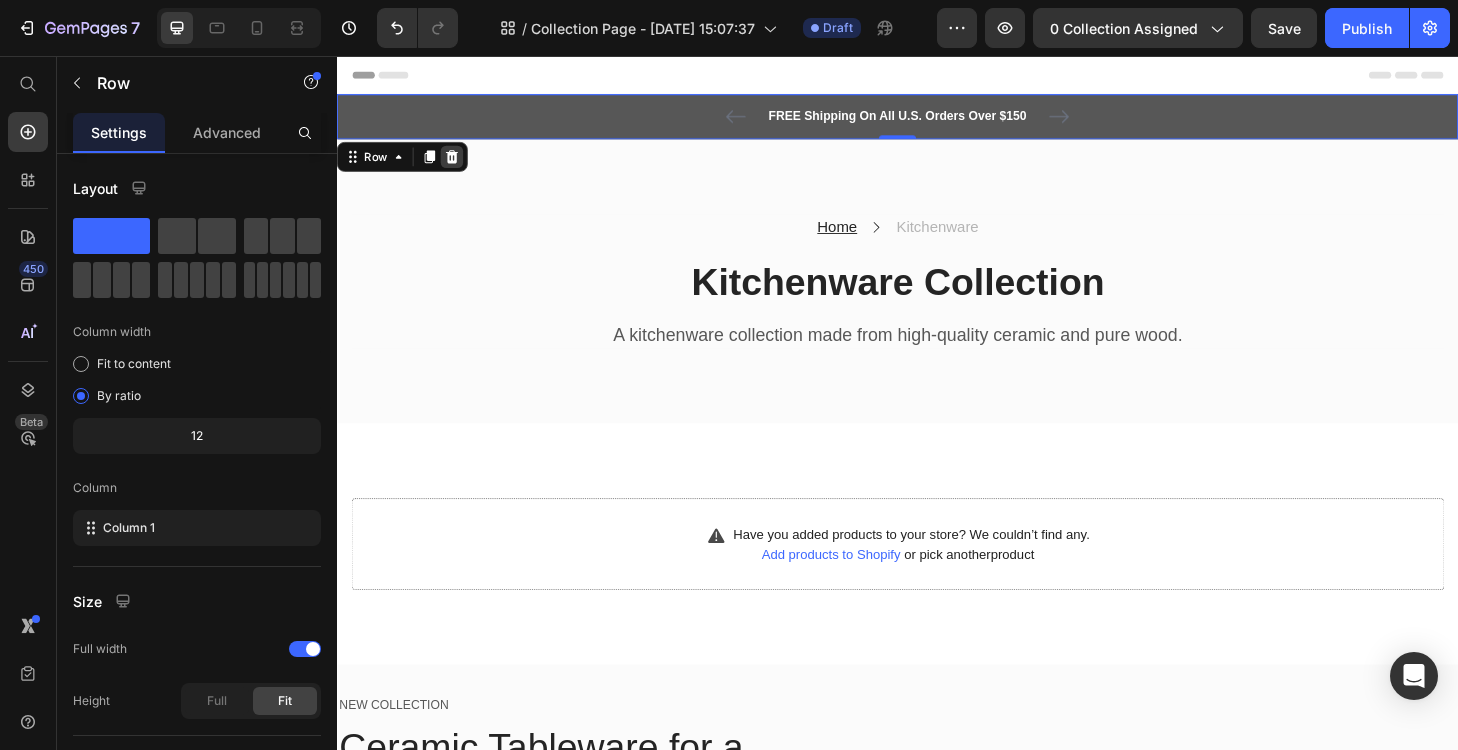 click 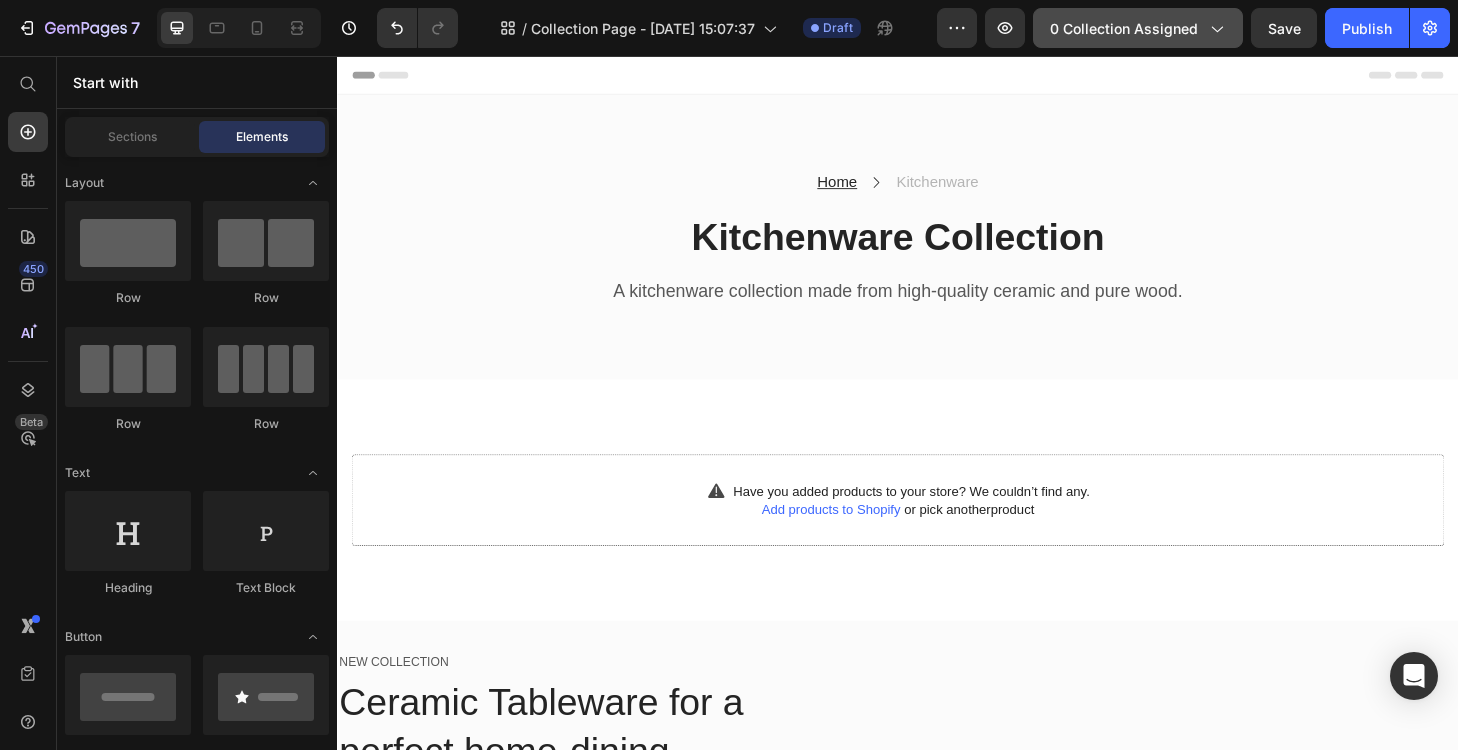 click on "0 collection assigned" 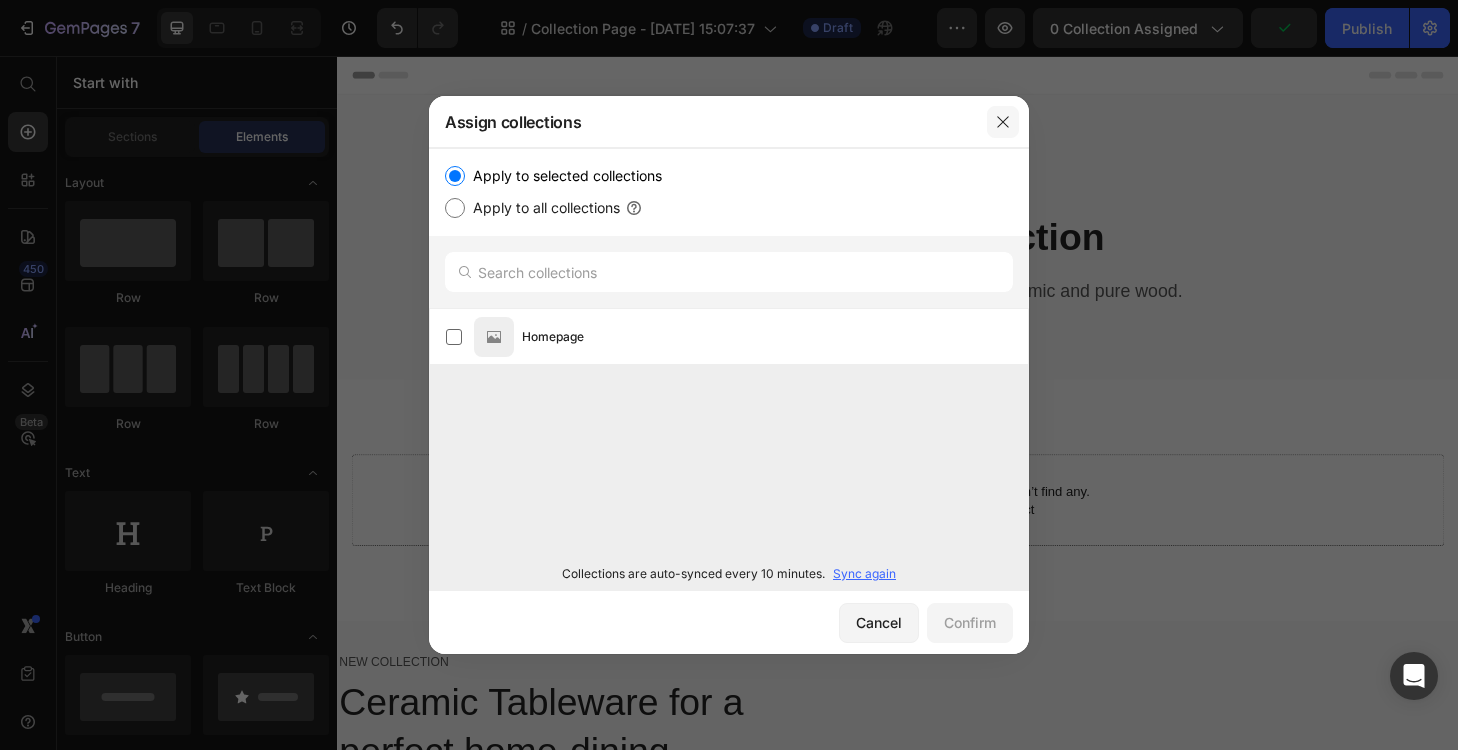 click 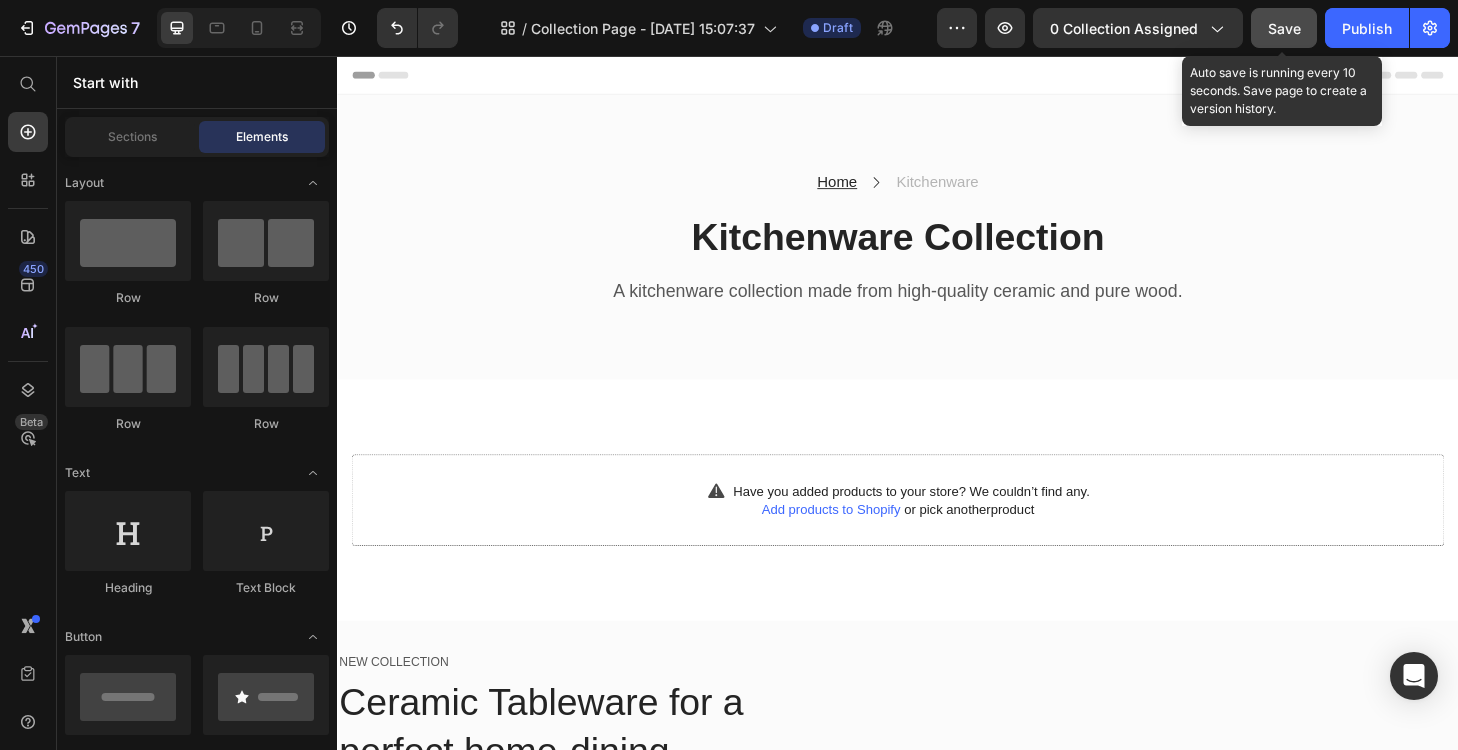click on "Save" at bounding box center [1284, 28] 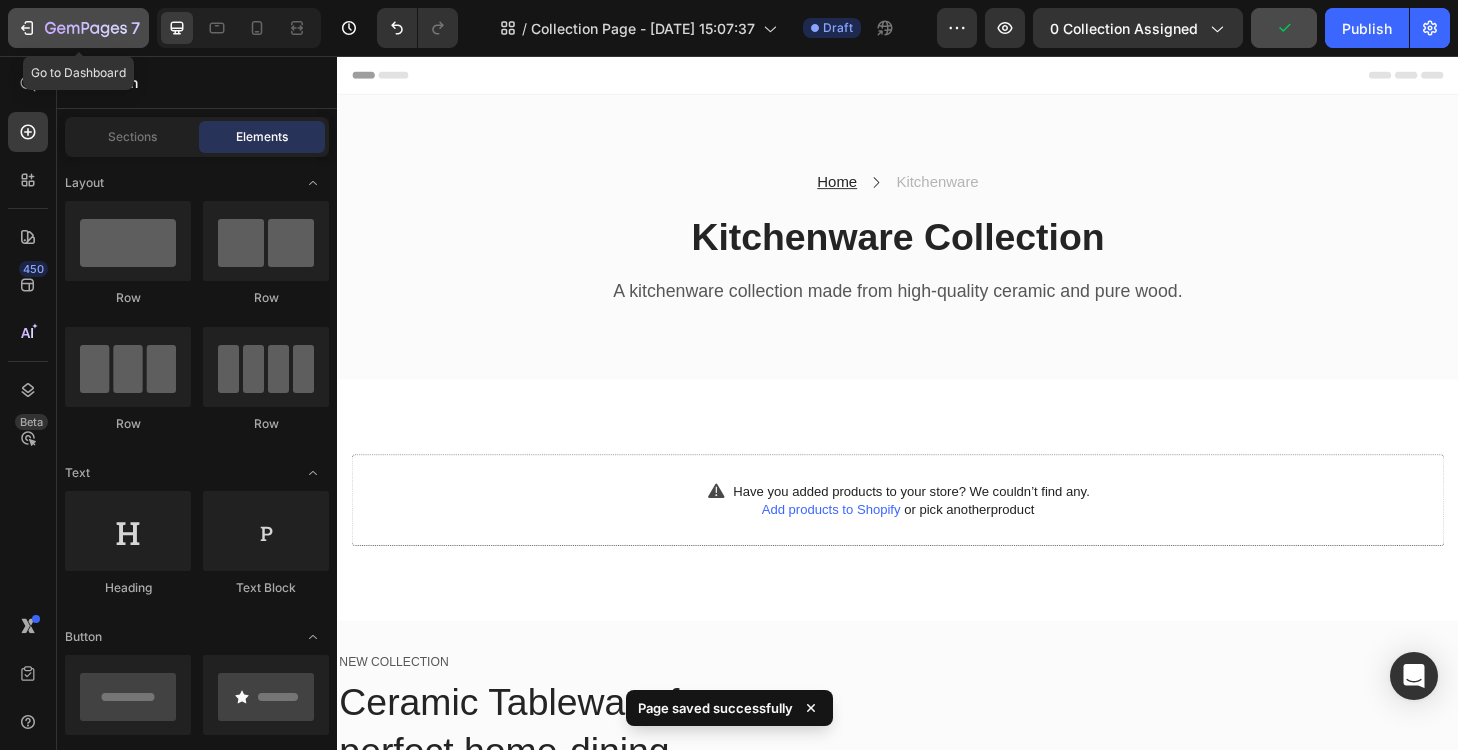 click 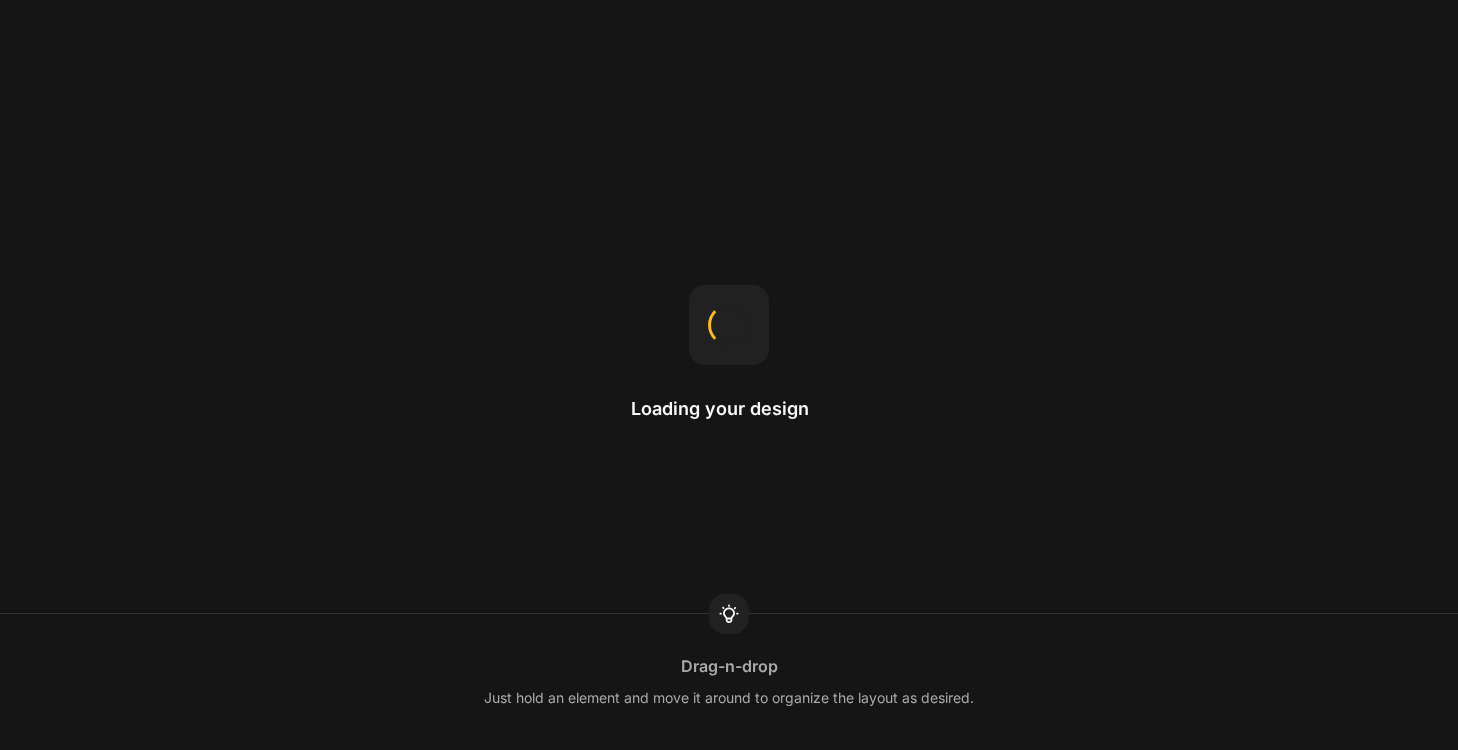 scroll, scrollTop: 0, scrollLeft: 0, axis: both 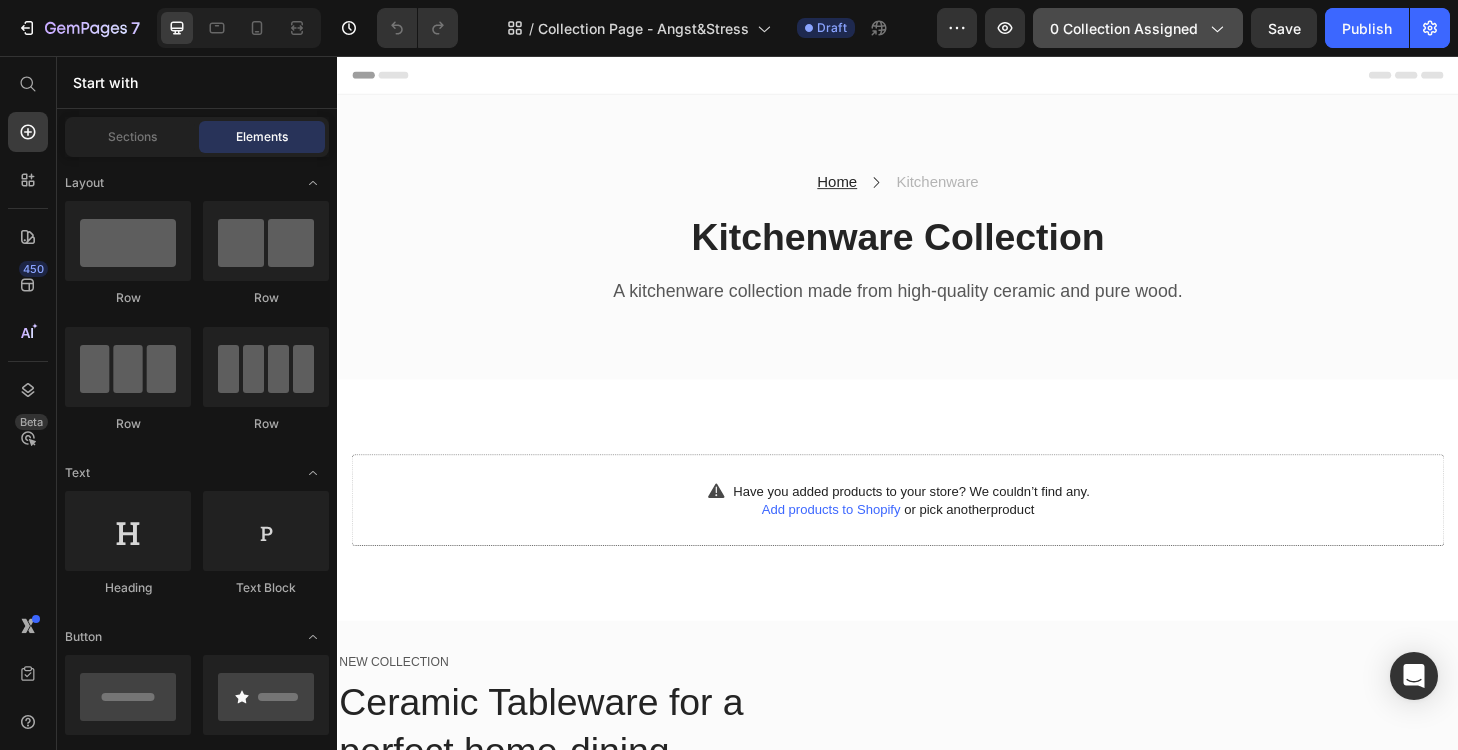 click on "0 collection assigned" 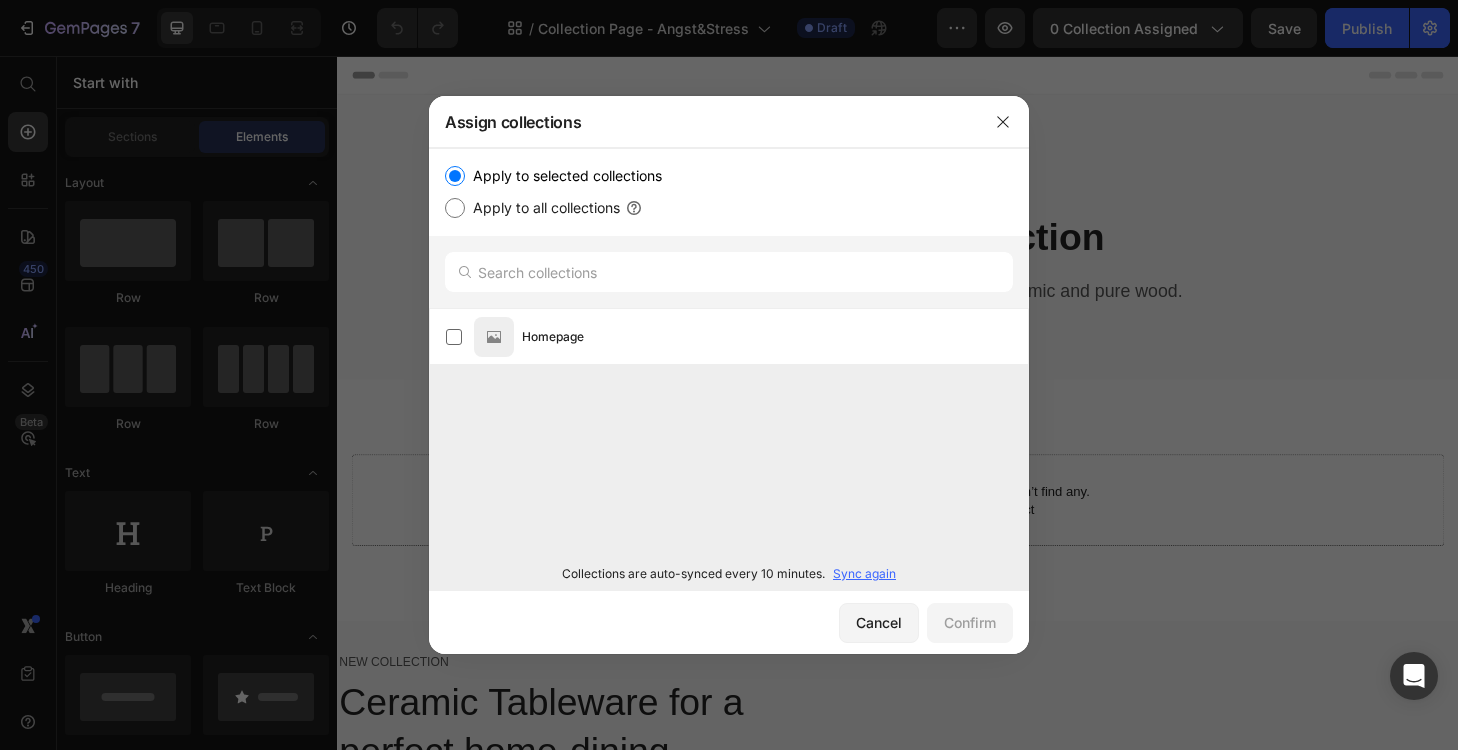 click on "Sync again" at bounding box center [864, 574] 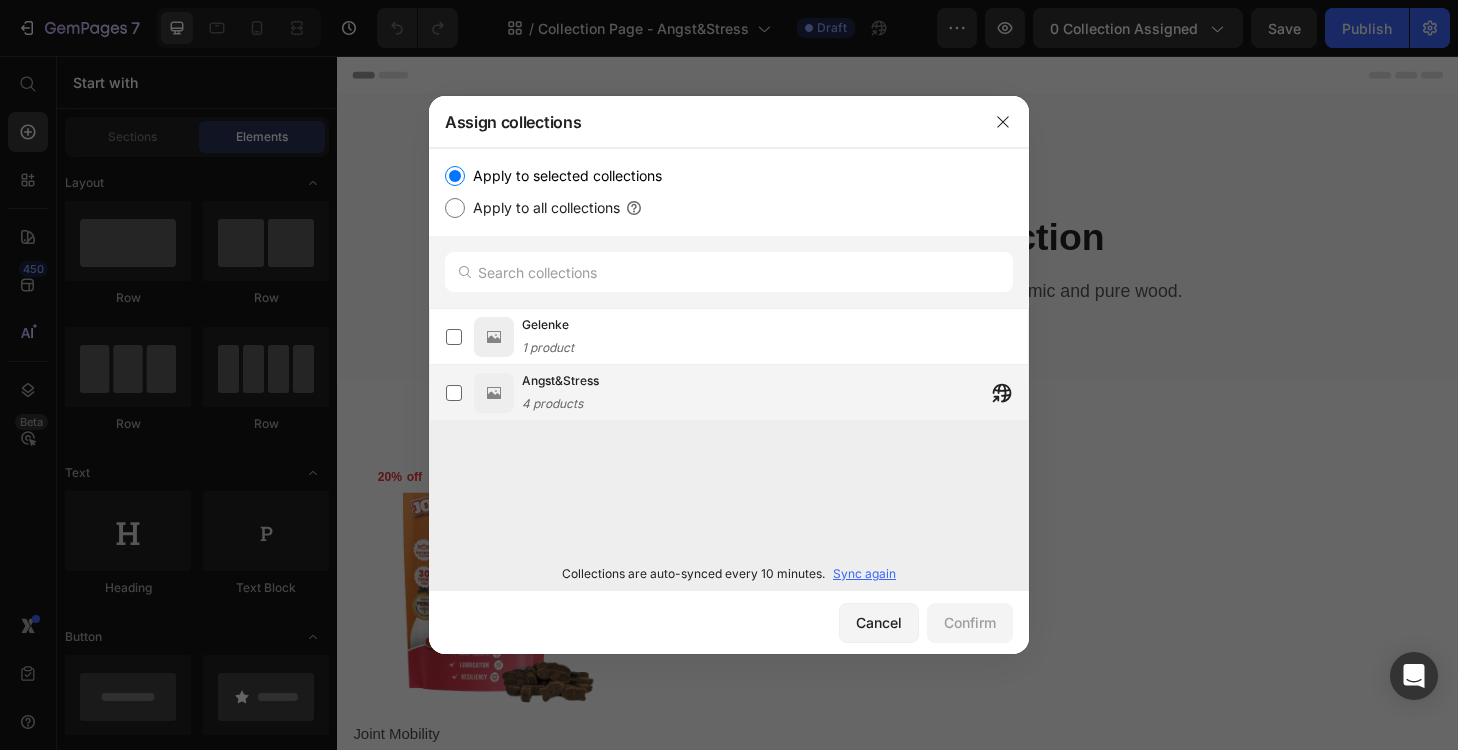 click on "Angst&Stress 4 products" 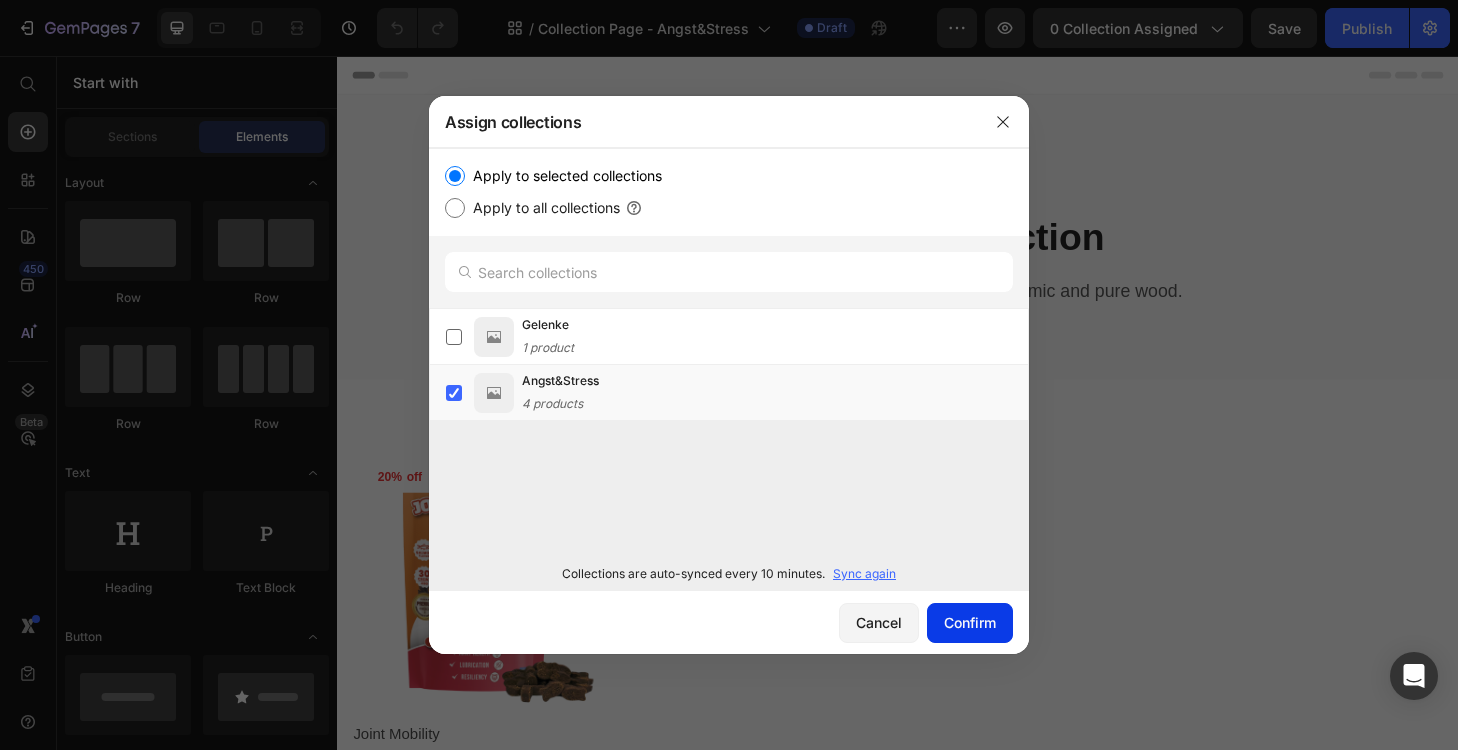 click on "Confirm" at bounding box center (970, 622) 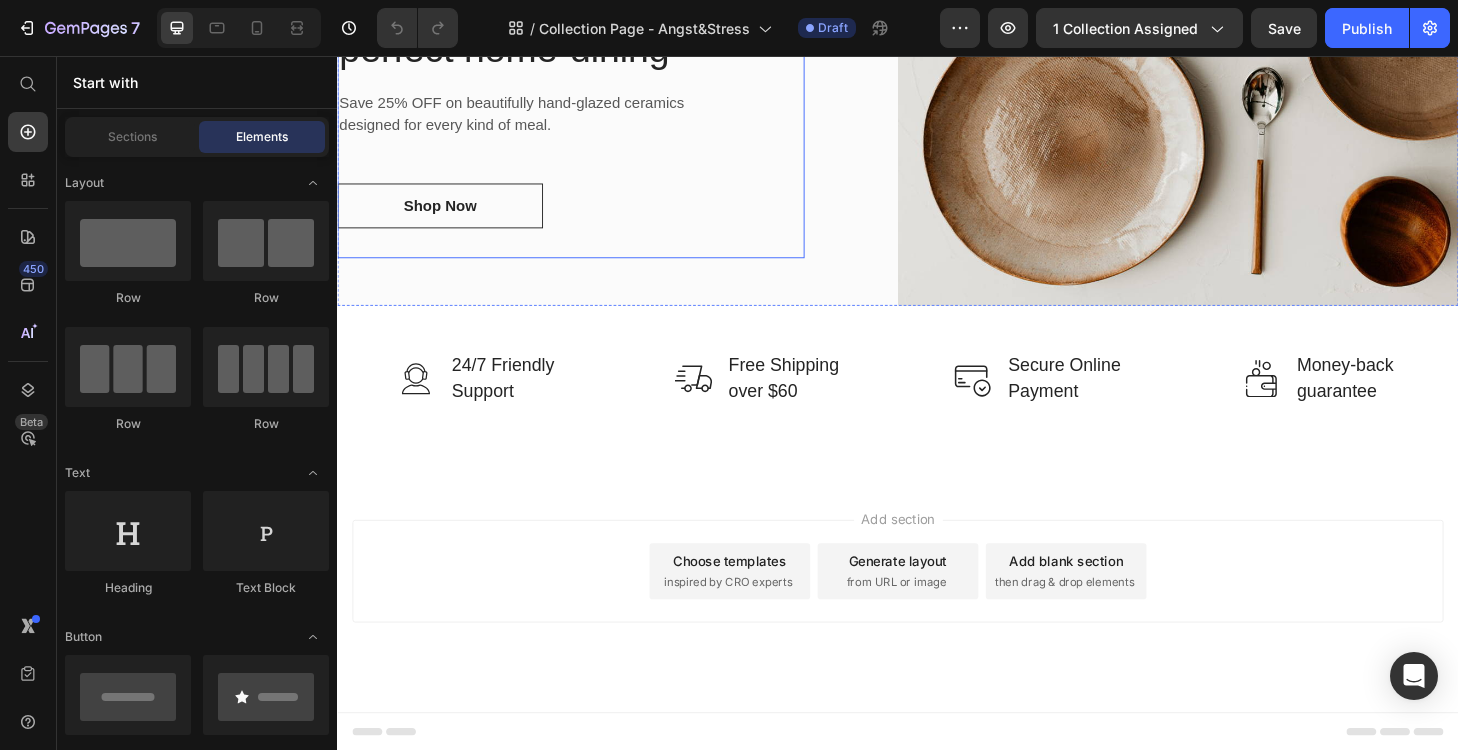scroll, scrollTop: 1112, scrollLeft: 0, axis: vertical 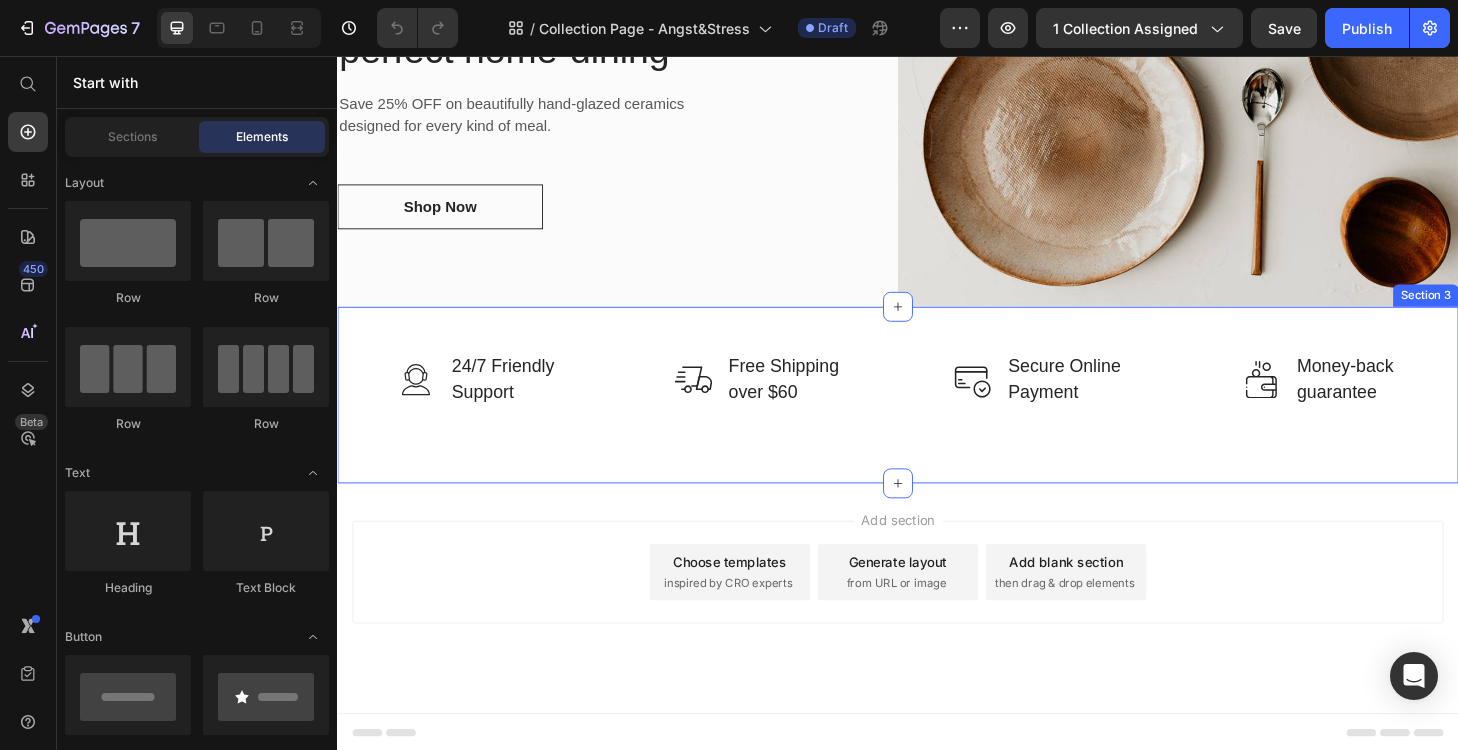 click on "Image 24/7 Friendly Support Text block Row Image Free Shipping over $60 Text block Row Image Secure Online Payment Text block Row Image Money-back guarantee Text block Row Row Section 3" at bounding box center (937, 418) 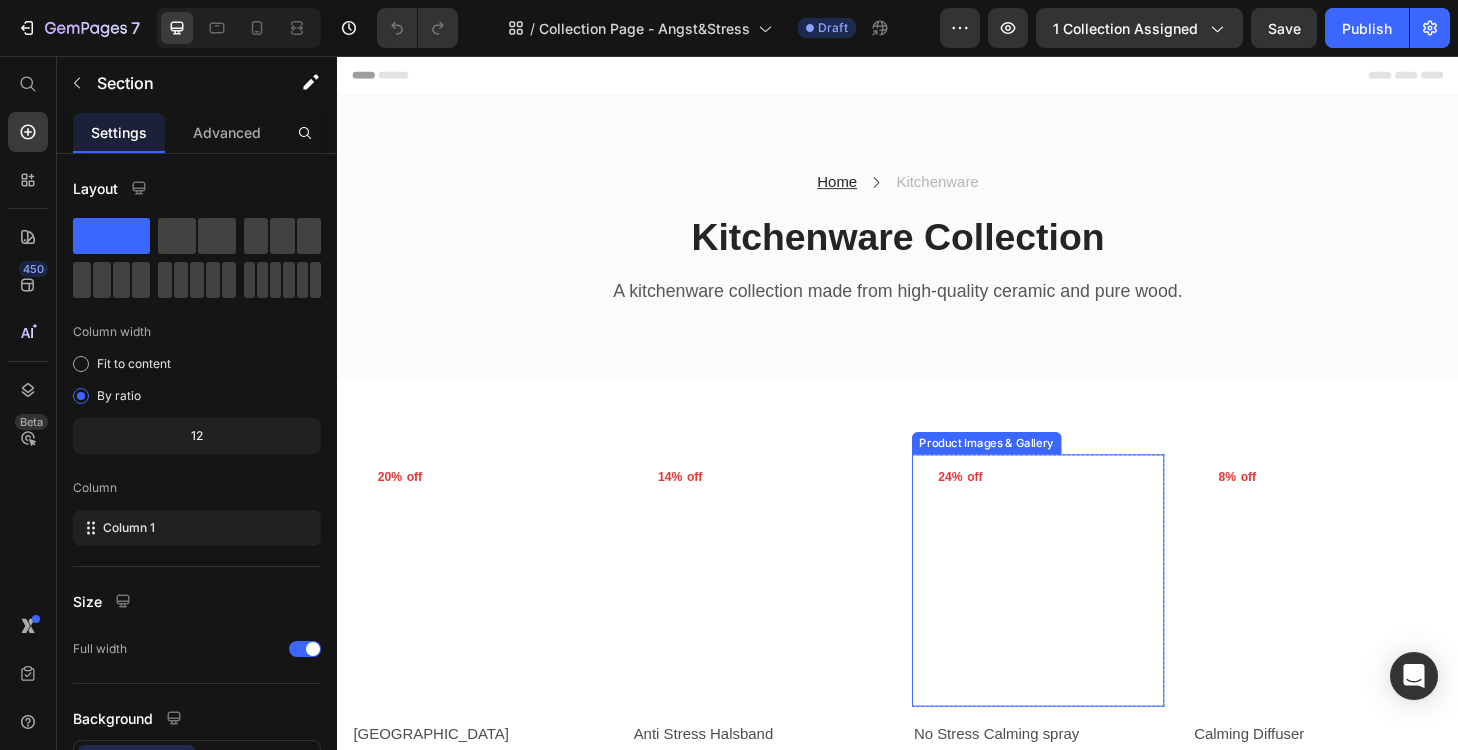 scroll, scrollTop: 0, scrollLeft: 0, axis: both 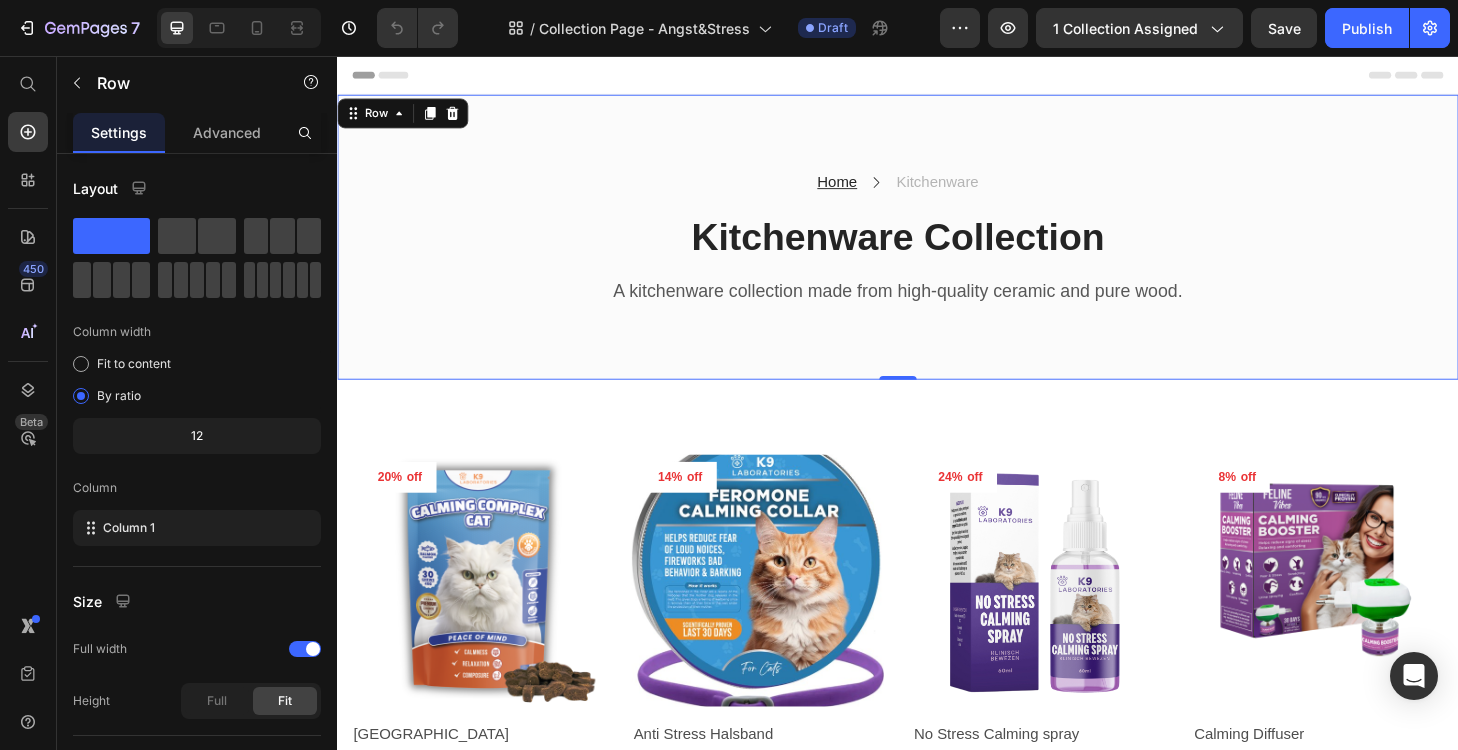 click on "Home Text block
Icon Kitchenware Text block Row Kitchenware Collection Heading A kitchenware collection made from high-quality ceramic and pure wood. Text block Row Row Row   0" at bounding box center [937, 249] 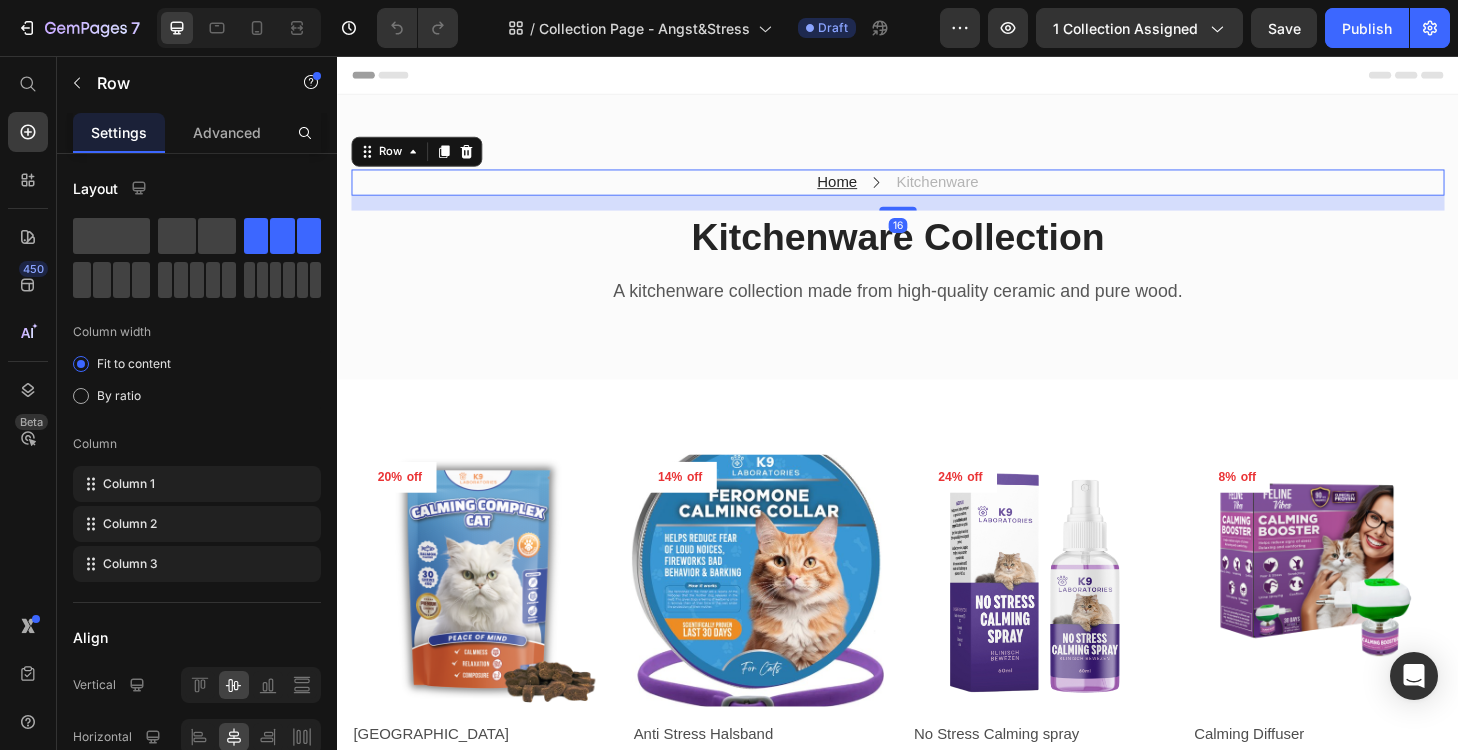 click on "Home Text block
Icon Kitchenware Text block Row   16" at bounding box center [937, 191] 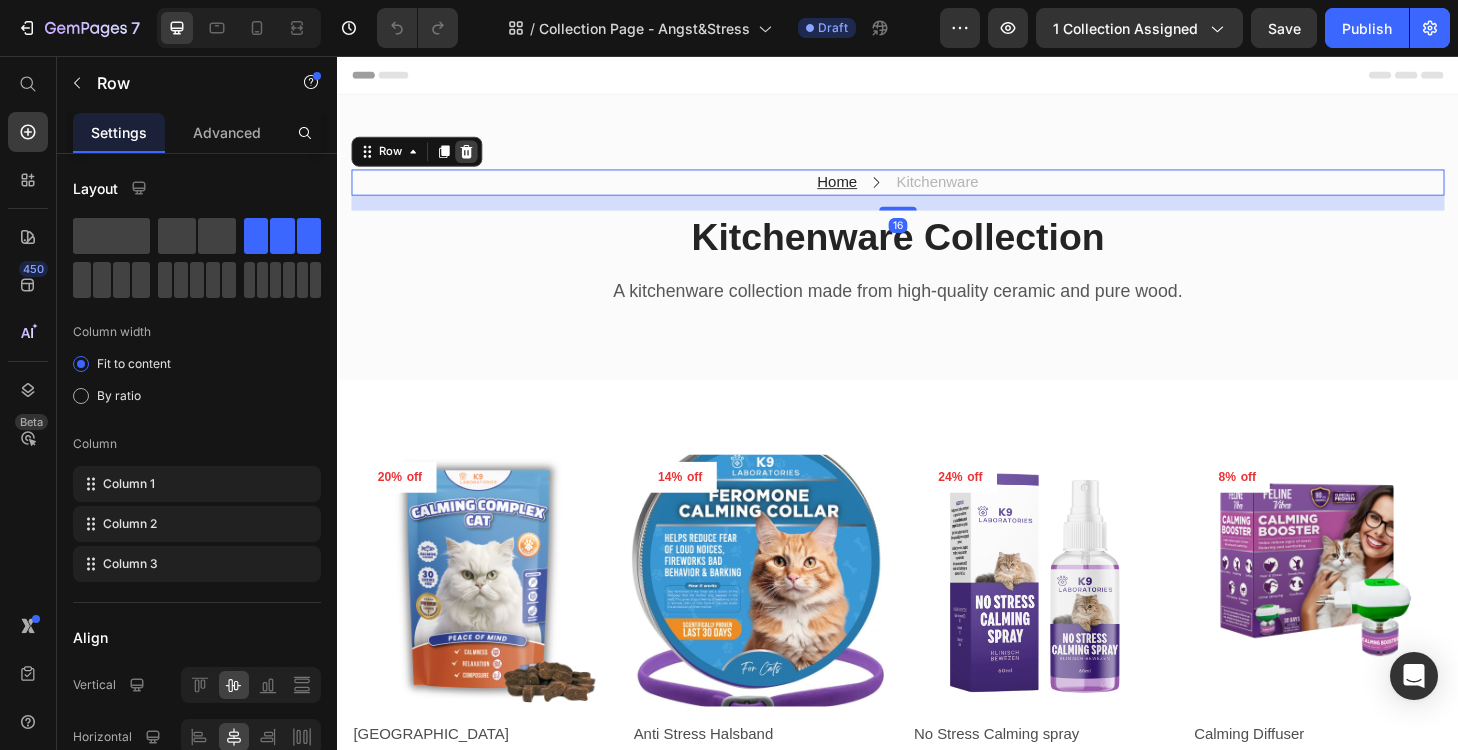 click 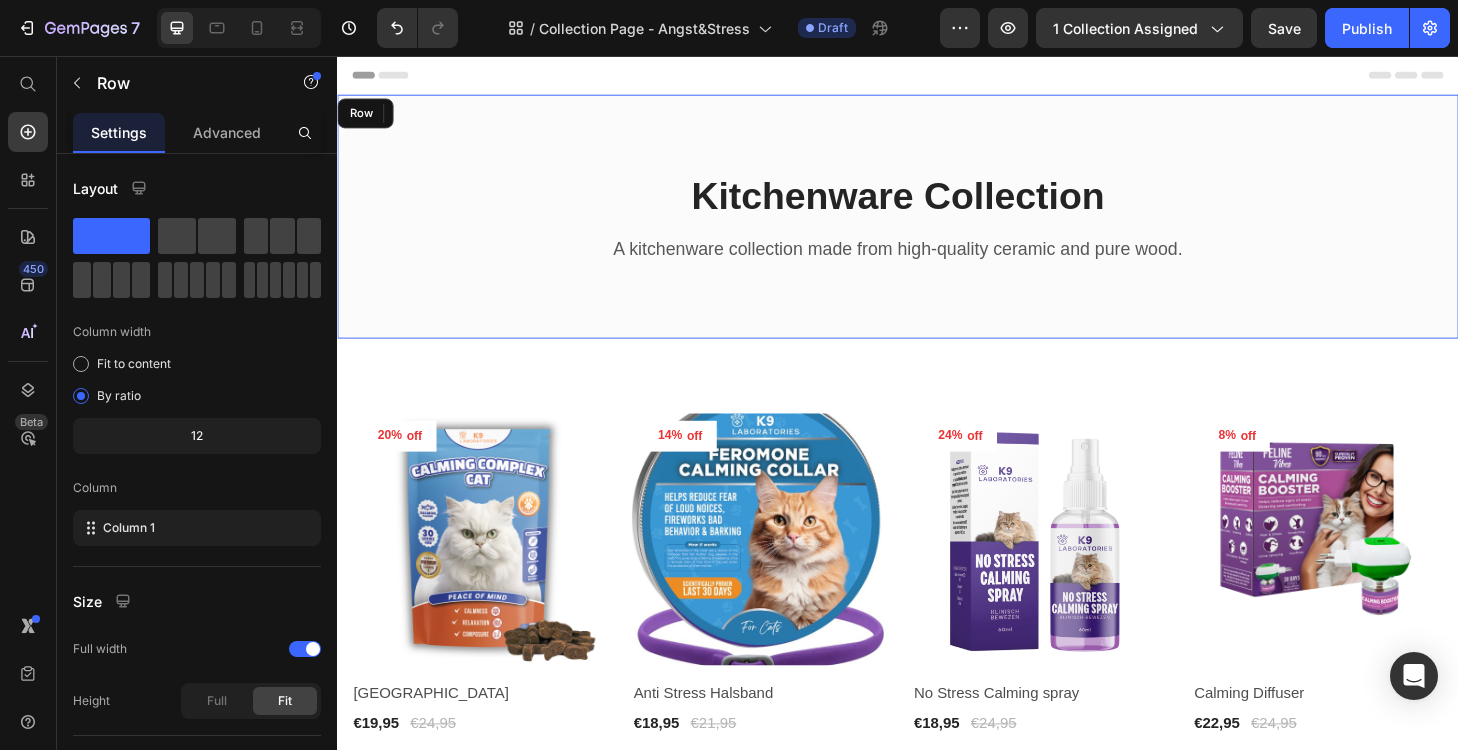 click on "Kitchenware Collection Heading A kitchenware collection made from high-quality ceramic and pure wood. Text block Row Row Row" at bounding box center (937, 227) 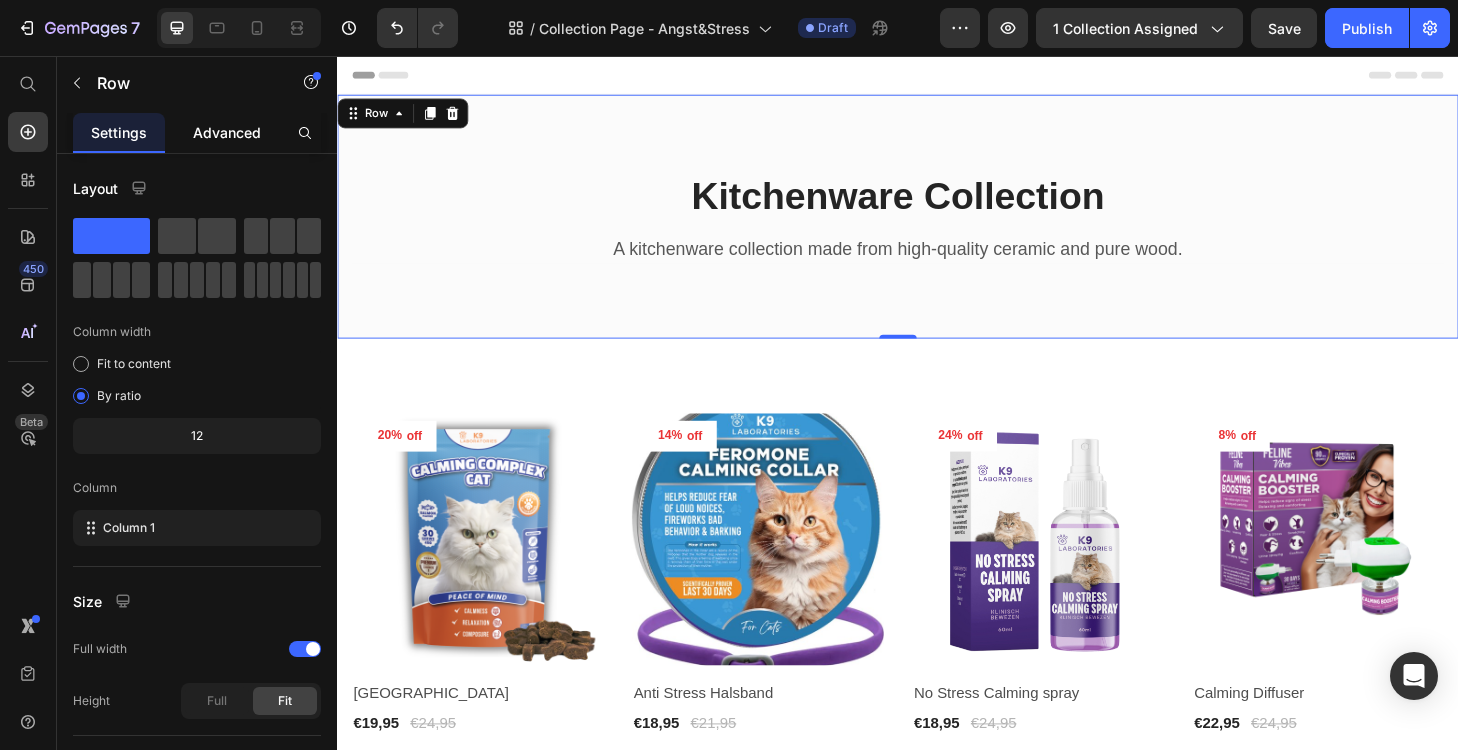 click on "Advanced" at bounding box center (227, 132) 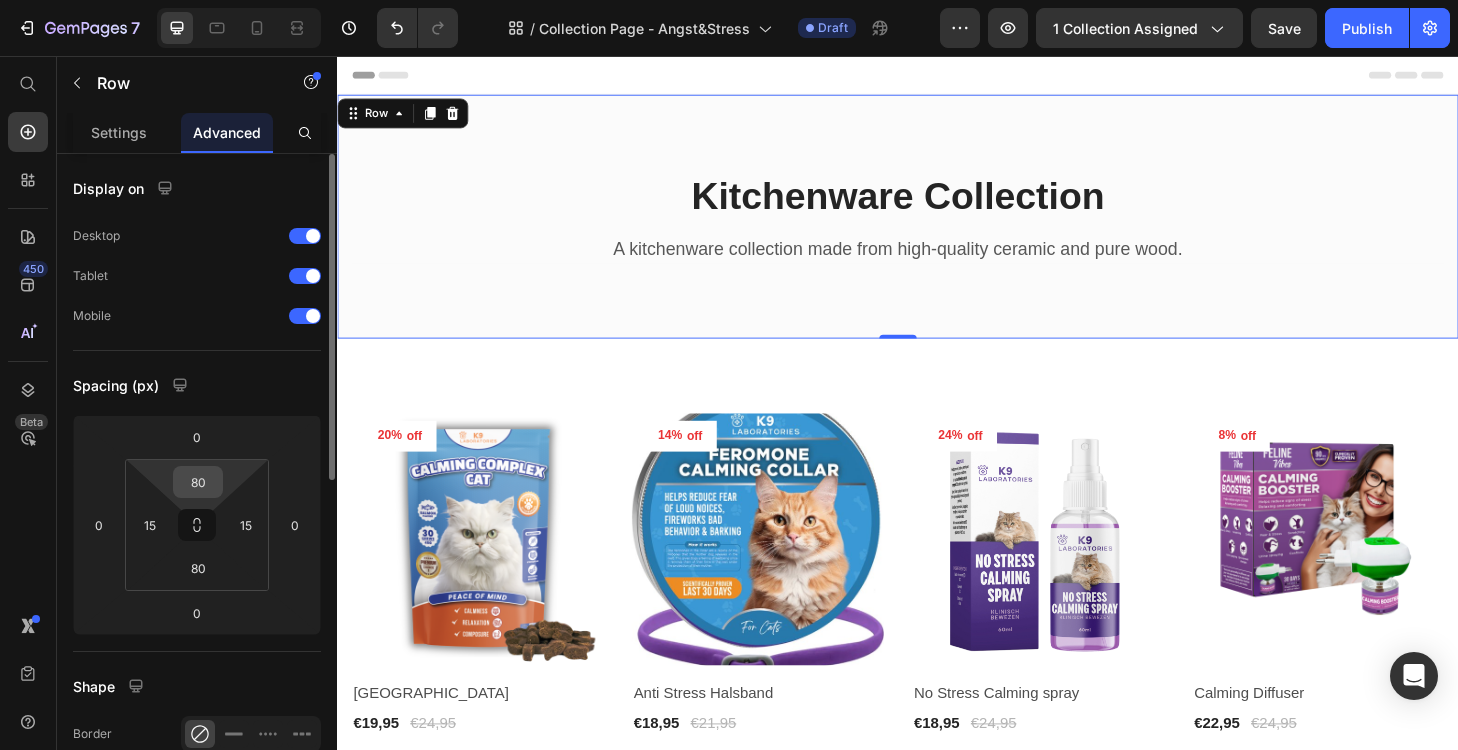 click on "80" at bounding box center [198, 482] 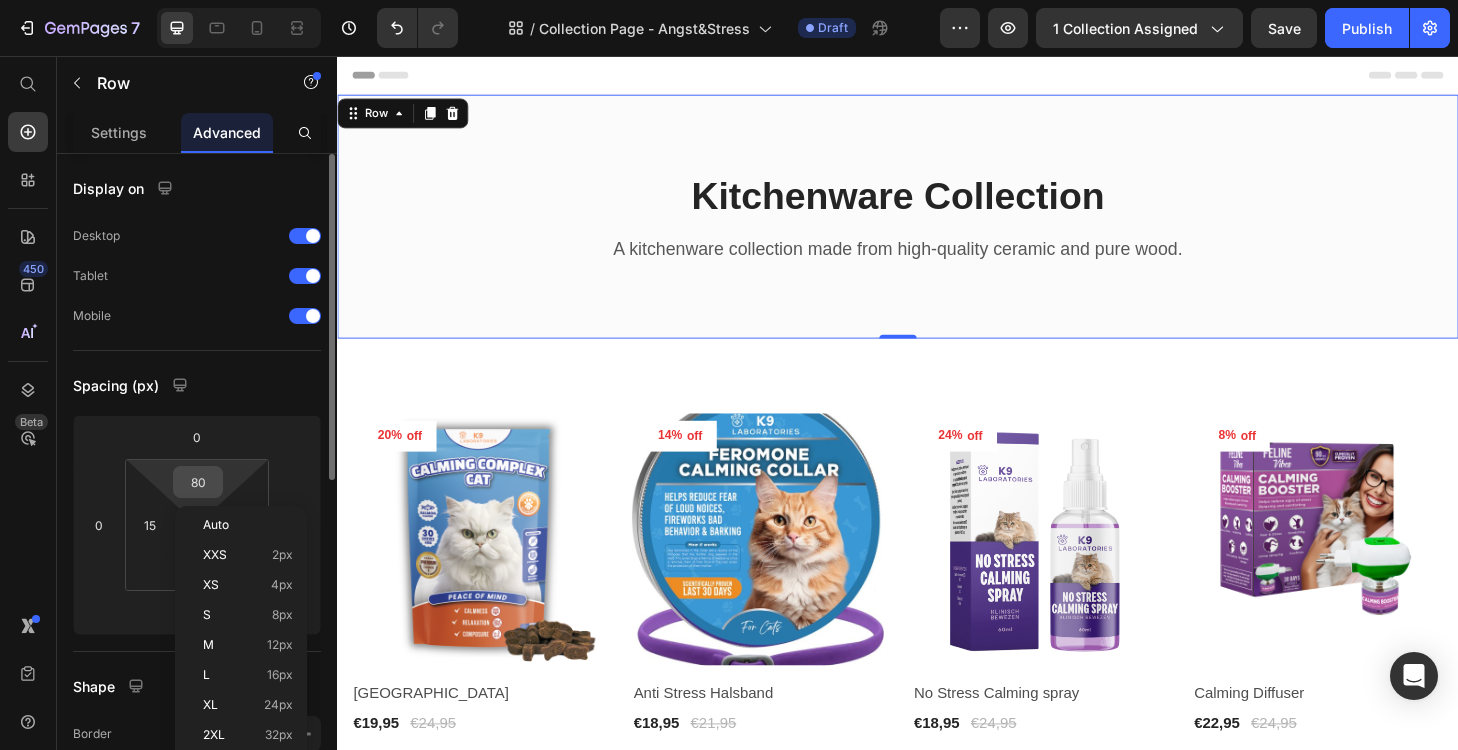 click on "80" at bounding box center (198, 482) 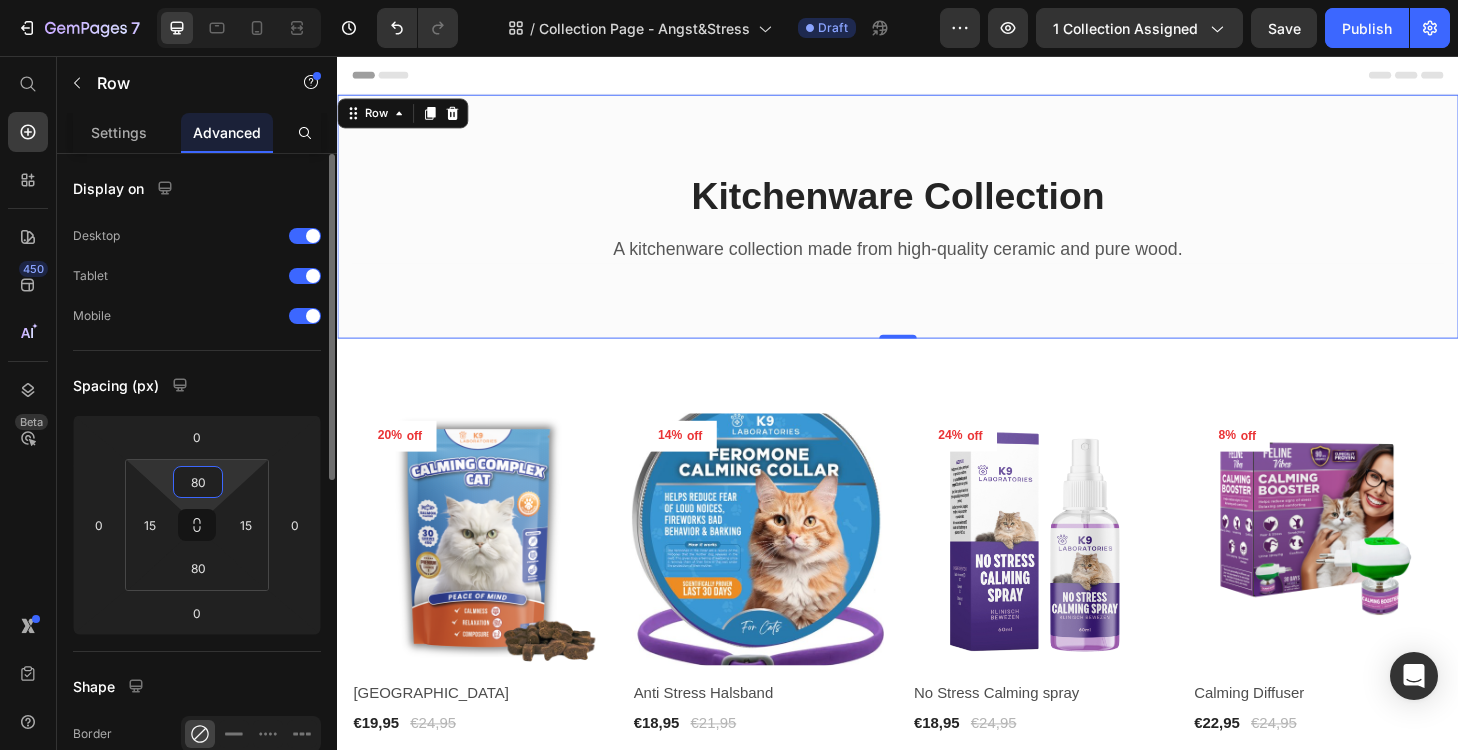 click on "80" at bounding box center (198, 482) 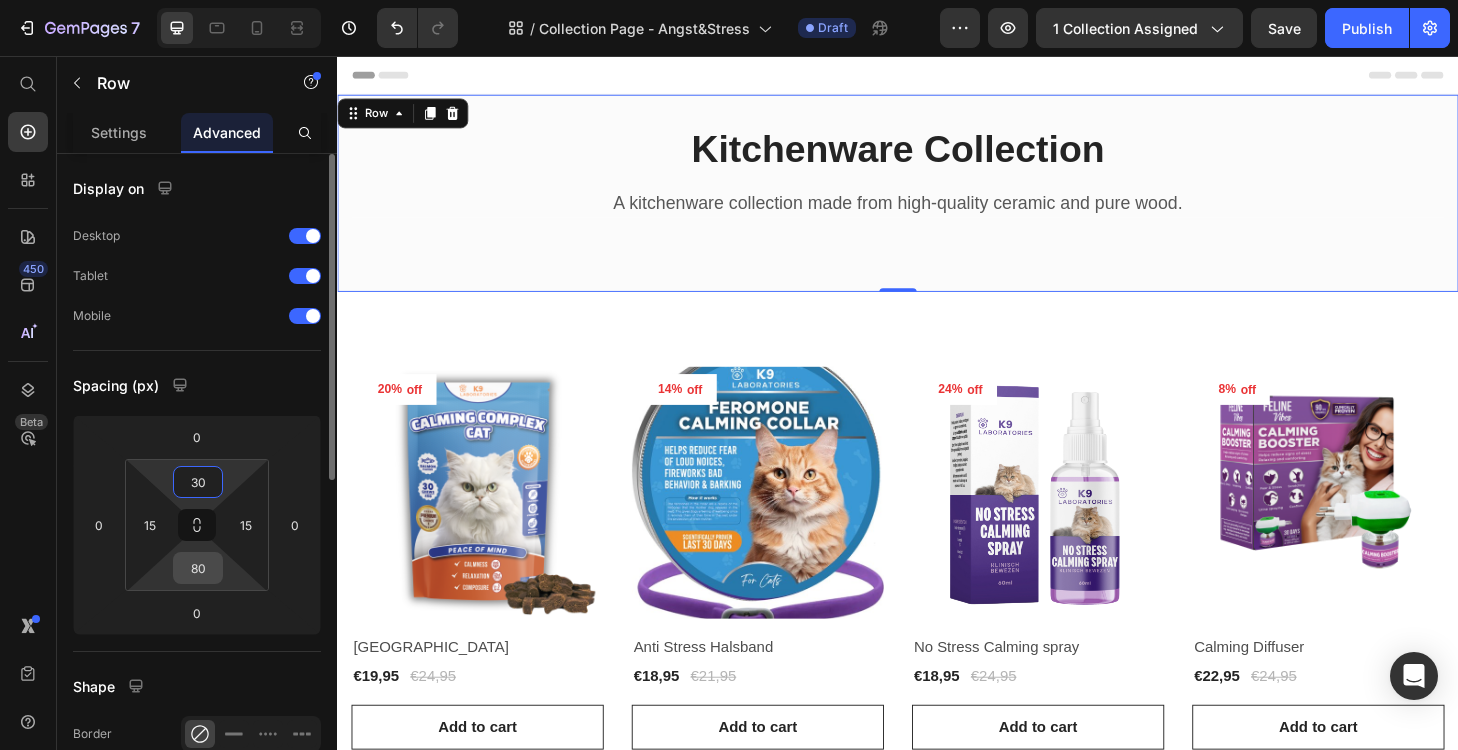 type on "30" 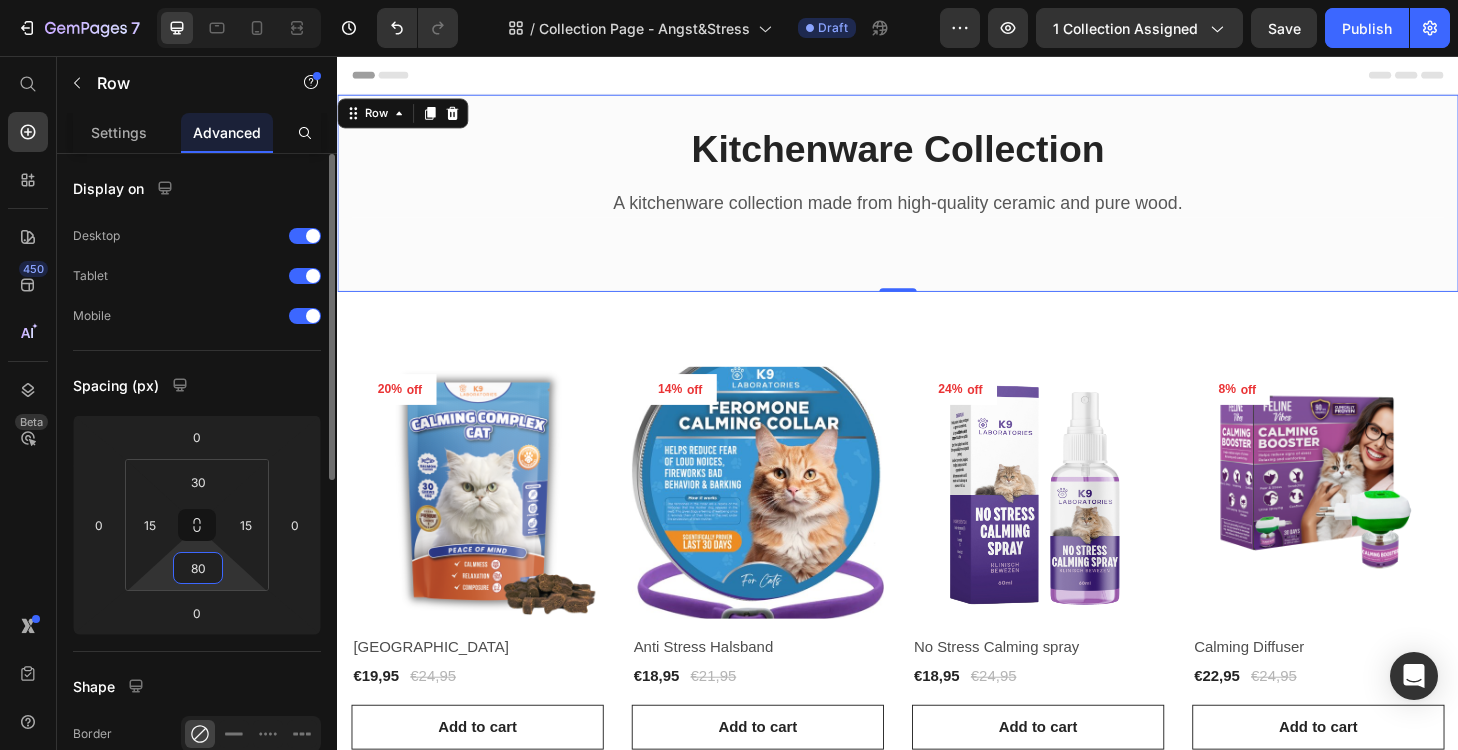 click on "80" at bounding box center [198, 568] 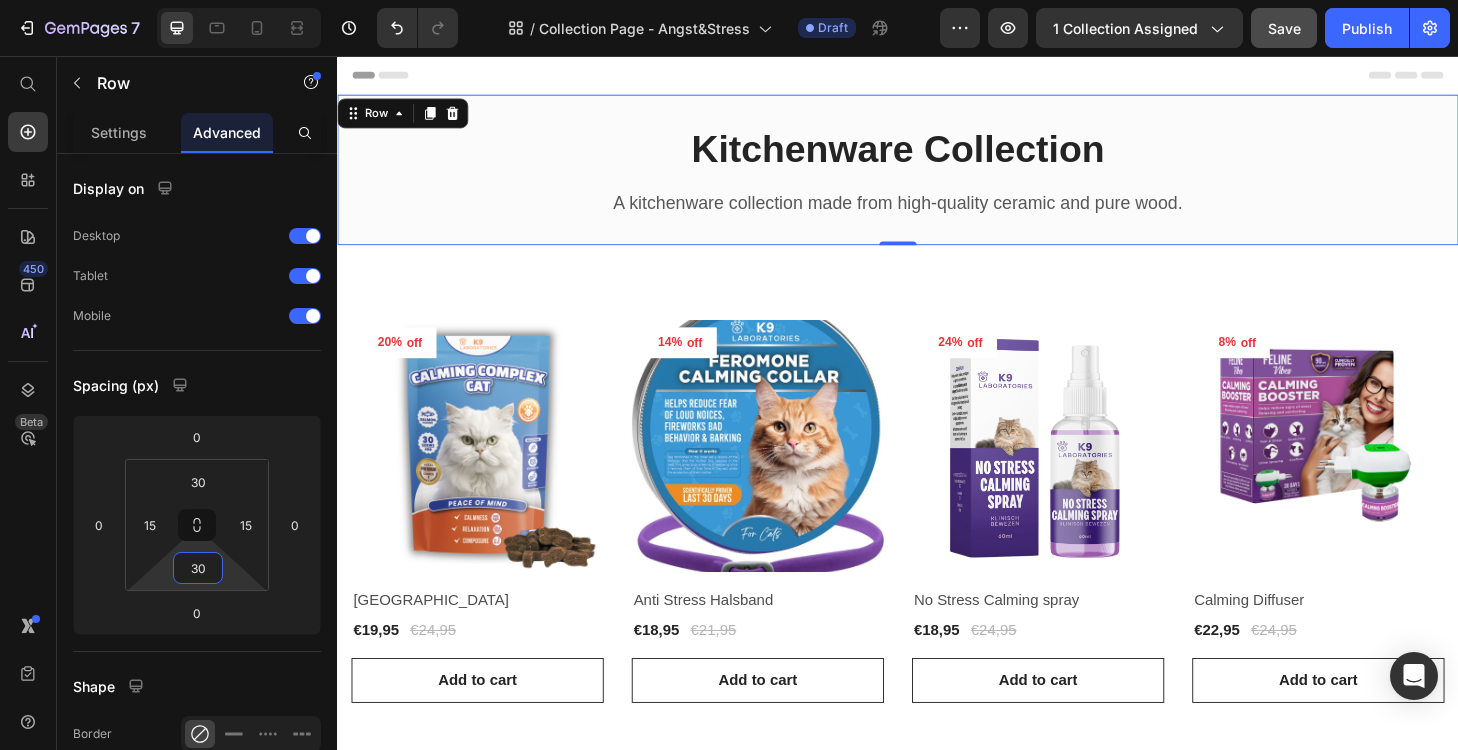 type on "30" 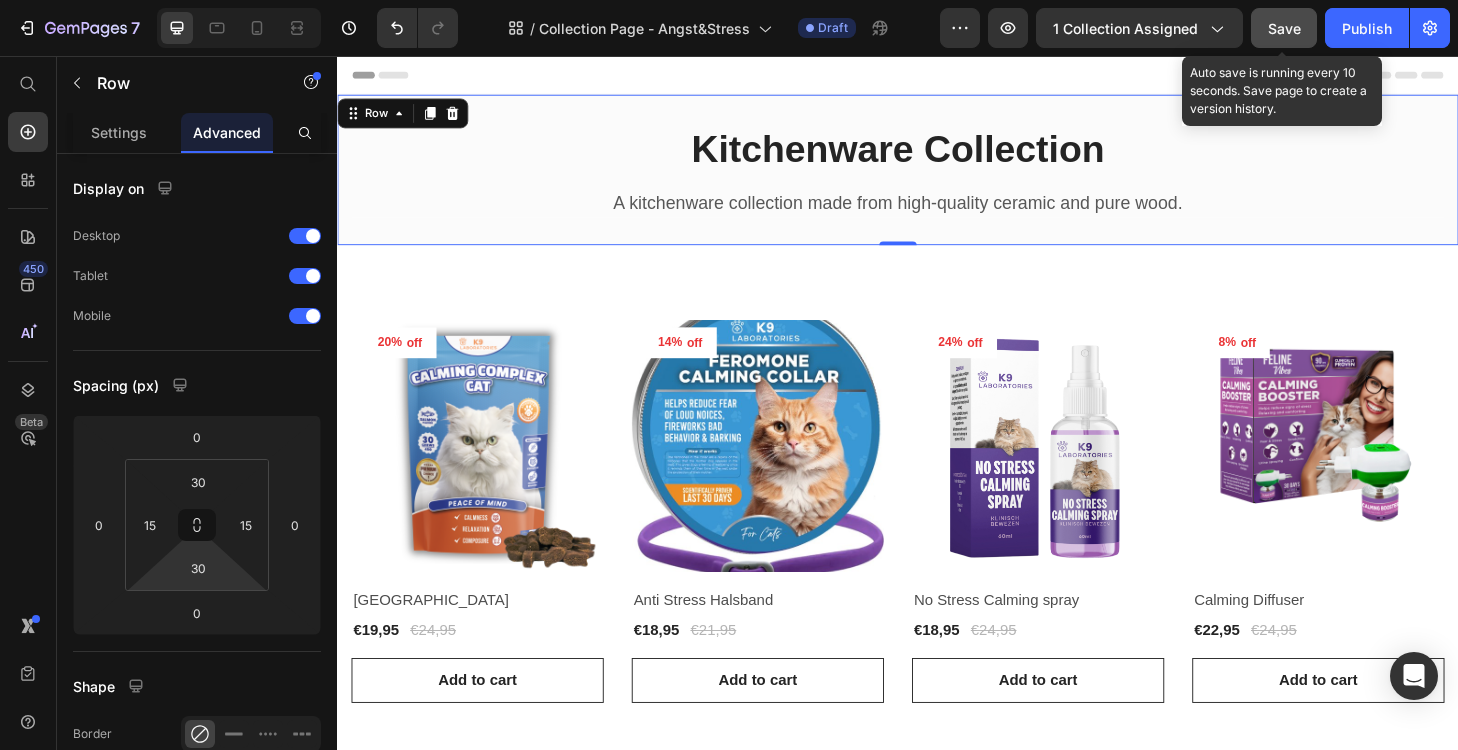 click on "Save" at bounding box center (1284, 28) 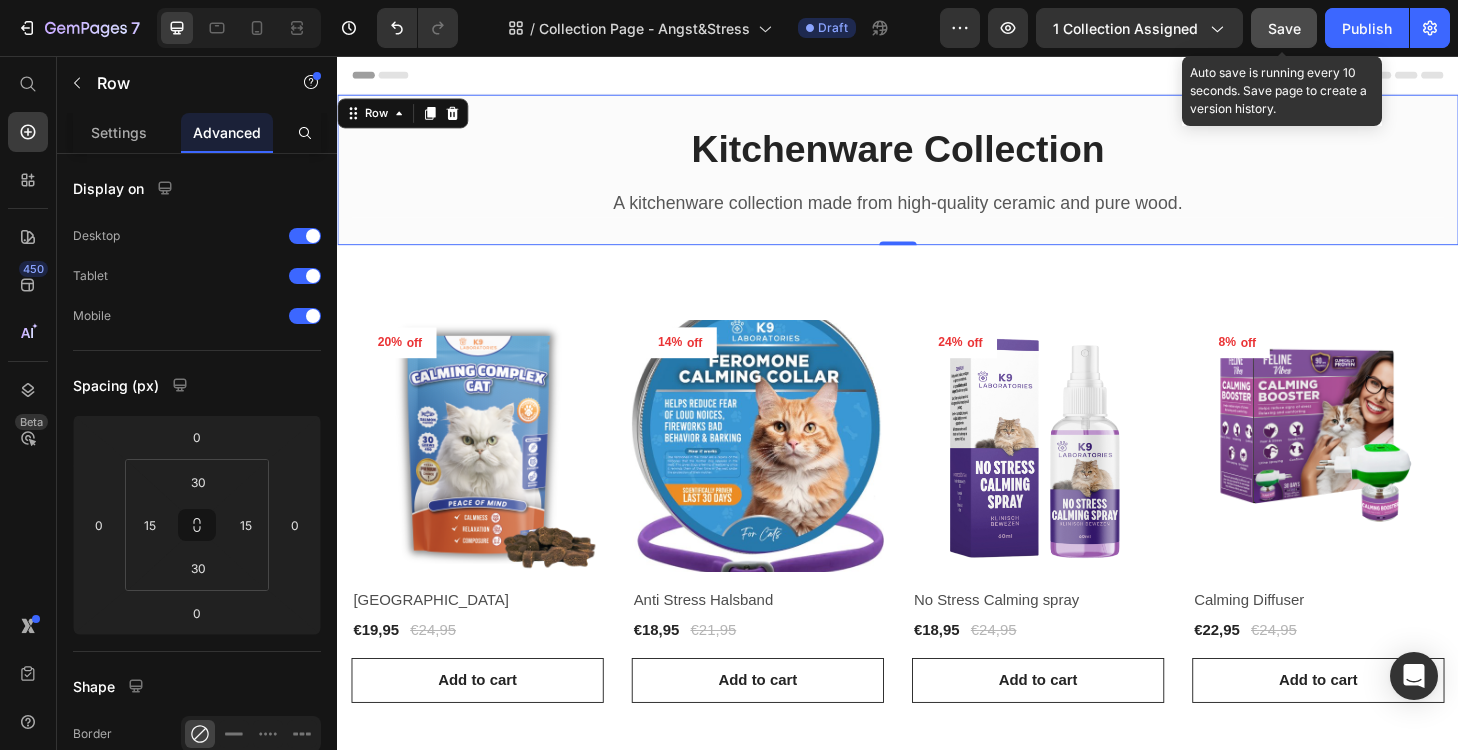 click on "Save" at bounding box center [1284, 28] 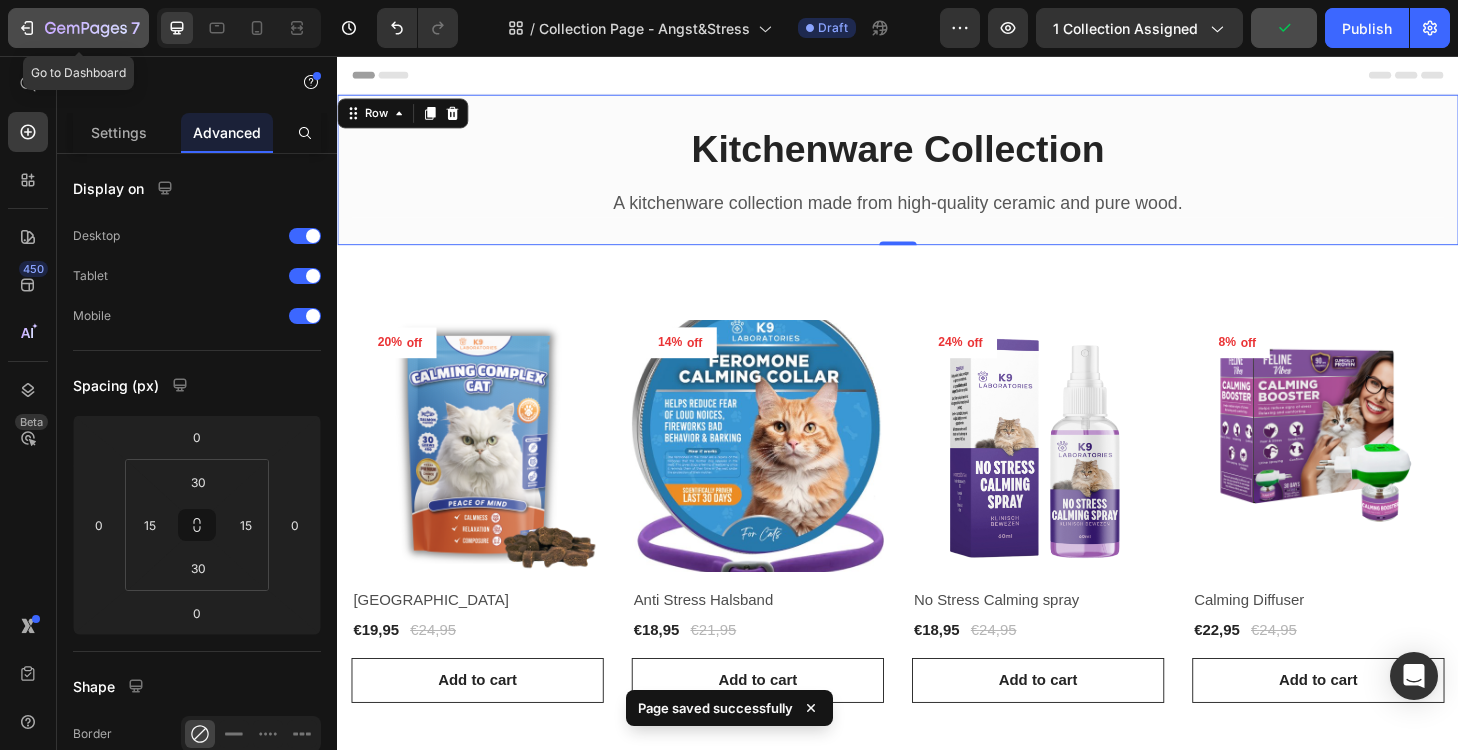 click 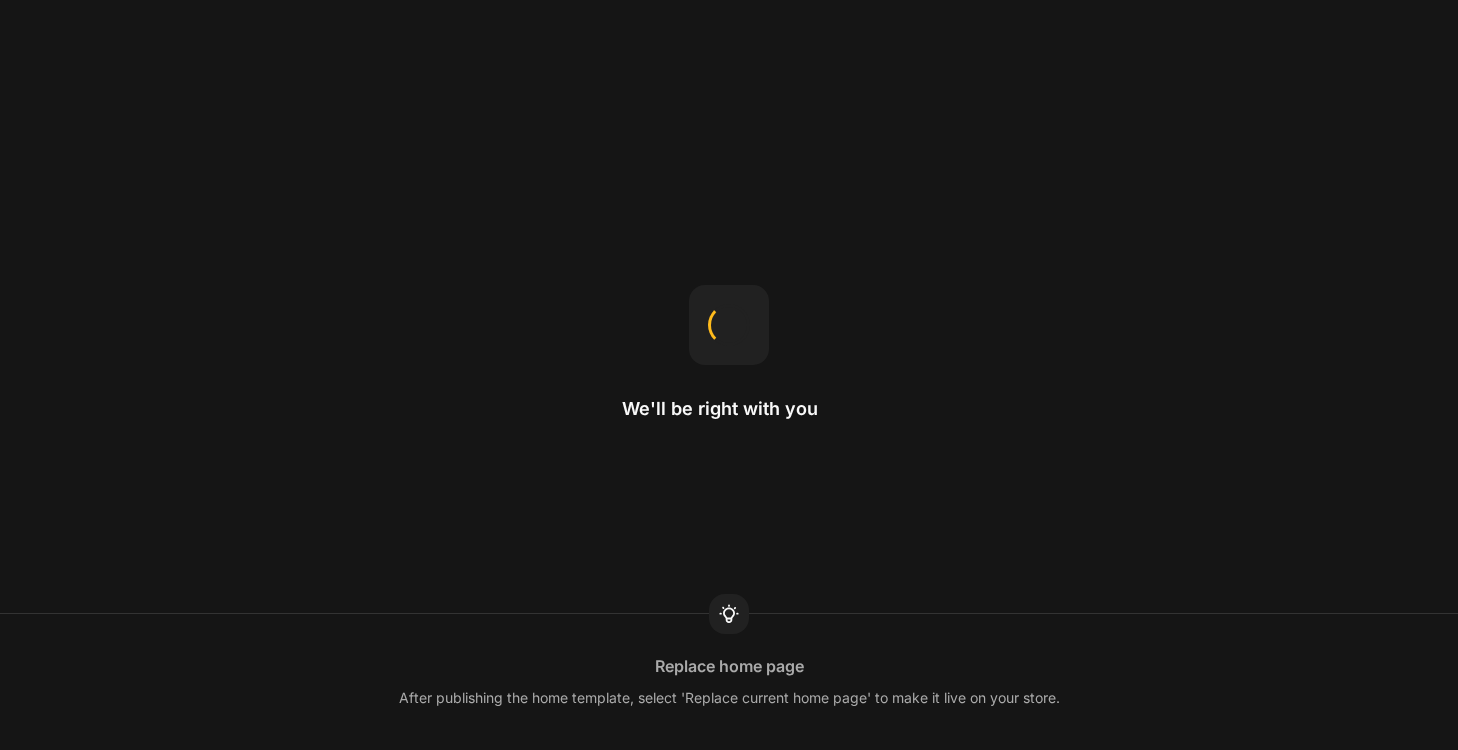 scroll, scrollTop: 0, scrollLeft: 0, axis: both 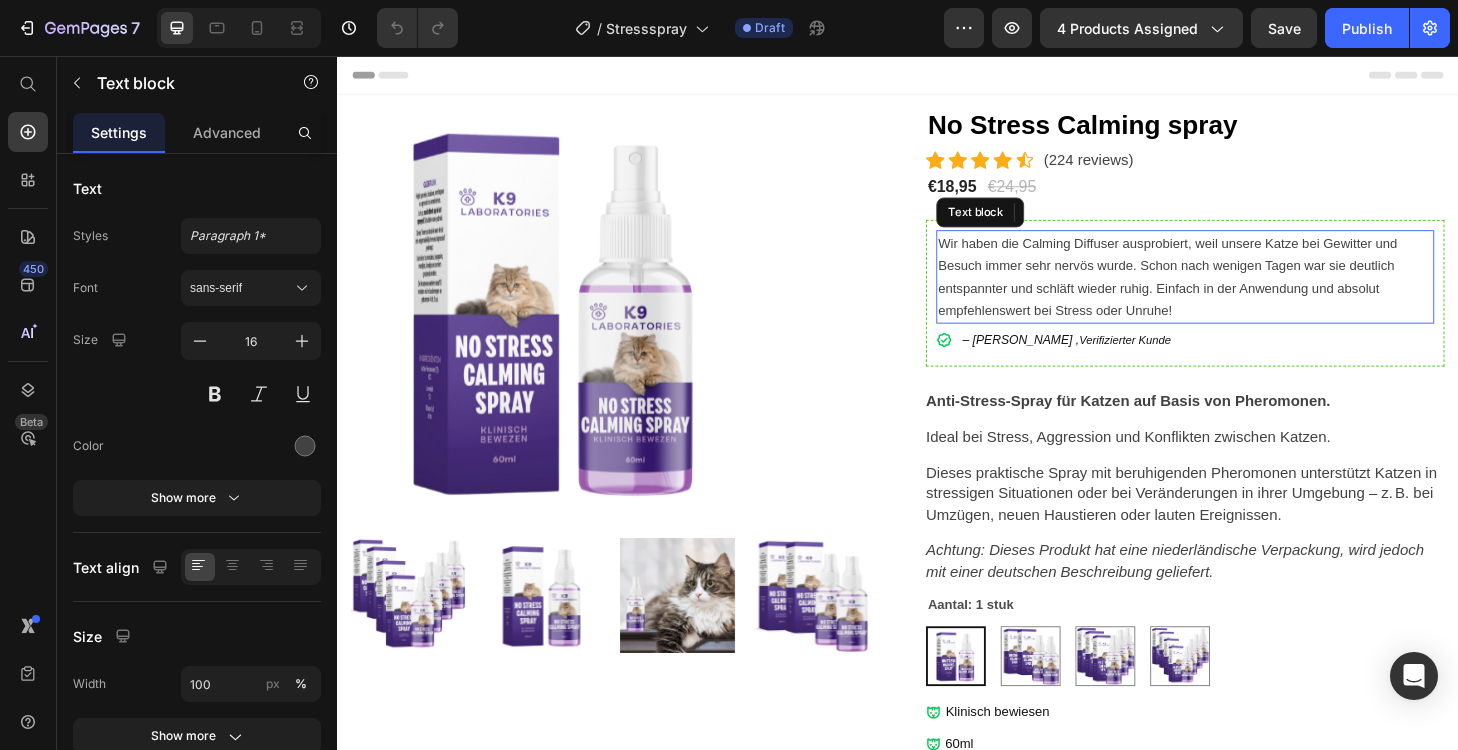 click on "Wir haben die Calming Diffuser ausprobiert, weil unsere Katze bei Gewitter und Besuch immer sehr nervös wurde. Schon nach wenigen Tagen war sie deutlich entspannter und schläft wieder ruhig. Einfach in der Anwendung und absolut empfehlenswert bei Stress oder Unruhe!" at bounding box center (1226, 292) 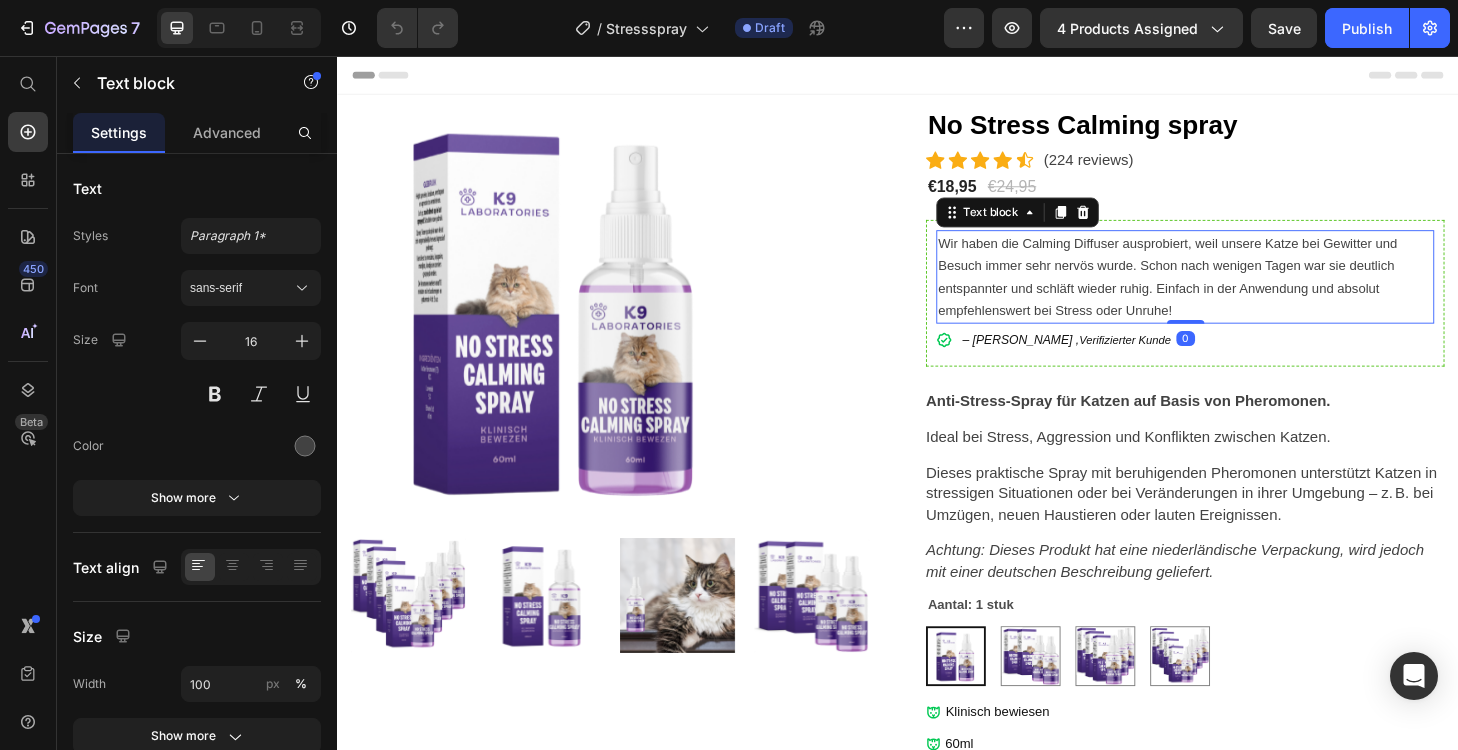 click on "Wir haben die Calming Diffuser ausprobiert, weil unsere Katze bei Gewitter und Besuch immer sehr nervös wurde. Schon nach wenigen Tagen war sie deutlich entspannter und schläft wieder ruhig. Einfach in der Anwendung und absolut empfehlenswert bei Stress oder Unruhe!" at bounding box center (1244, 292) 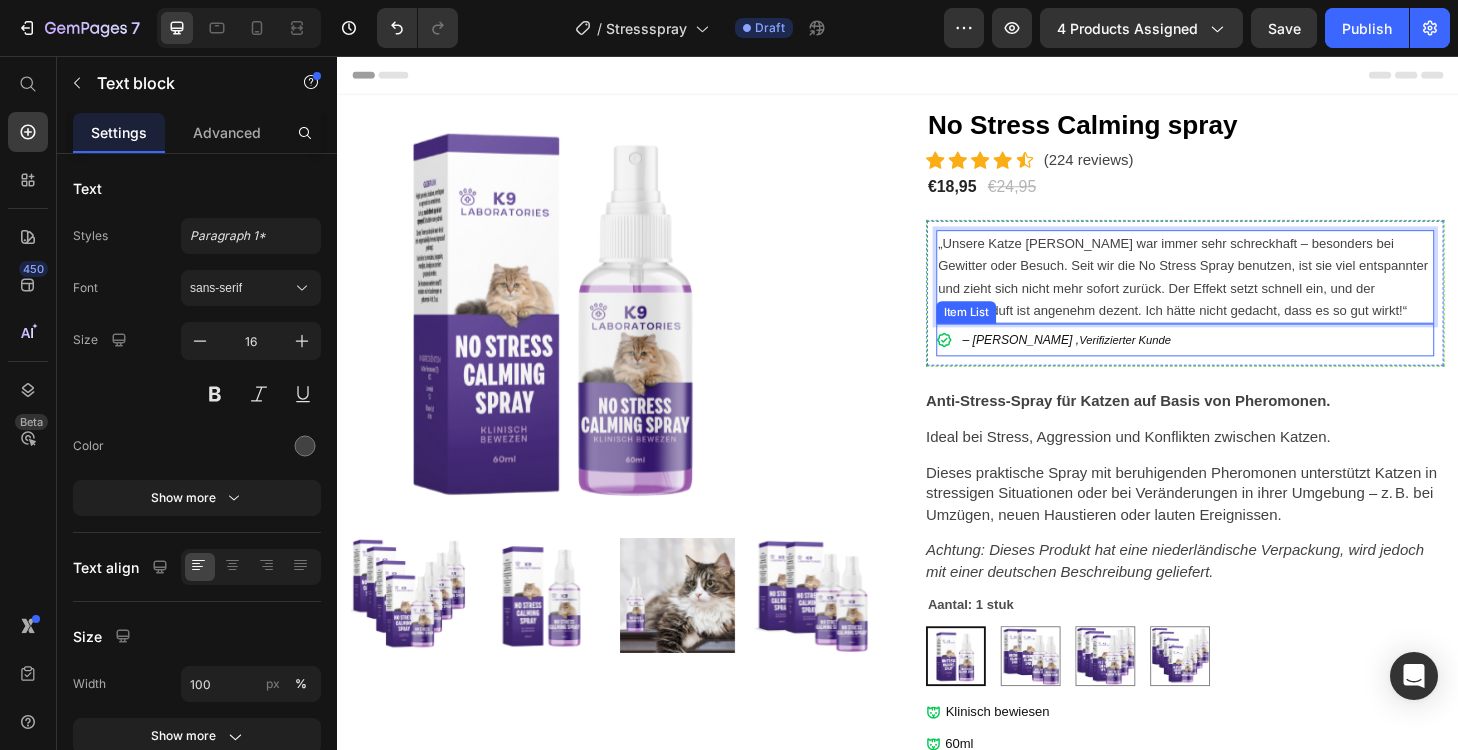 click on "– [PERSON_NAME] ," at bounding box center [1068, 359] 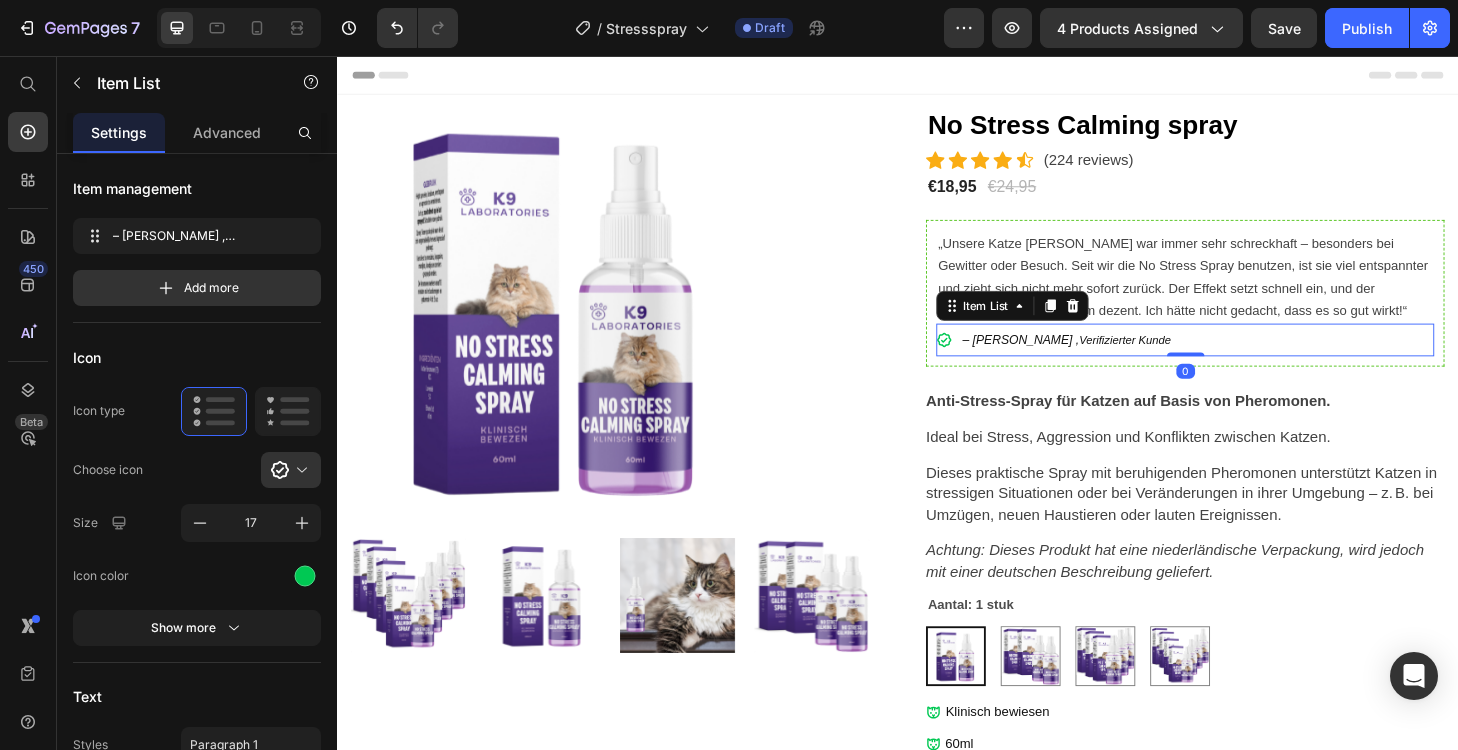 click on "– [PERSON_NAME] ," at bounding box center [1068, 359] 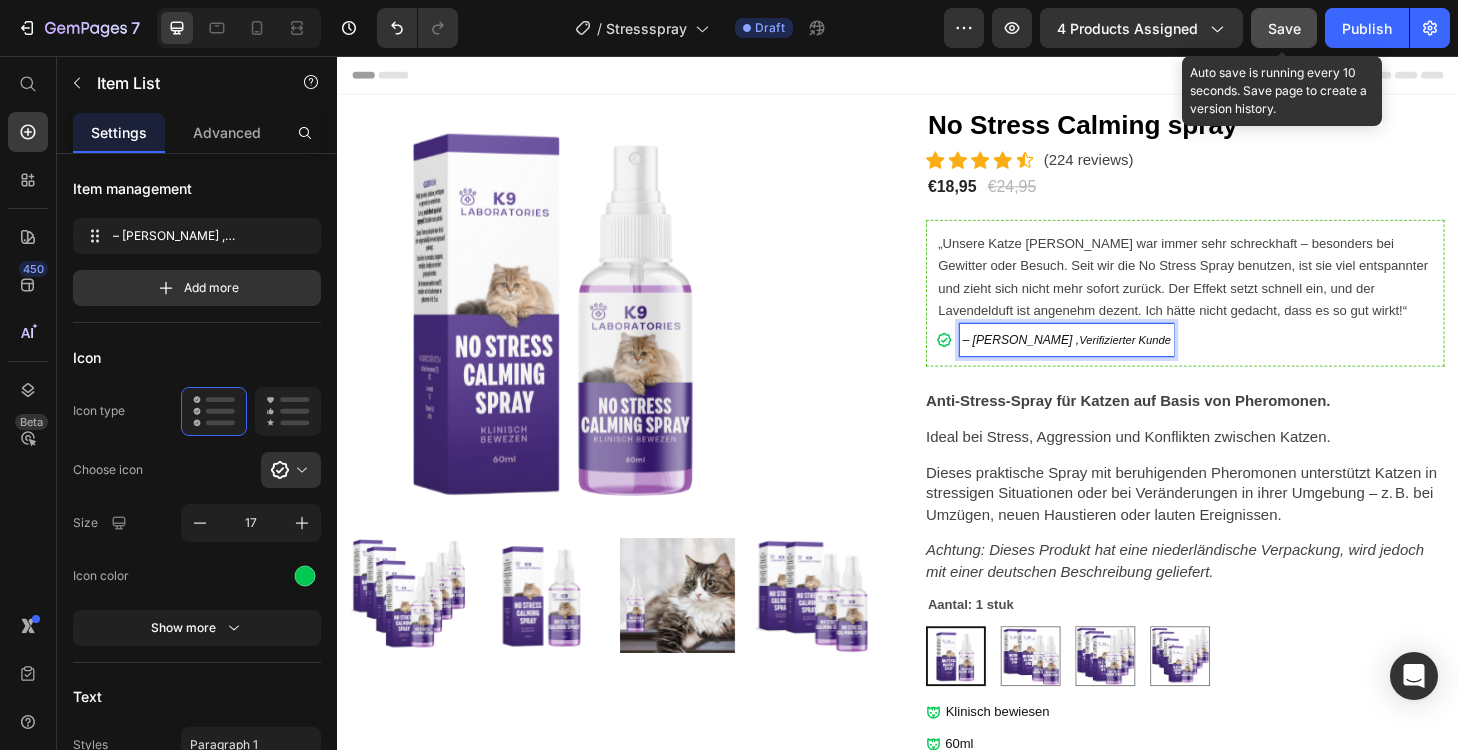click on "Save" 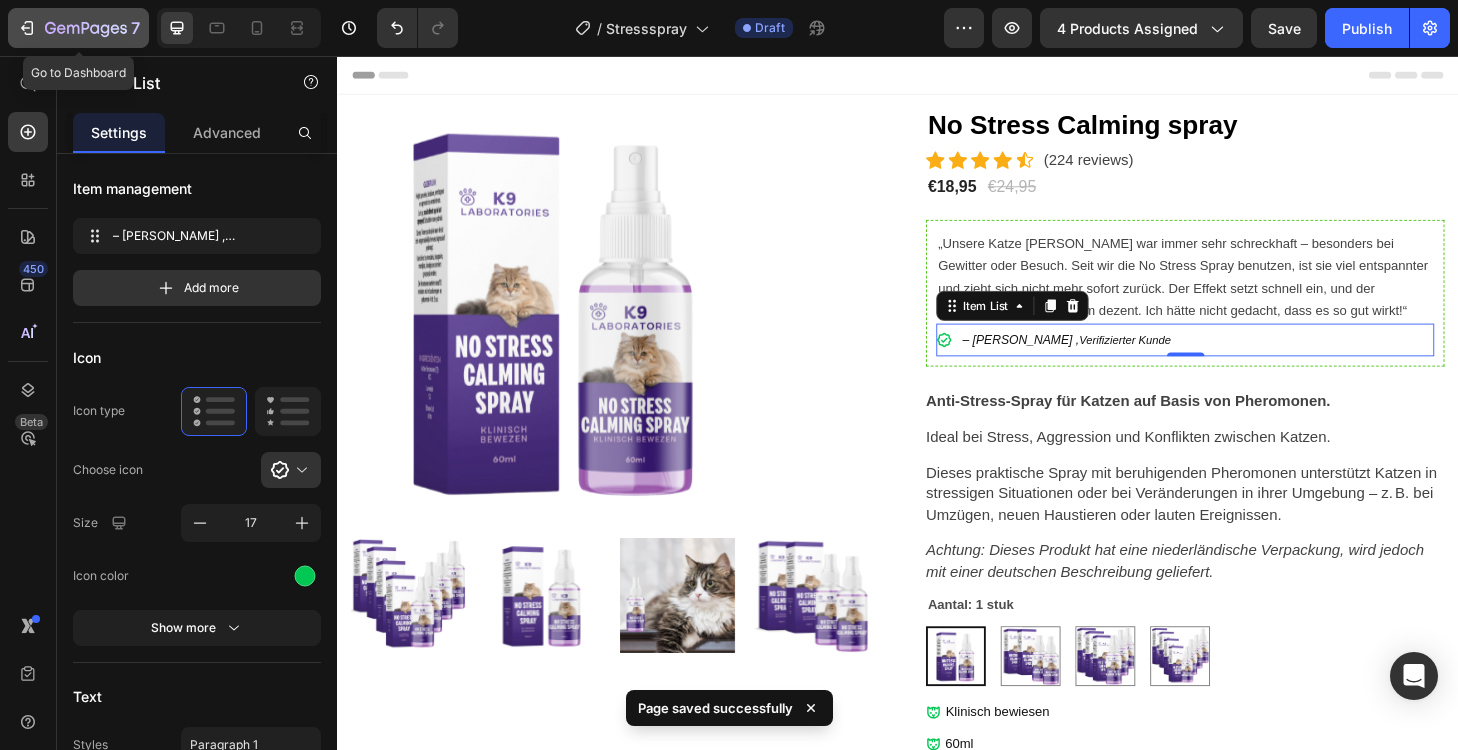 click 